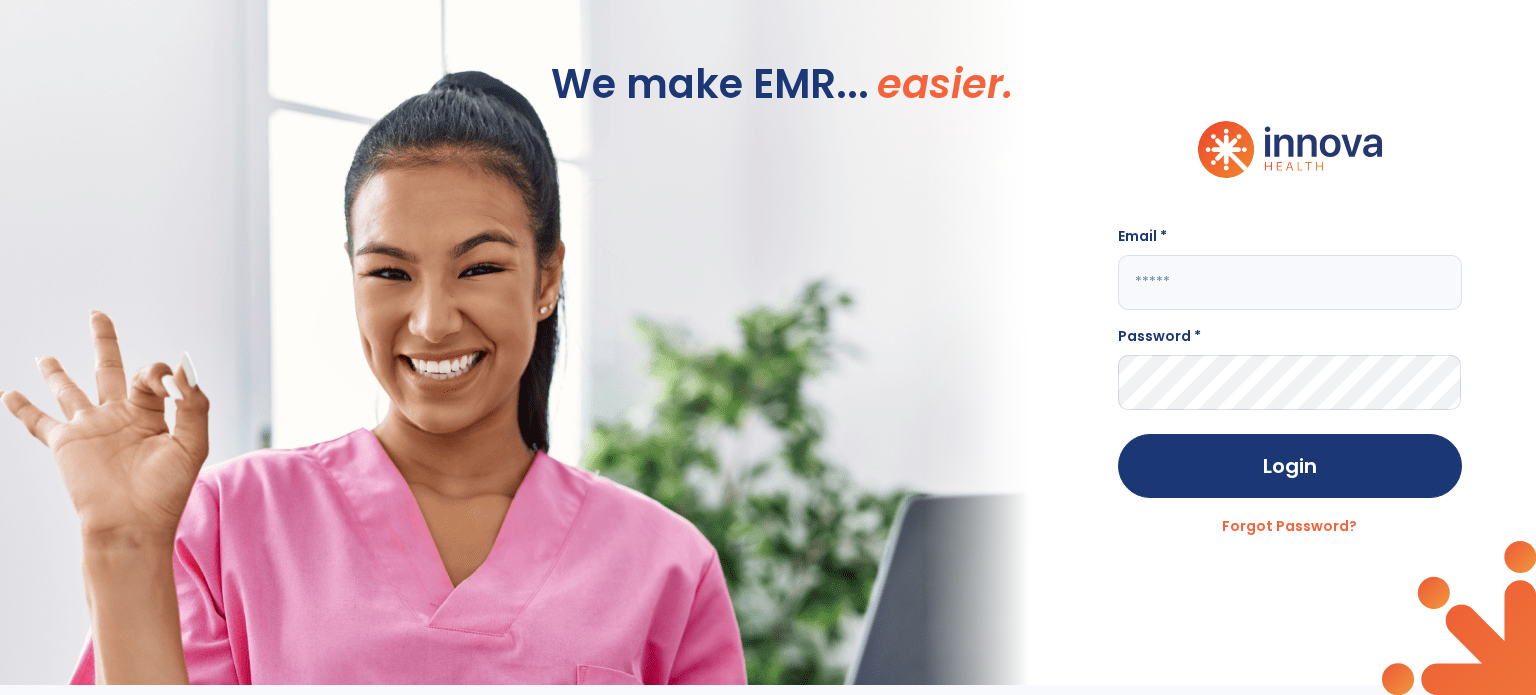 scroll, scrollTop: 0, scrollLeft: 0, axis: both 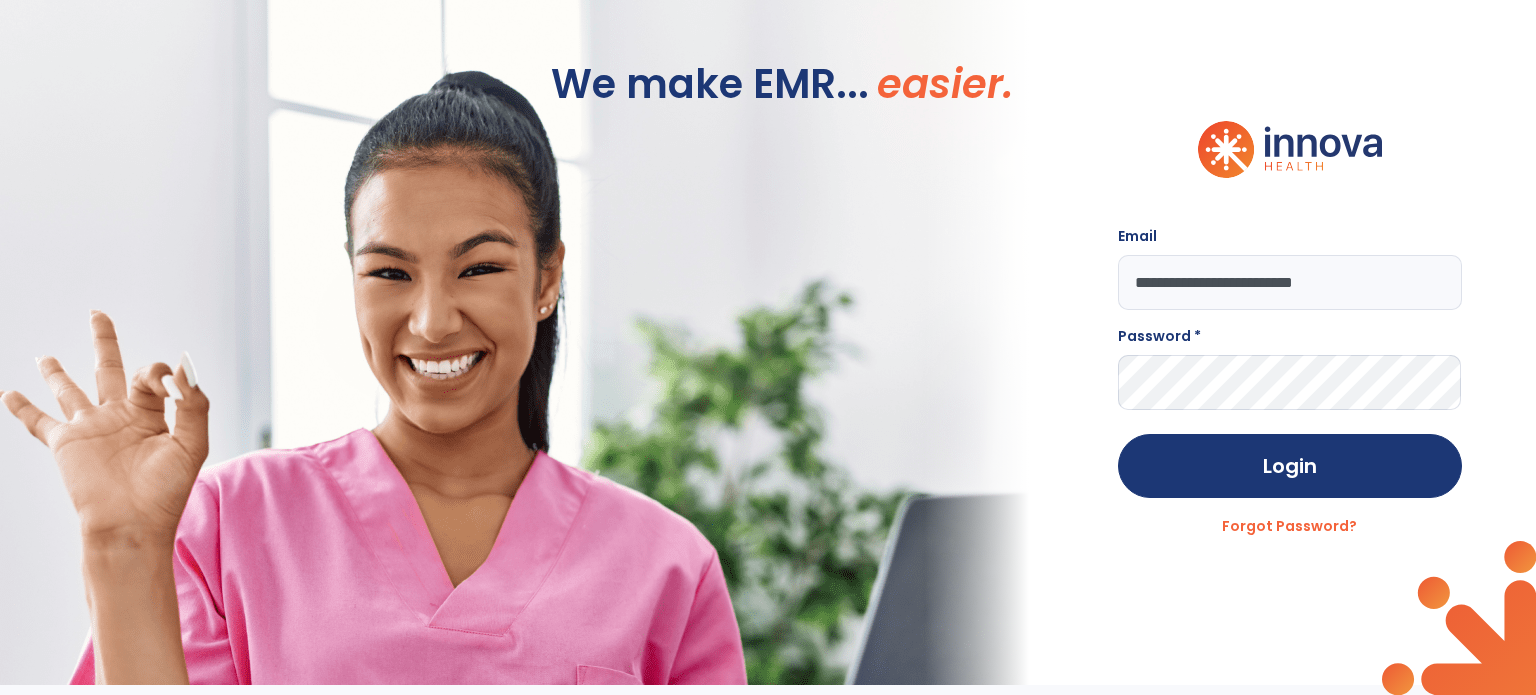 type on "**********" 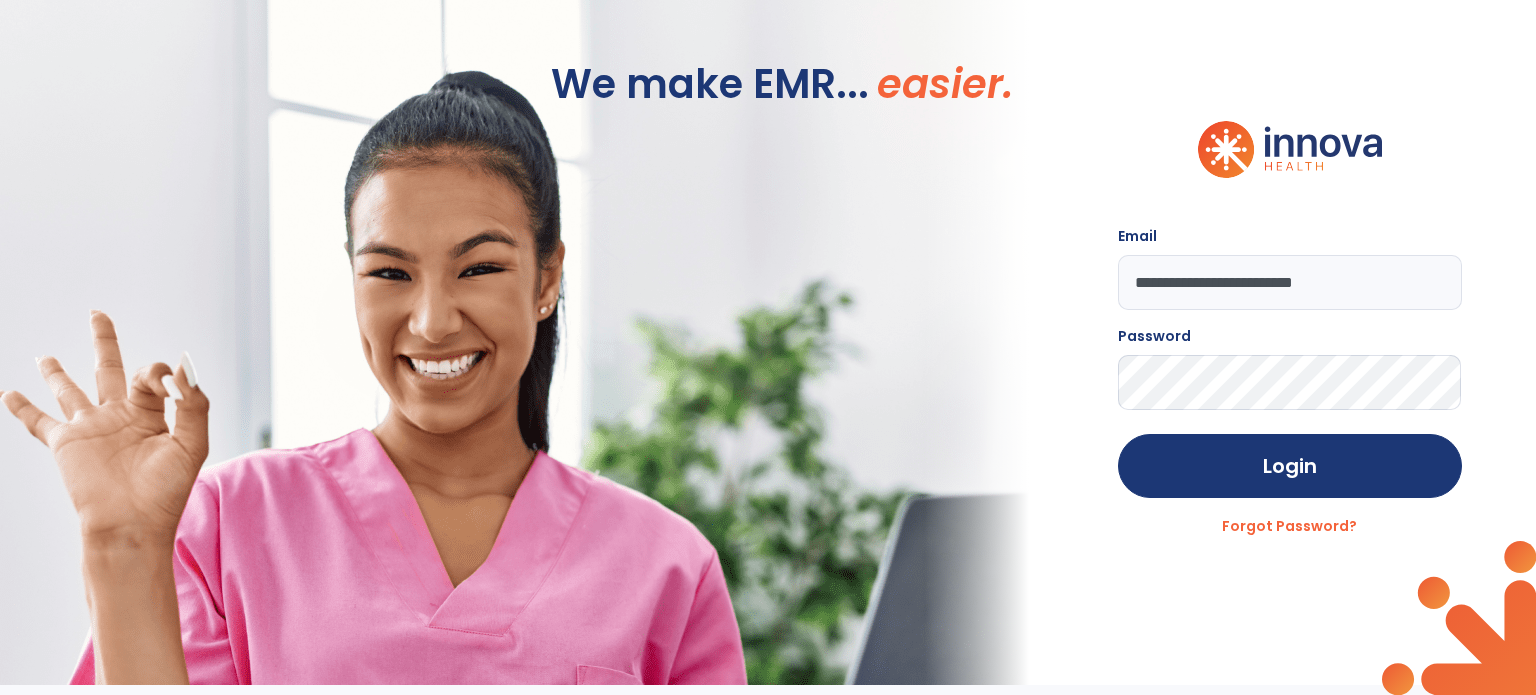 click on "Login" 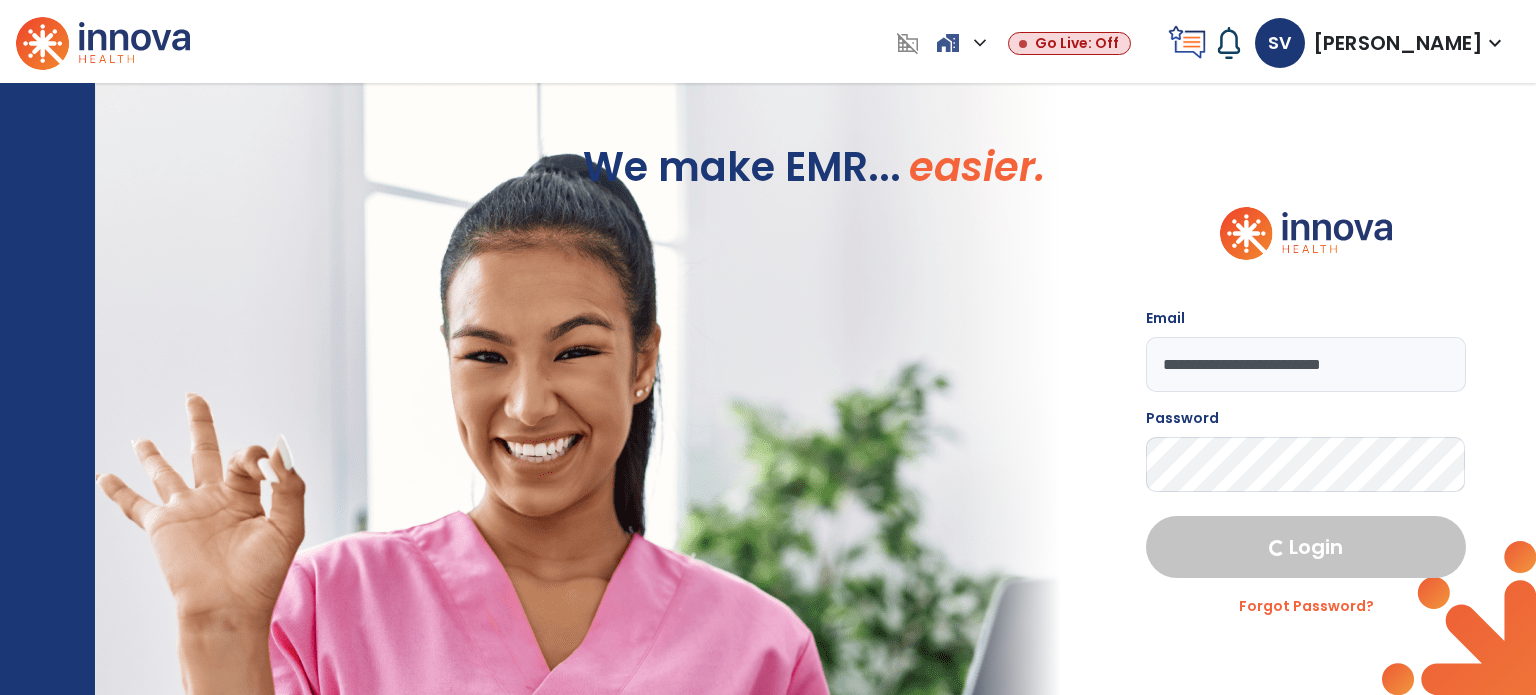 select on "****" 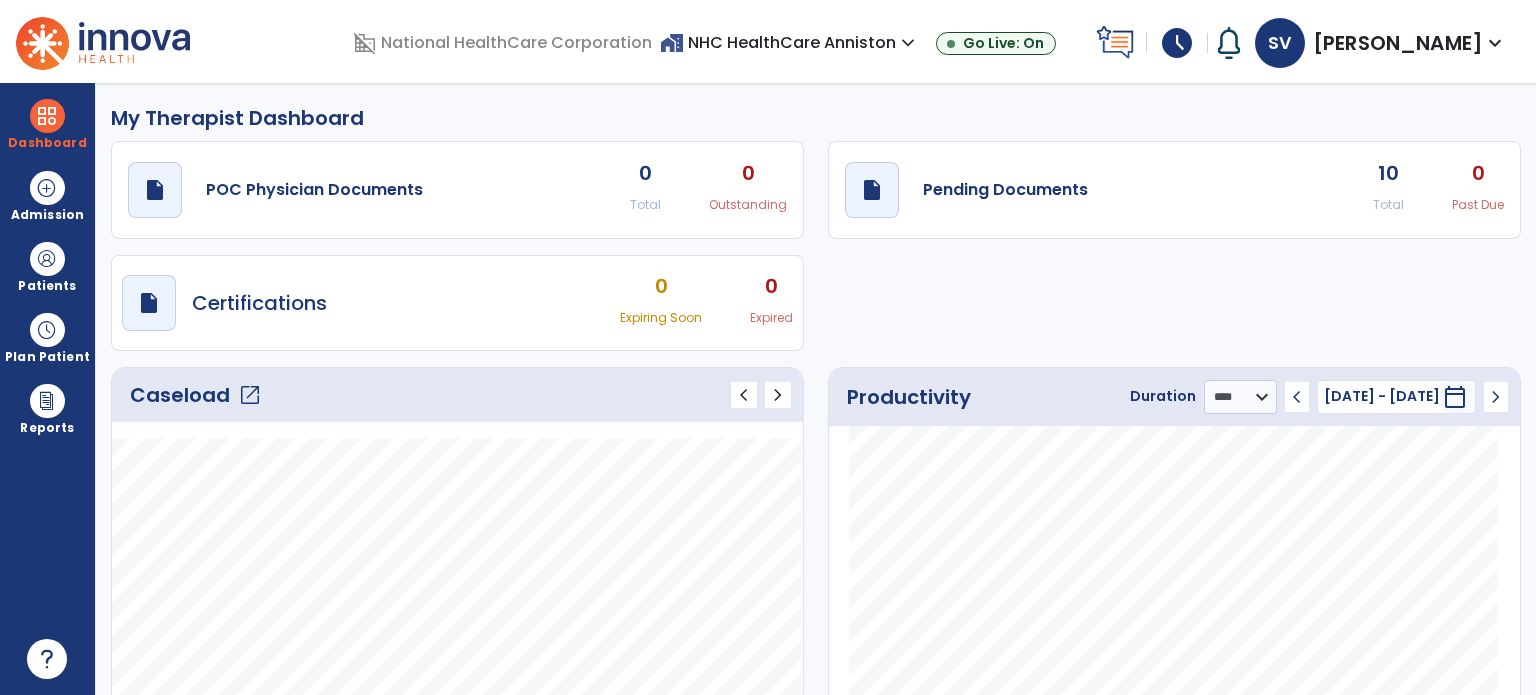 click on "open_in_new" 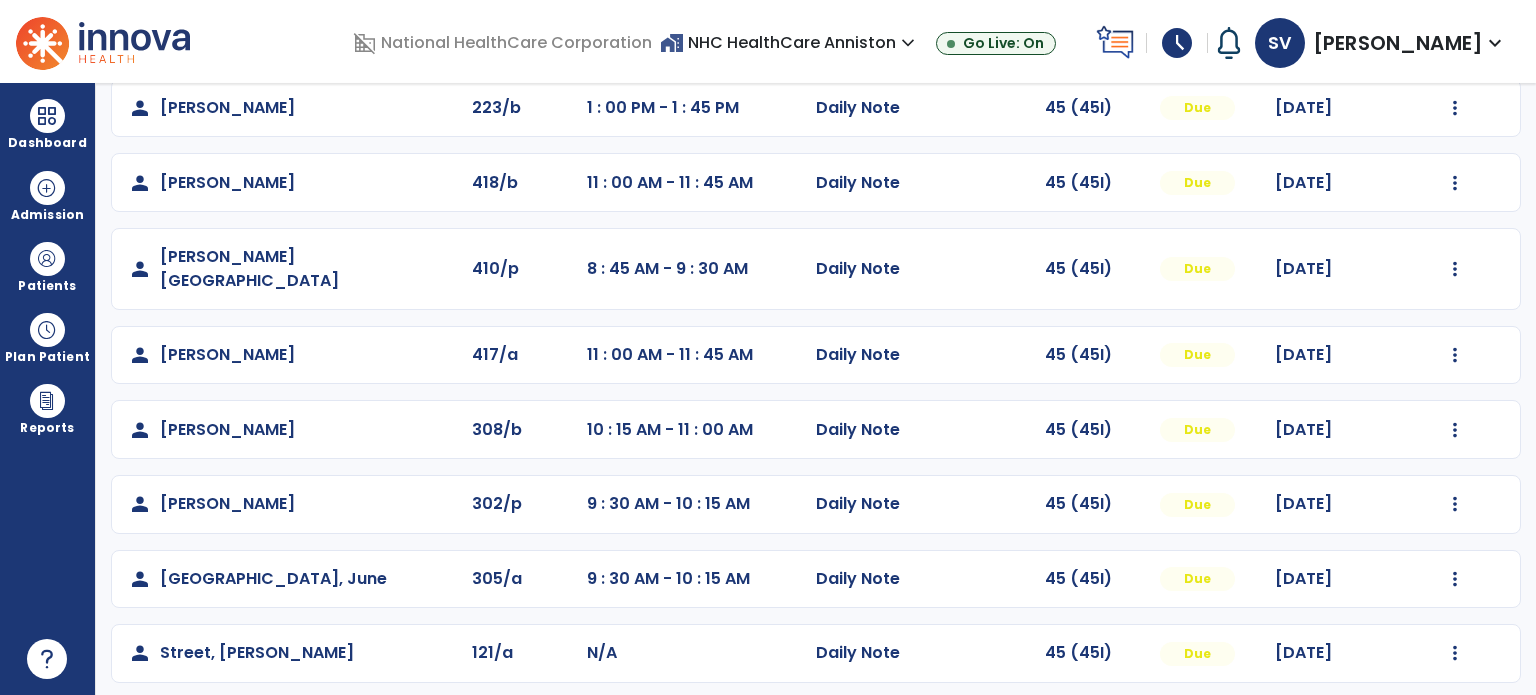 scroll, scrollTop: 319, scrollLeft: 0, axis: vertical 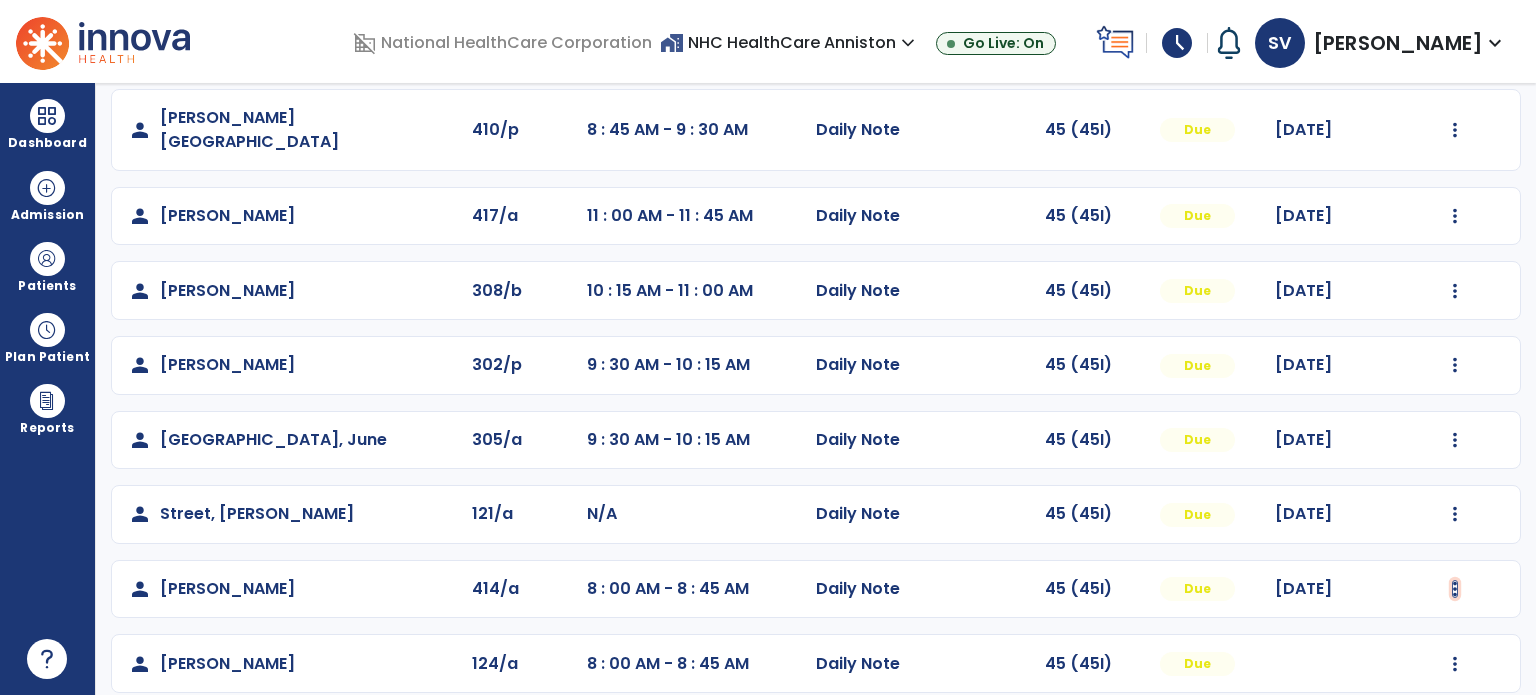click at bounding box center [1455, -31] 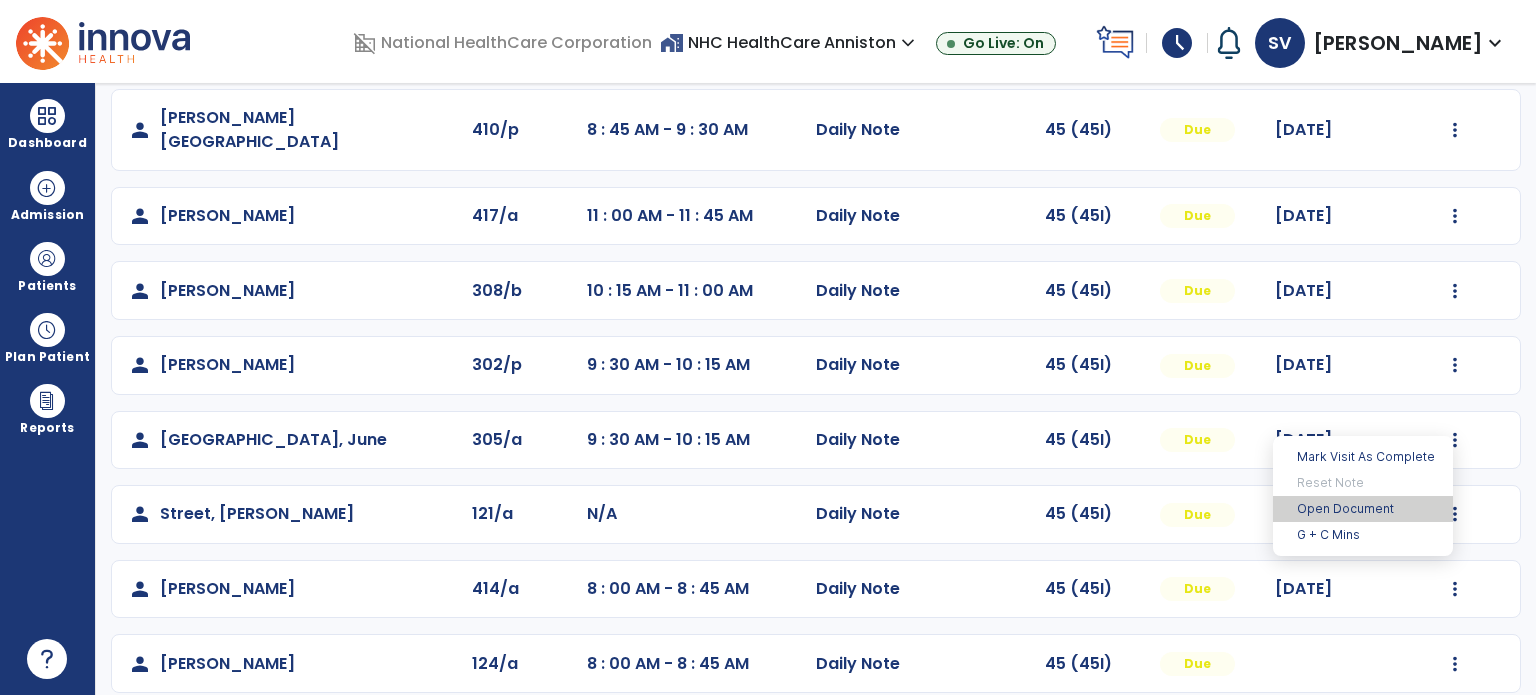 click on "Open Document" at bounding box center (1363, 509) 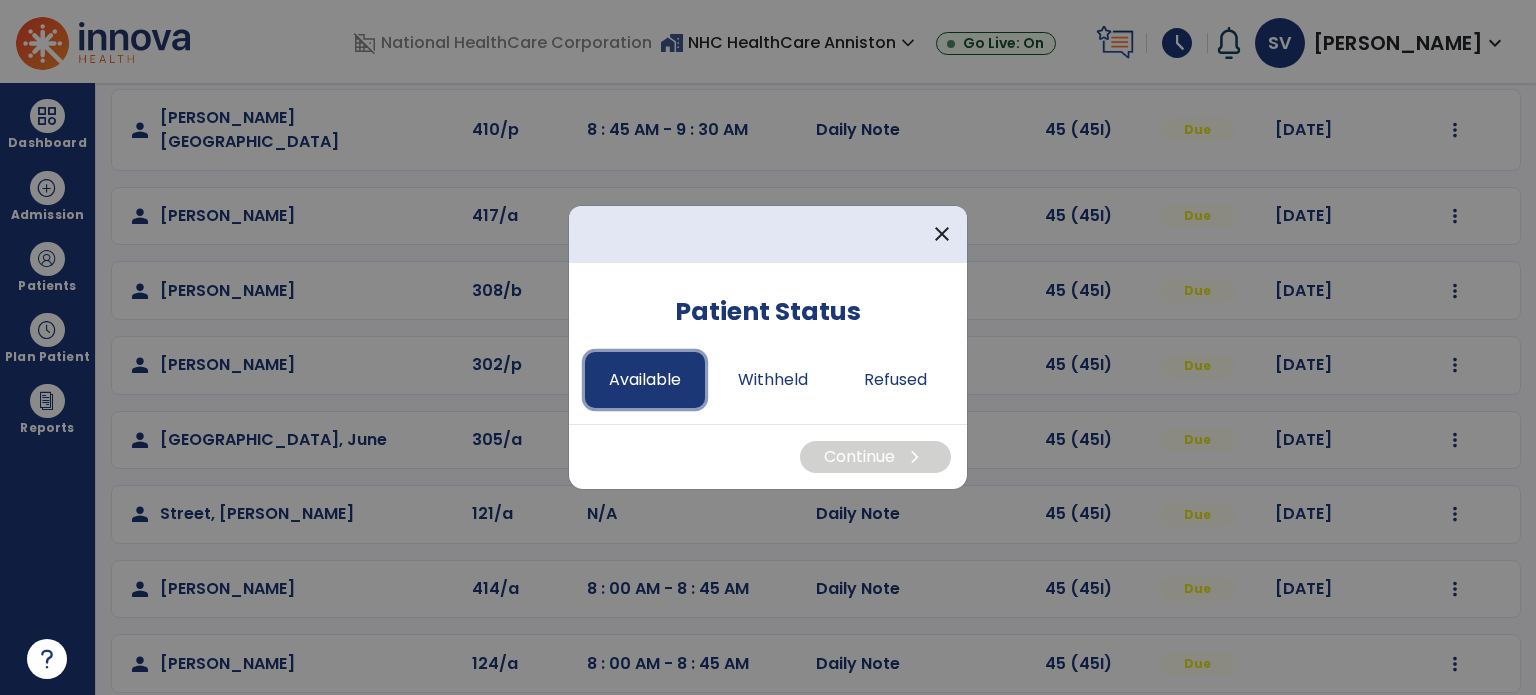 drag, startPoint x: 612, startPoint y: 374, endPoint x: 650, endPoint y: 396, distance: 43.908997 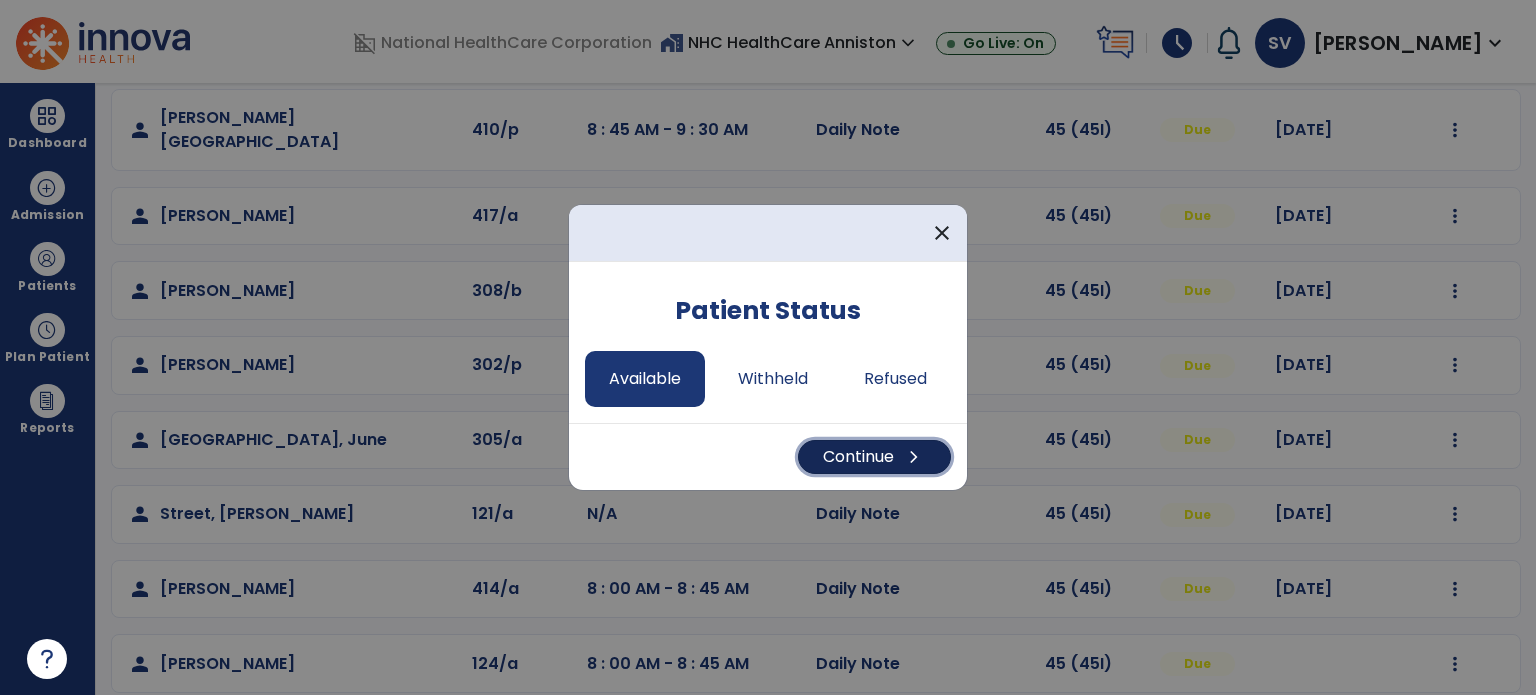 click on "Continue   chevron_right" at bounding box center (874, 457) 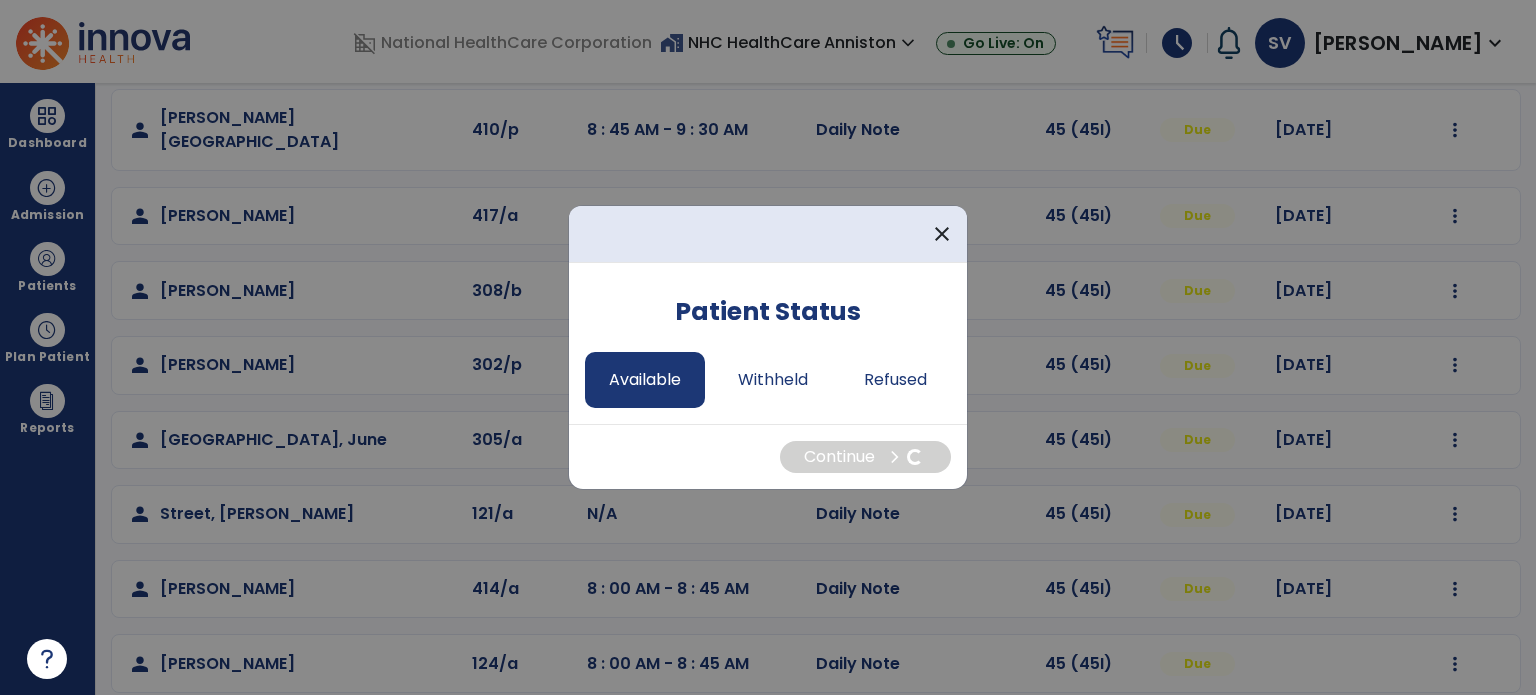 select on "*" 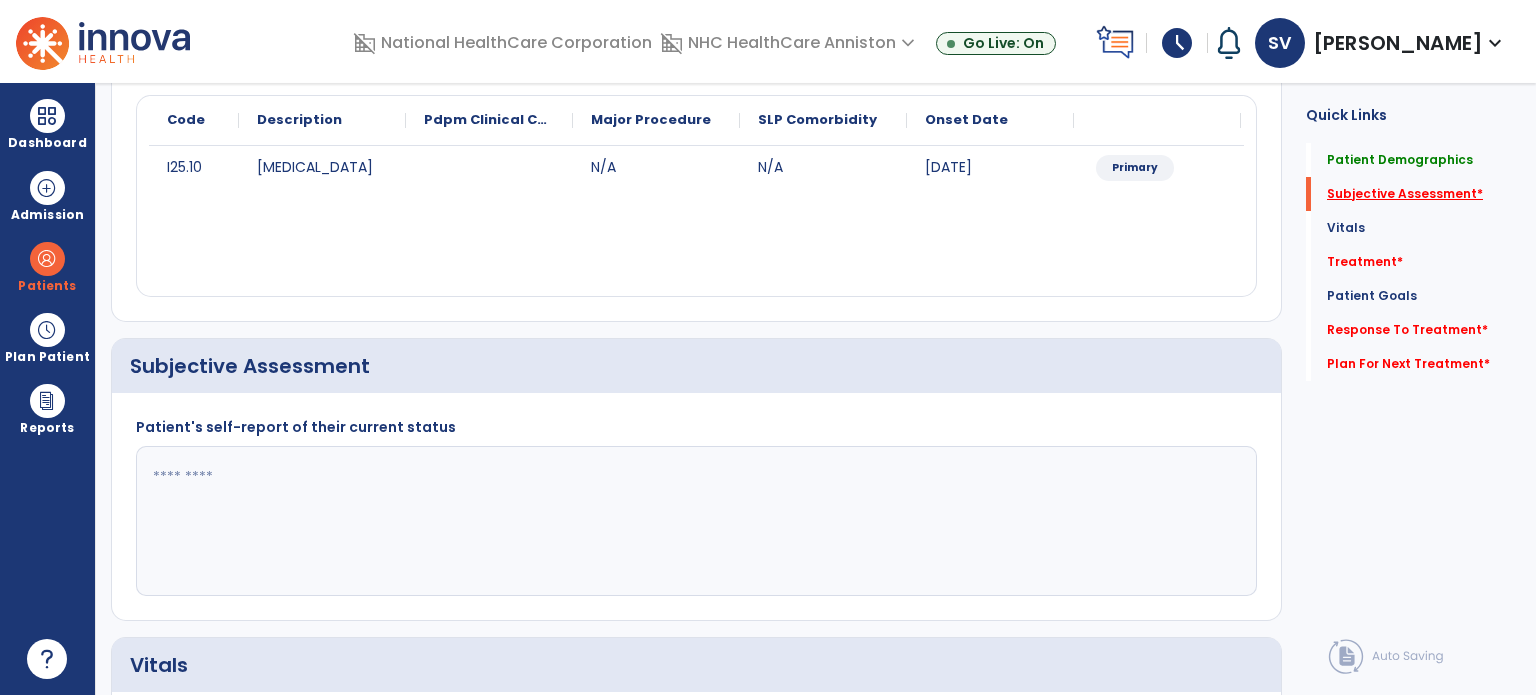 click on "Subjective Assessment   *" 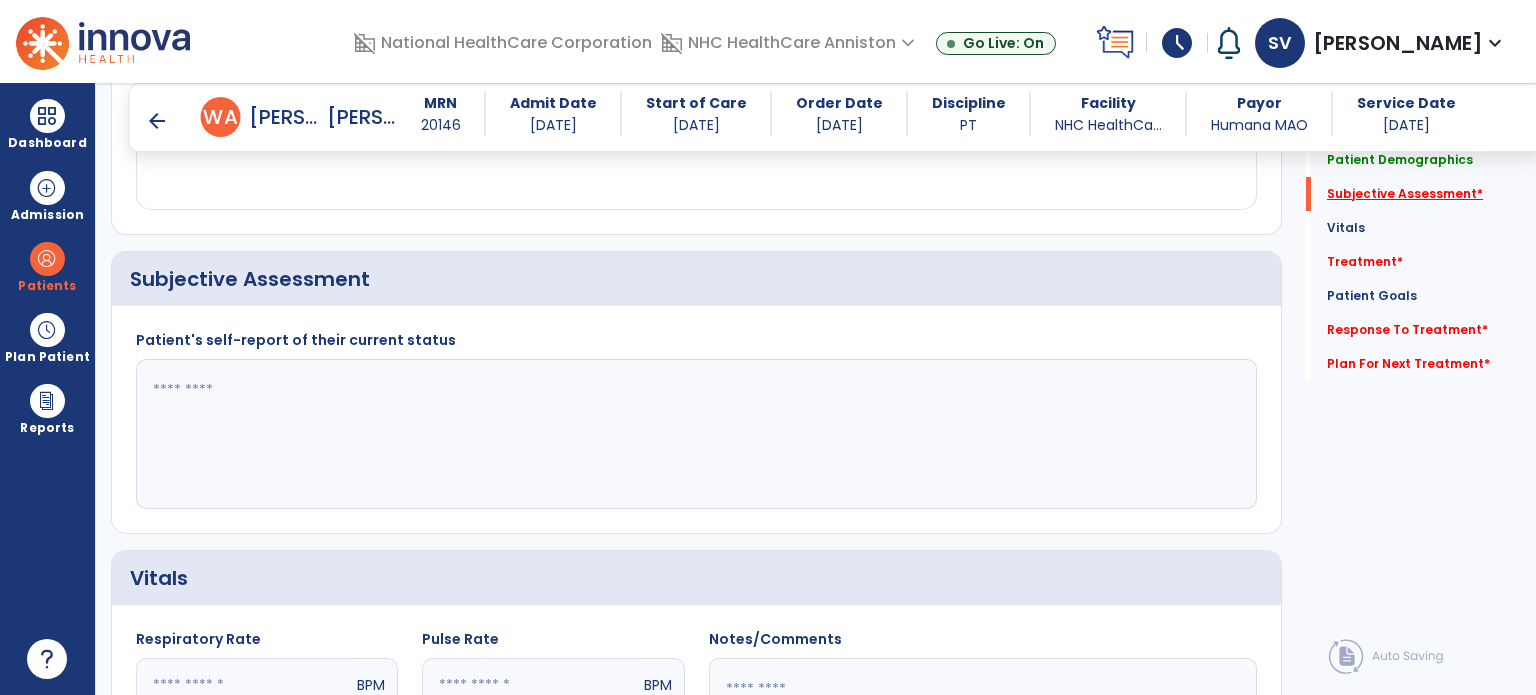 scroll, scrollTop: 408, scrollLeft: 0, axis: vertical 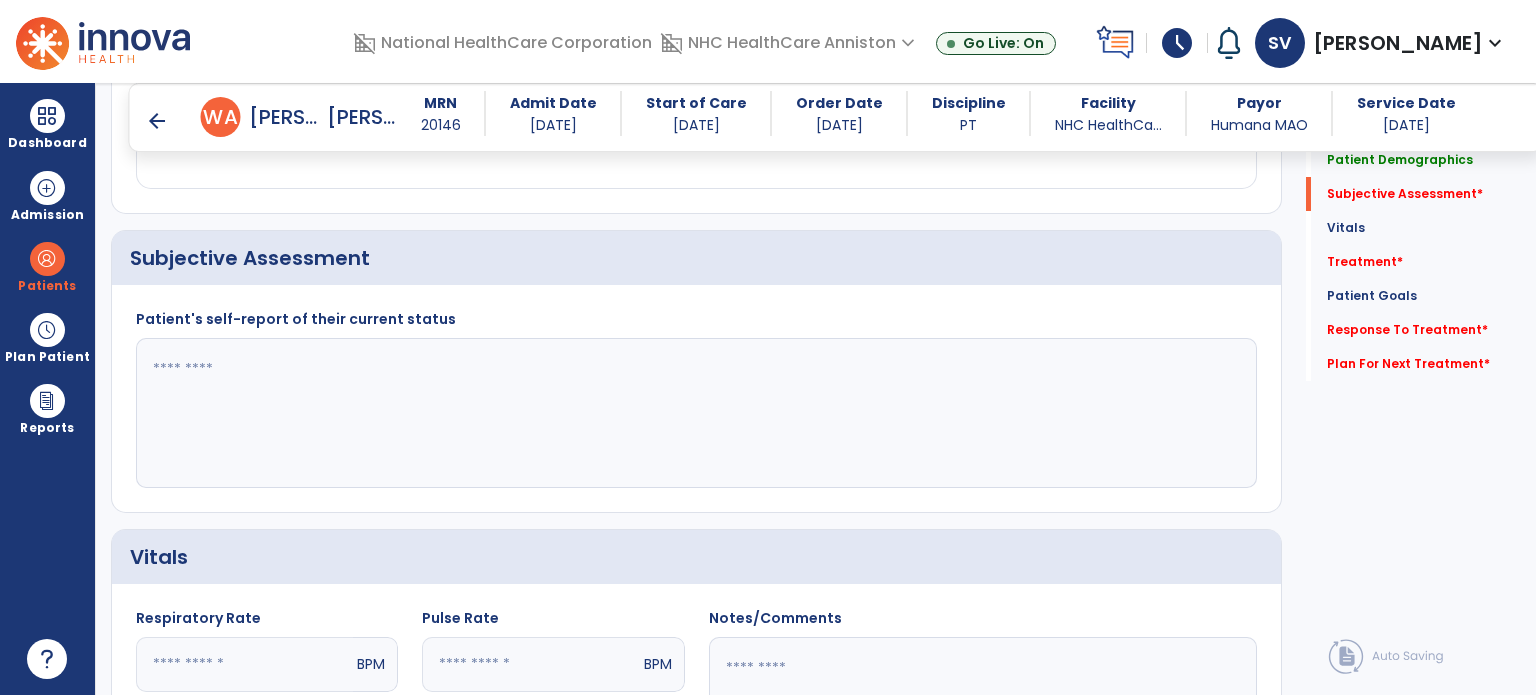 click 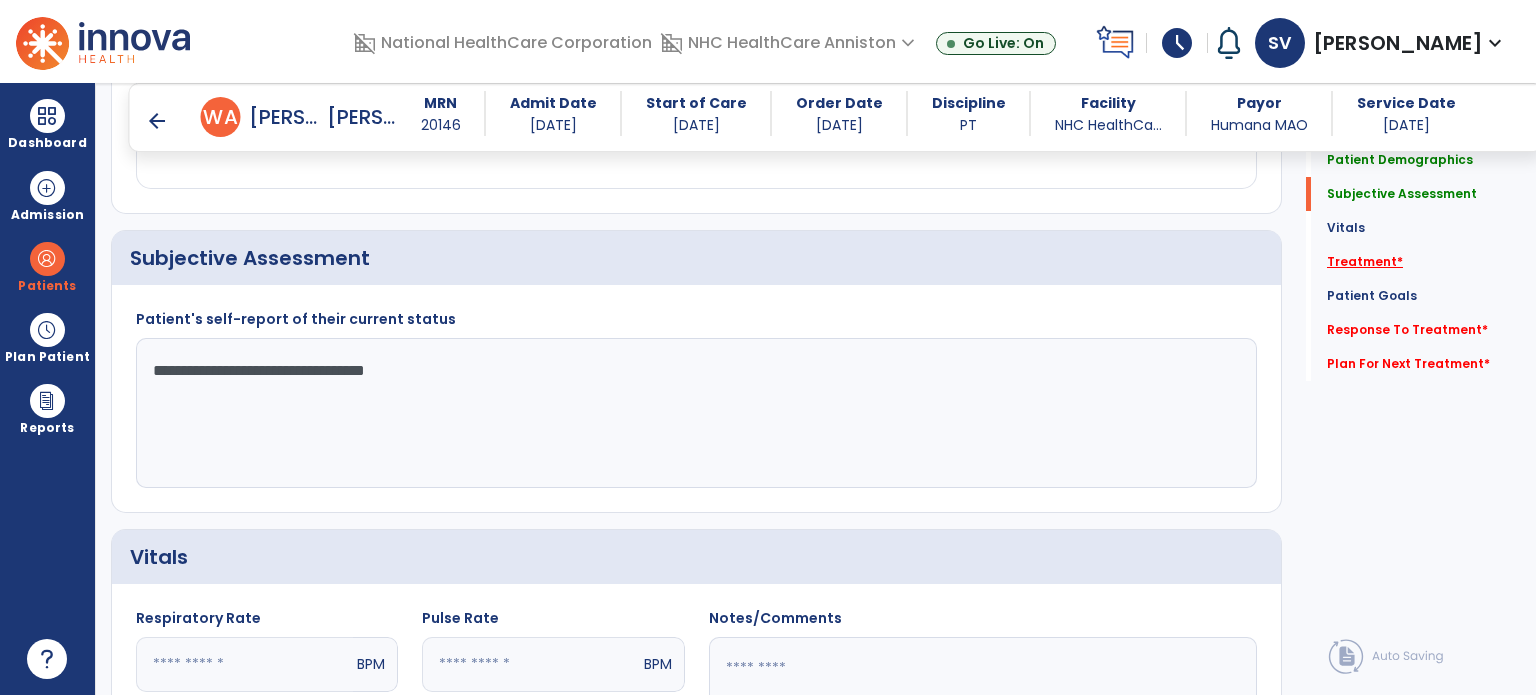 type on "**********" 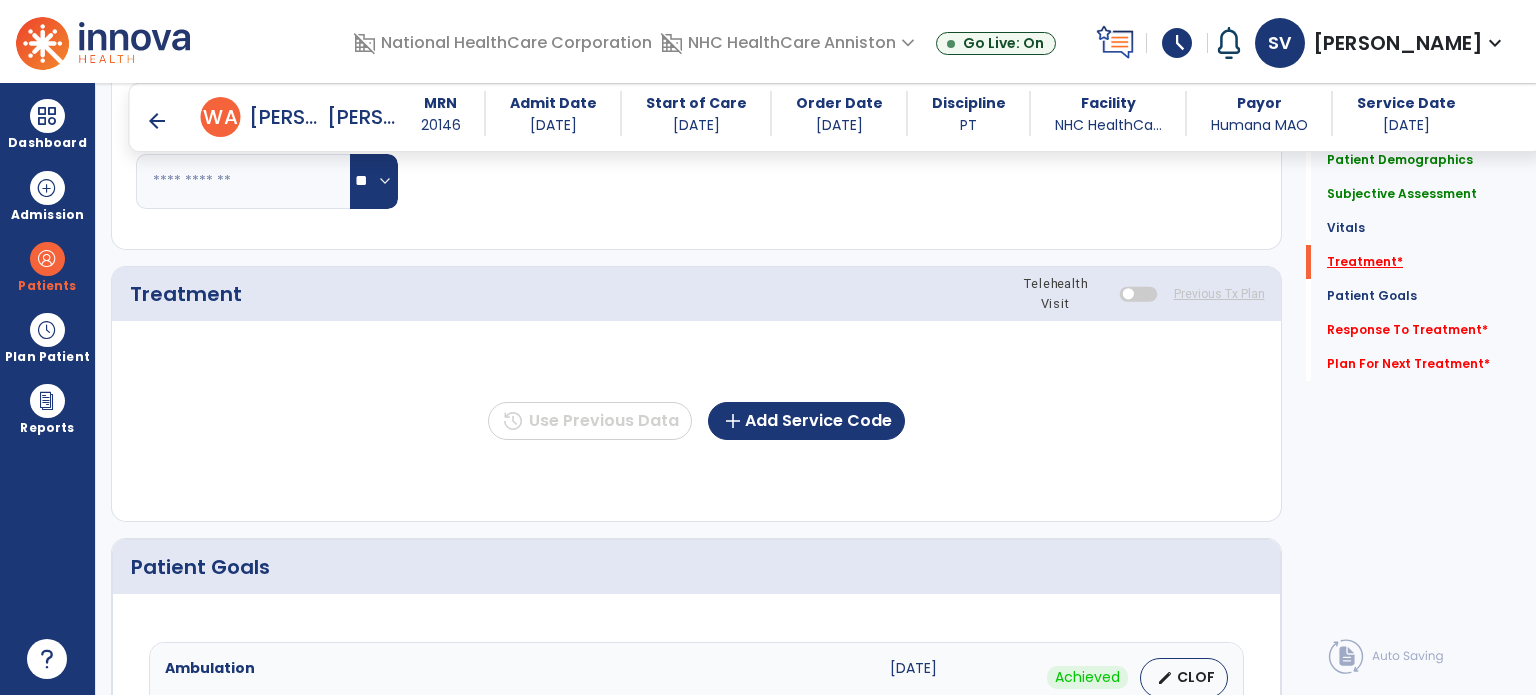 scroll, scrollTop: 1096, scrollLeft: 0, axis: vertical 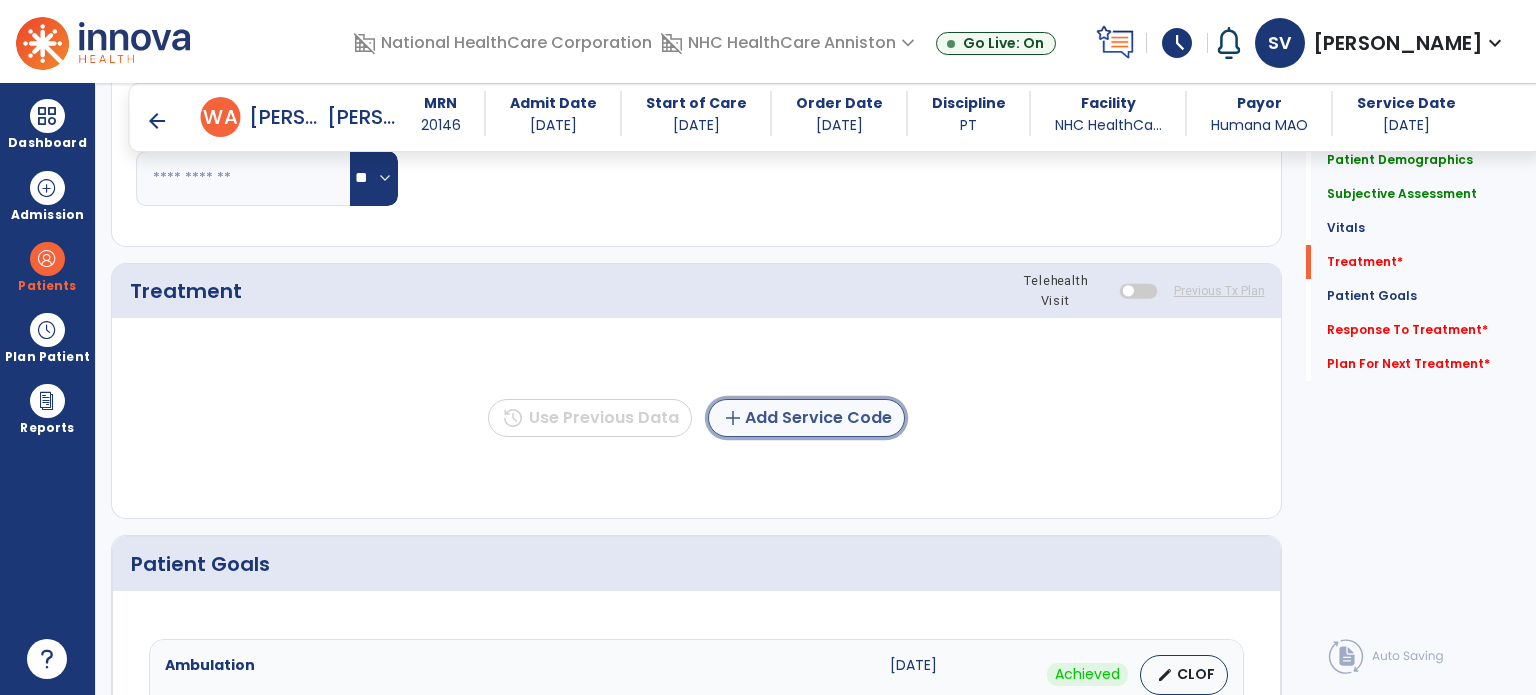 click on "add  Add Service Code" 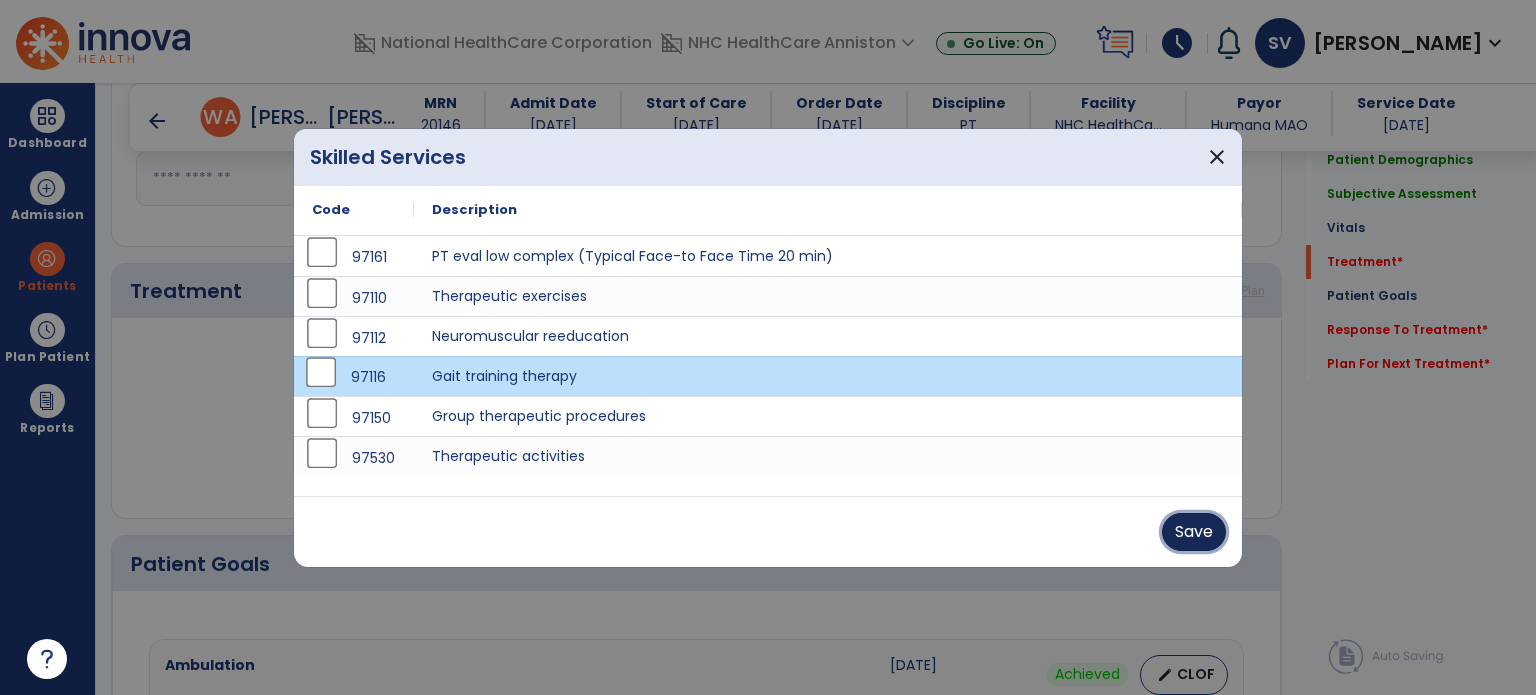 click on "Save" at bounding box center [1194, 532] 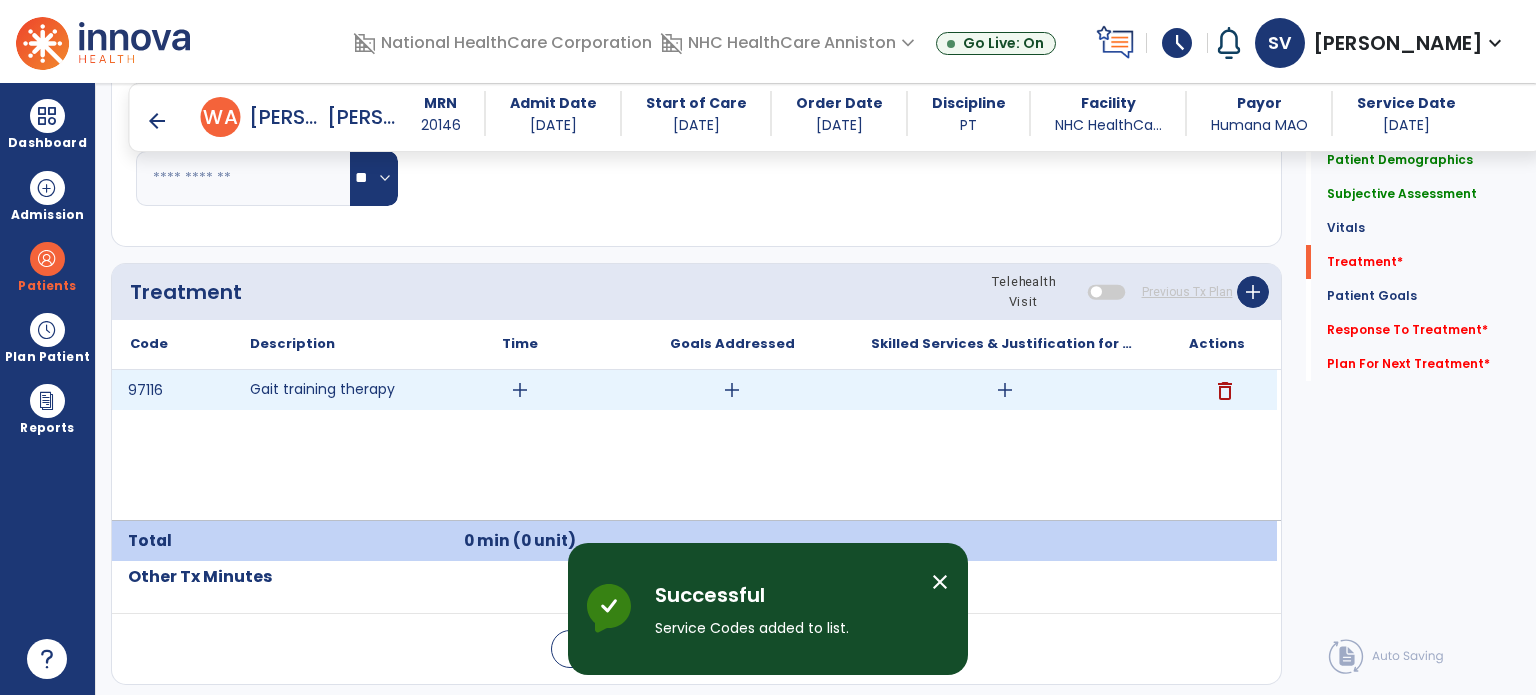 click on "add" at bounding box center (520, 390) 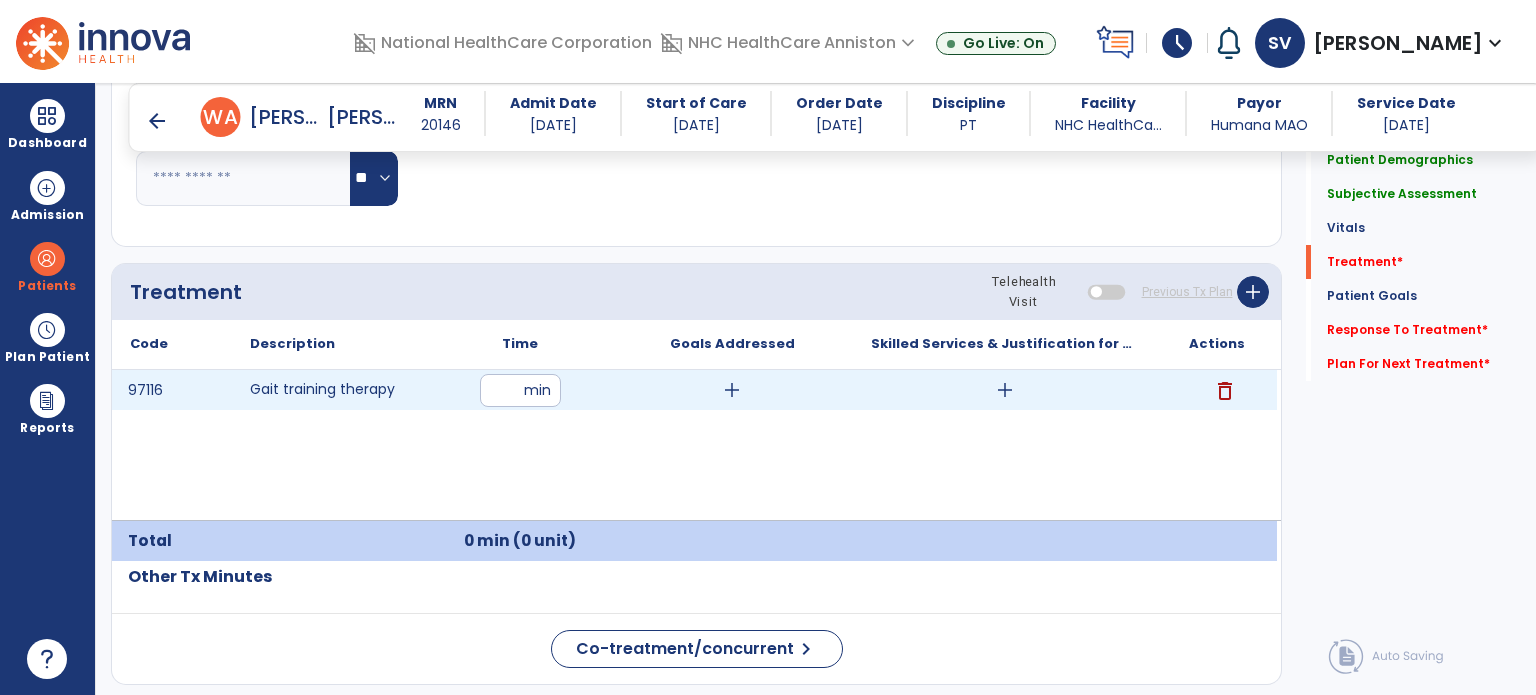 type on "**" 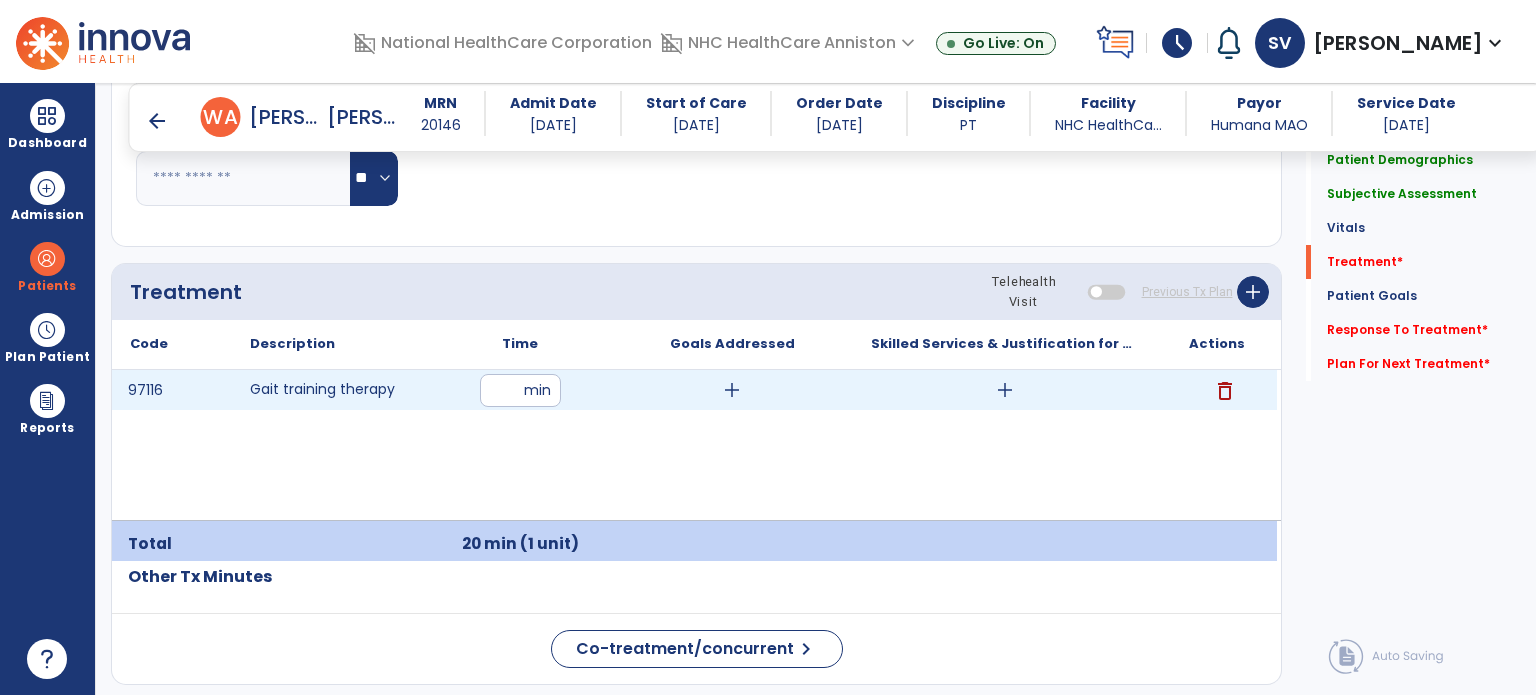 click on "add" at bounding box center (1005, 390) 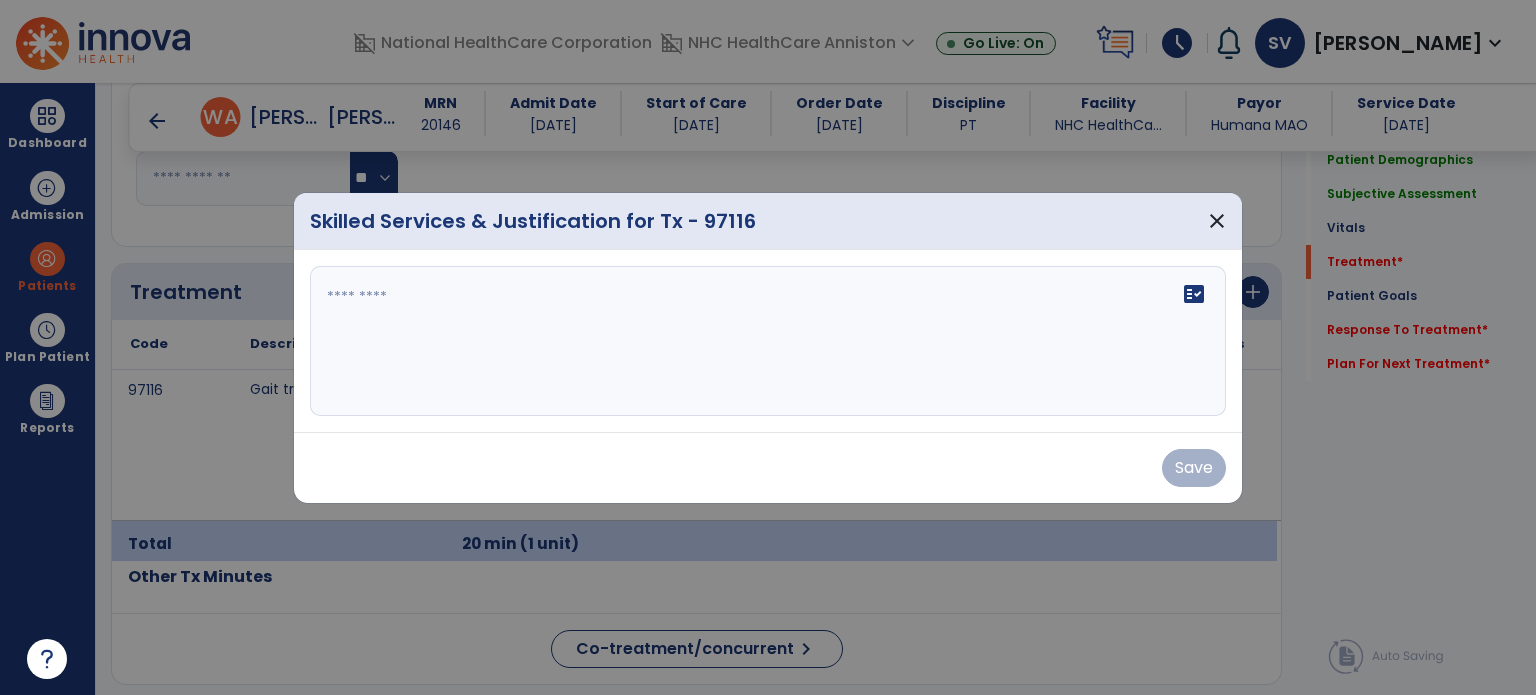 click on "fact_check" at bounding box center [768, 341] 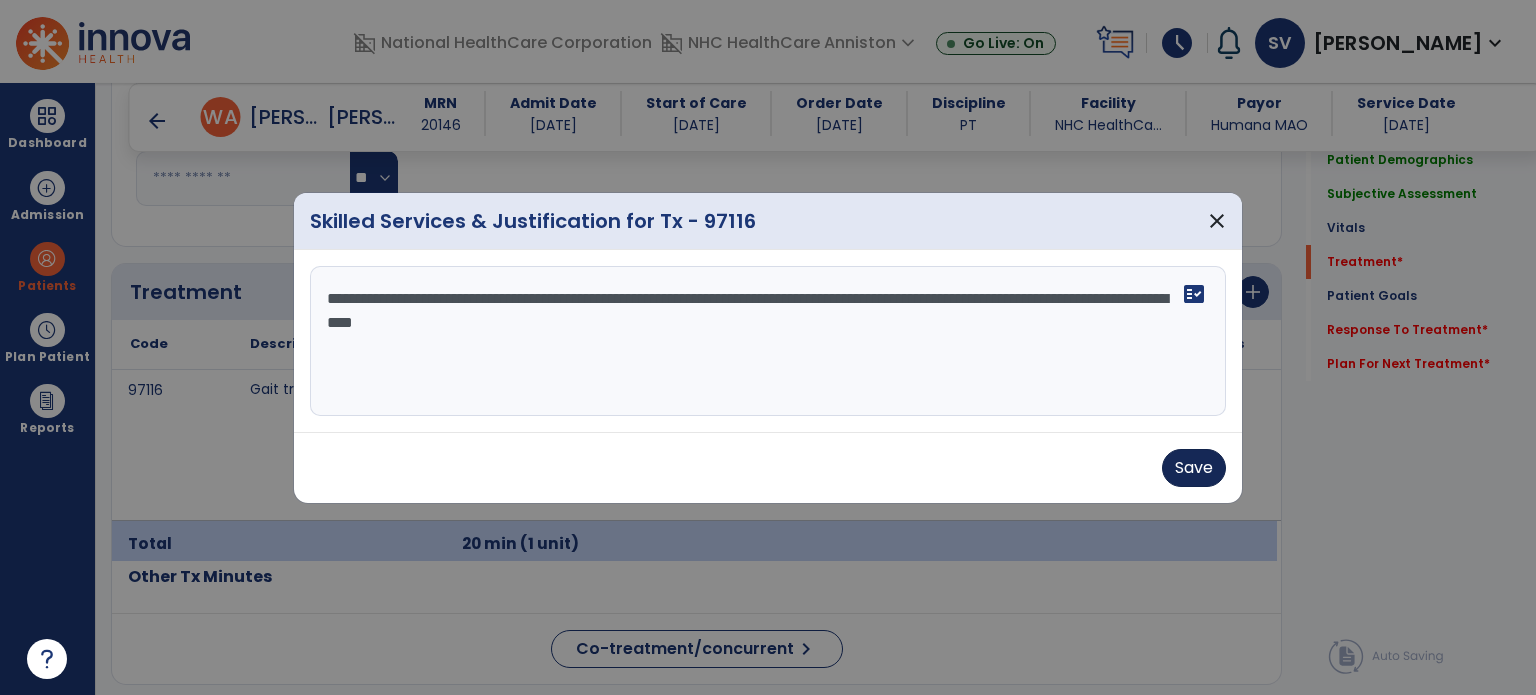 type on "**********" 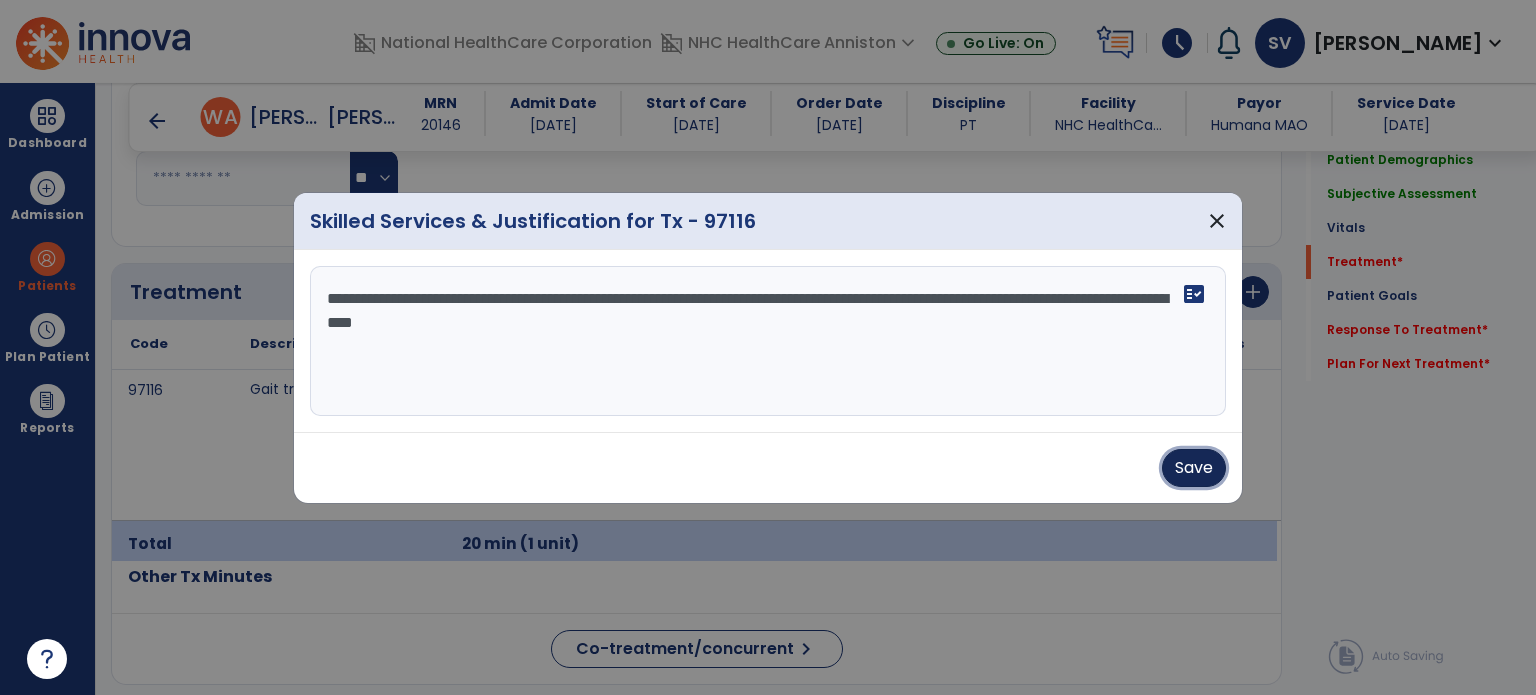click on "Save" at bounding box center [1194, 468] 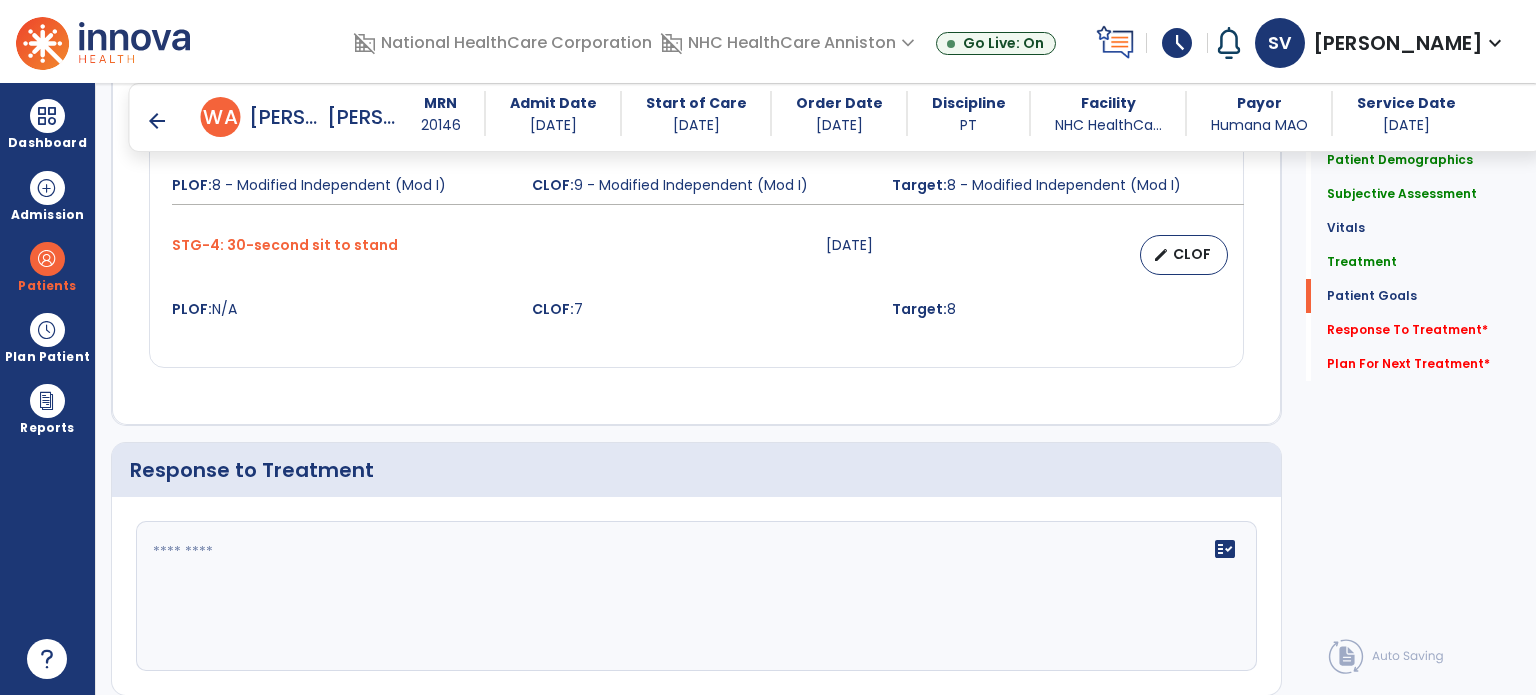 scroll, scrollTop: 2296, scrollLeft: 0, axis: vertical 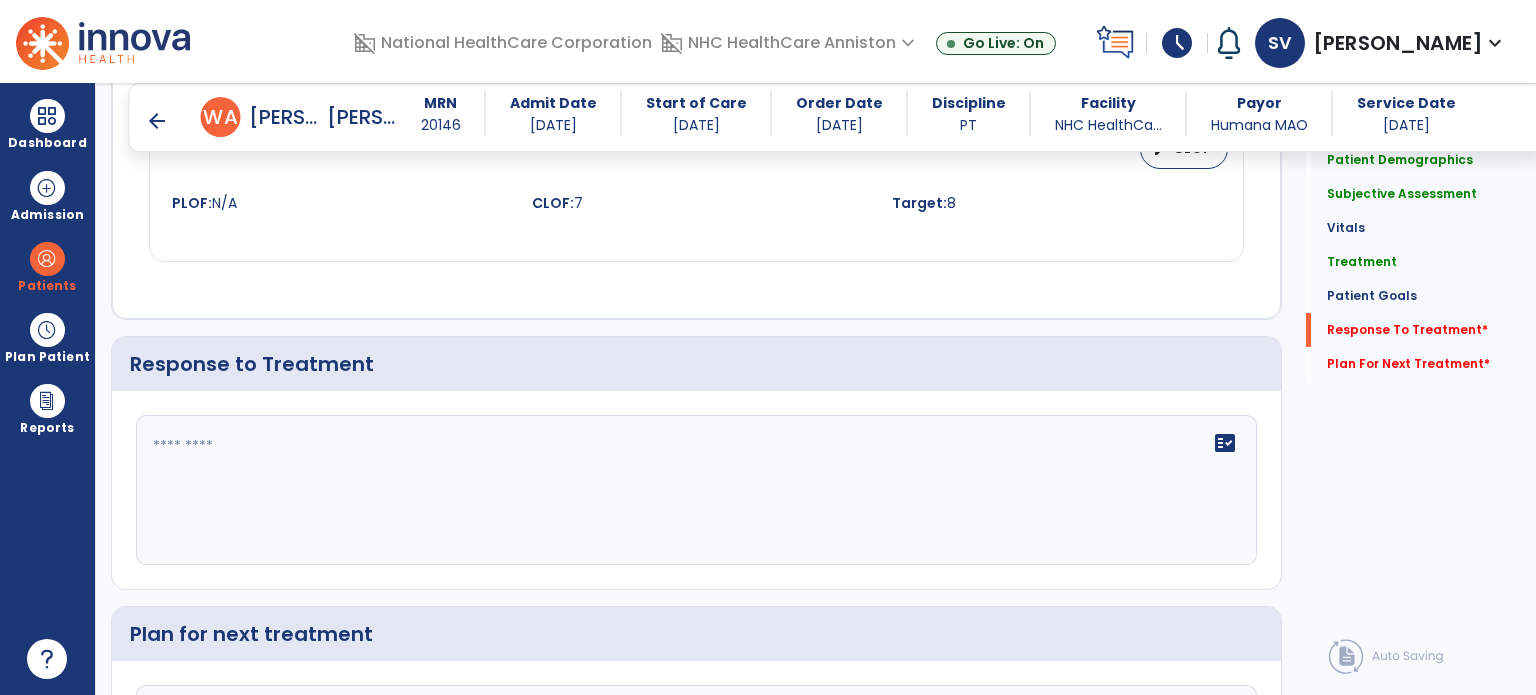 click on "fact_check" 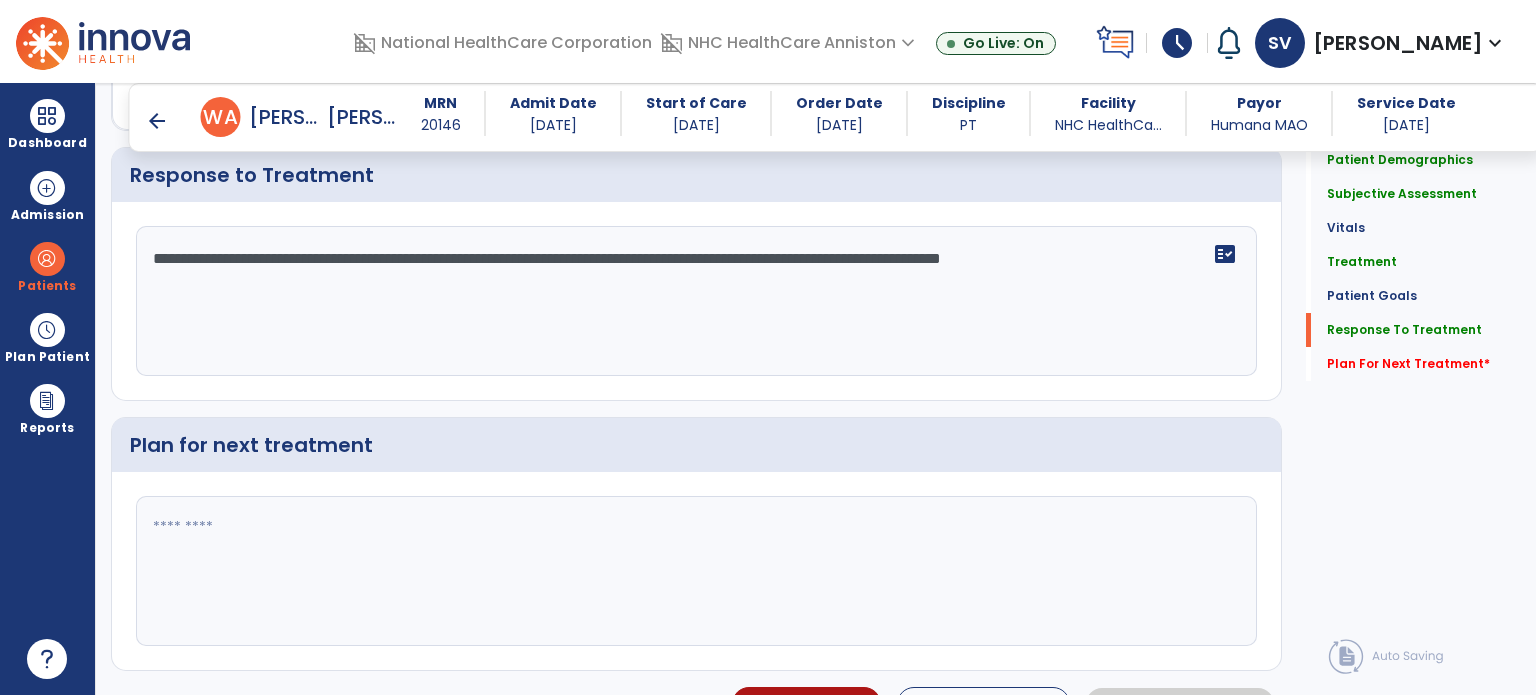 scroll, scrollTop: 2520, scrollLeft: 0, axis: vertical 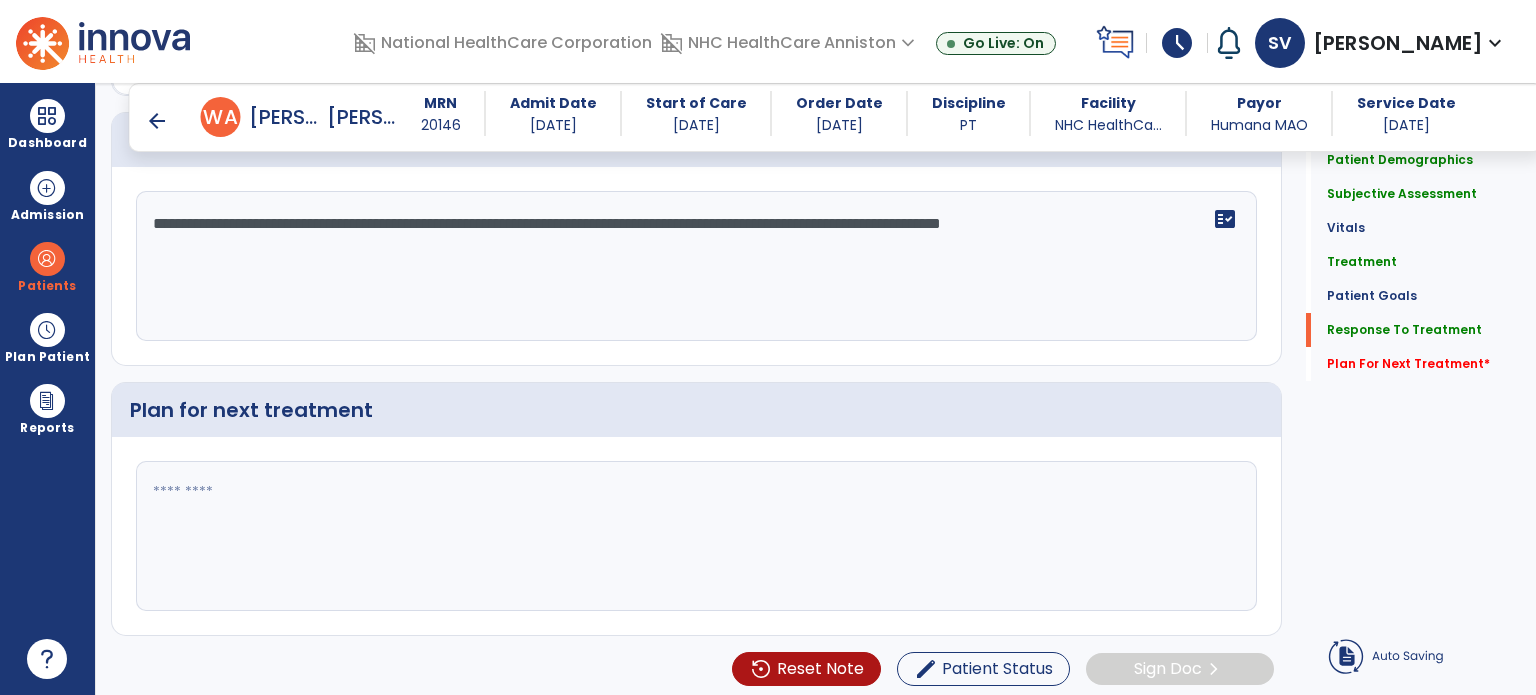 type on "**********" 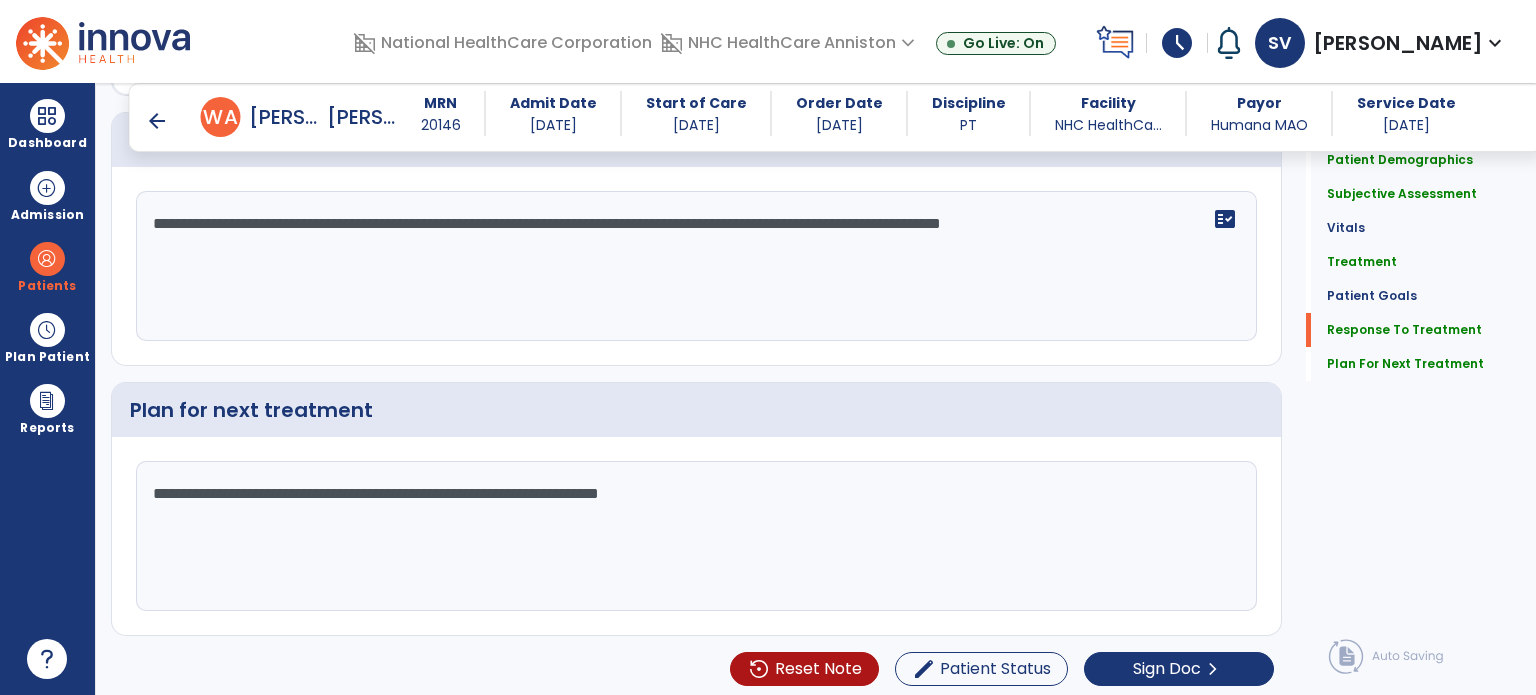 type on "**********" 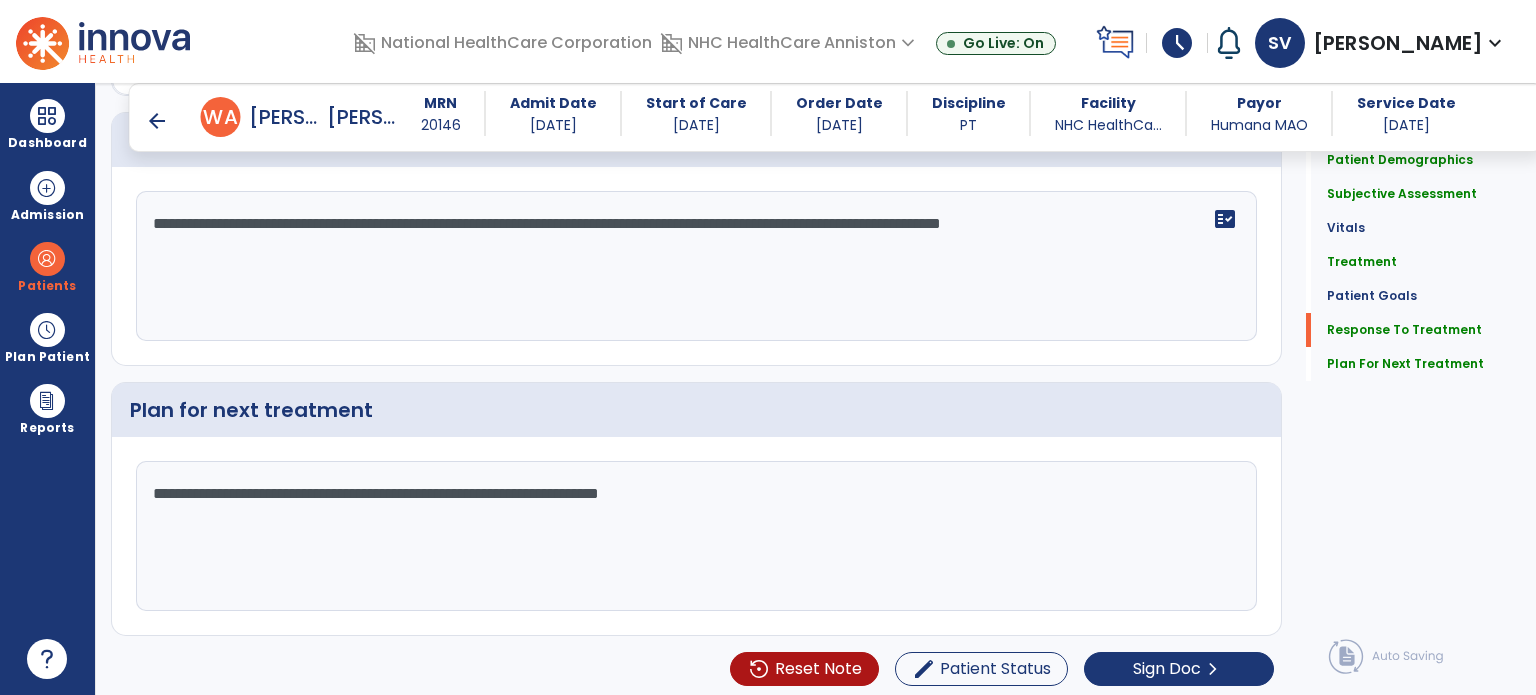 drag, startPoint x: 146, startPoint y: 221, endPoint x: 1176, endPoint y: 260, distance: 1030.738 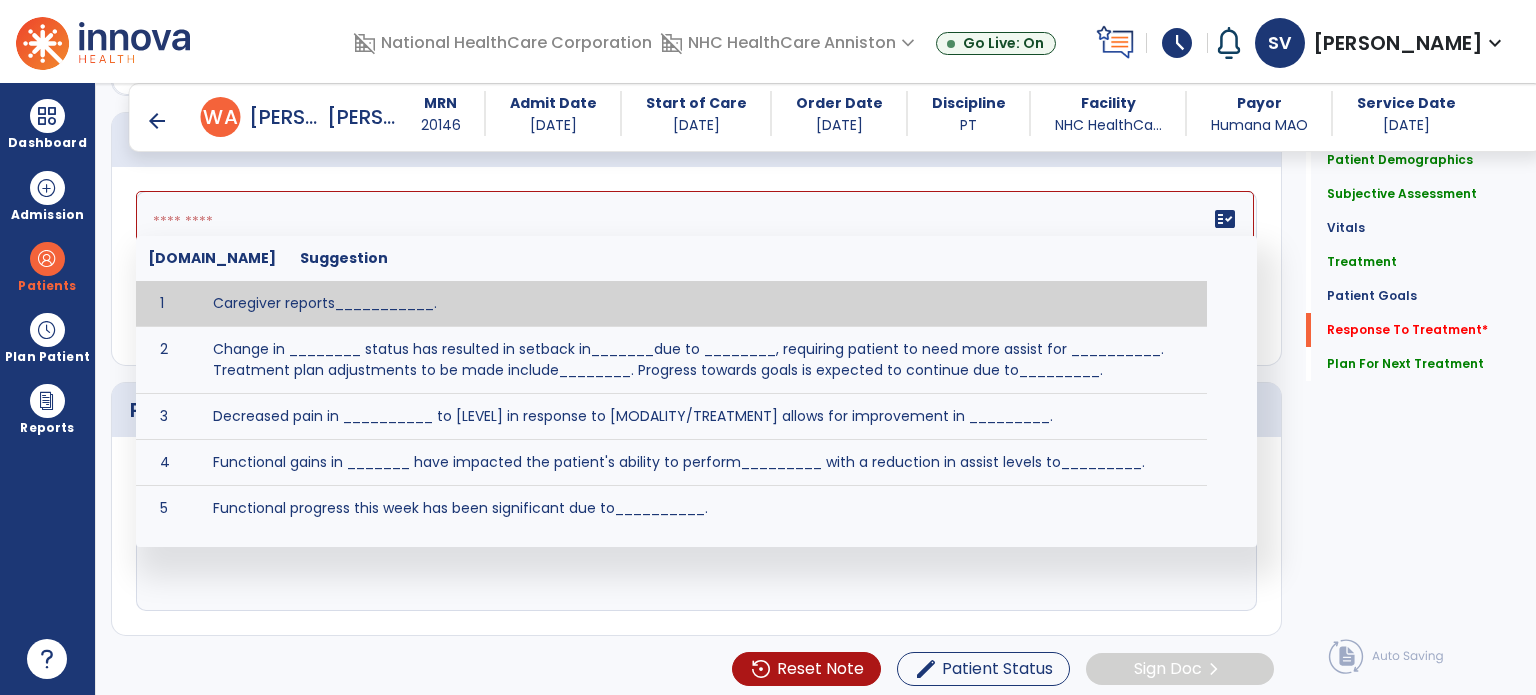 paste on "**********" 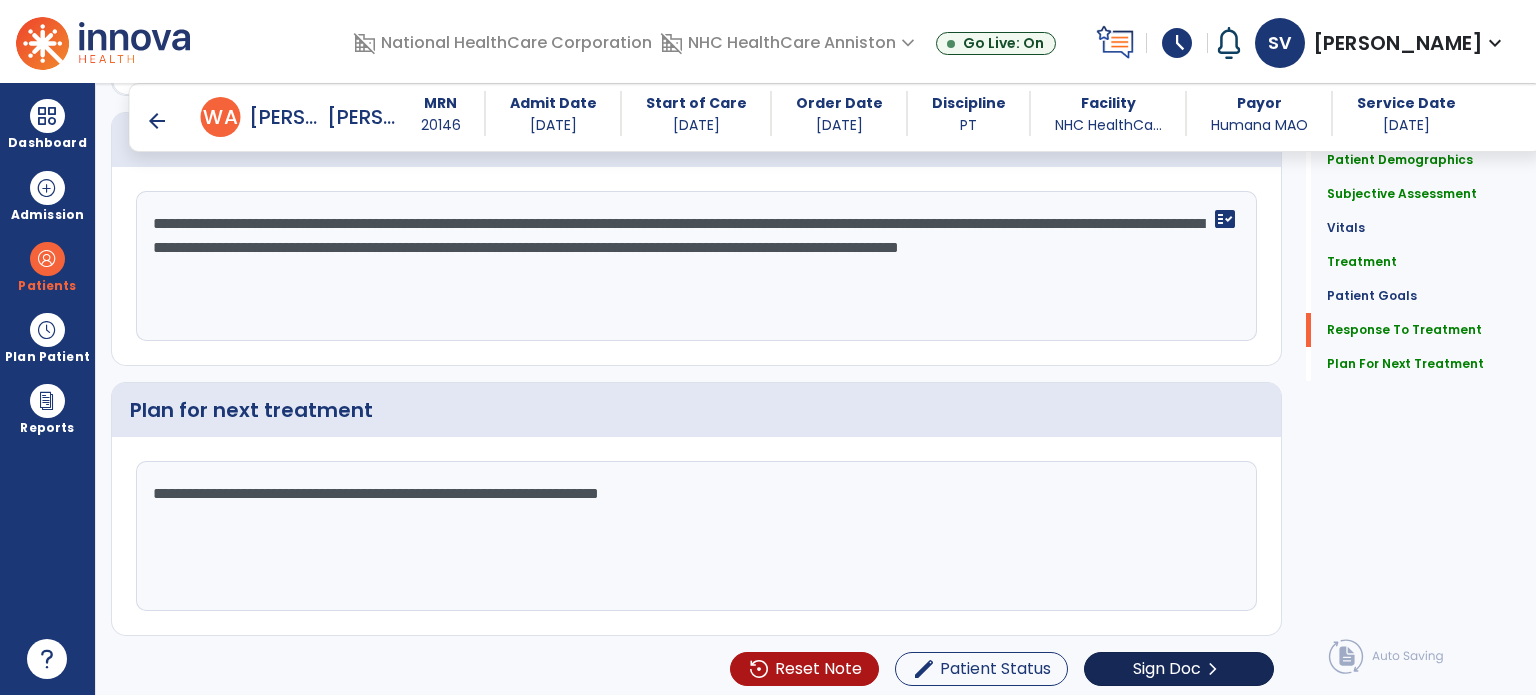 type on "**********" 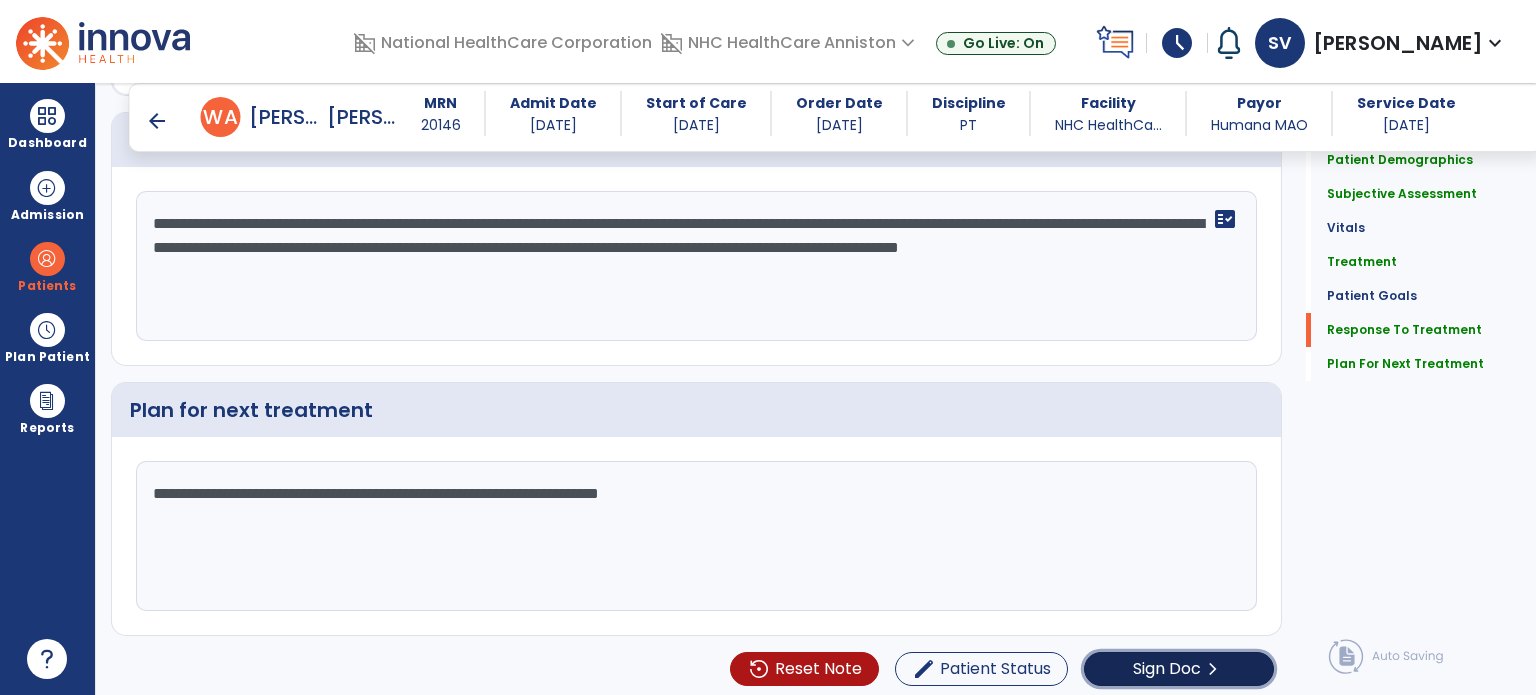 click on "Sign Doc" 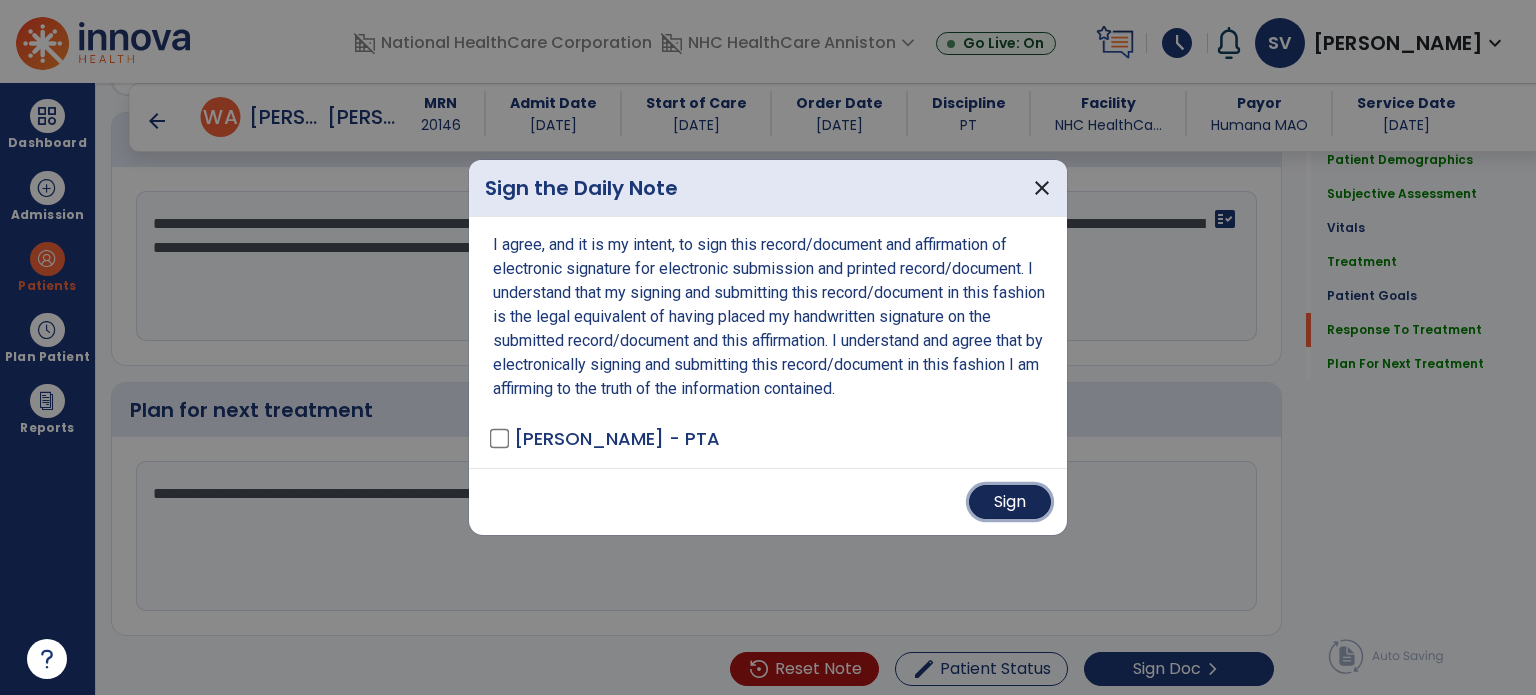 click on "Sign" at bounding box center [1010, 502] 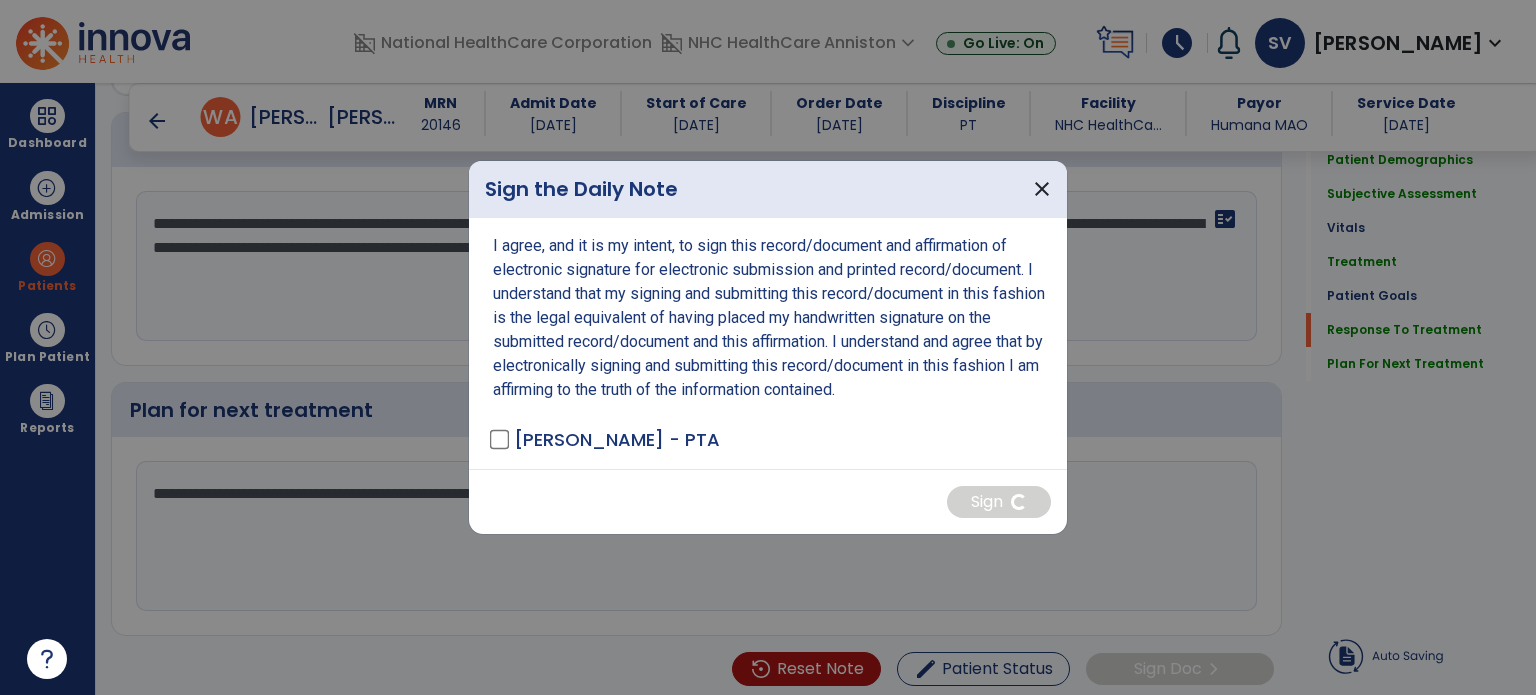 click at bounding box center [768, 347] 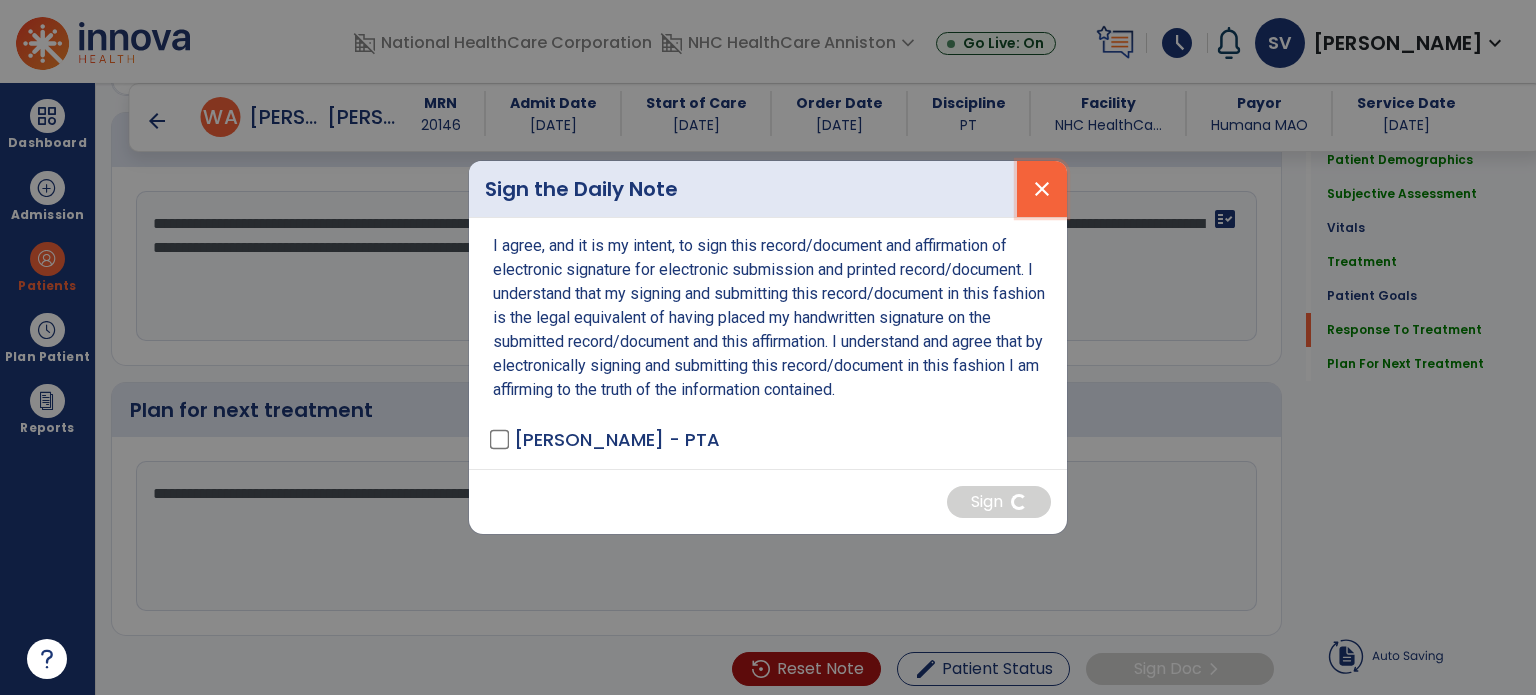 click on "close" at bounding box center [1042, 189] 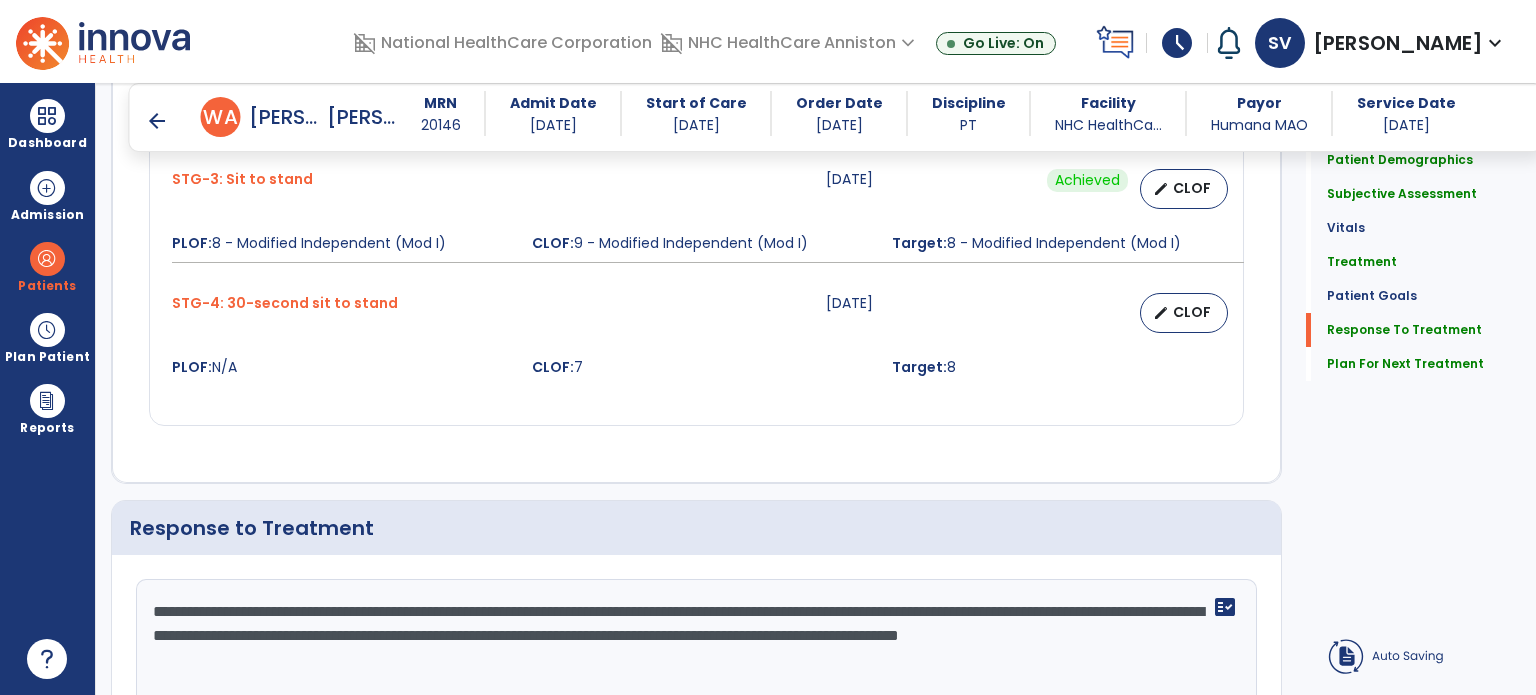 scroll, scrollTop: 2520, scrollLeft: 0, axis: vertical 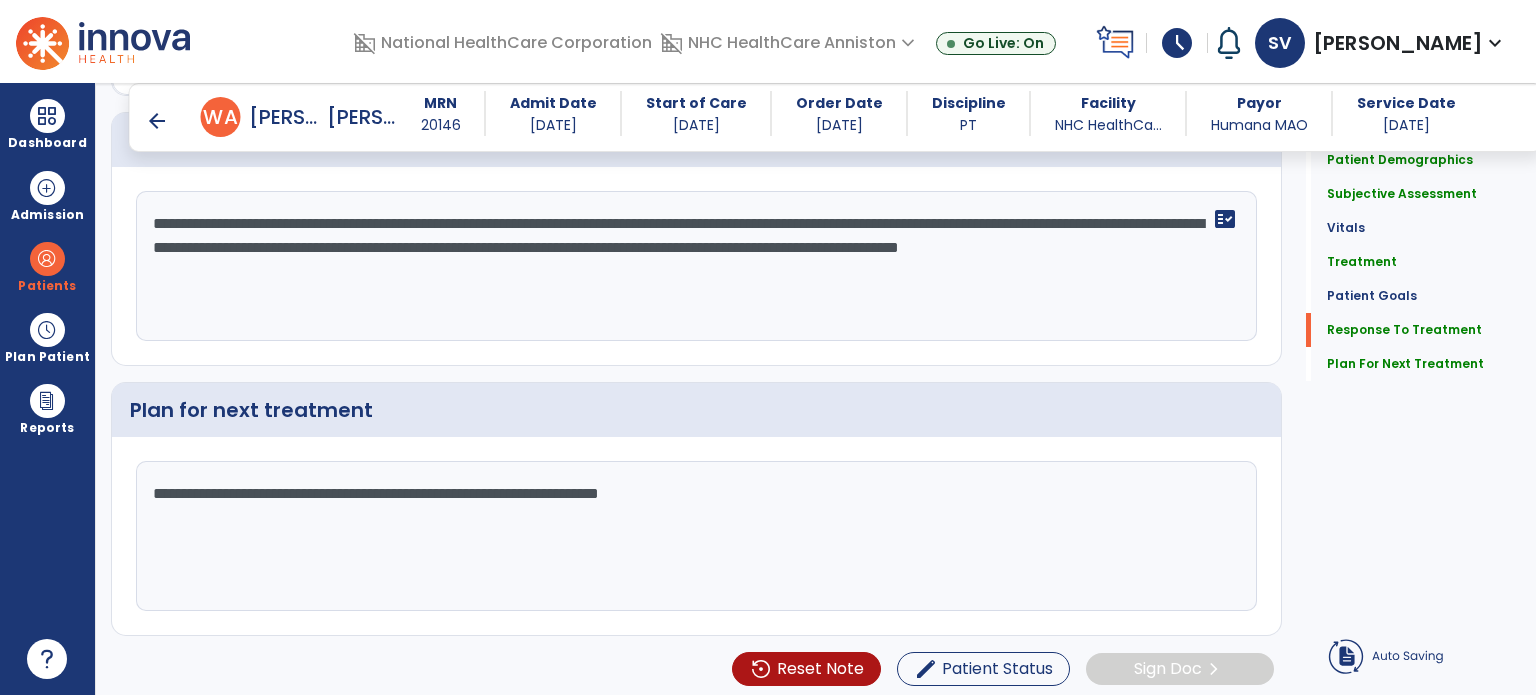 click on "**********" 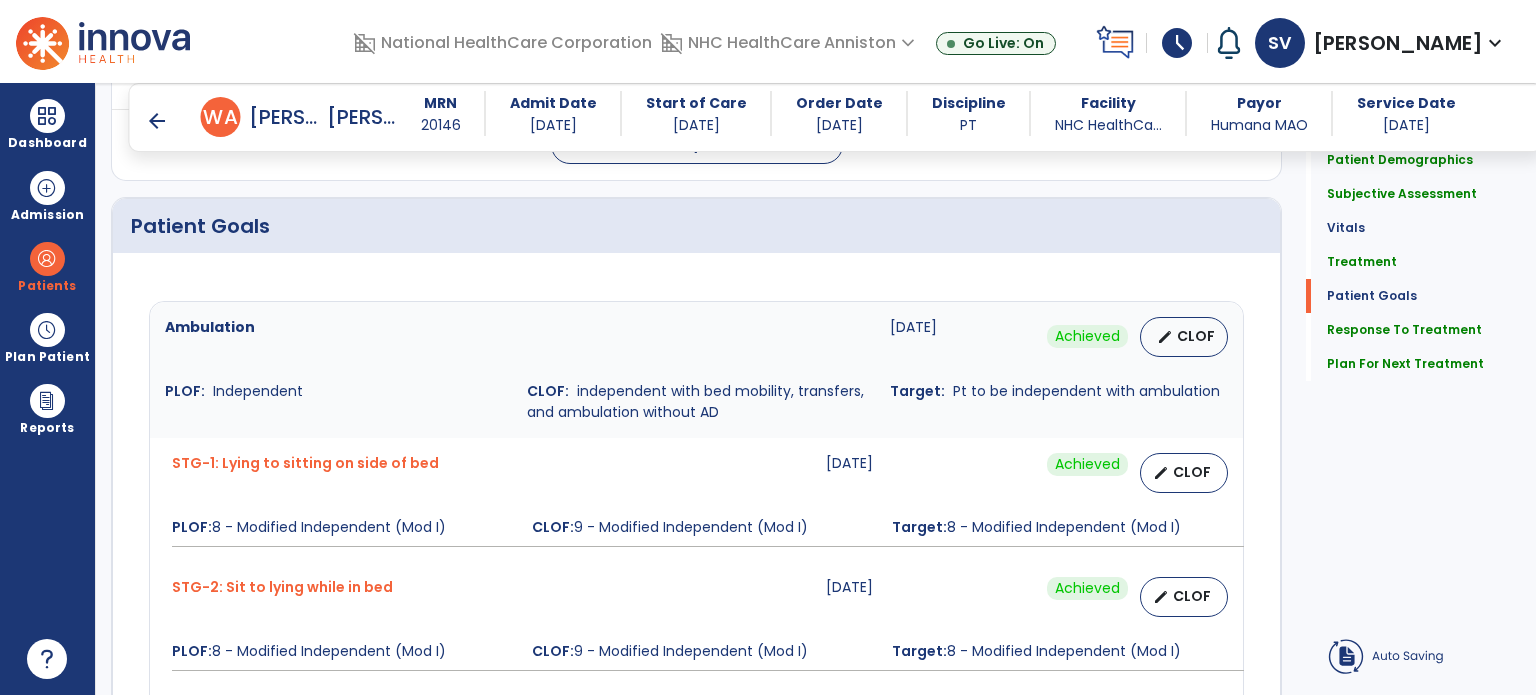 scroll, scrollTop: 2000, scrollLeft: 0, axis: vertical 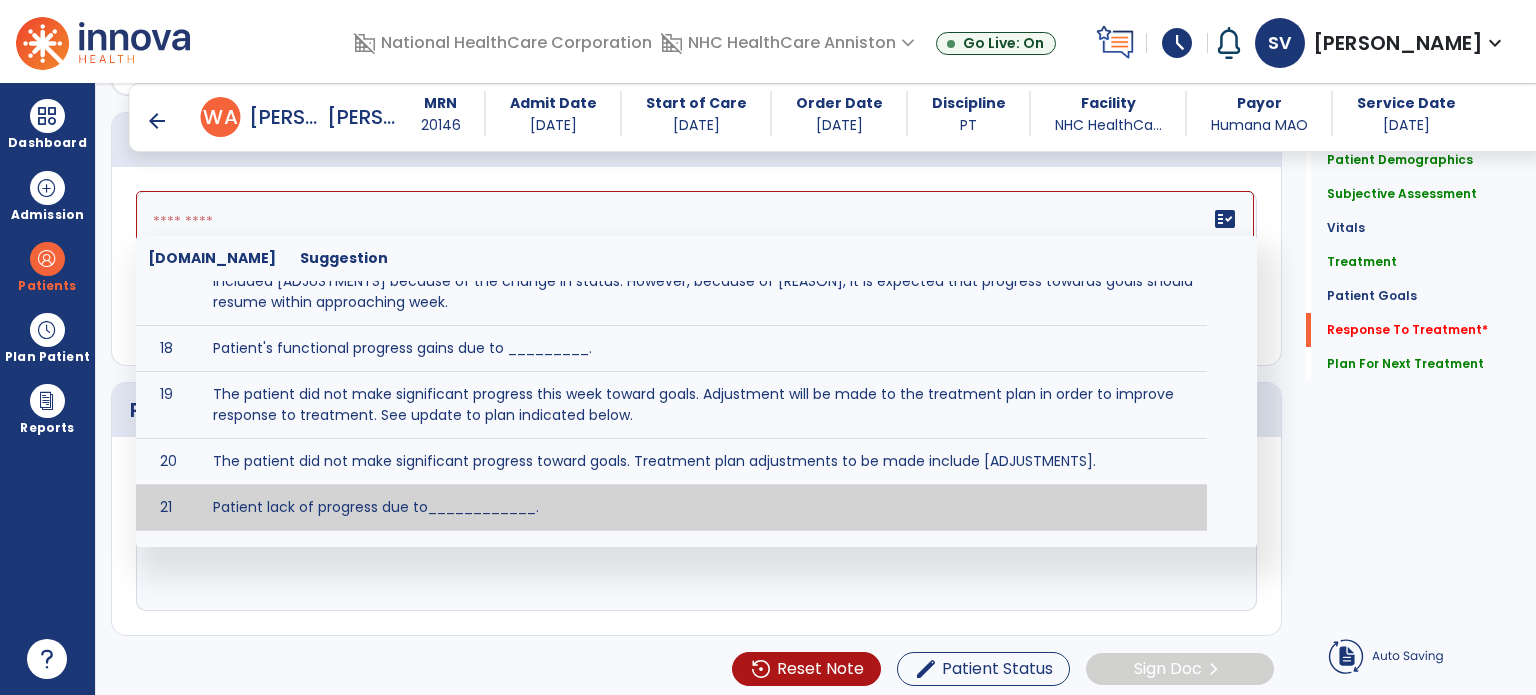 type 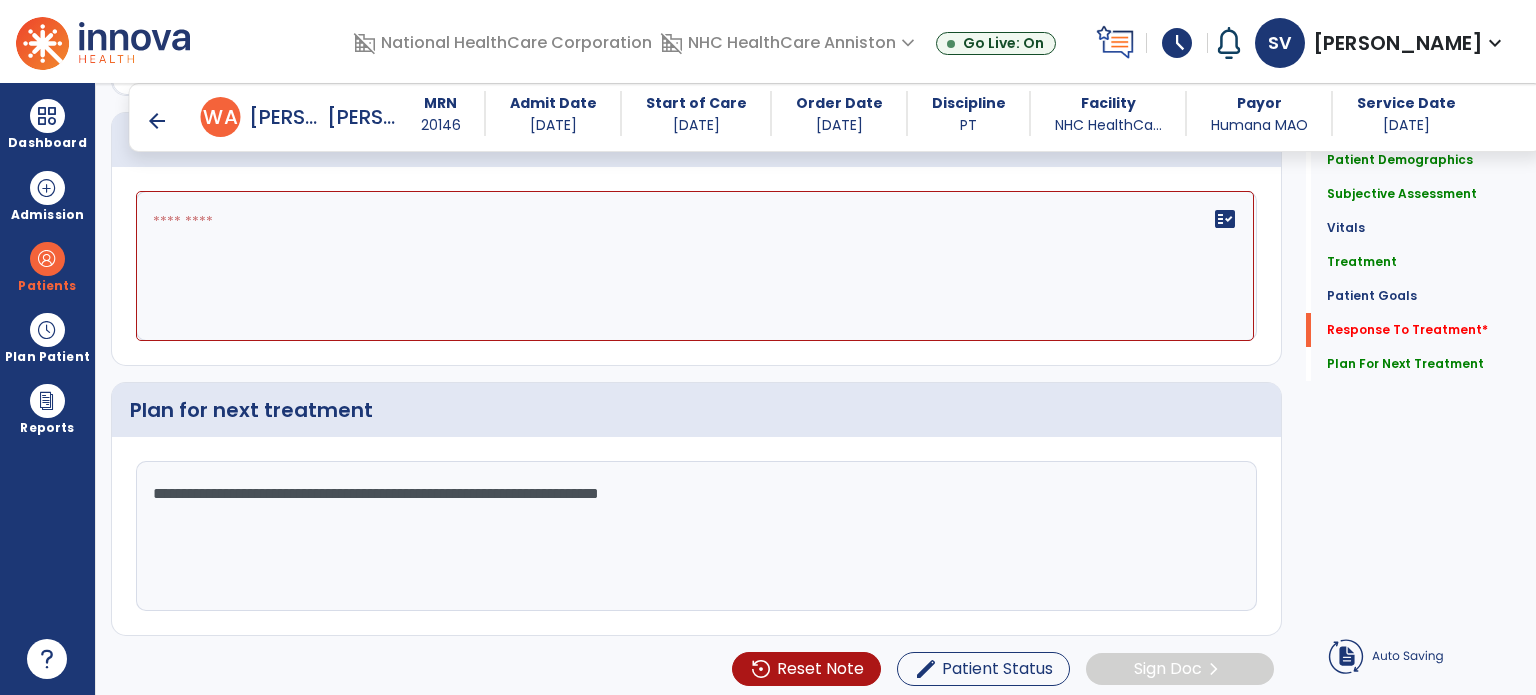 click on "Quick Links  Patient Demographics   Patient Demographics   Subjective Assessment   Subjective Assessment   Vitals   Vitals   Treatment   Treatment   Patient Goals   Patient Goals   Response To Treatment   *  Response To Treatment   *  Plan For Next Treatment   Plan For Next Treatment" 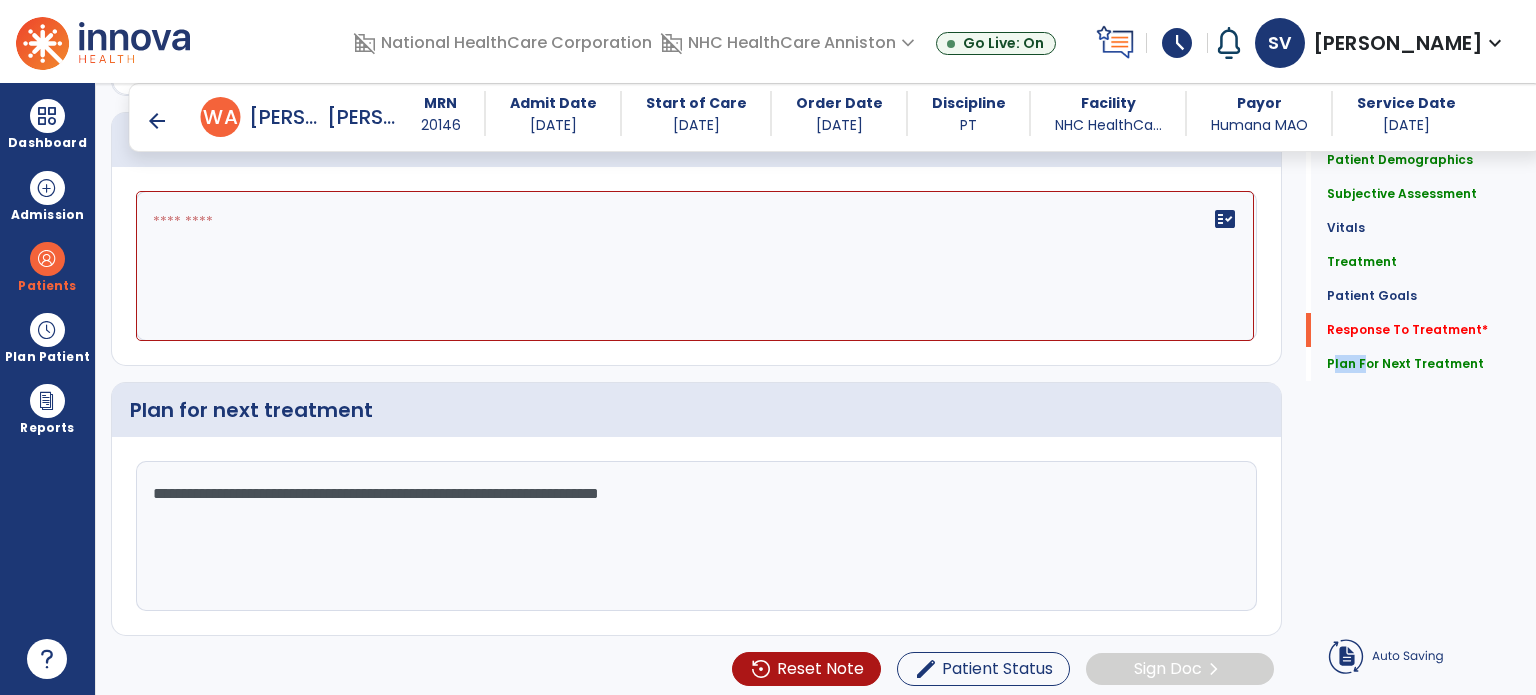 click on "Quick Links  Patient Demographics   Patient Demographics   Subjective Assessment   Subjective Assessment   Vitals   Vitals   Treatment   Treatment   Patient Goals   Patient Goals   Response To Treatment   *  Response To Treatment   *  Plan For Next Treatment   Plan For Next Treatment" 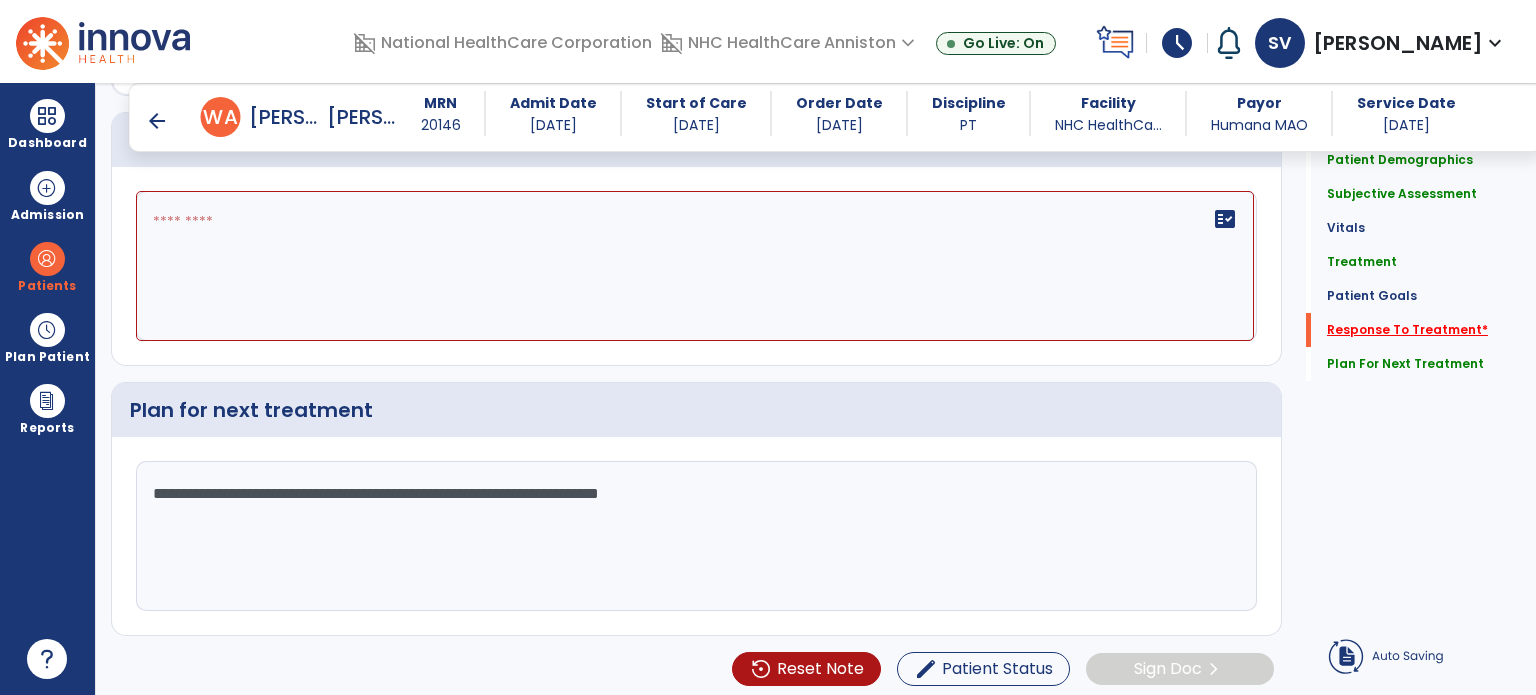click on "Response To Treatment   *" 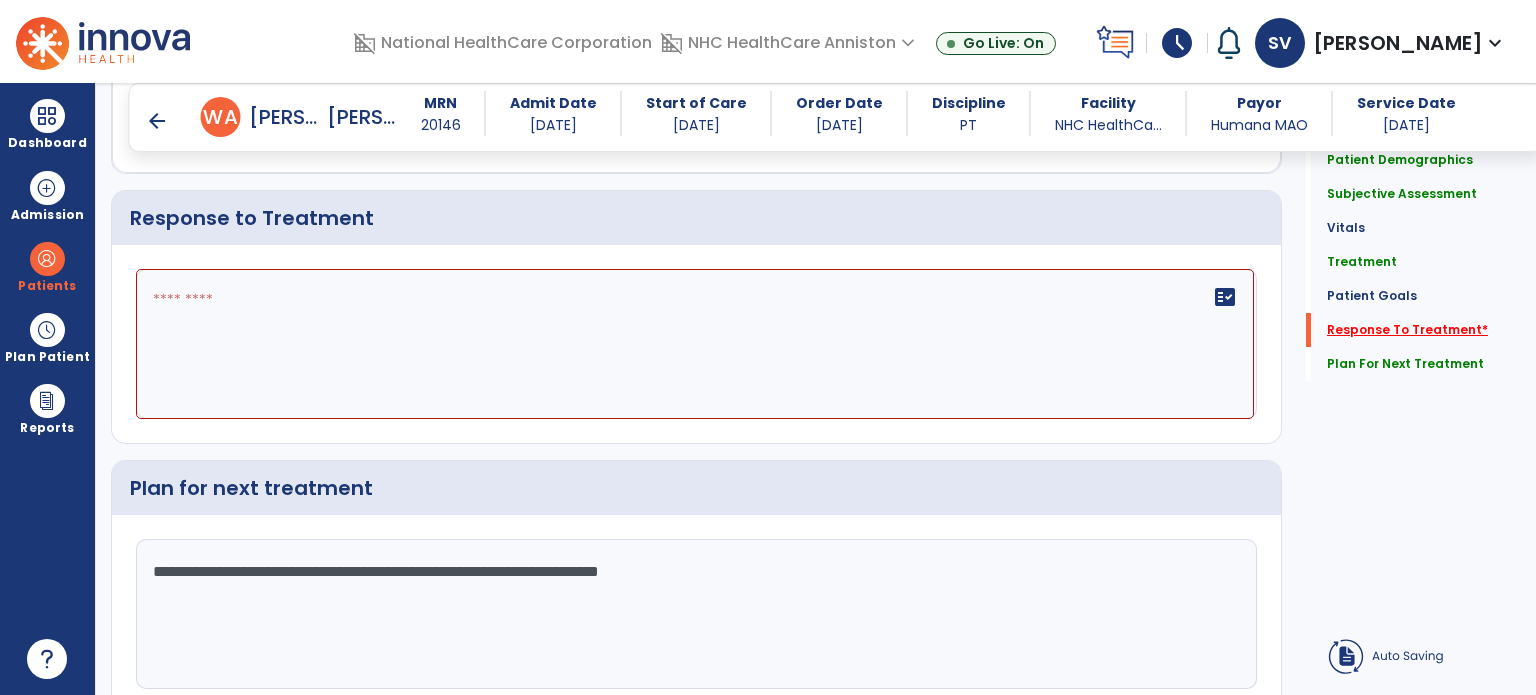 scroll, scrollTop: 2365, scrollLeft: 0, axis: vertical 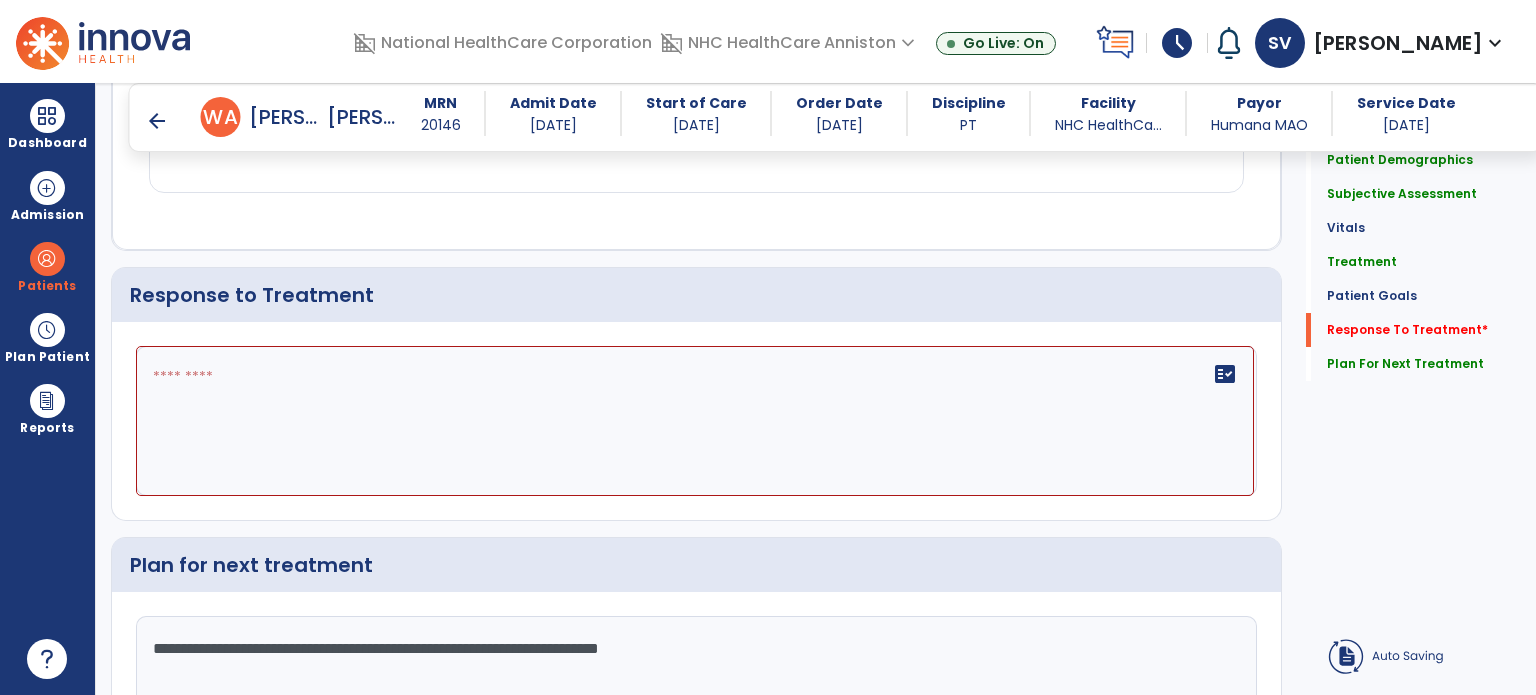 click on "**********" 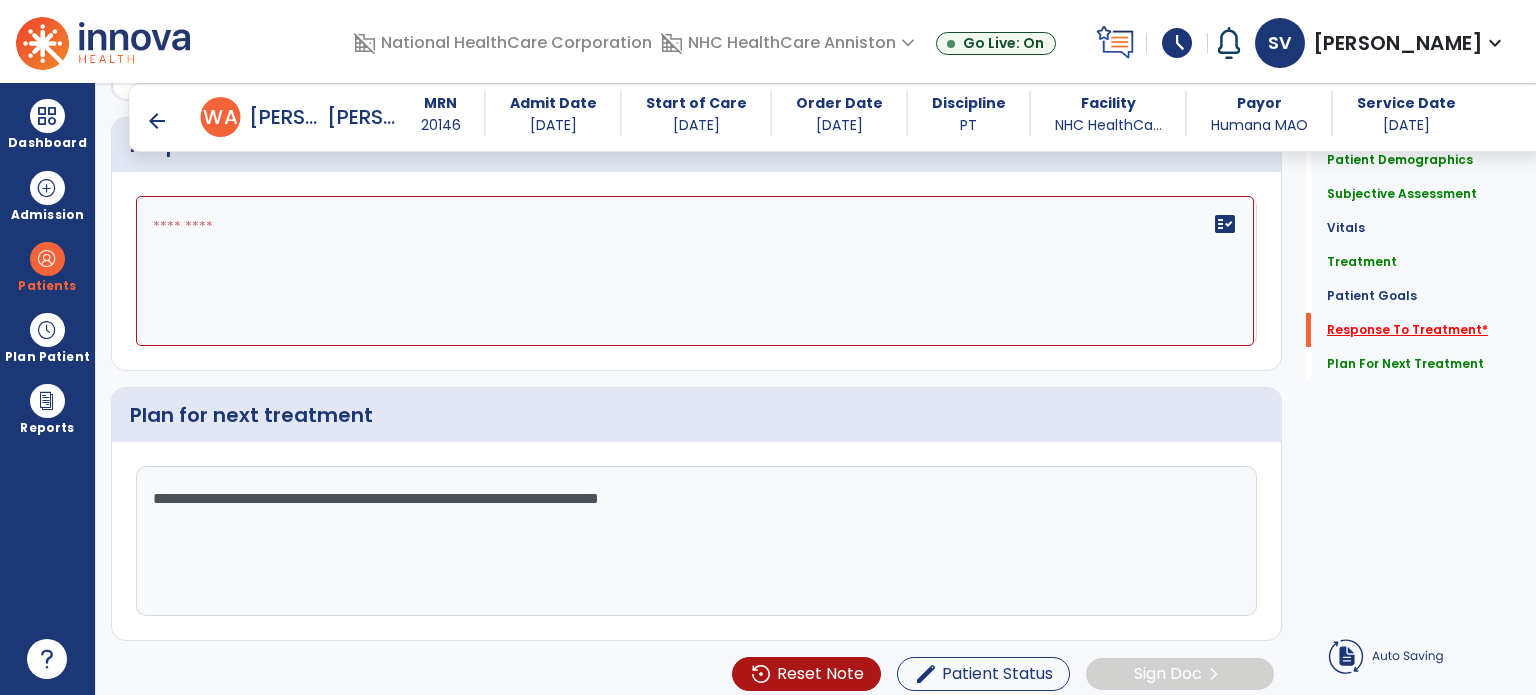 scroll, scrollTop: 2520, scrollLeft: 0, axis: vertical 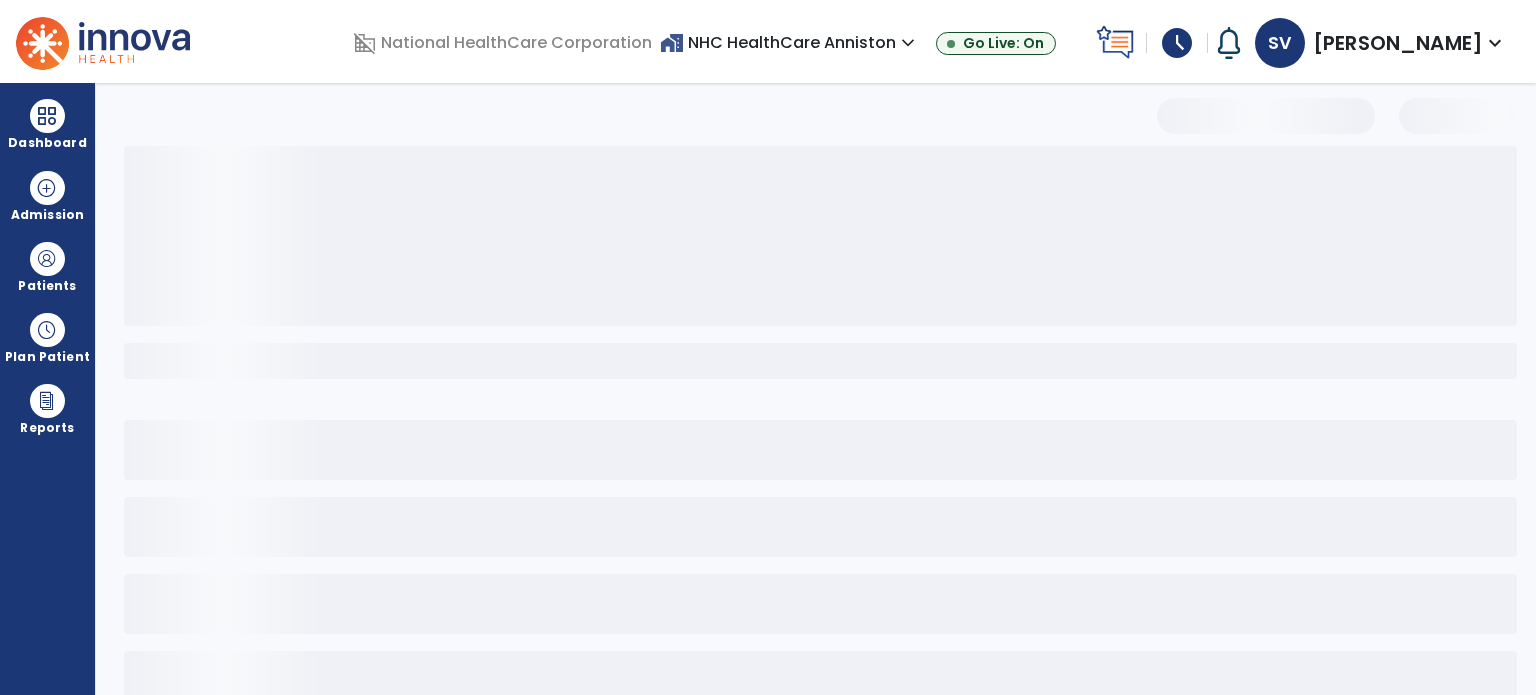 select on "*" 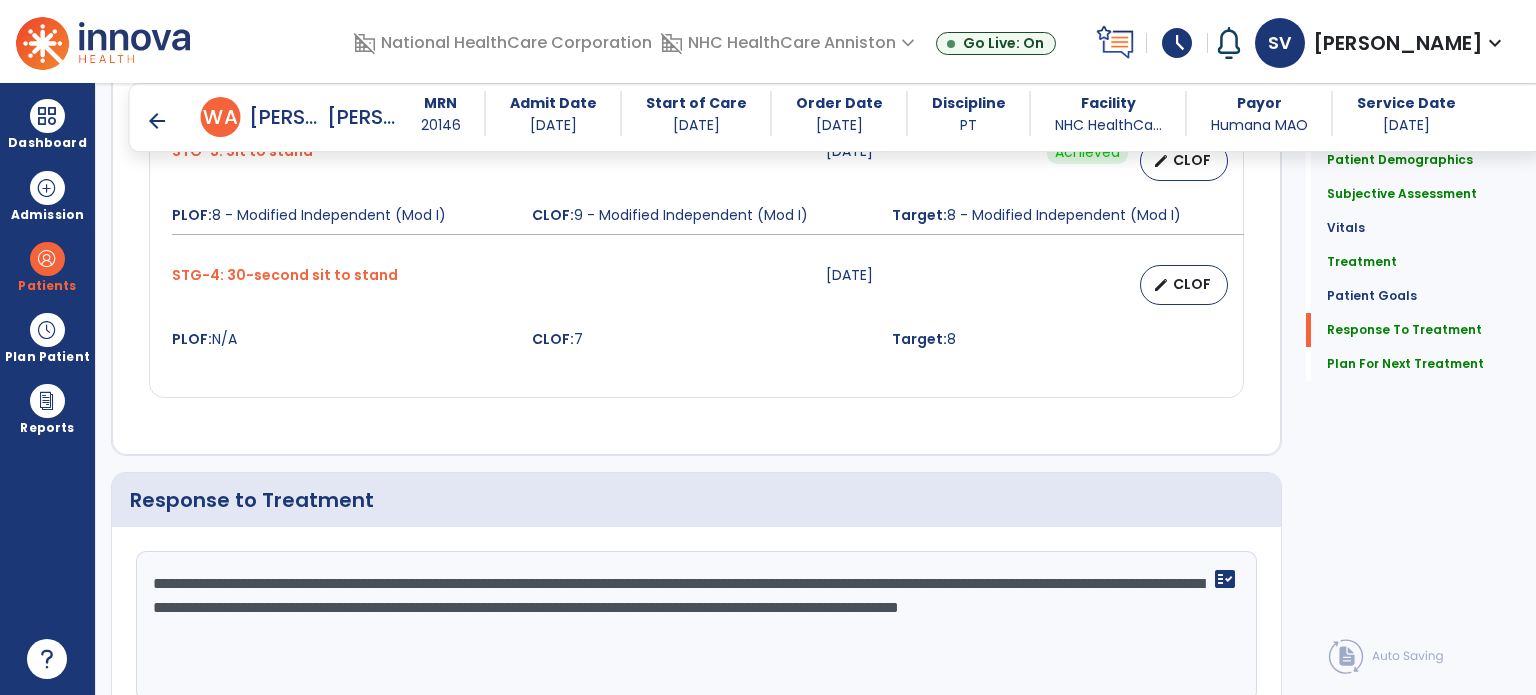 scroll, scrollTop: 2520, scrollLeft: 0, axis: vertical 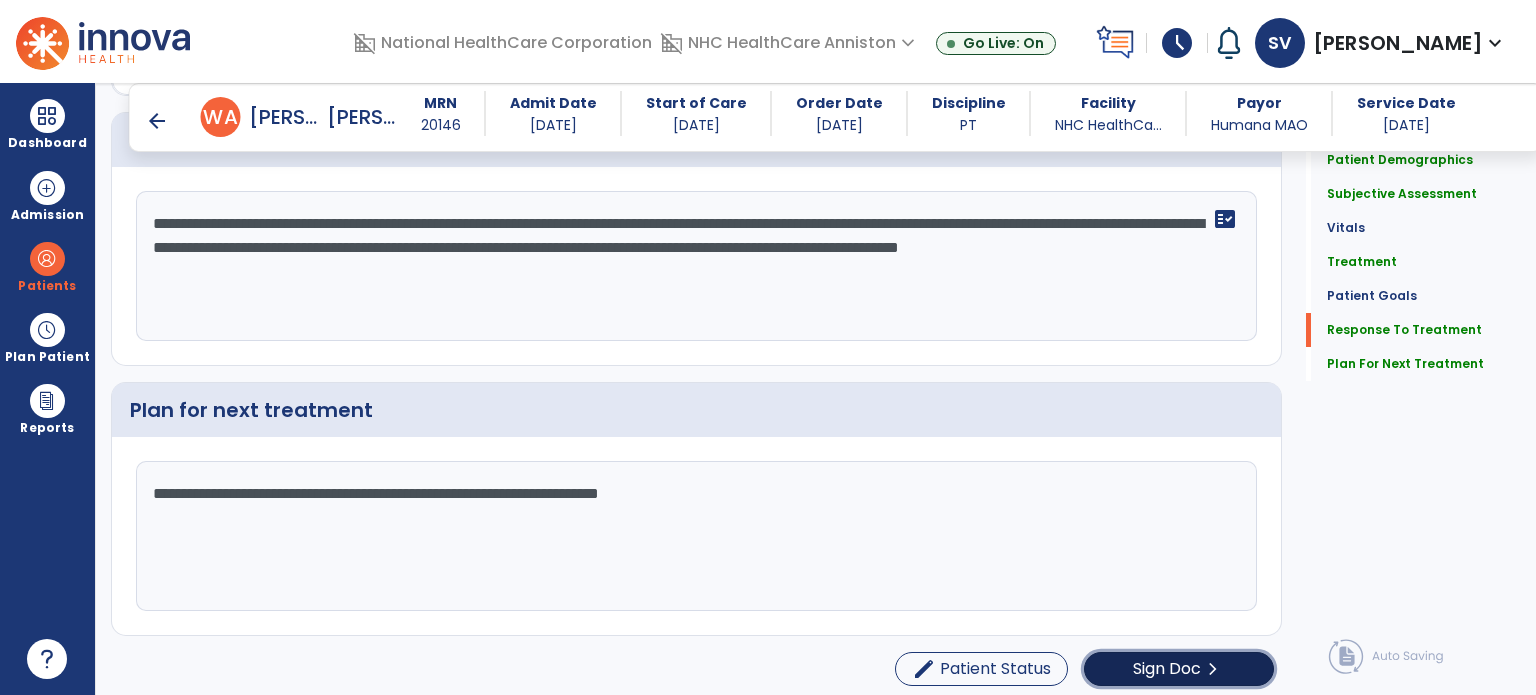 click on "Sign Doc" 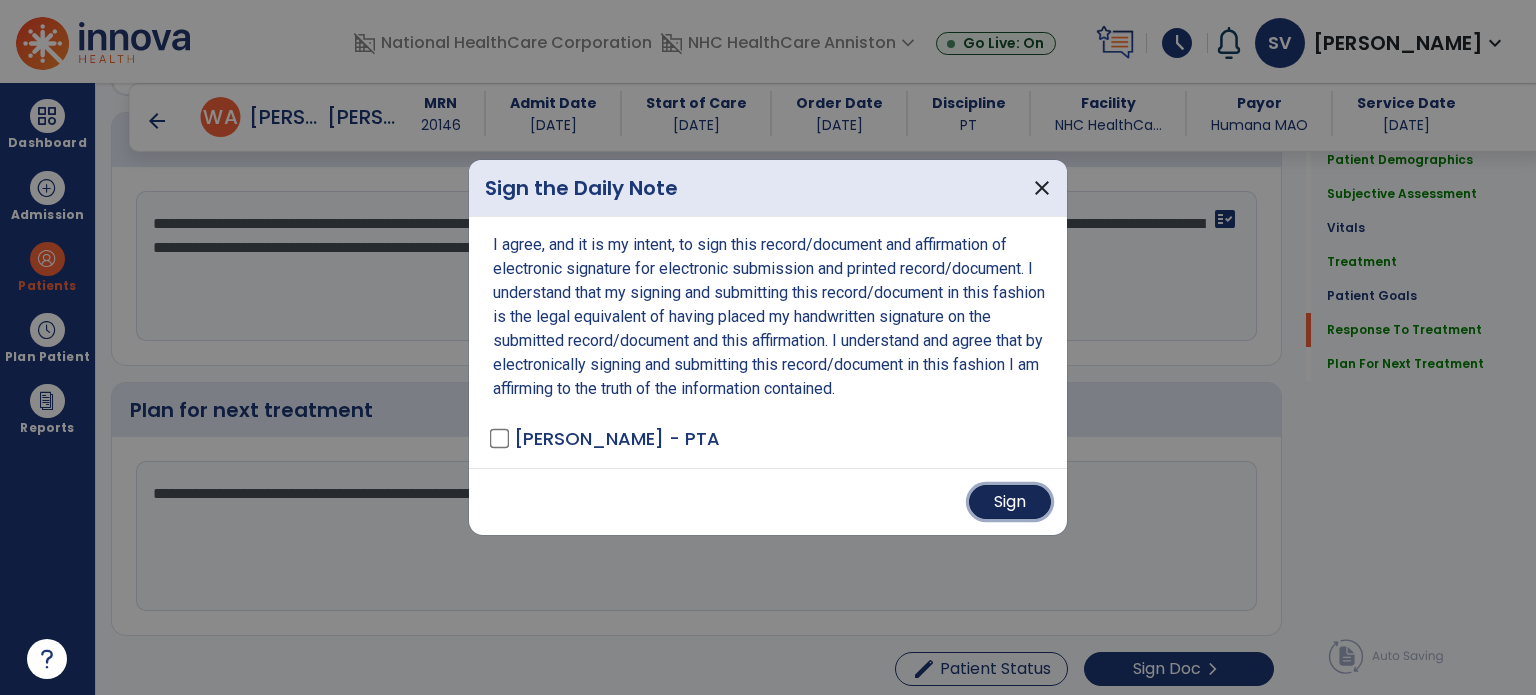 click on "Sign" at bounding box center (1010, 502) 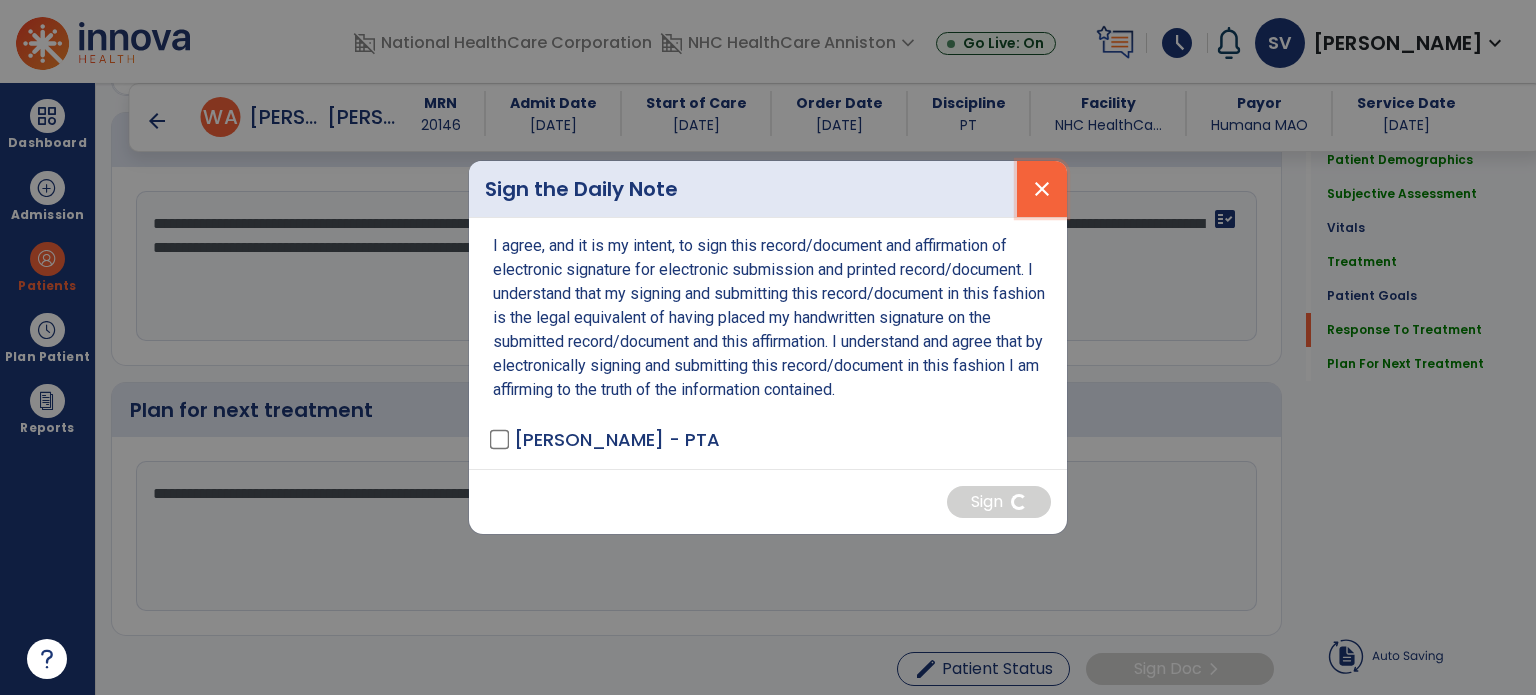 click on "close" at bounding box center (1042, 189) 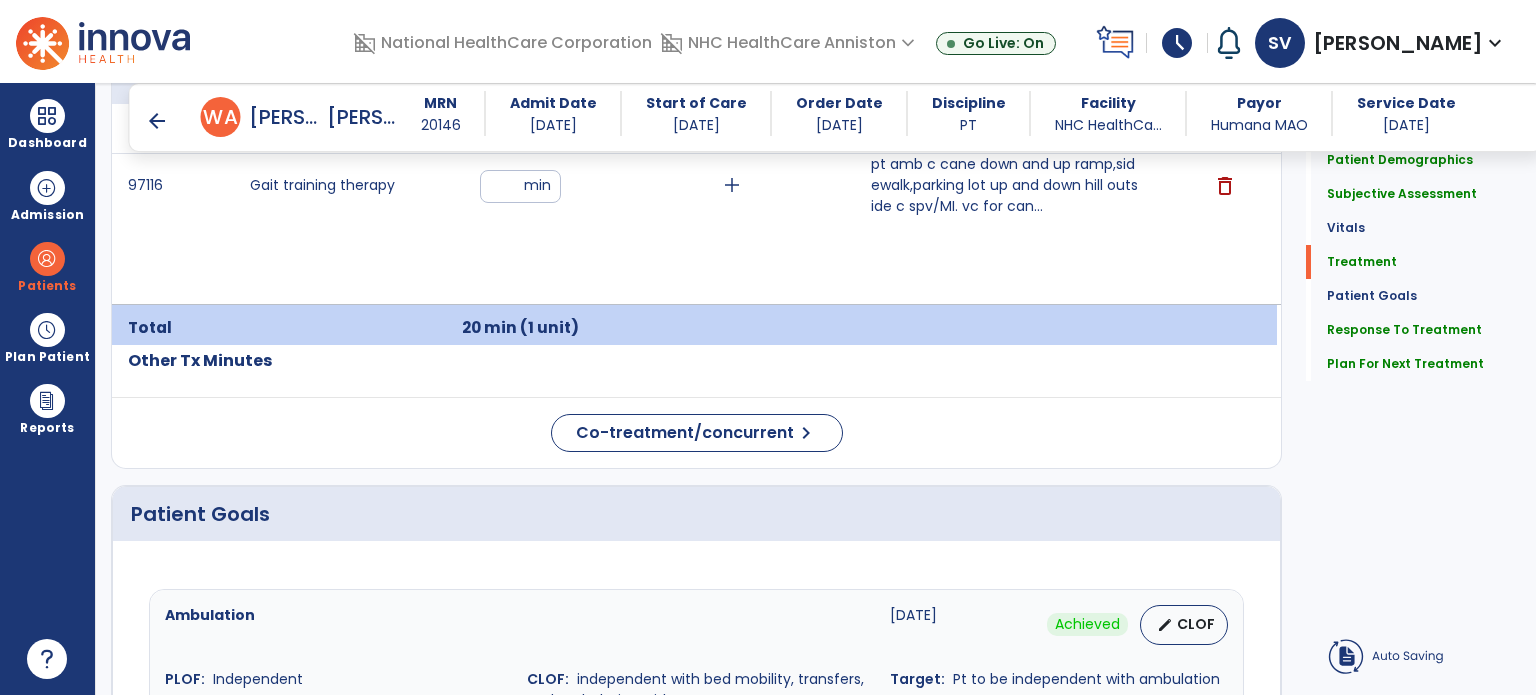 scroll, scrollTop: 1020, scrollLeft: 0, axis: vertical 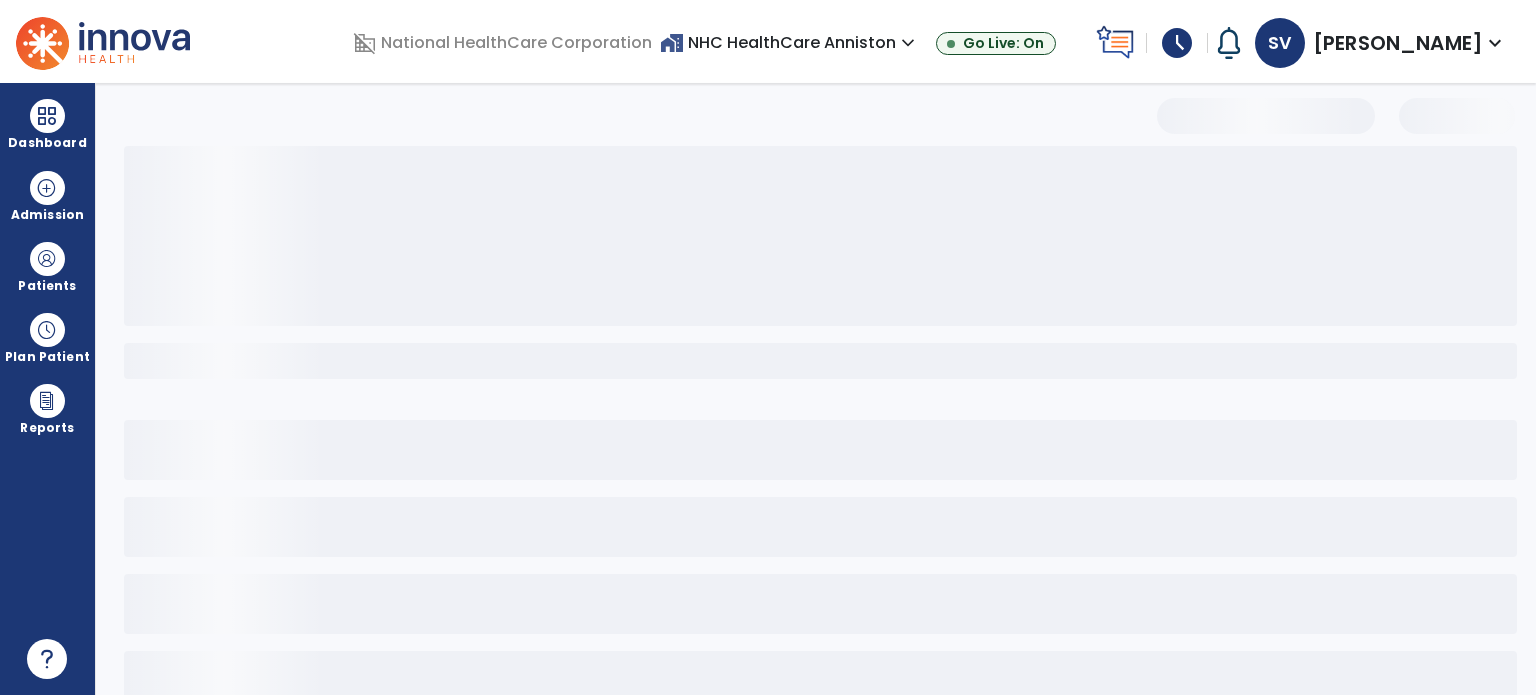 select on "*" 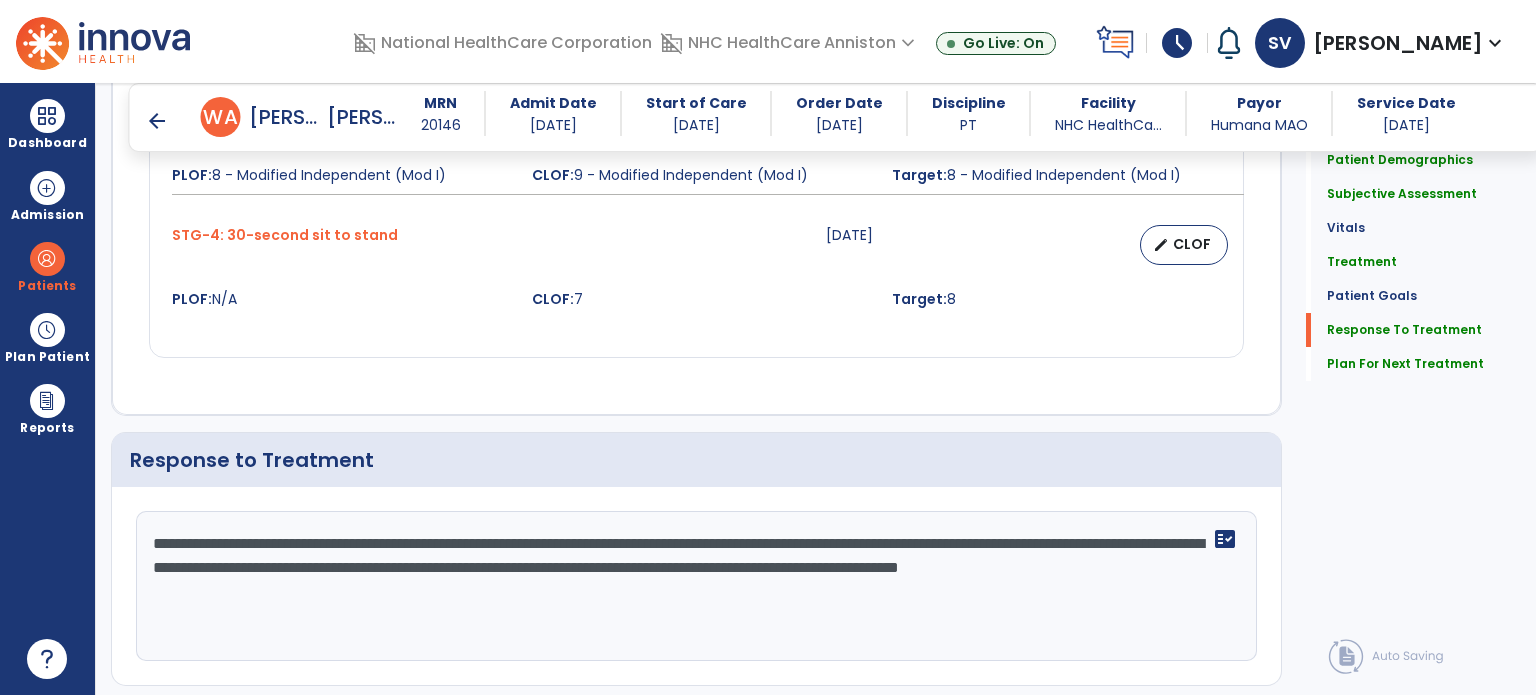 scroll, scrollTop: 2520, scrollLeft: 0, axis: vertical 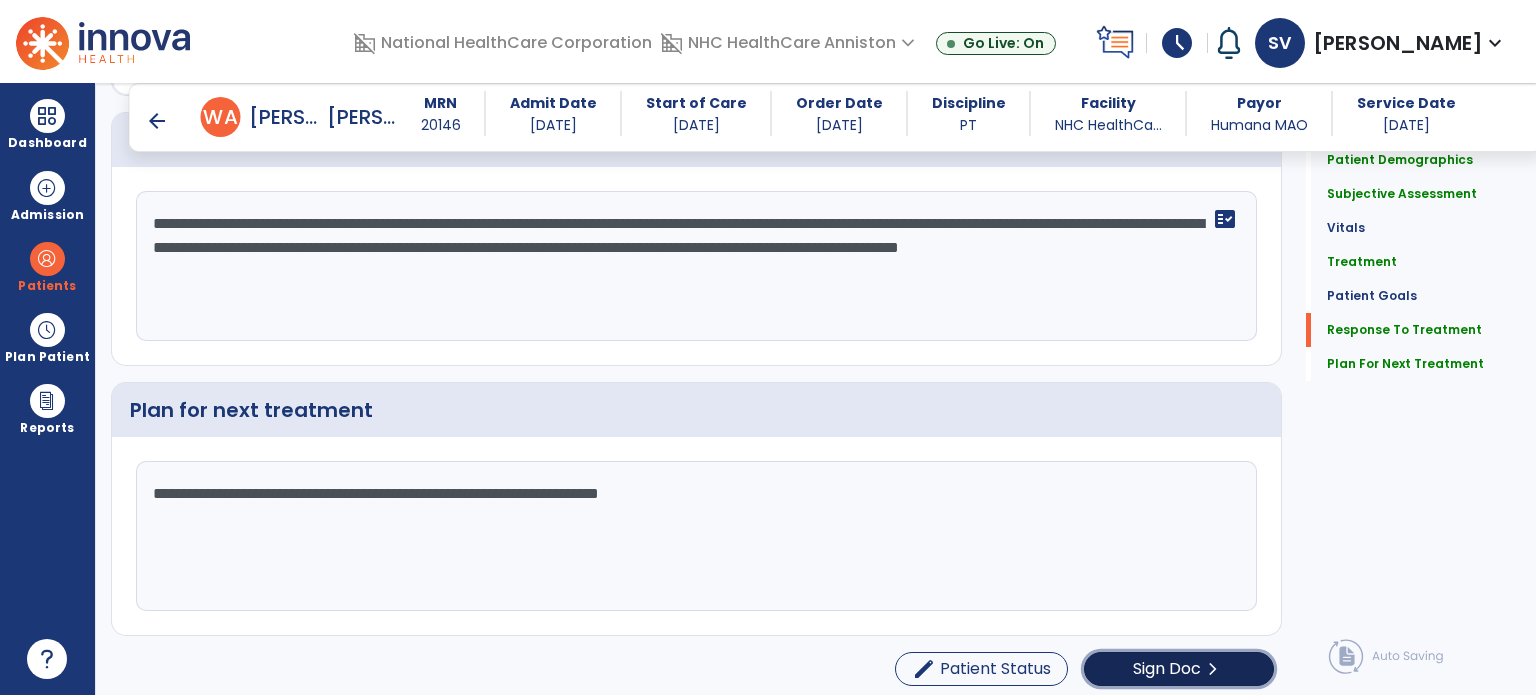 click on "Sign Doc" 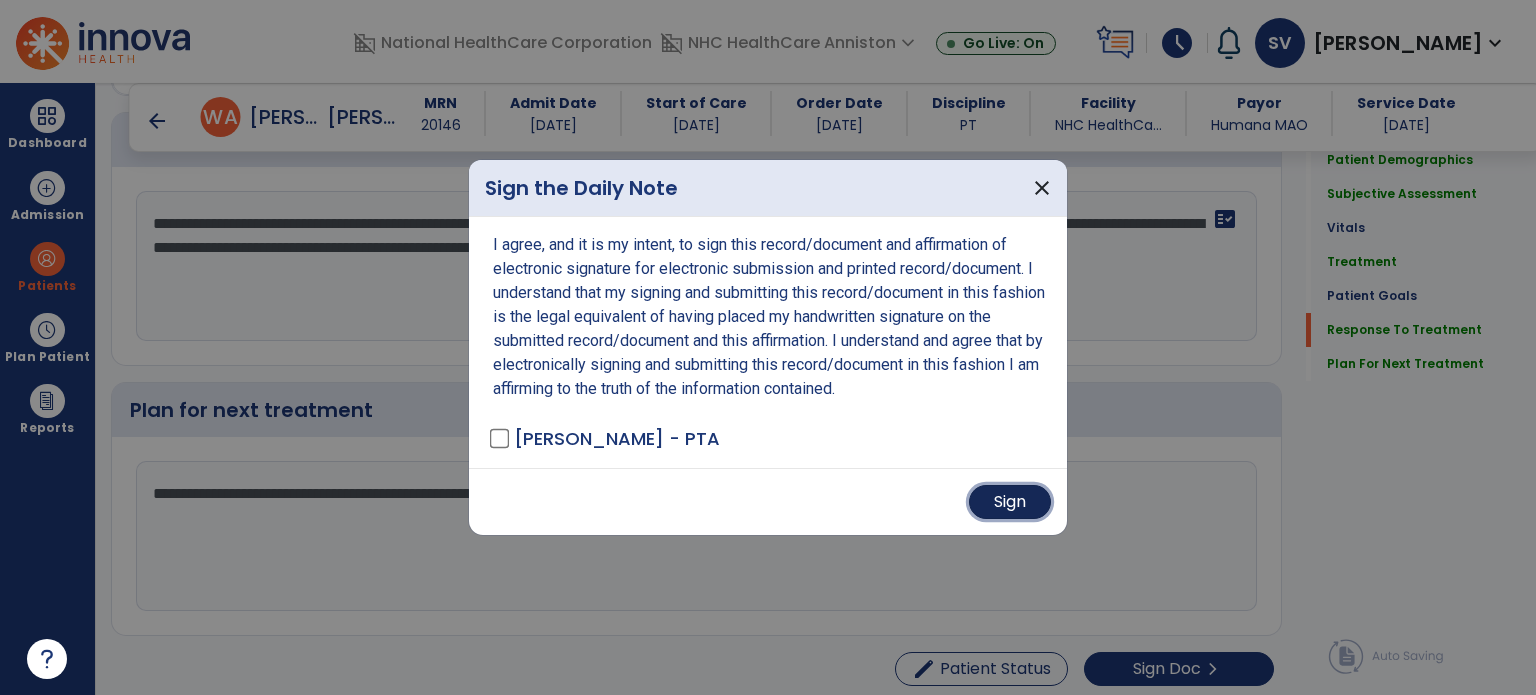 click on "Sign" at bounding box center (1010, 502) 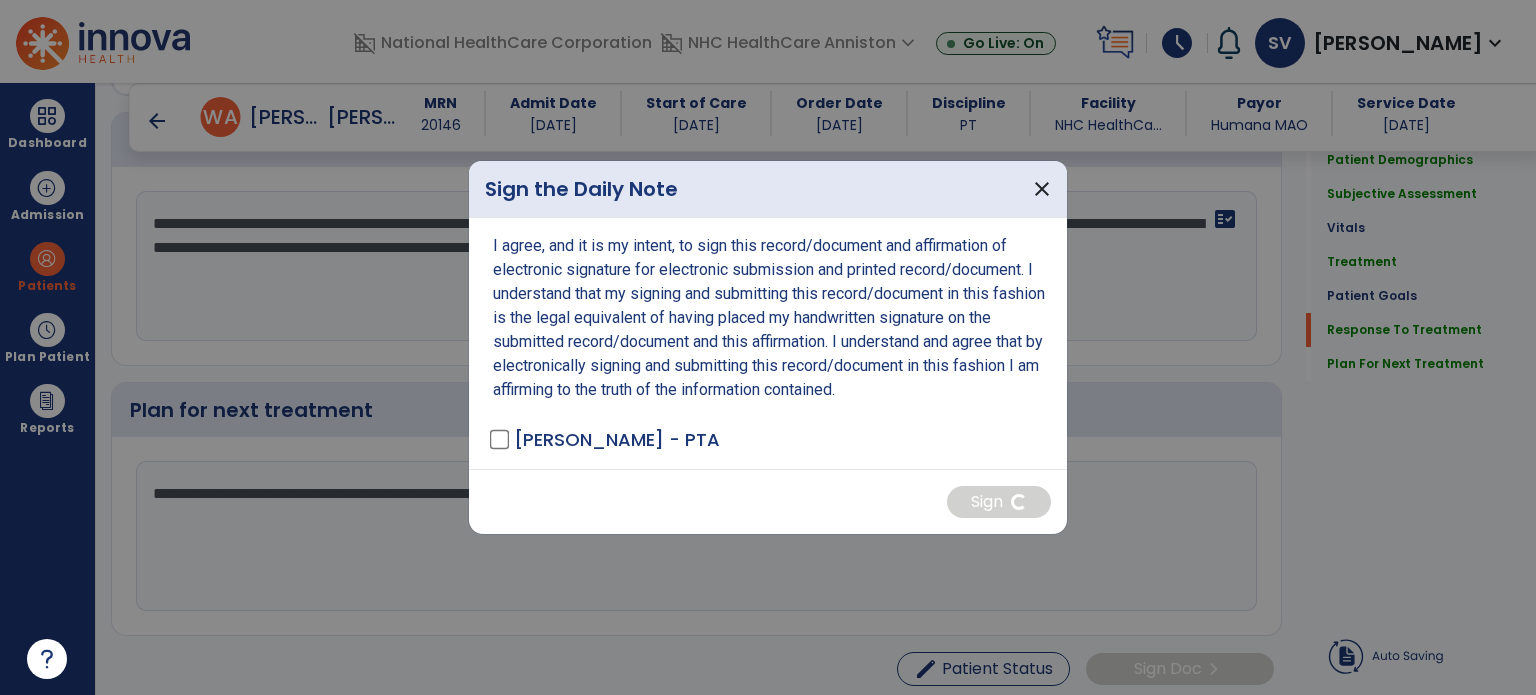 click at bounding box center [768, 347] 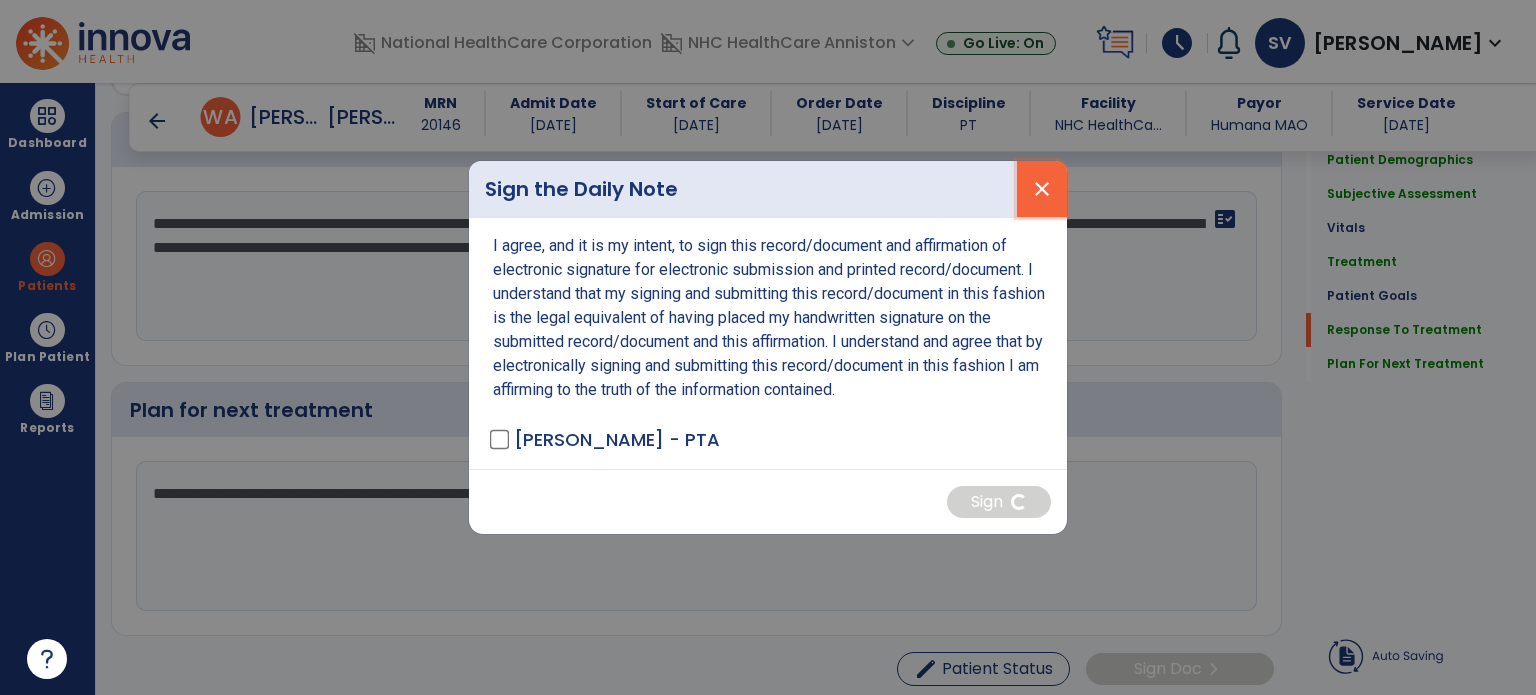 click on "close" at bounding box center (1042, 189) 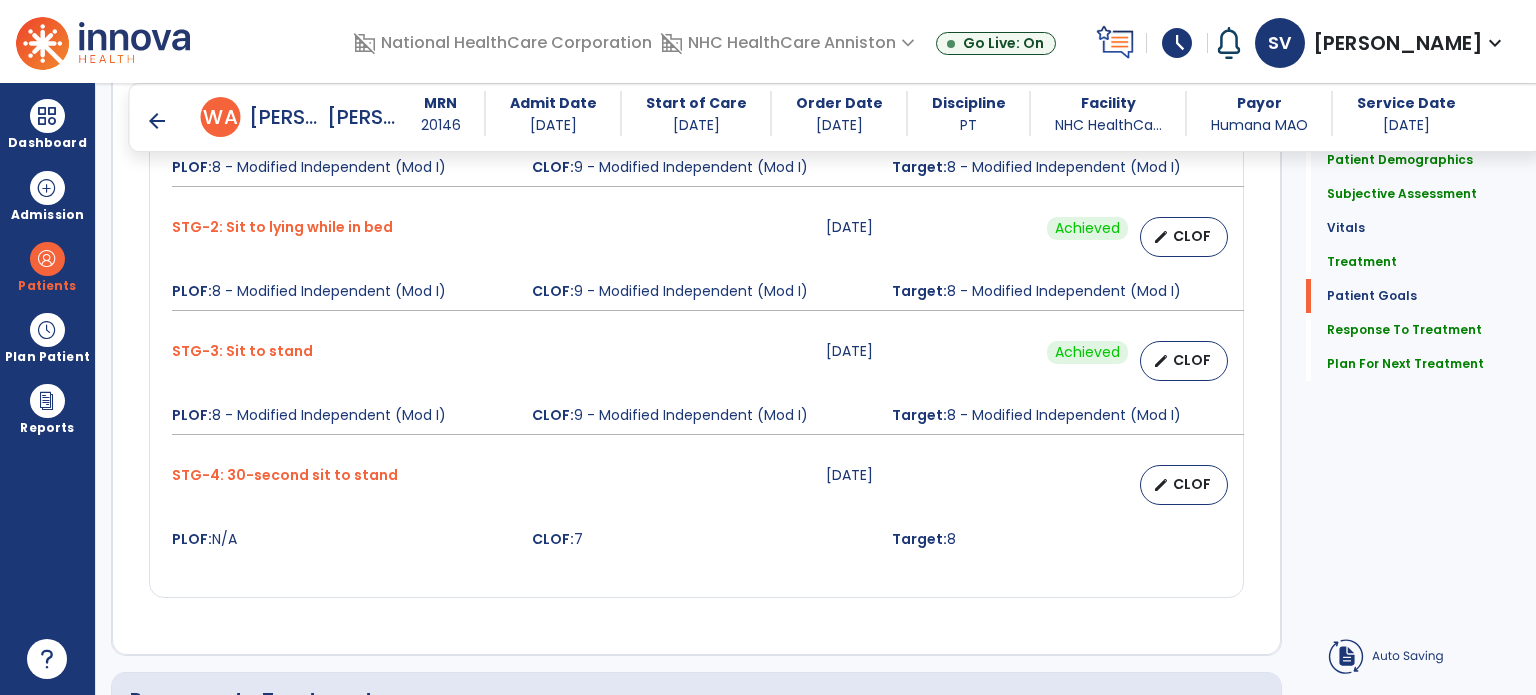 scroll, scrollTop: 1920, scrollLeft: 0, axis: vertical 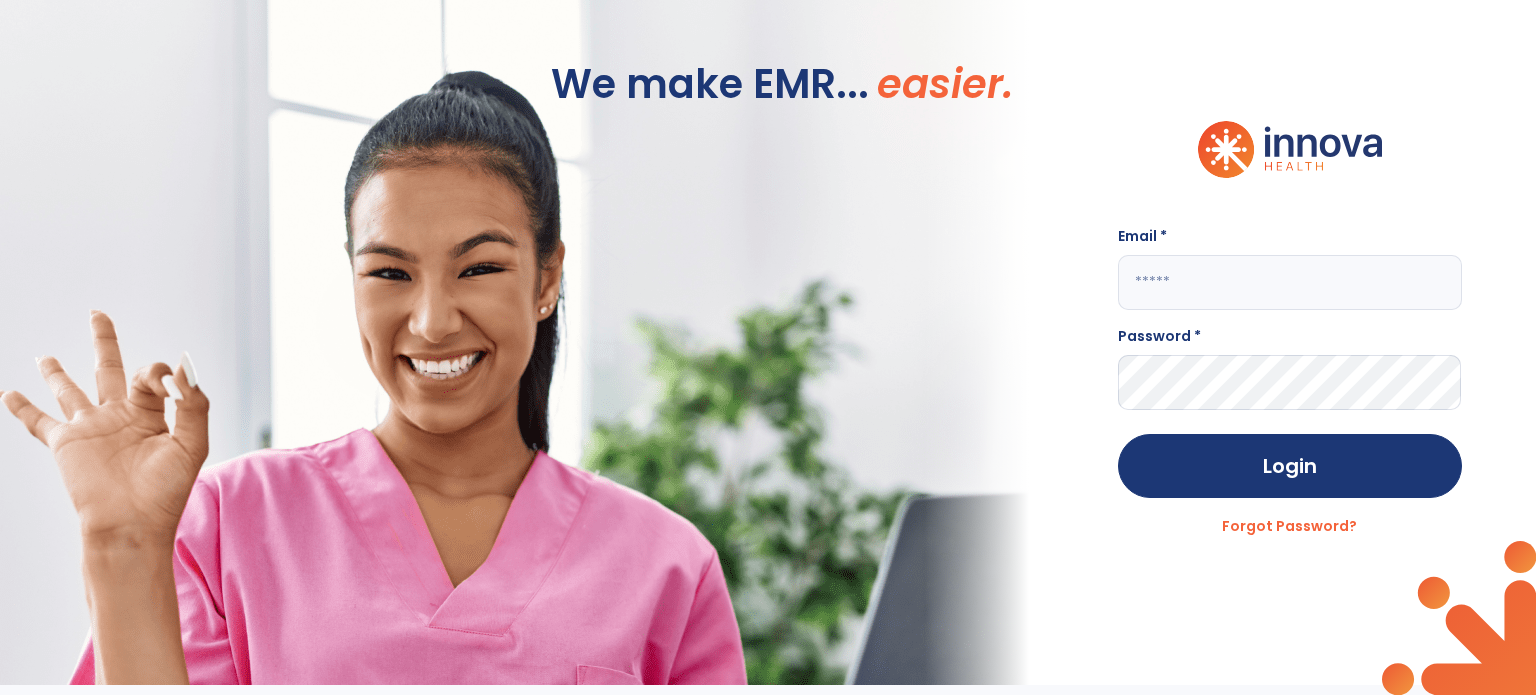 click 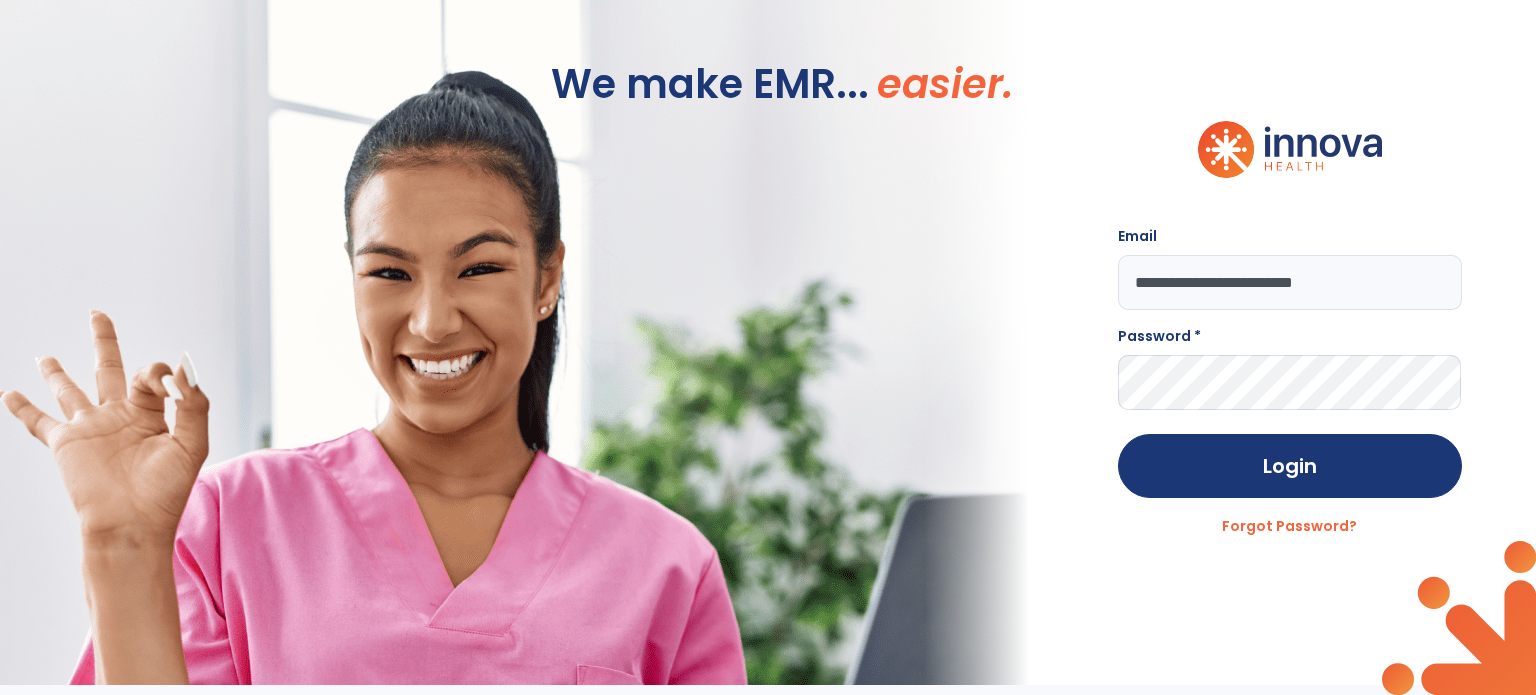 type on "**********" 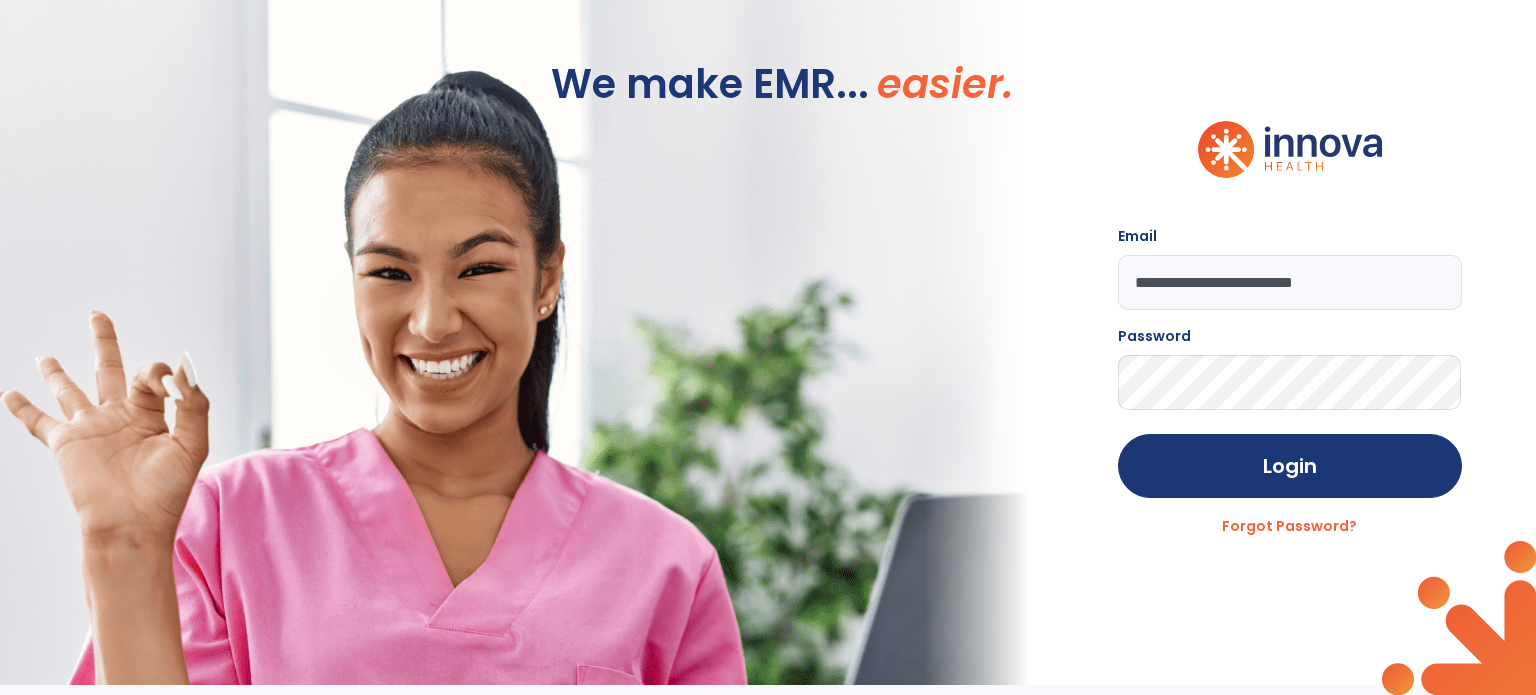 click on "Login" 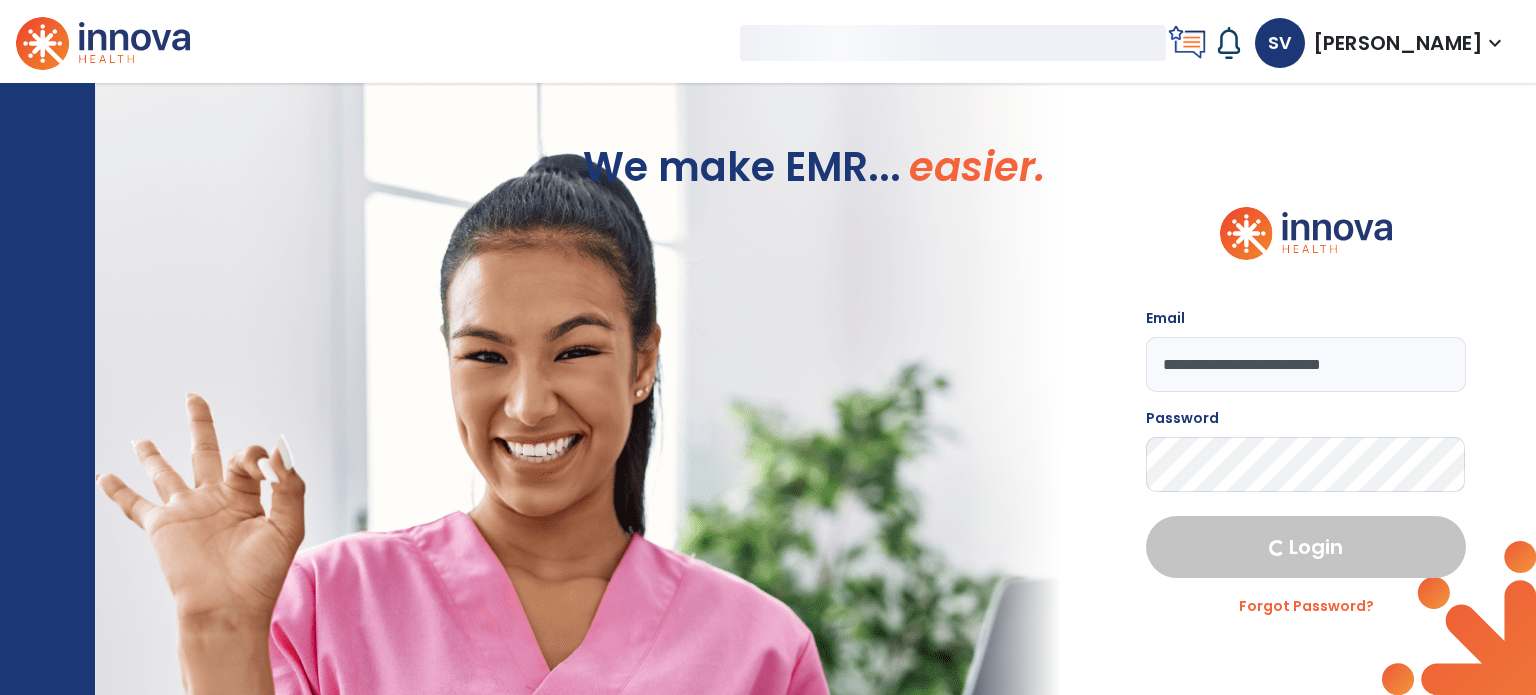 select on "****" 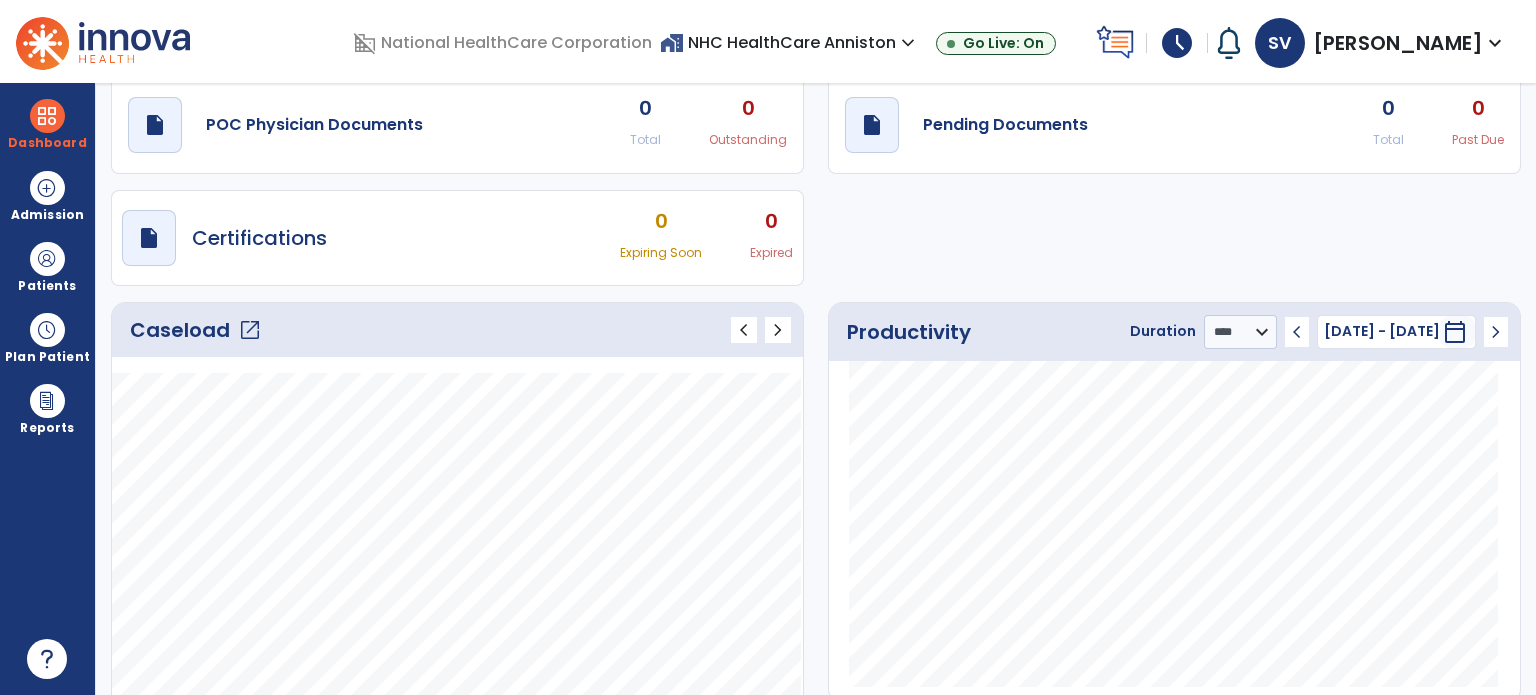 scroll, scrollTop: 100, scrollLeft: 0, axis: vertical 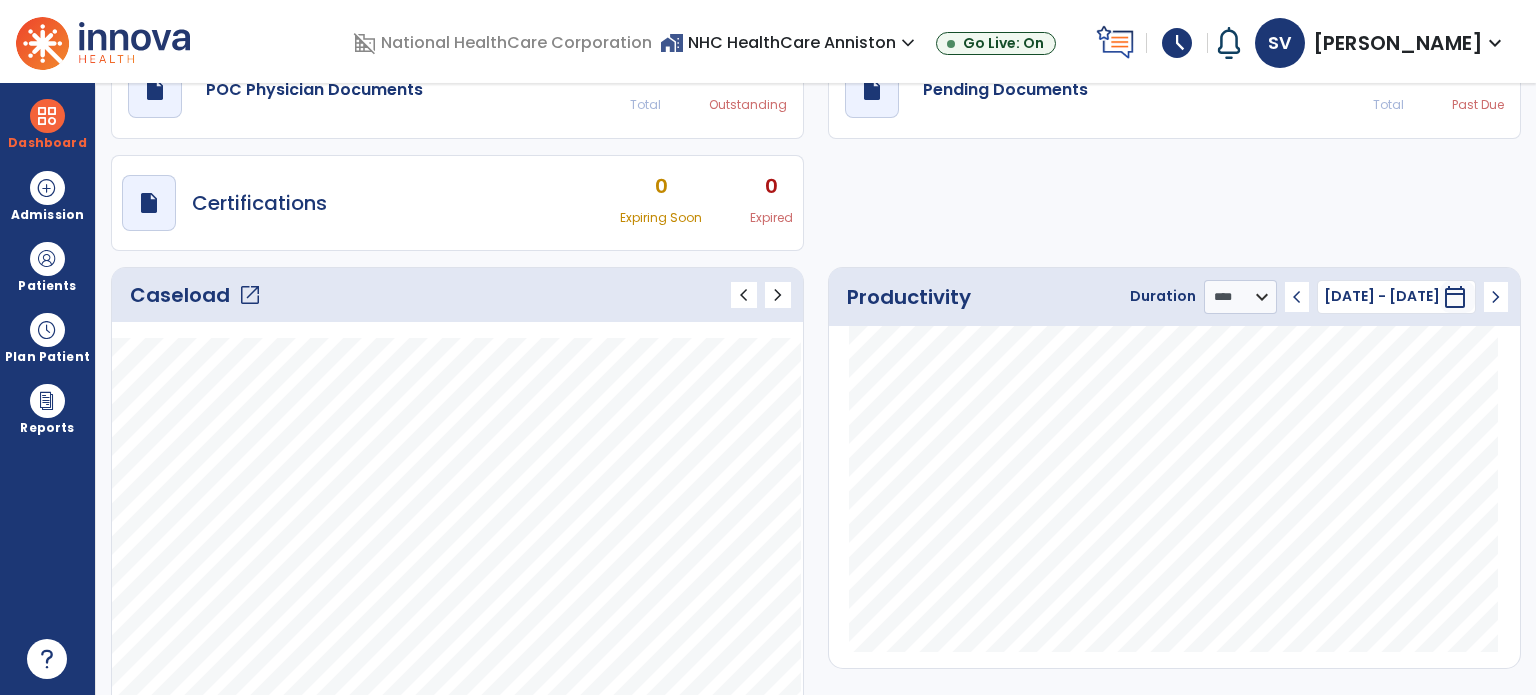 click on "open_in_new" 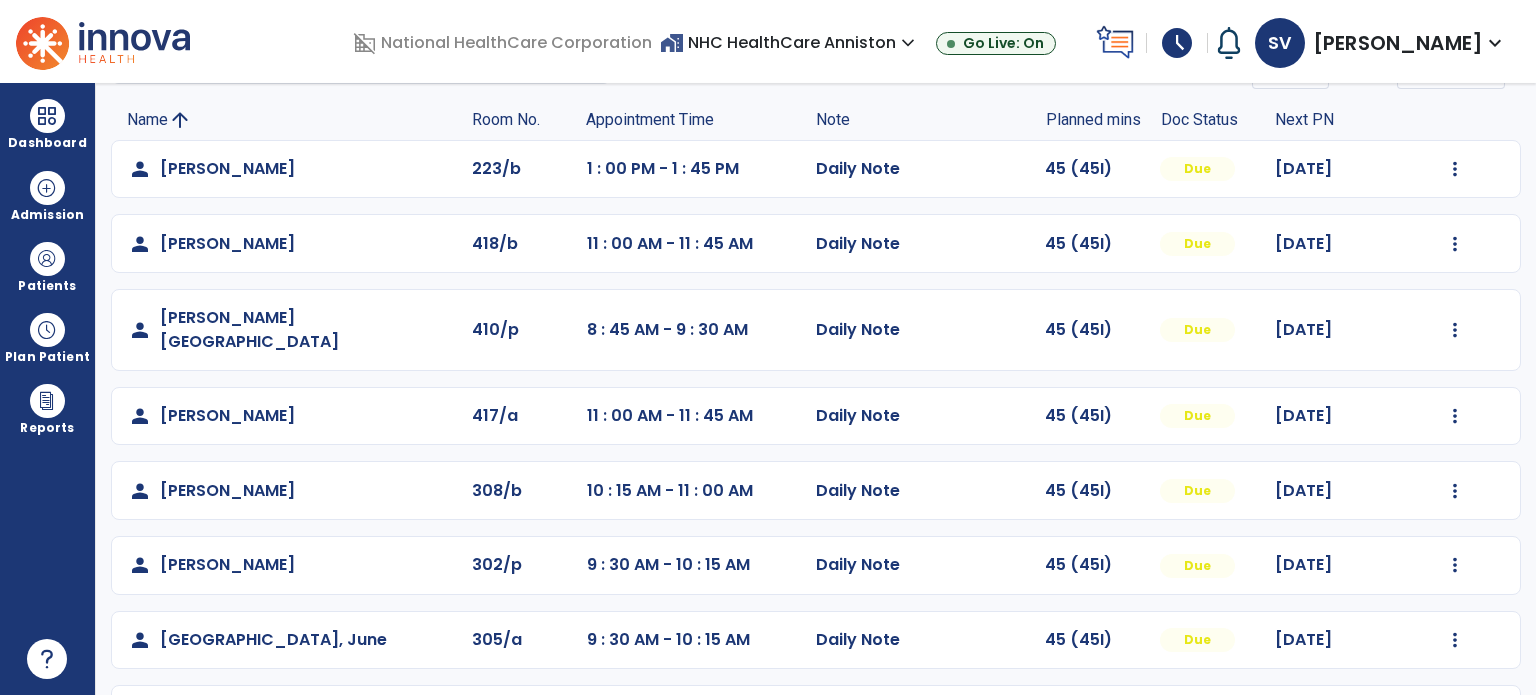 scroll, scrollTop: 319, scrollLeft: 0, axis: vertical 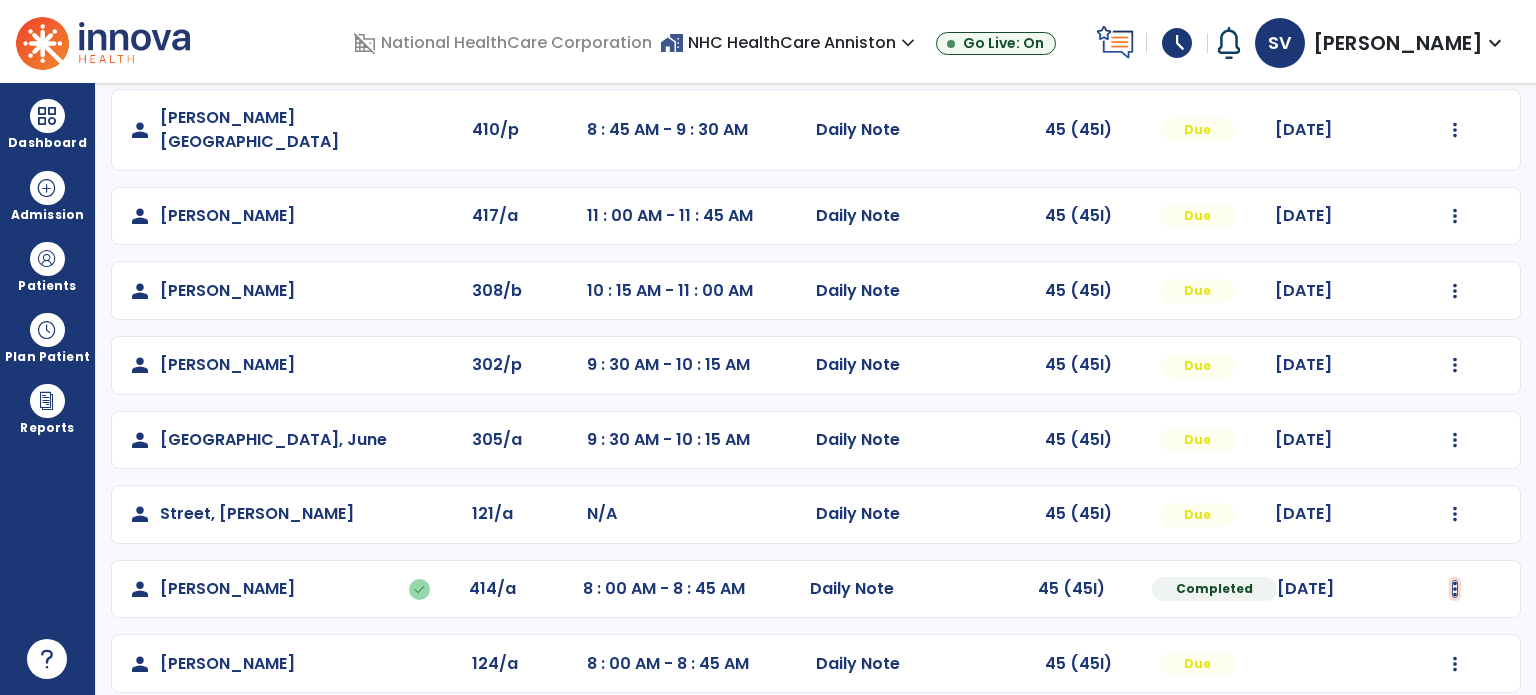 click at bounding box center [1455, -31] 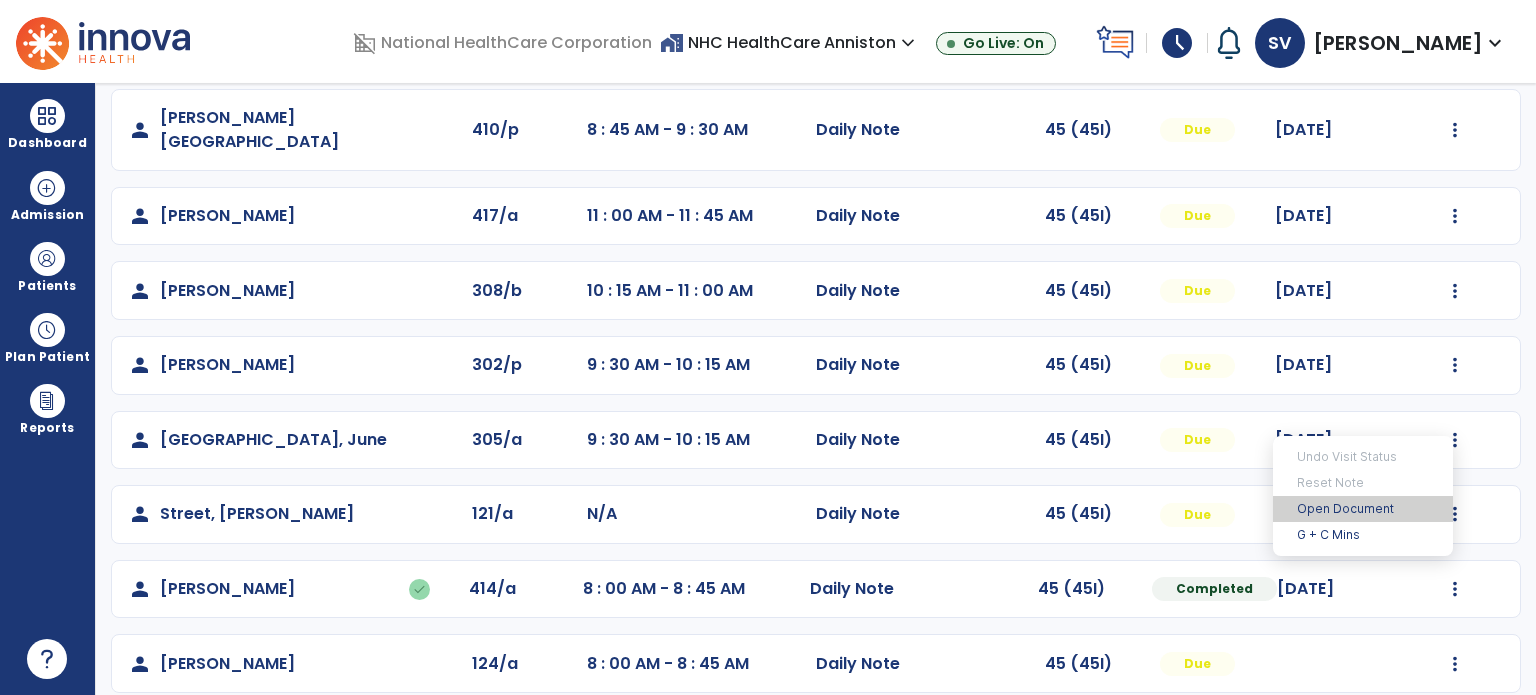 click on "Open Document" at bounding box center [1363, 509] 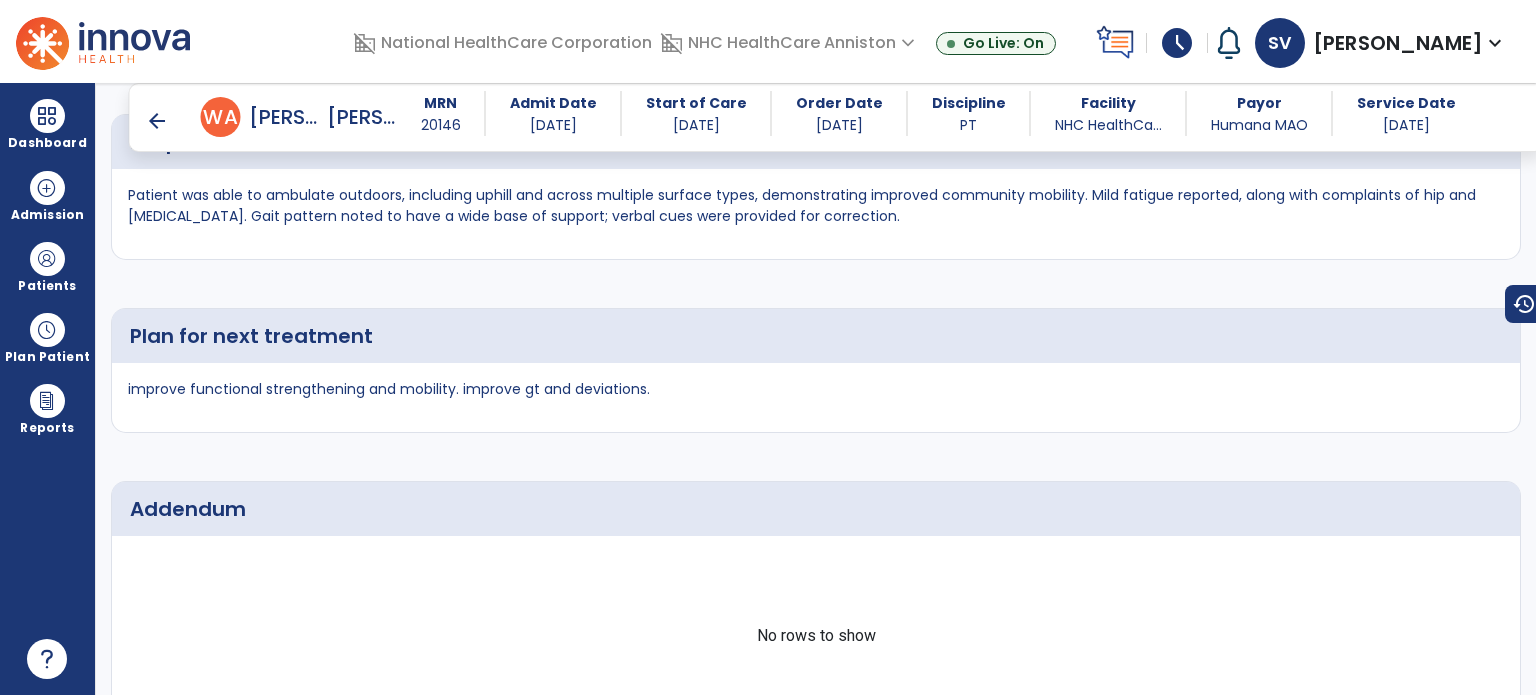 scroll, scrollTop: 2843, scrollLeft: 0, axis: vertical 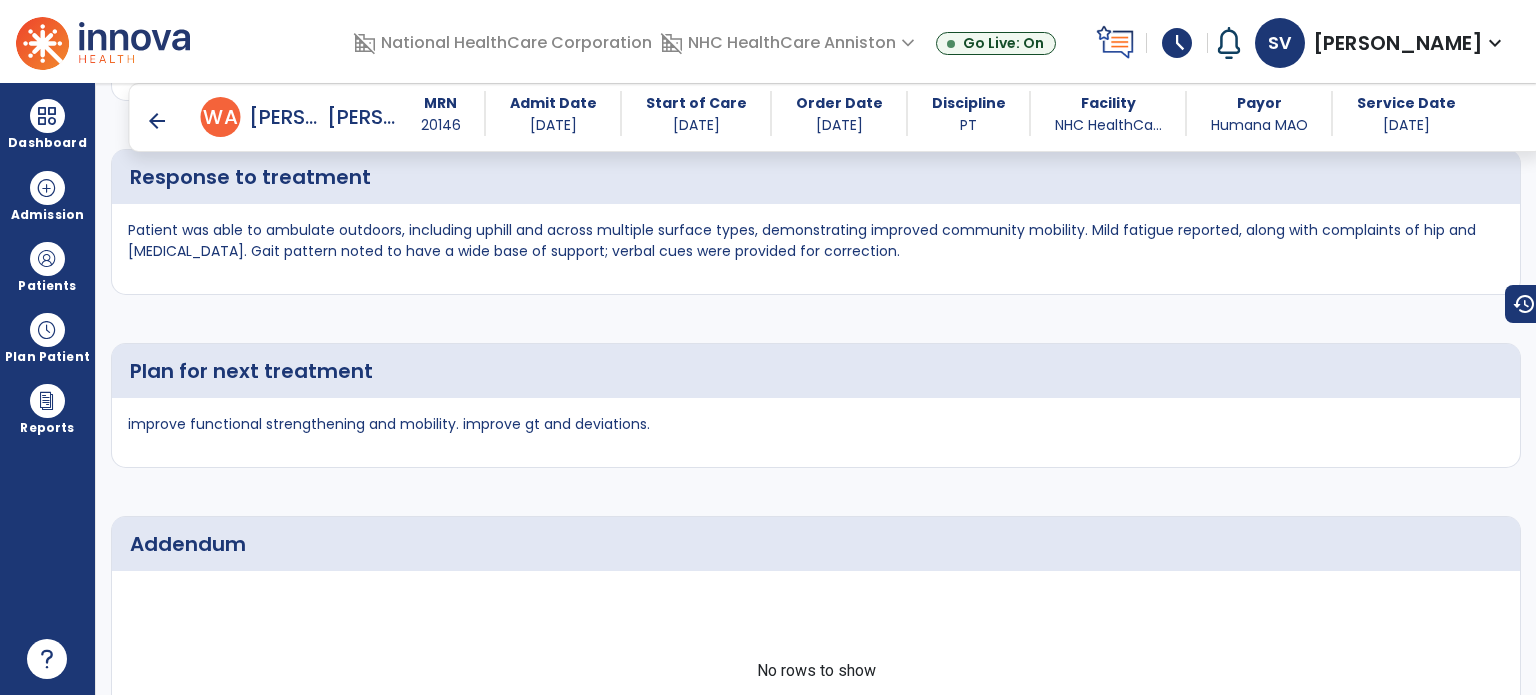 click on "arrow_back" at bounding box center (157, 121) 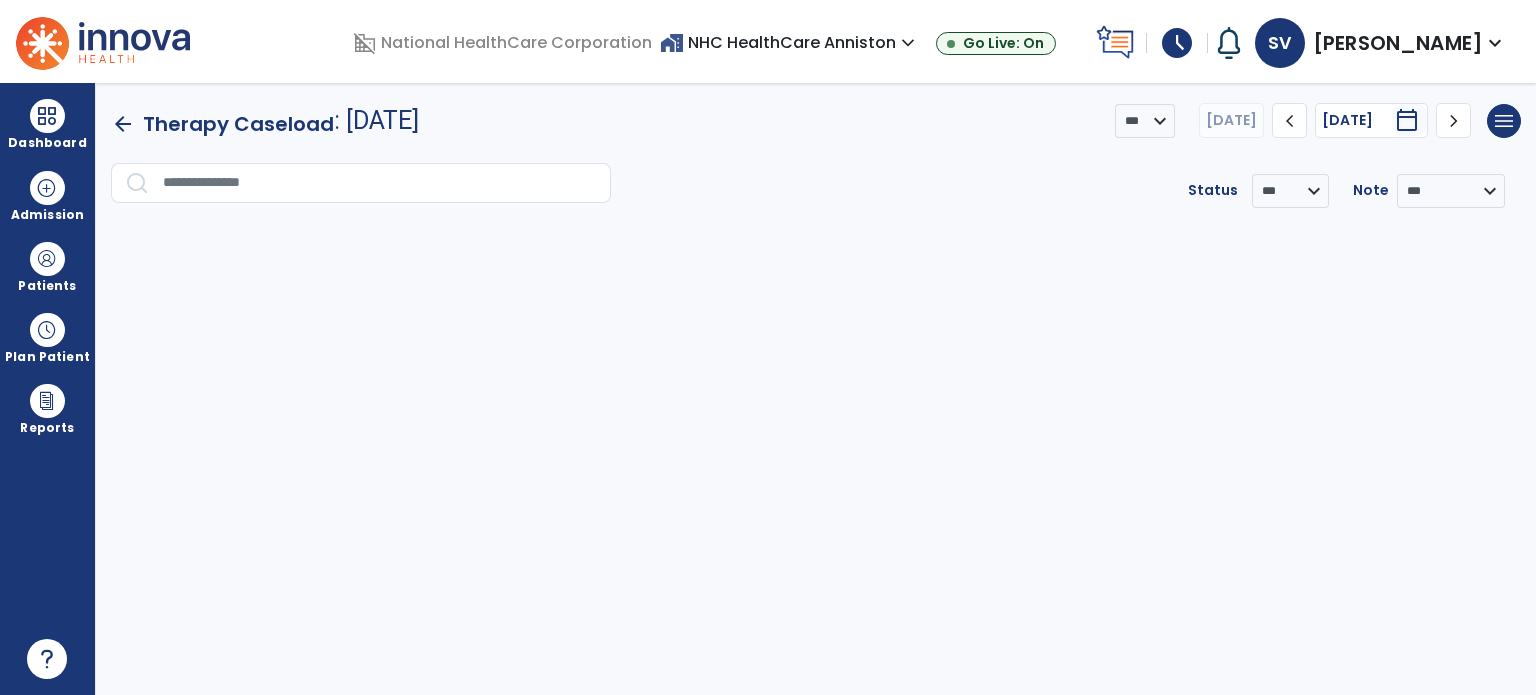 click on "arrow_back" 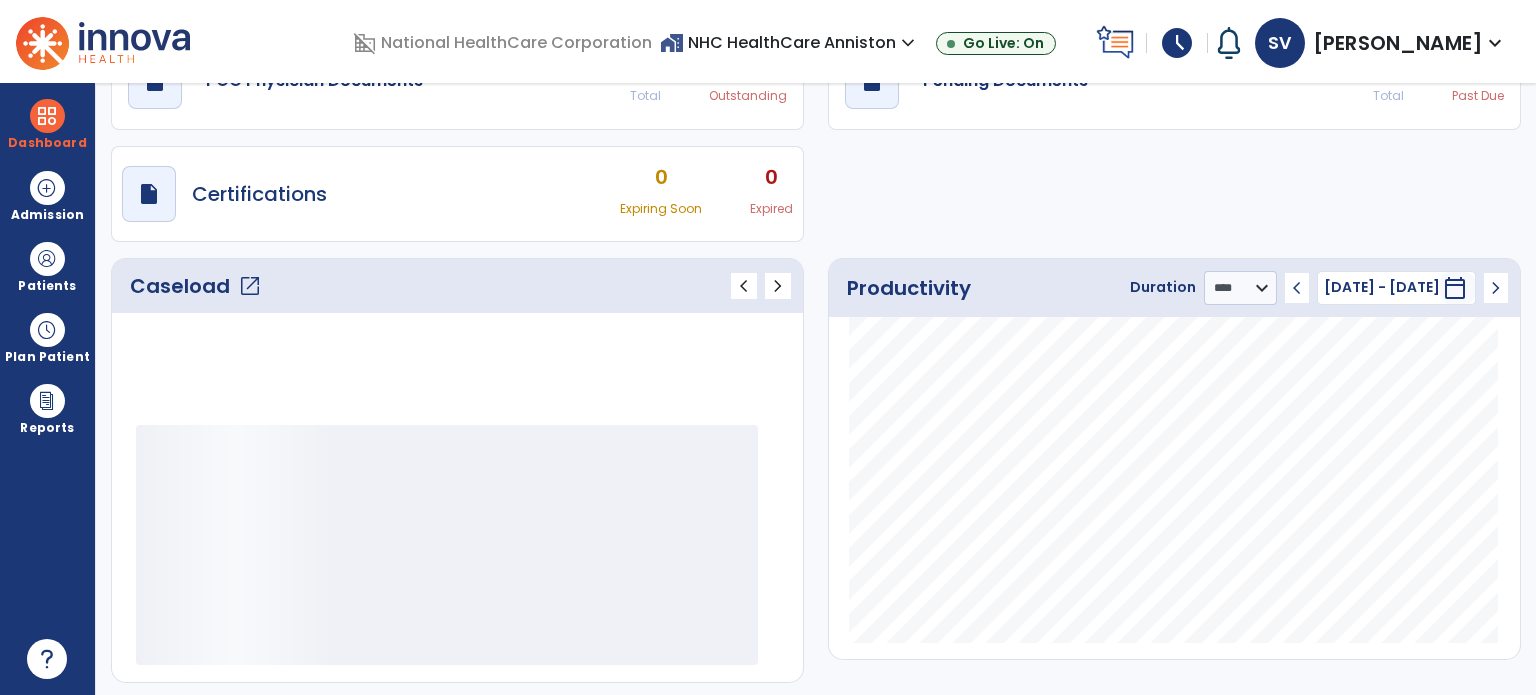 scroll, scrollTop: 0, scrollLeft: 0, axis: both 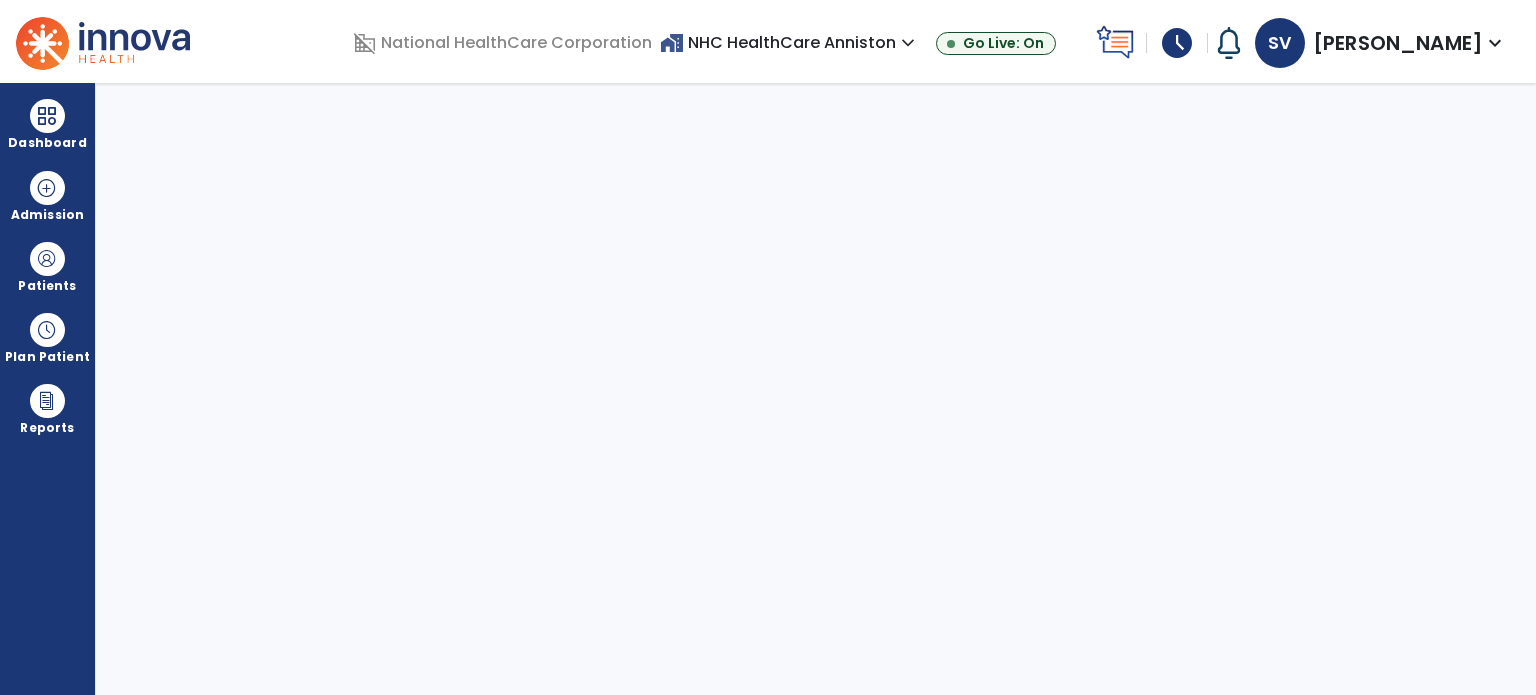 select on "****" 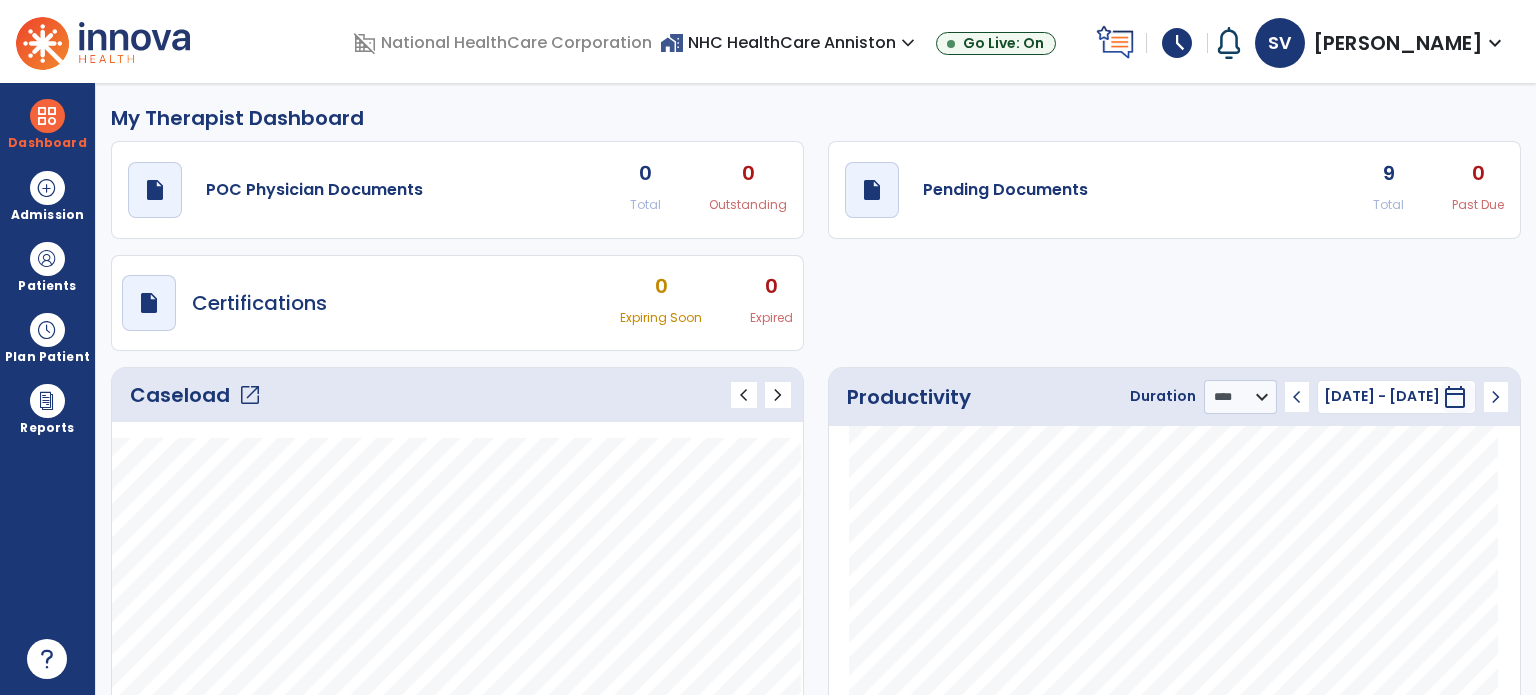 click on "open_in_new" 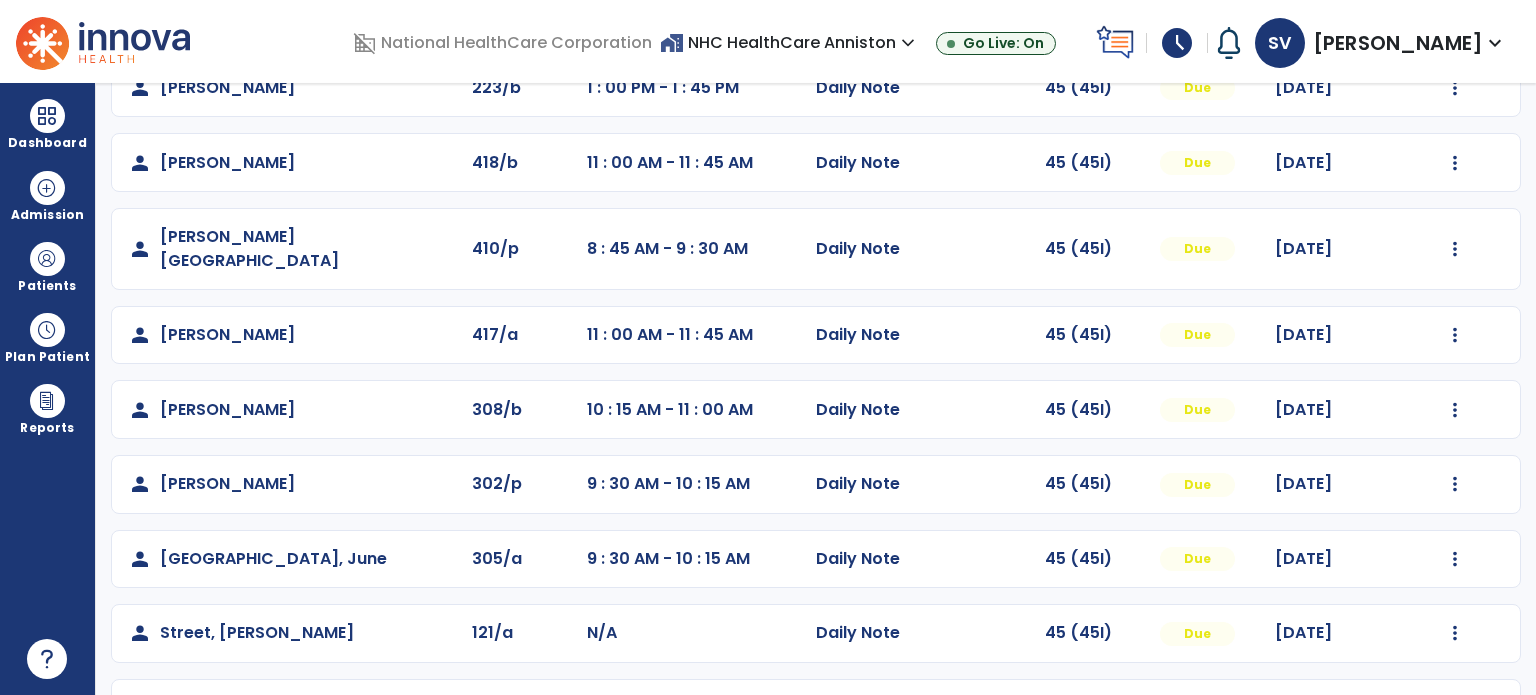 scroll, scrollTop: 300, scrollLeft: 0, axis: vertical 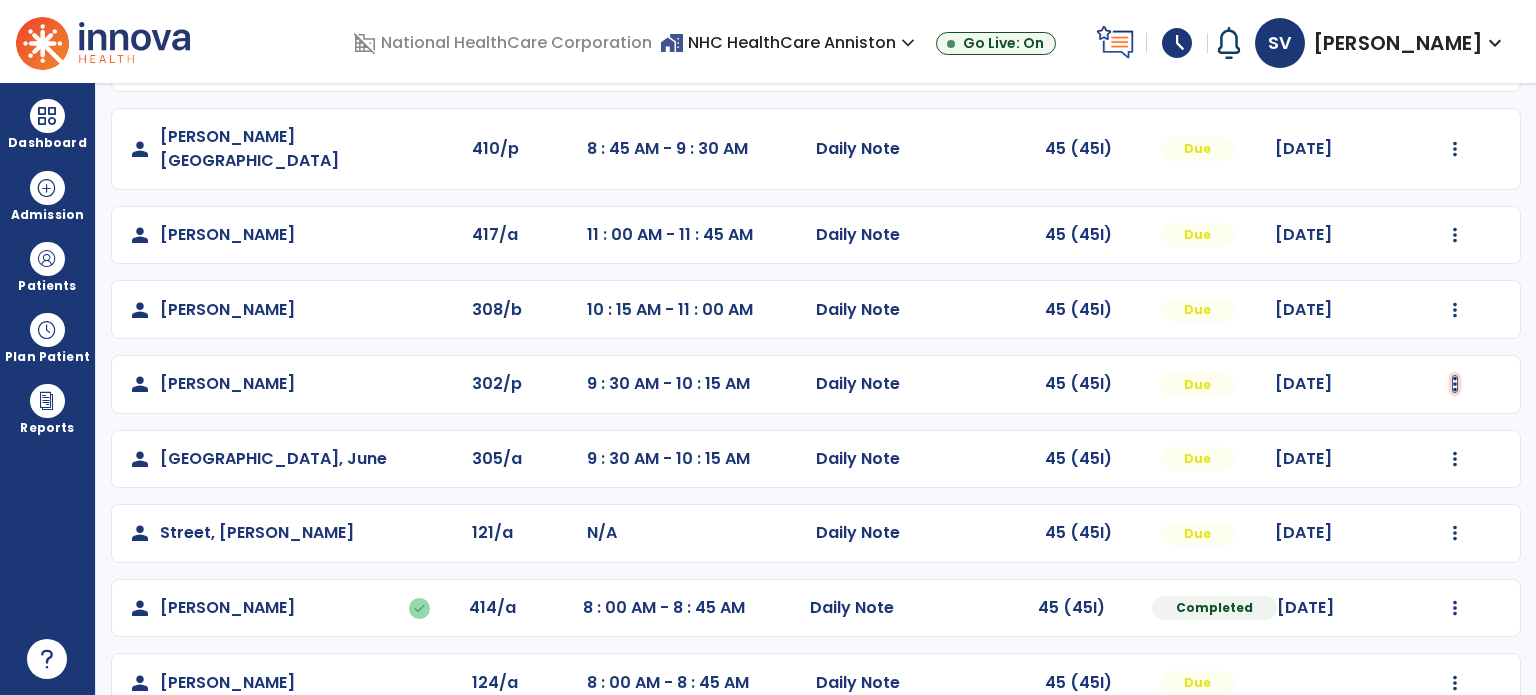 click at bounding box center (1455, -12) 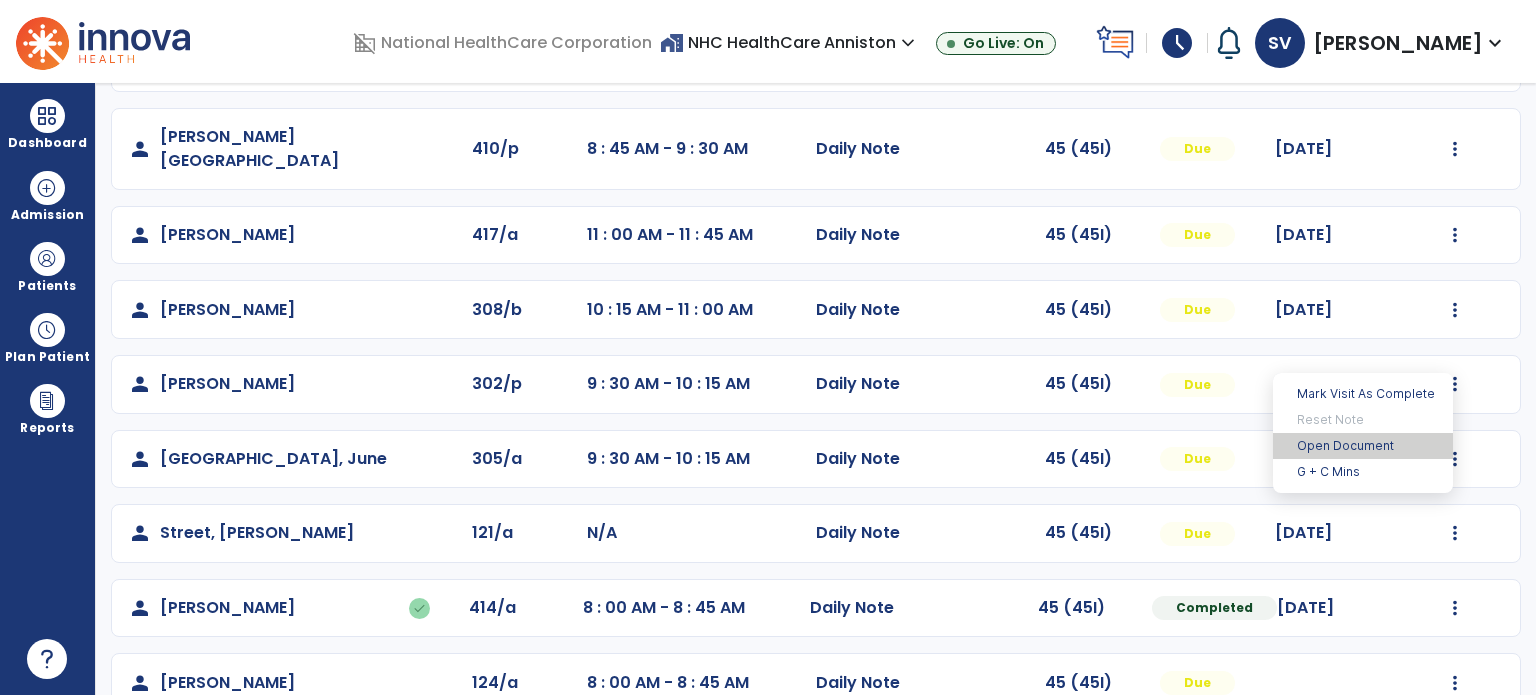 click on "Open Document" at bounding box center (1363, 446) 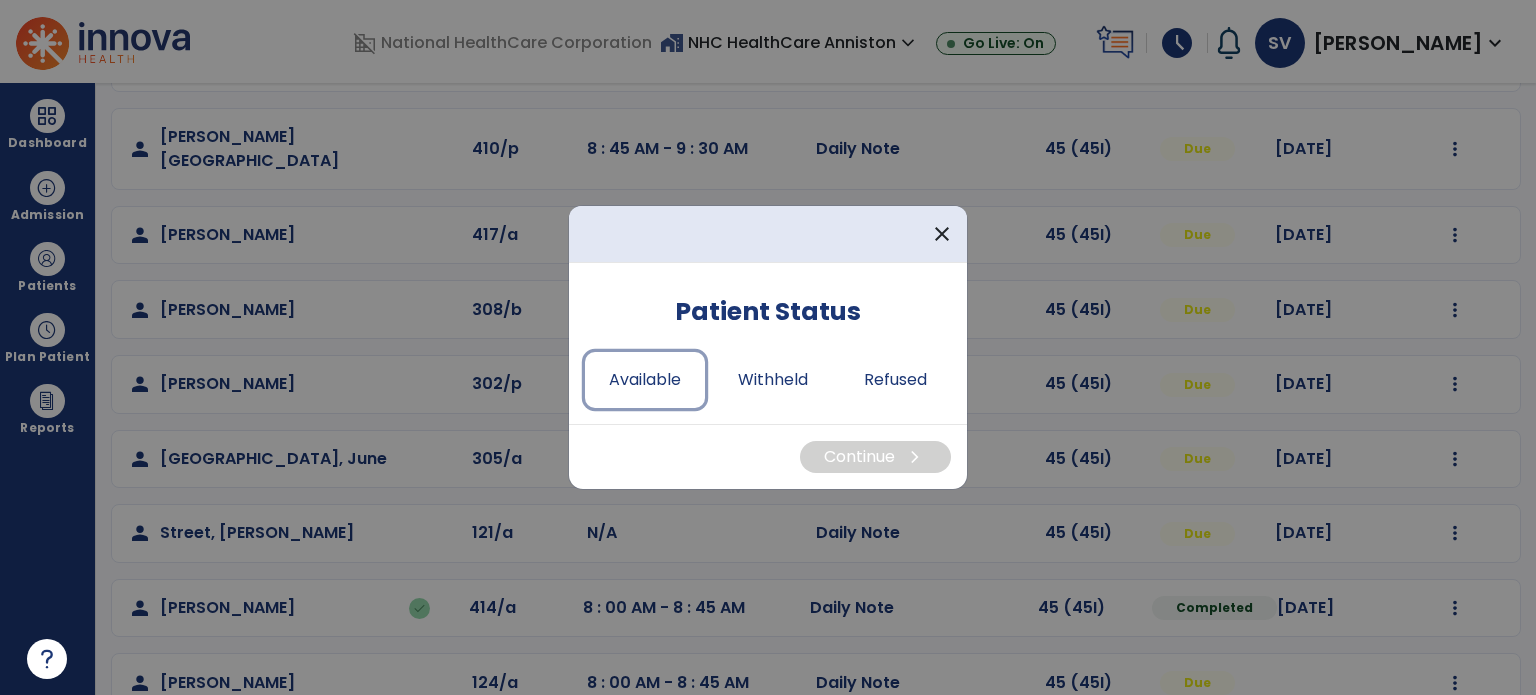drag, startPoint x: 647, startPoint y: 375, endPoint x: 765, endPoint y: 430, distance: 130.18832 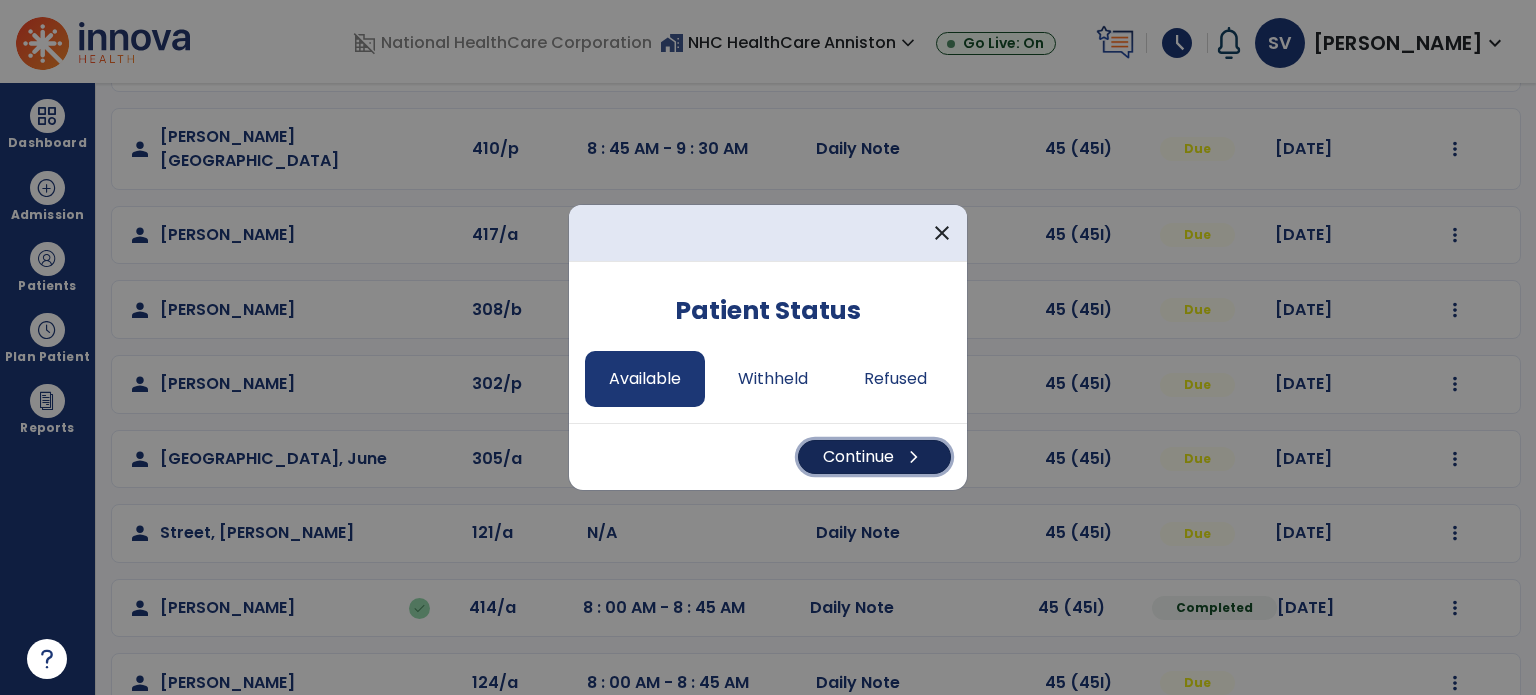 click on "Continue   chevron_right" at bounding box center [874, 457] 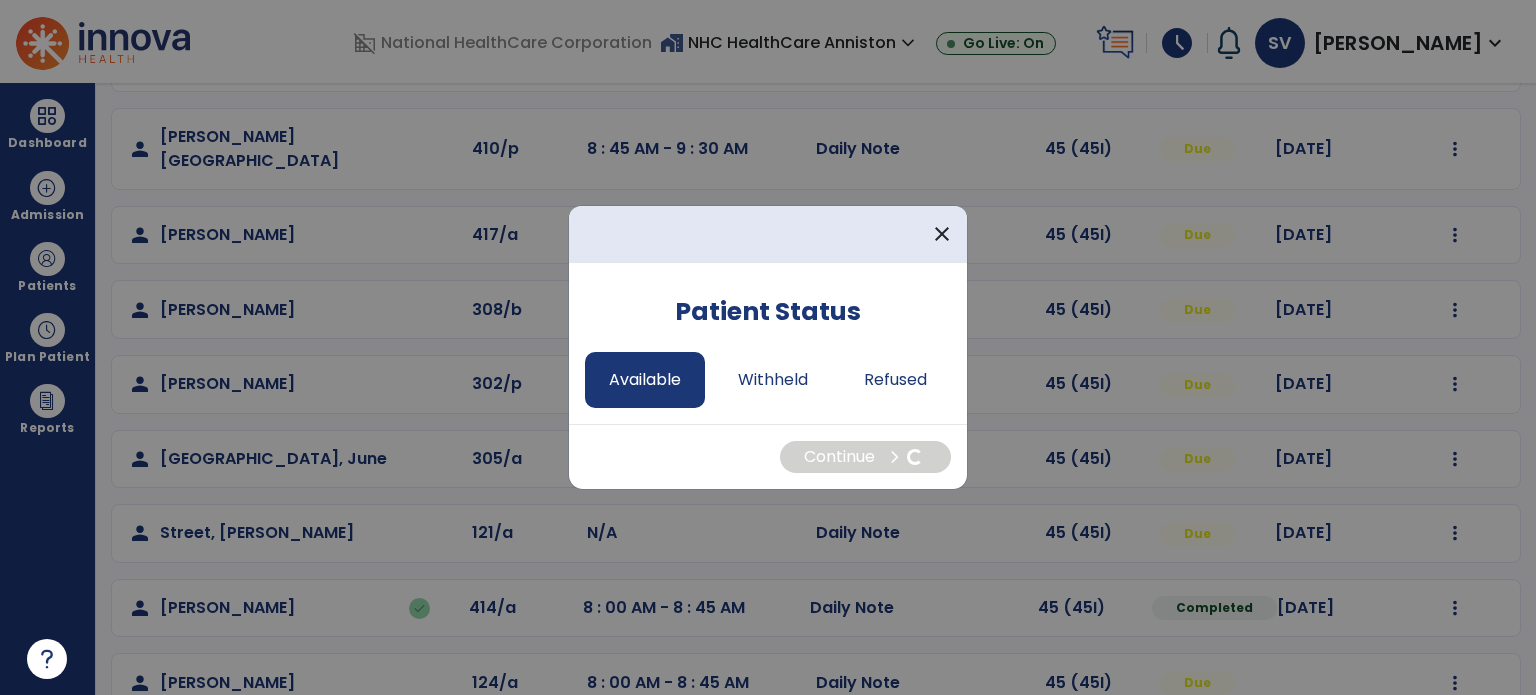 select on "*" 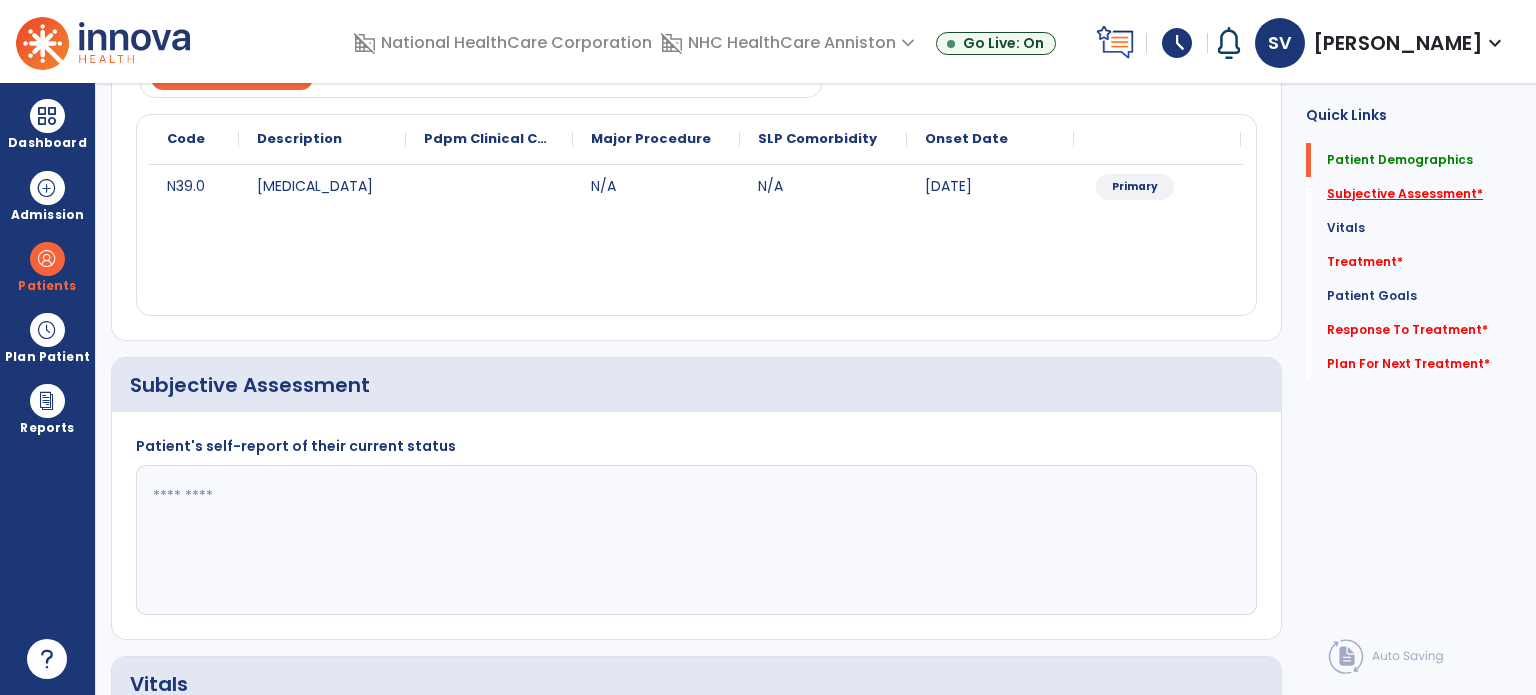 click on "Subjective Assessment   *" 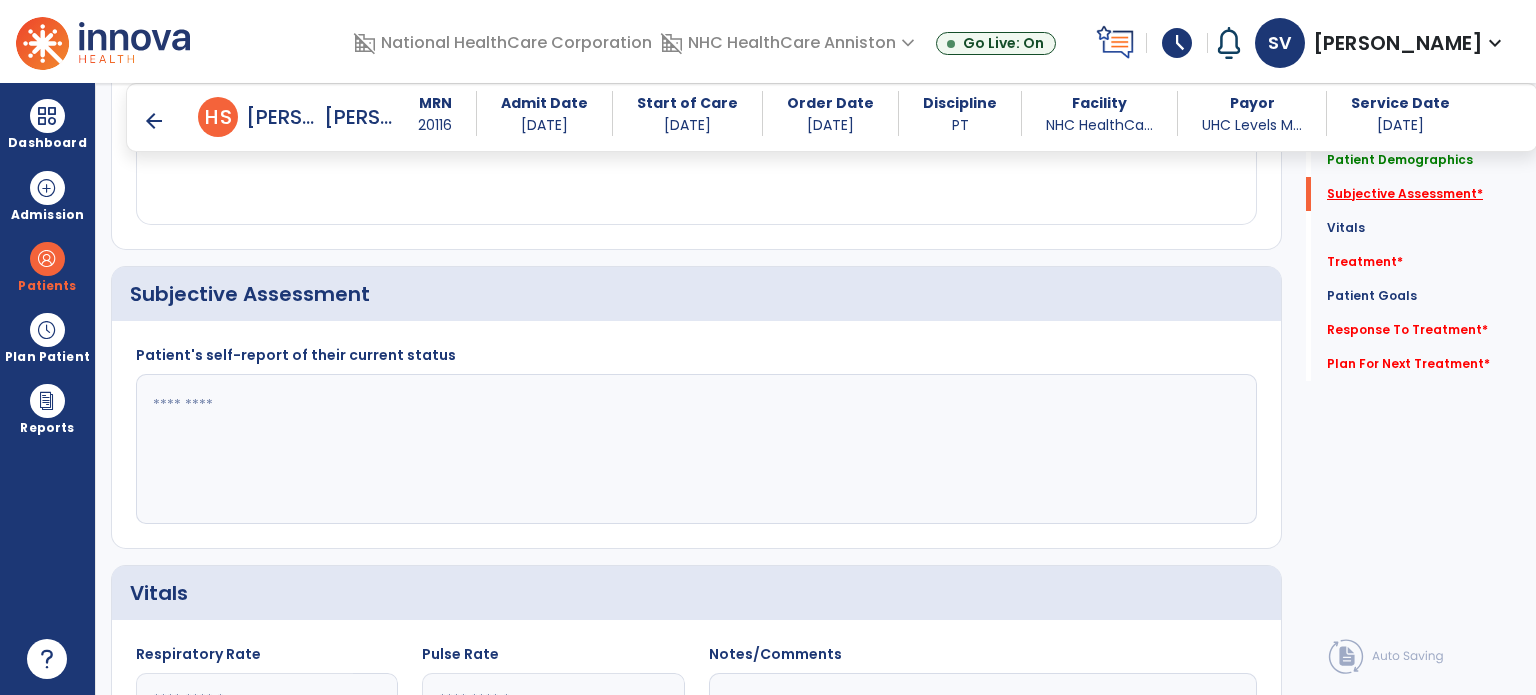 scroll, scrollTop: 408, scrollLeft: 0, axis: vertical 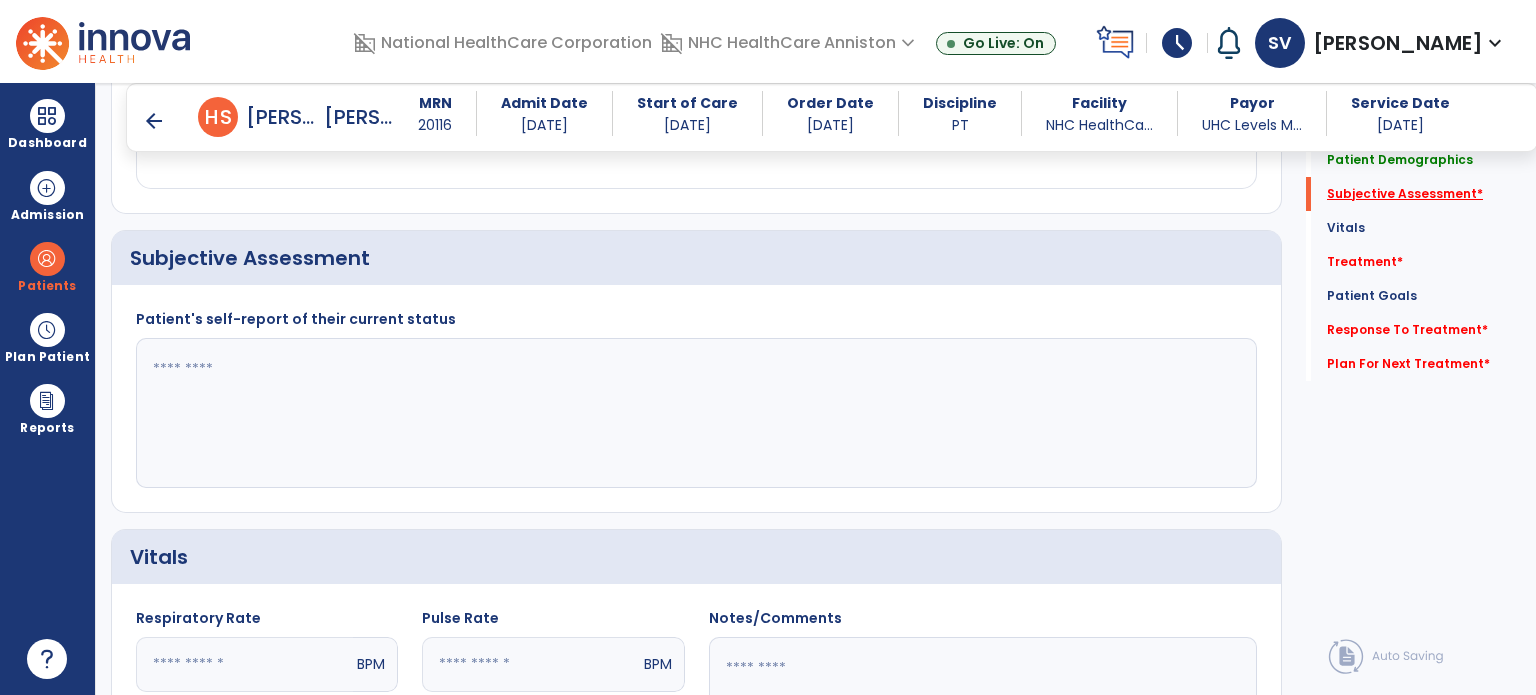 click on "Subjective Assessment   *" 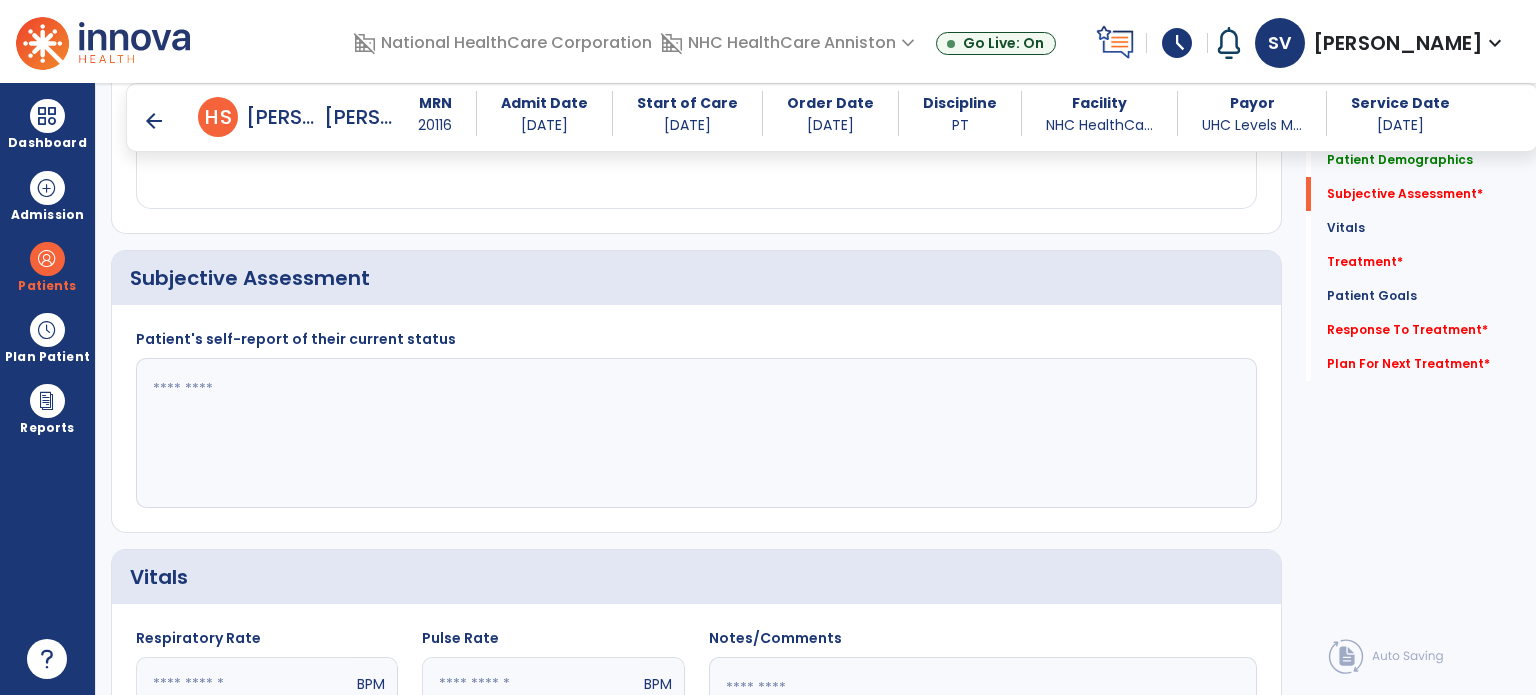 click 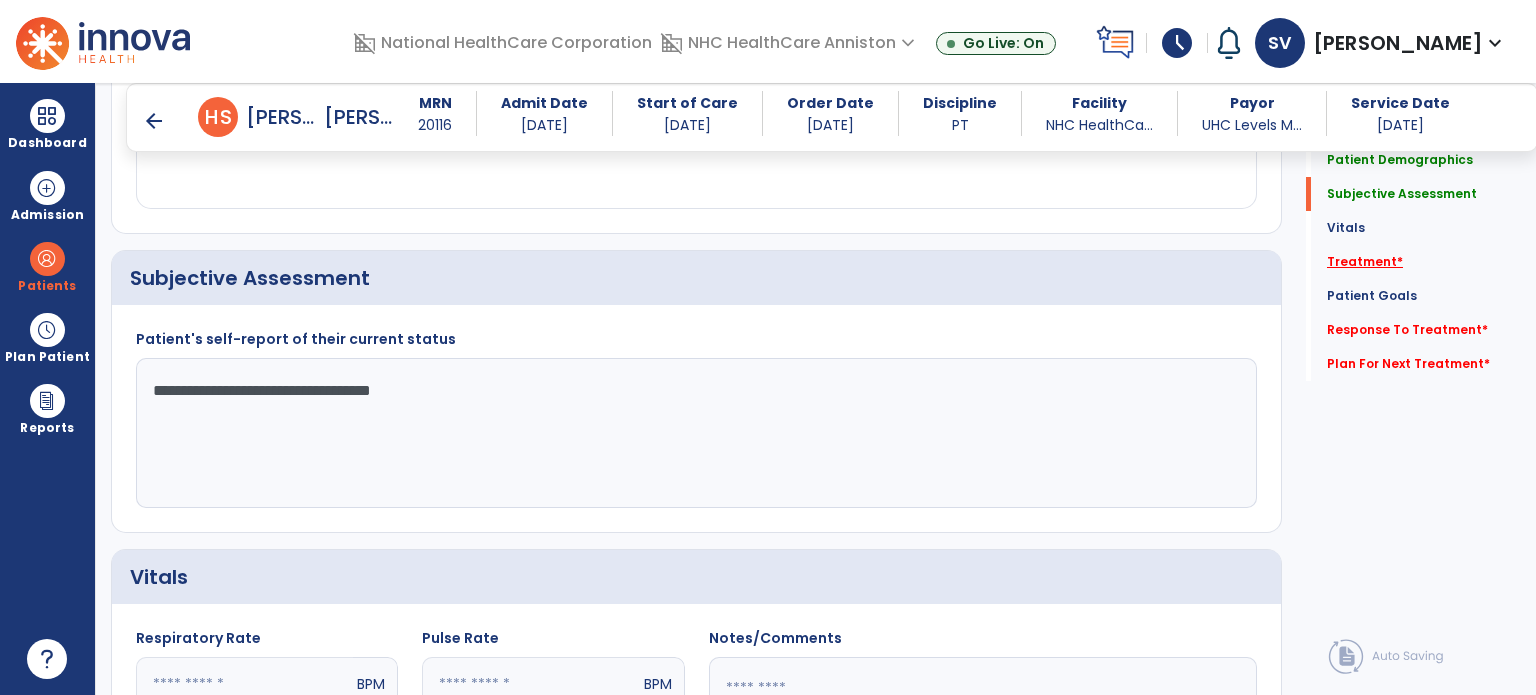 type on "**********" 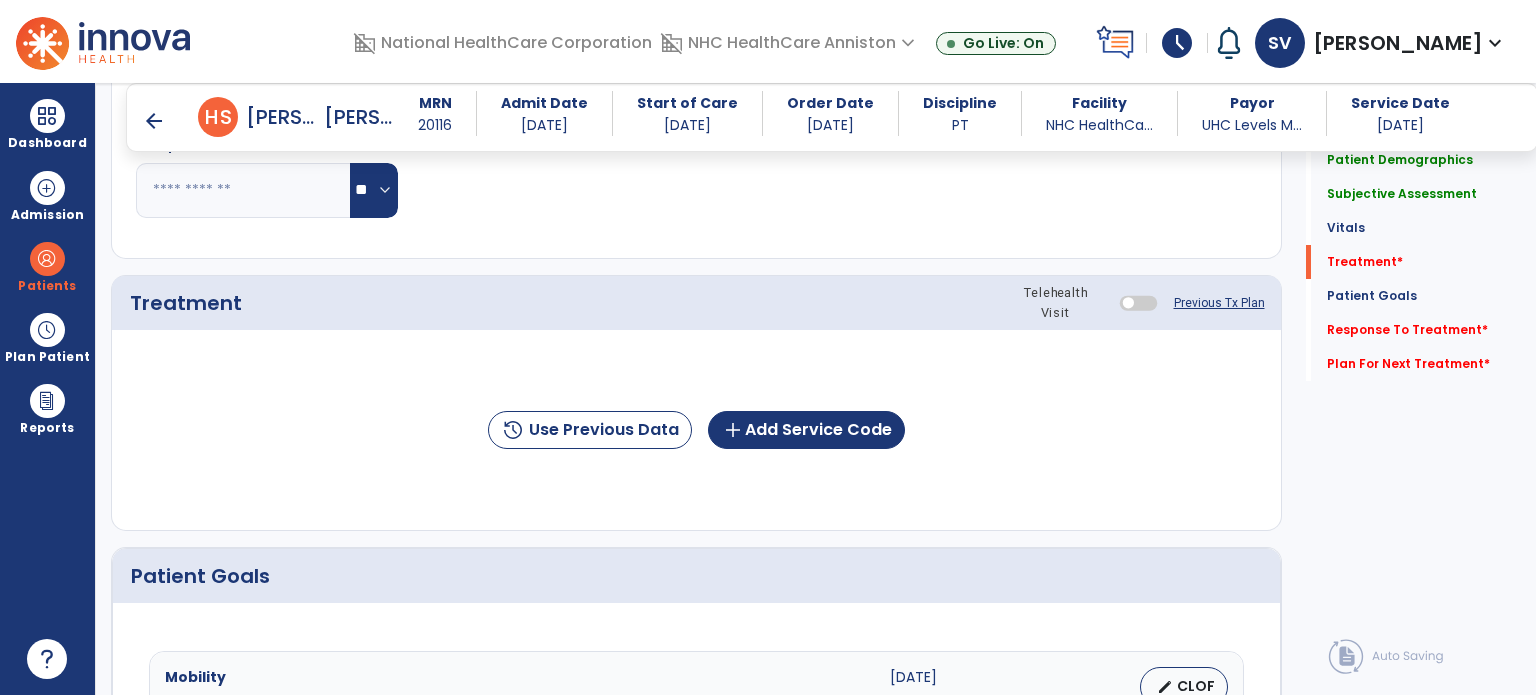 scroll, scrollTop: 1096, scrollLeft: 0, axis: vertical 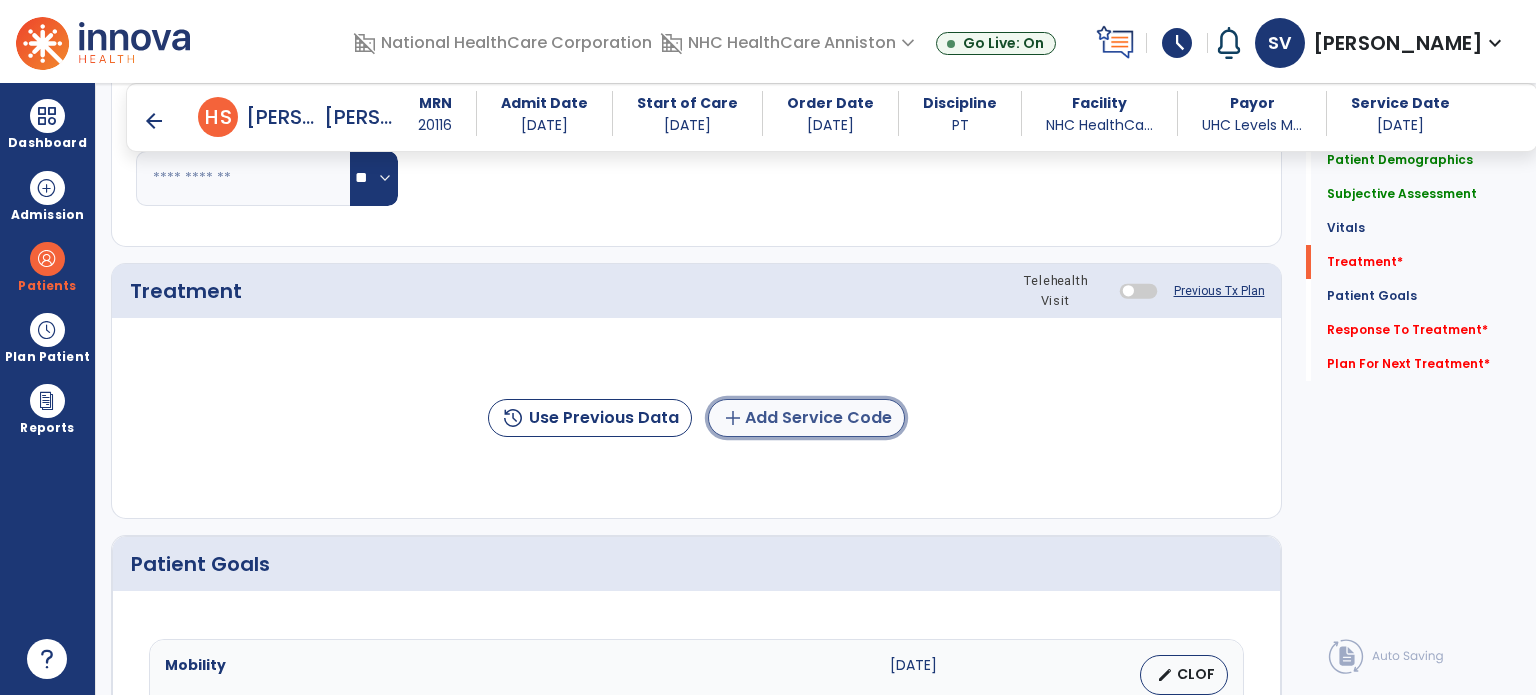 click on "add  Add Service Code" 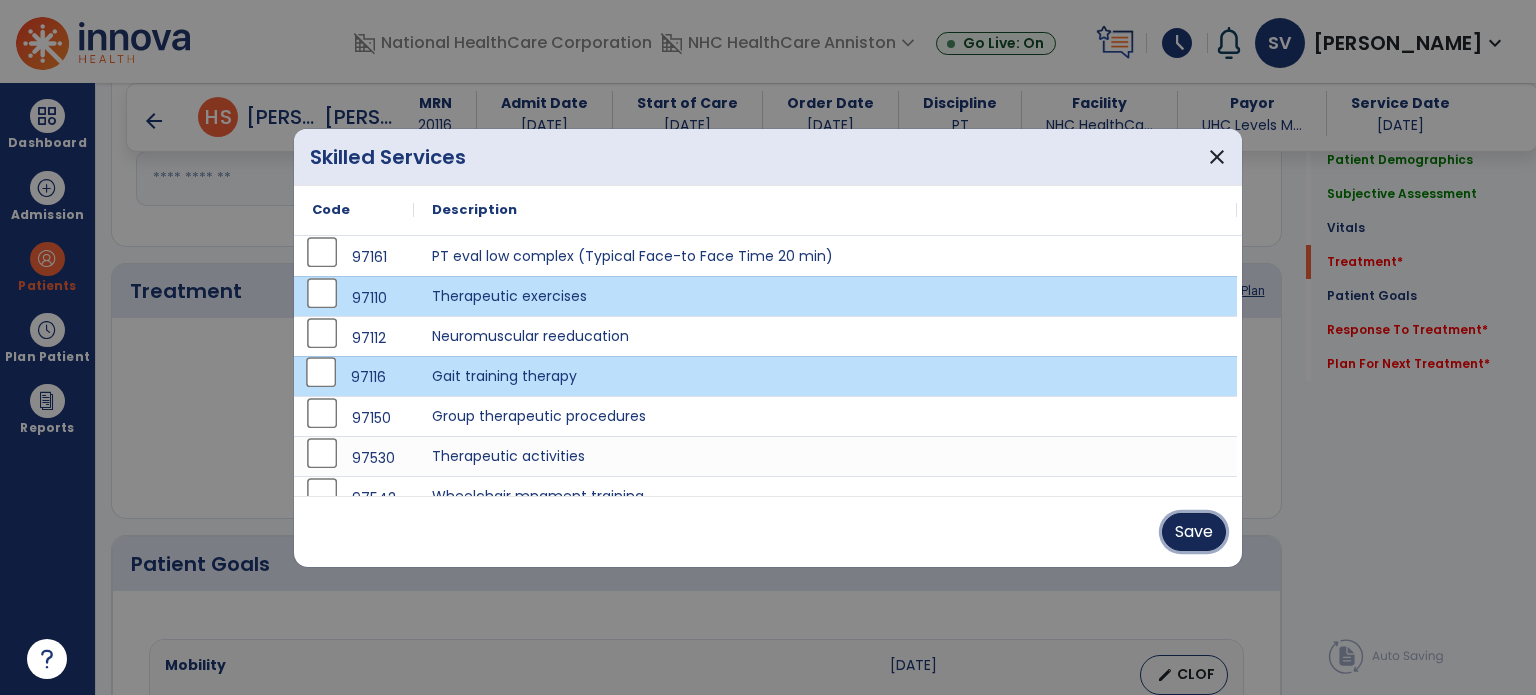 click on "Save" at bounding box center (1194, 532) 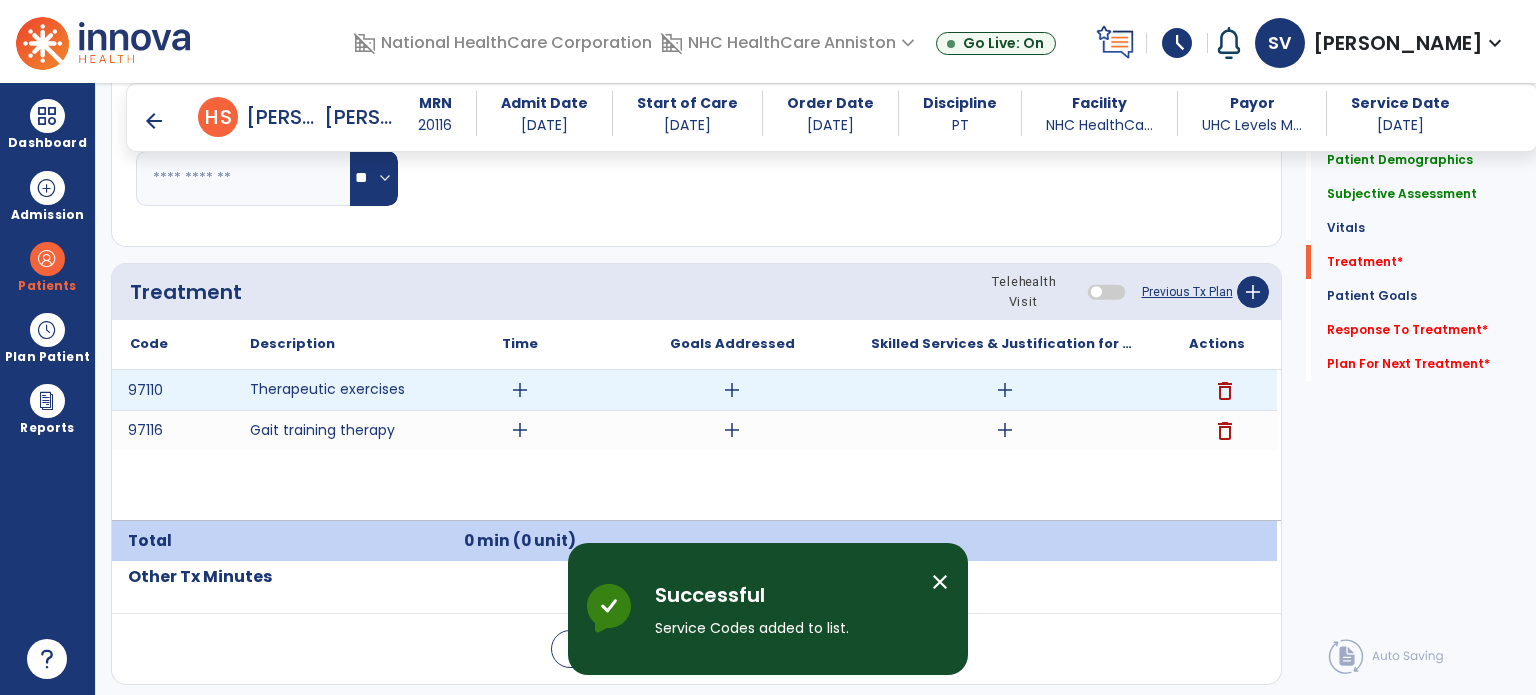 click on "add" at bounding box center (520, 390) 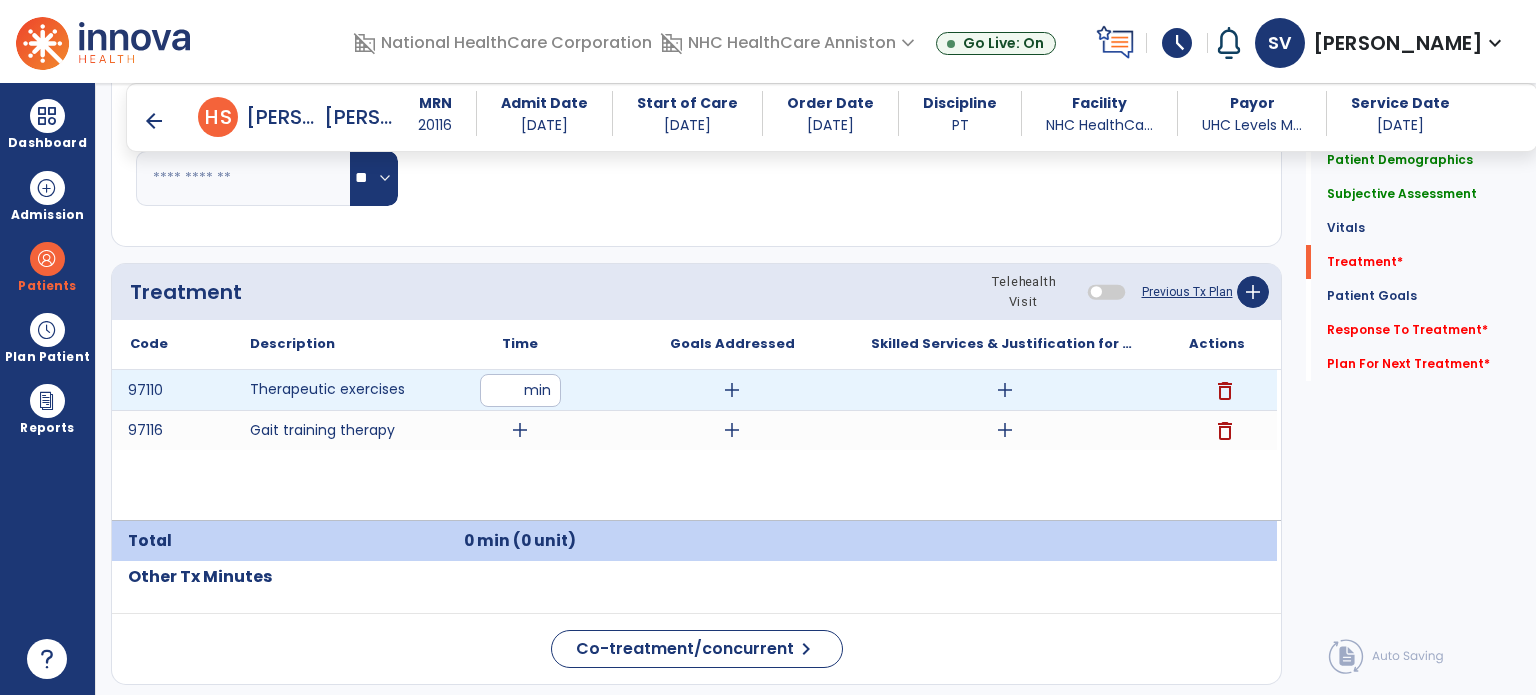 type on "**" 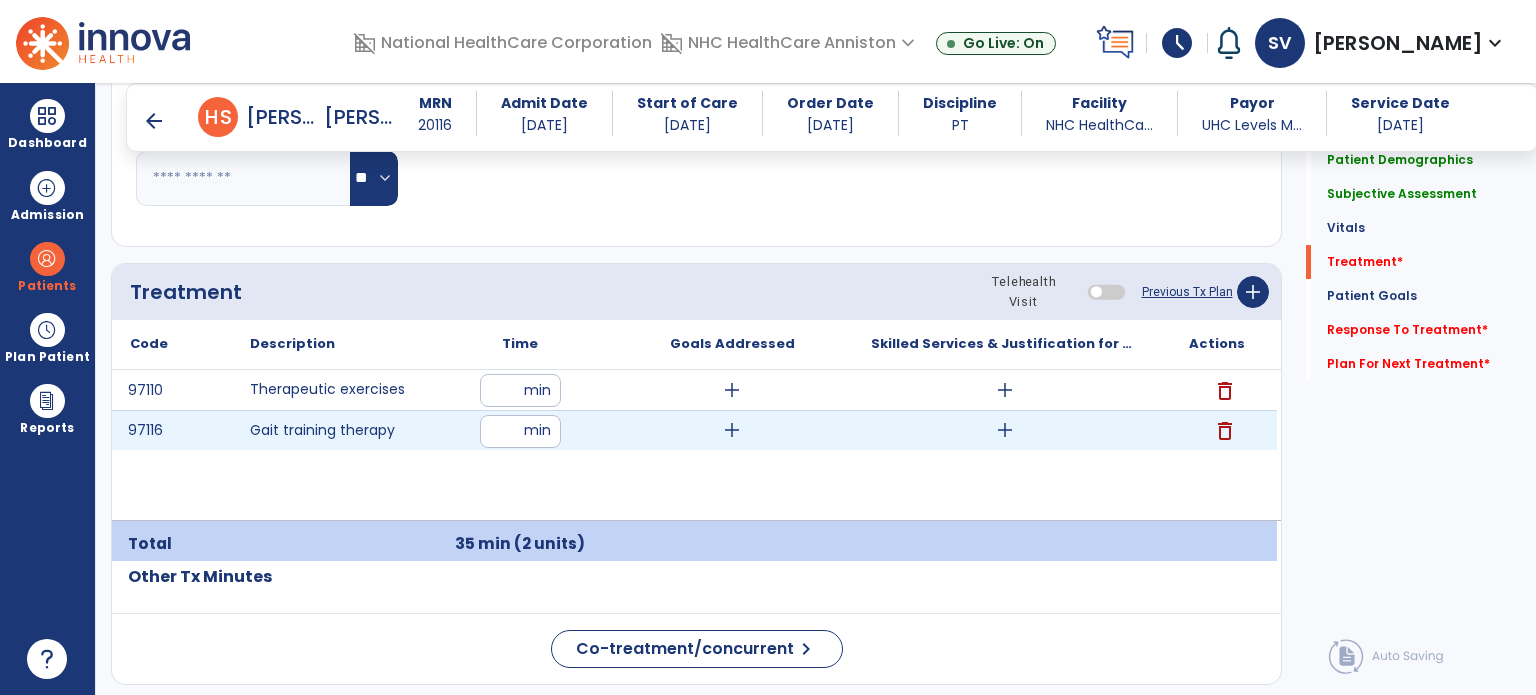 type on "**" 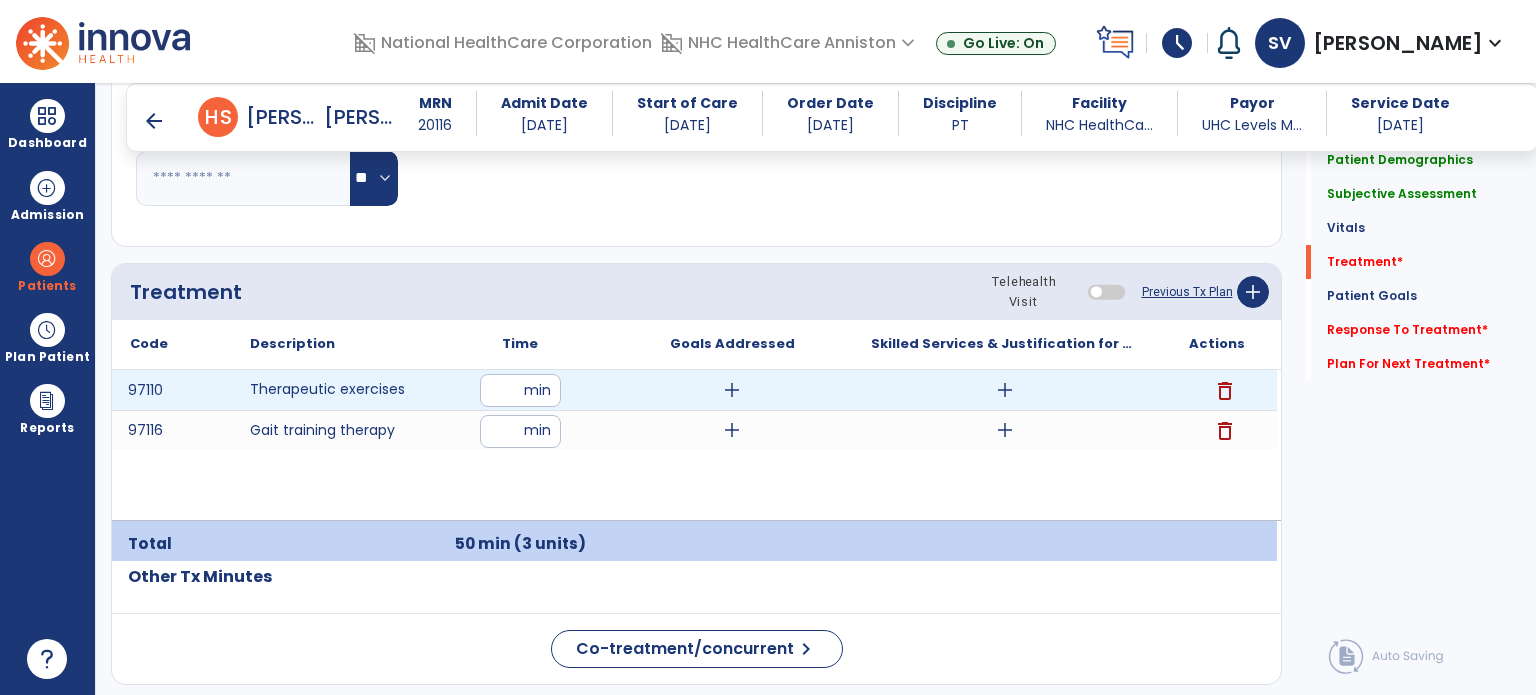 click on "add" at bounding box center [1005, 390] 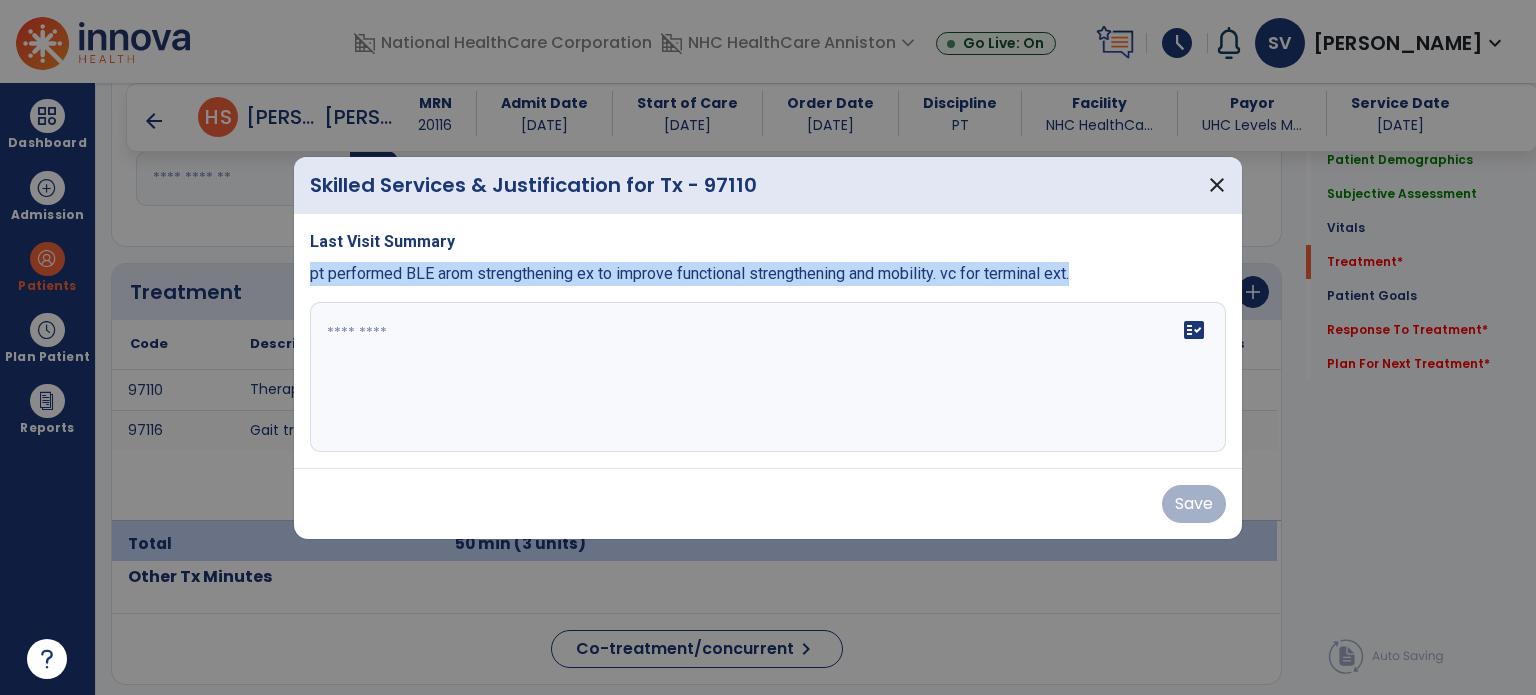 drag, startPoint x: 309, startPoint y: 274, endPoint x: 1116, endPoint y: 280, distance: 807.0223 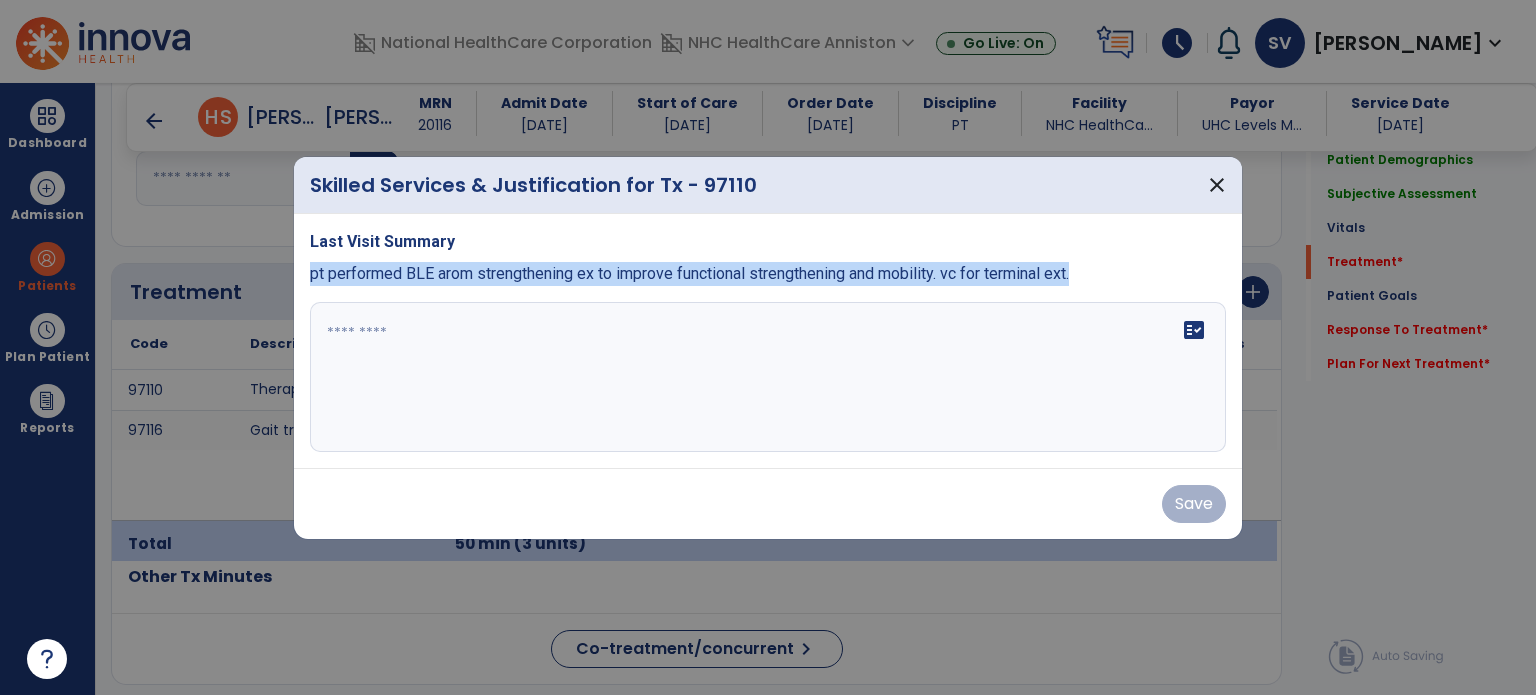 click on "pt performed BLE arom strengthening ex to improve functional strengthening and mobility. vc for terminal ext." at bounding box center (768, 274) 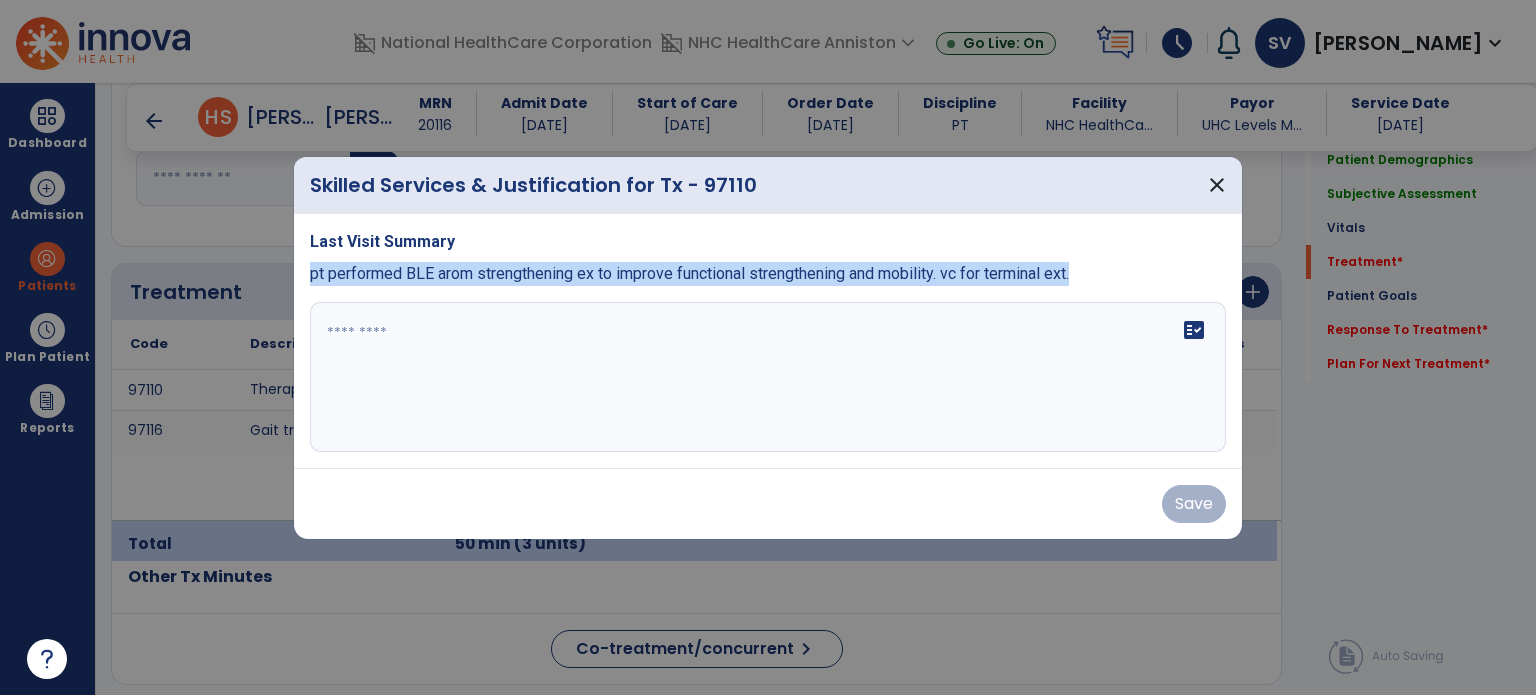 copy on "pt performed BLE arom strengthening ex to improve functional strengthening and mobility. vc for terminal ext." 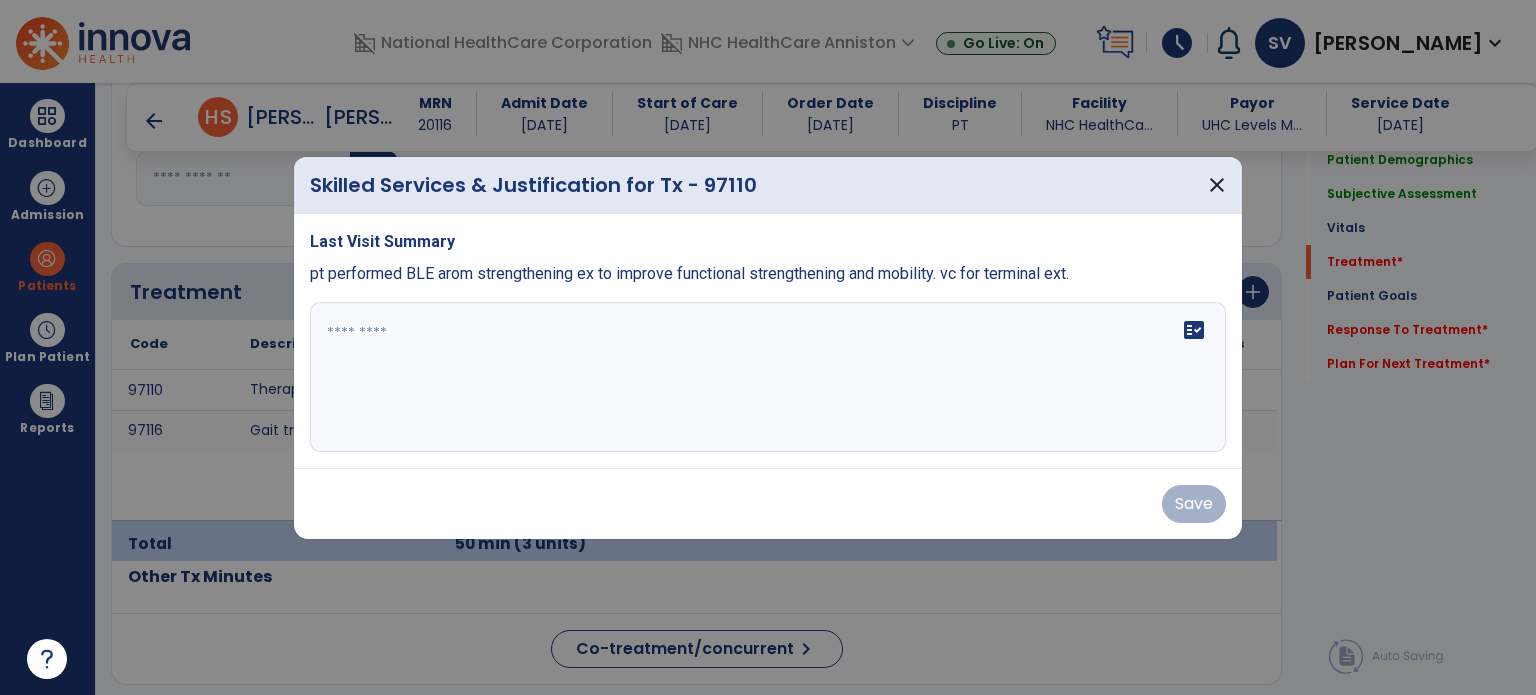 click at bounding box center (768, 377) 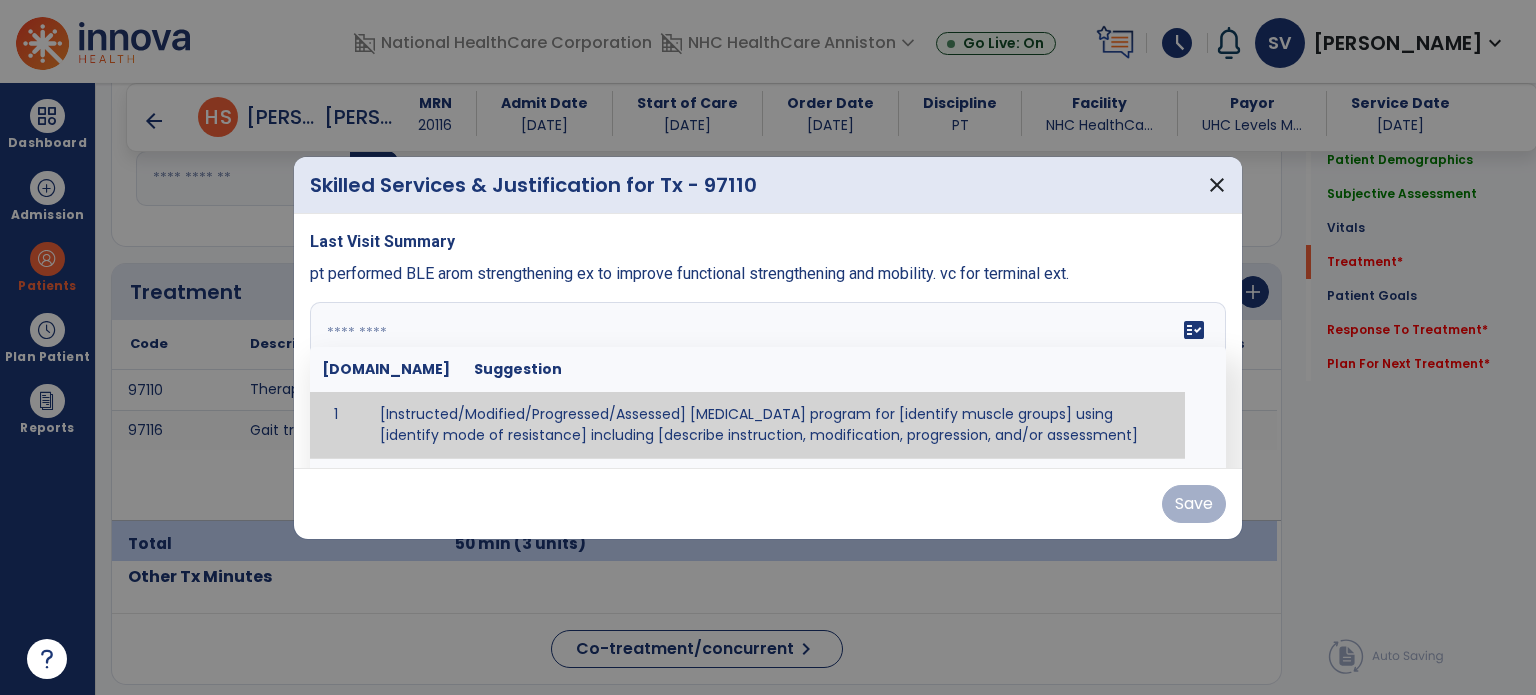 paste on "**********" 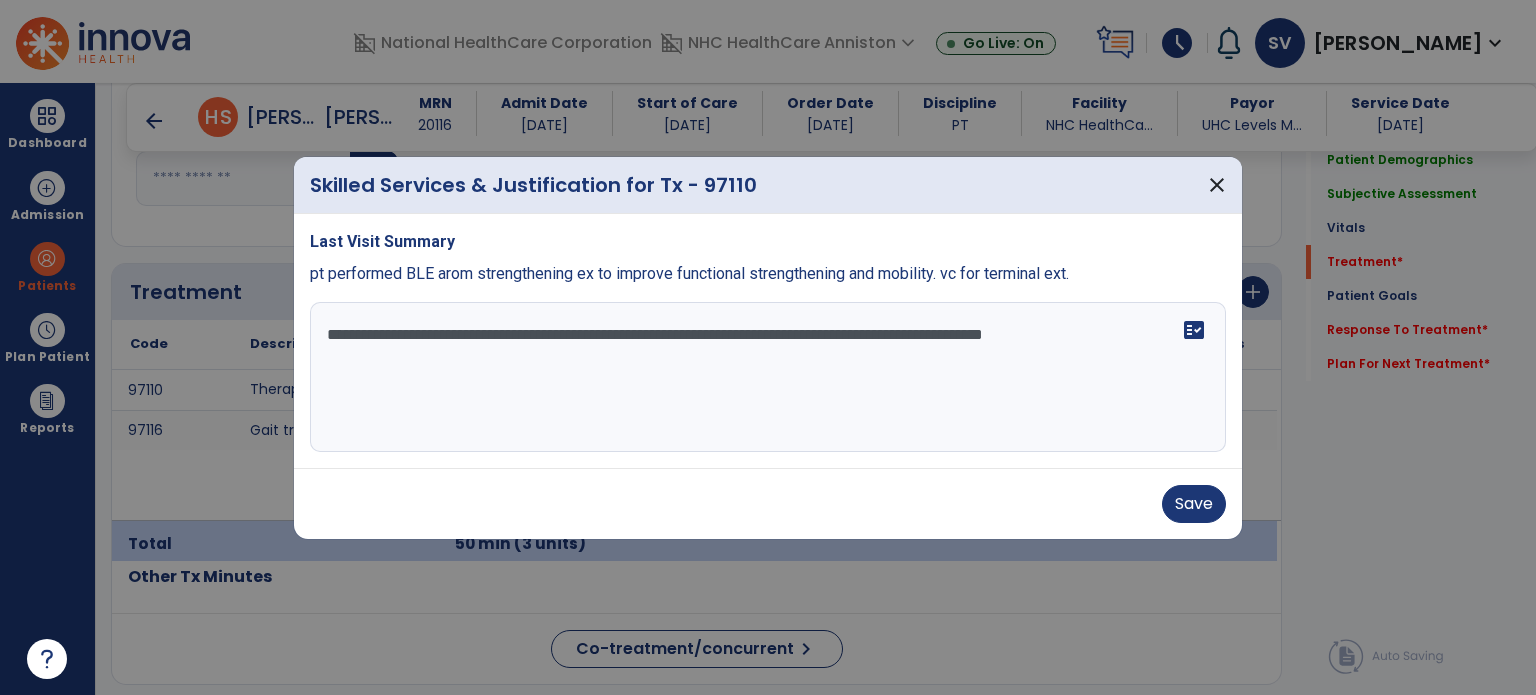 click on "**********" at bounding box center (768, 377) 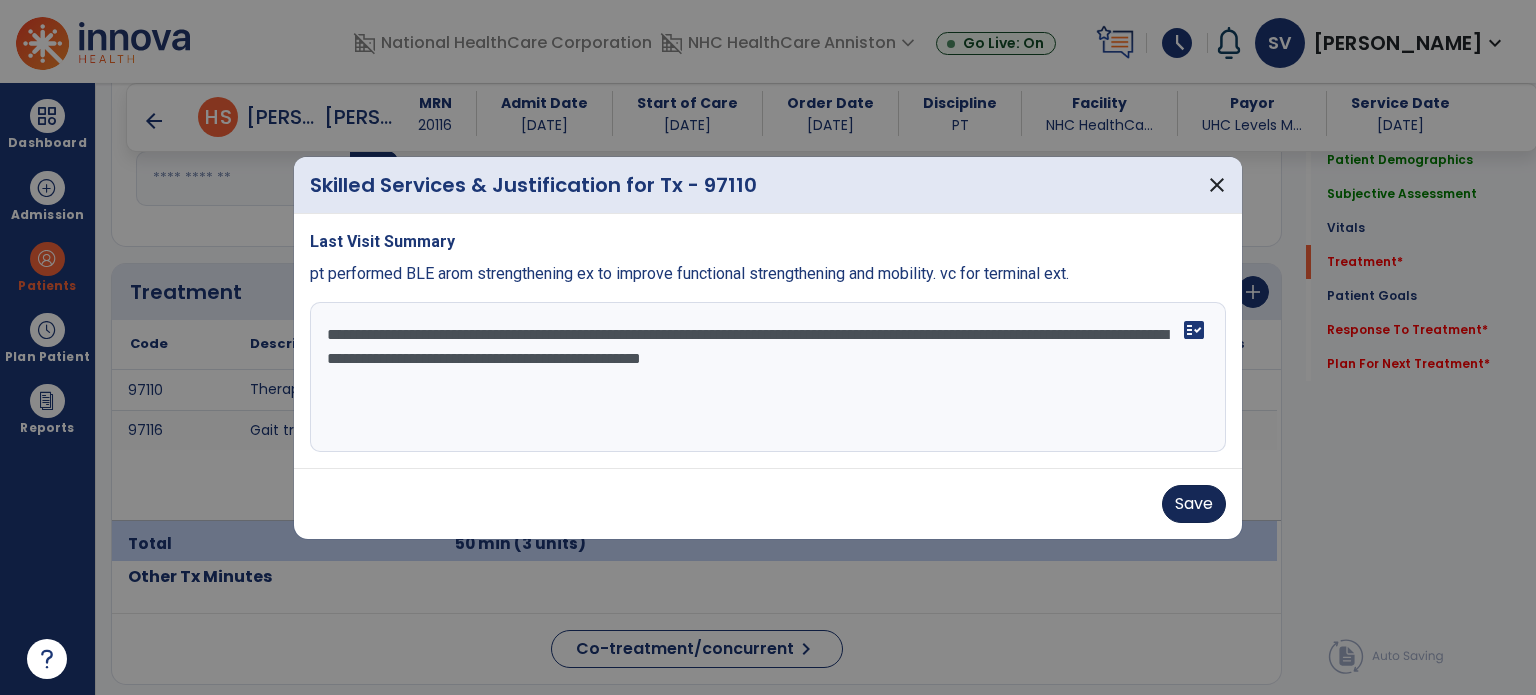 type on "**********" 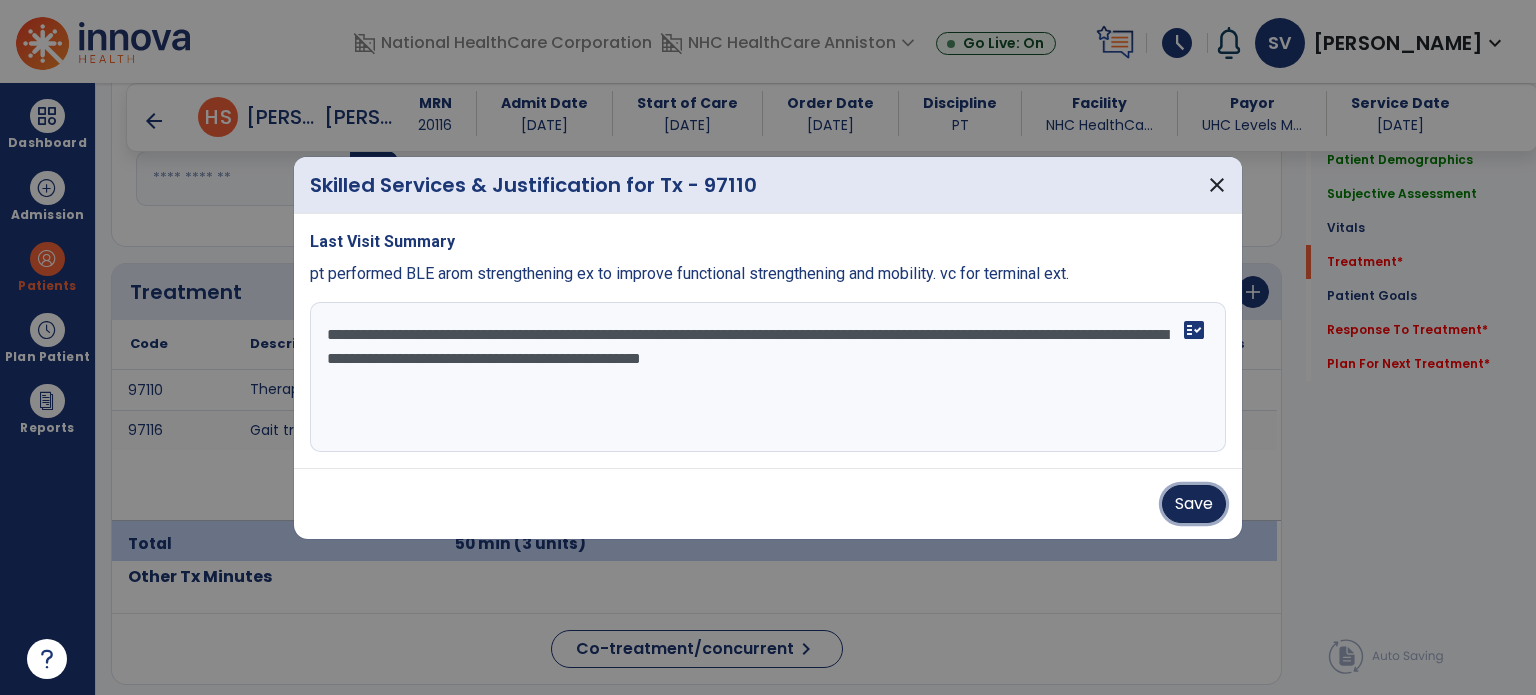 click on "Save" at bounding box center [1194, 504] 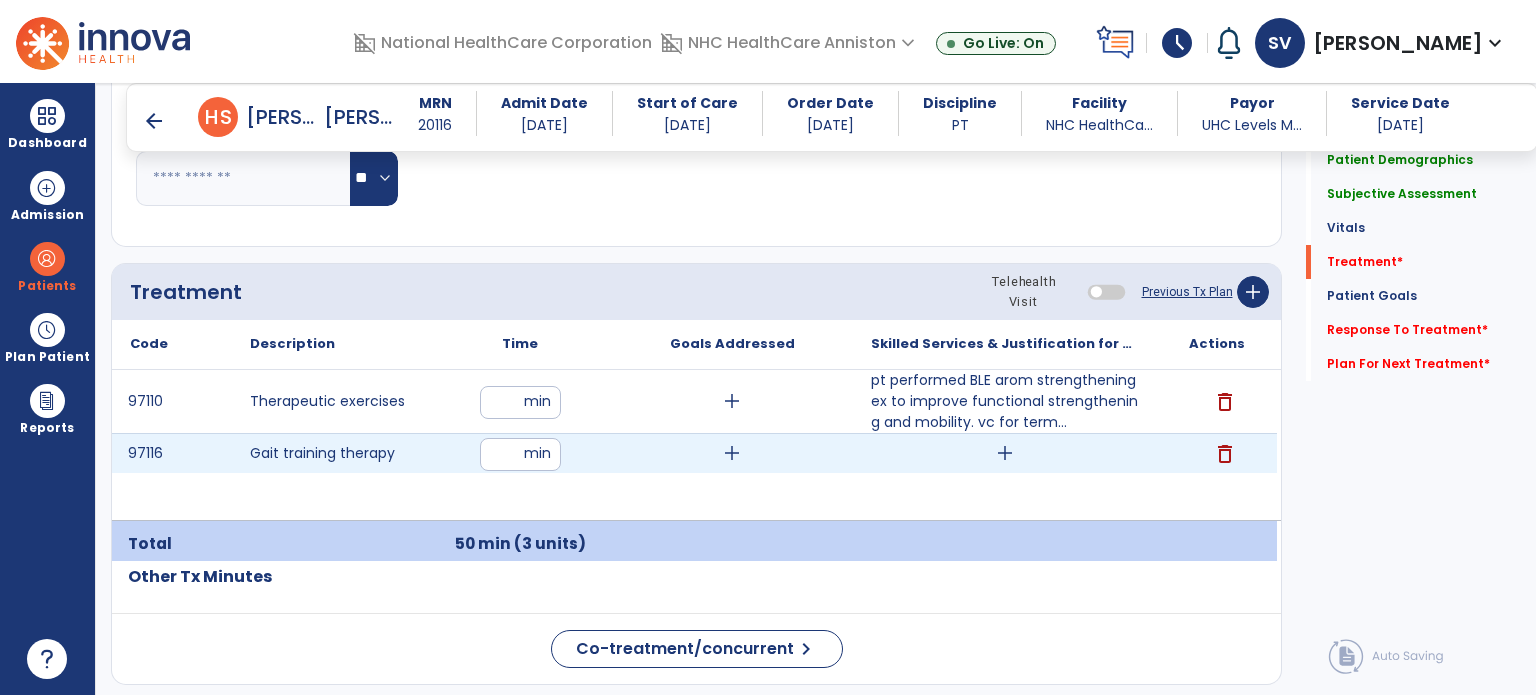 click on "add" at bounding box center (1005, 453) 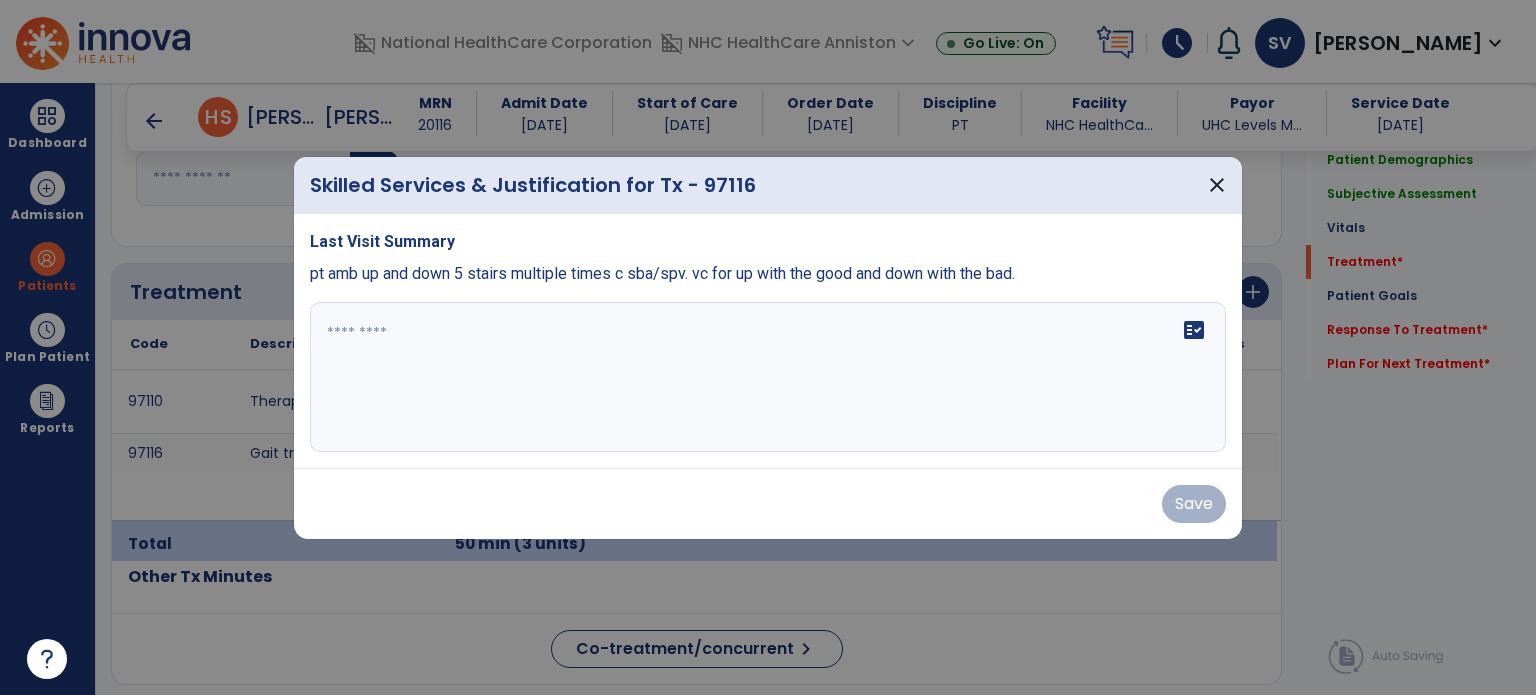 click on "fact_check" at bounding box center [768, 377] 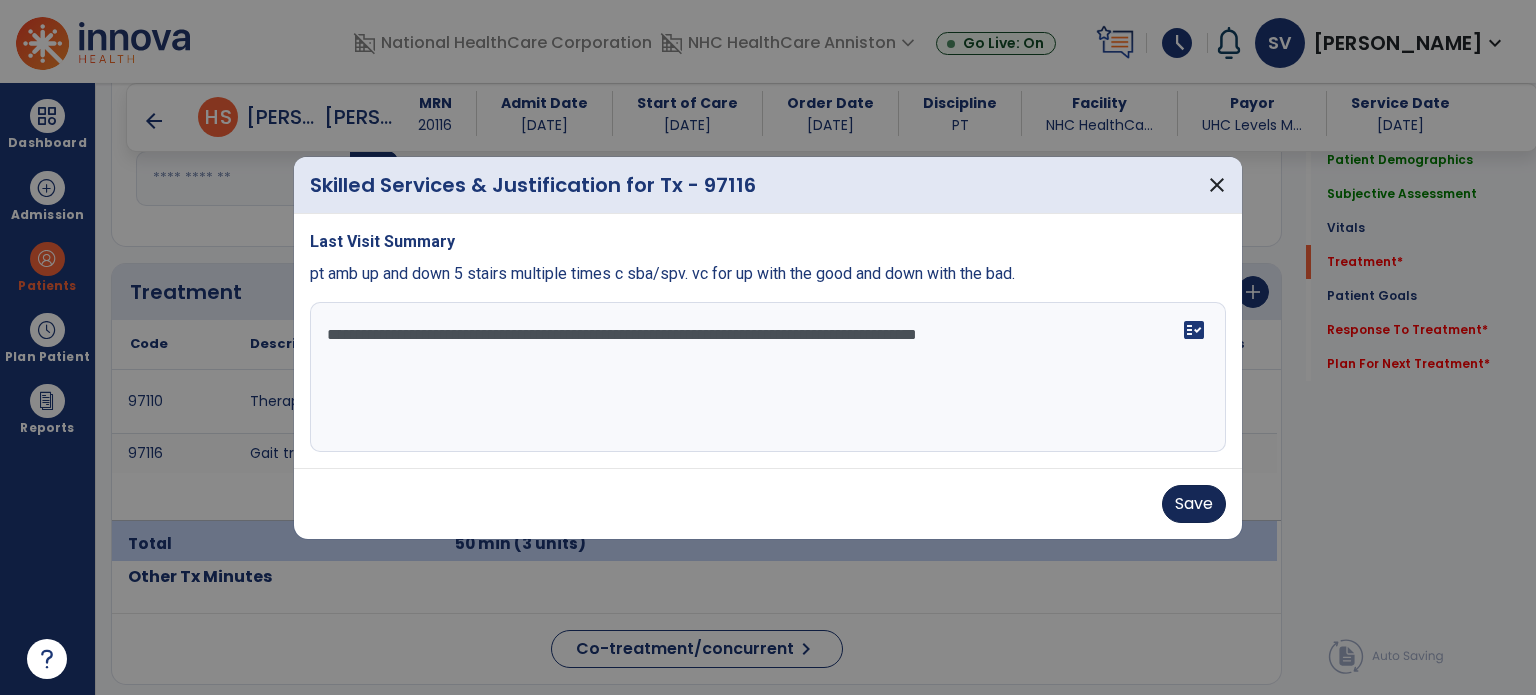 type on "**********" 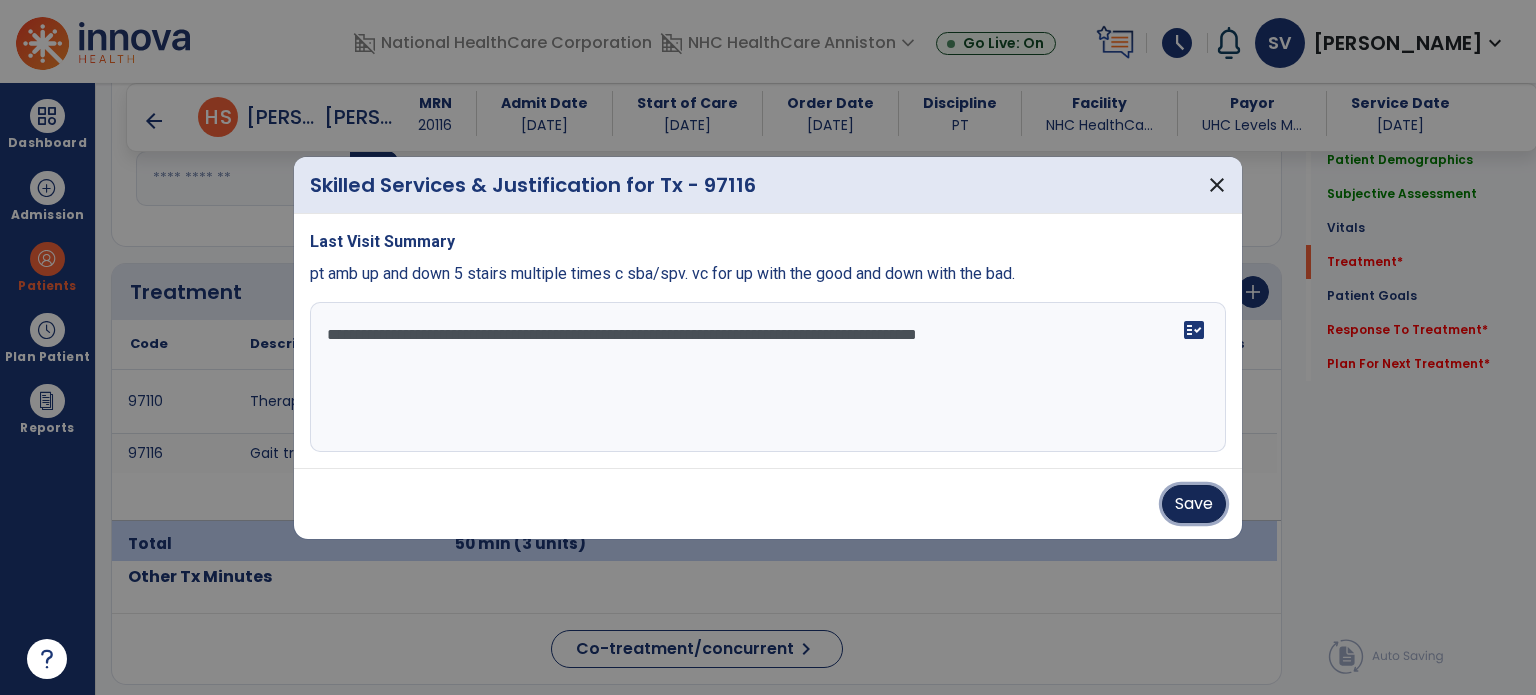 click on "Save" at bounding box center [1194, 504] 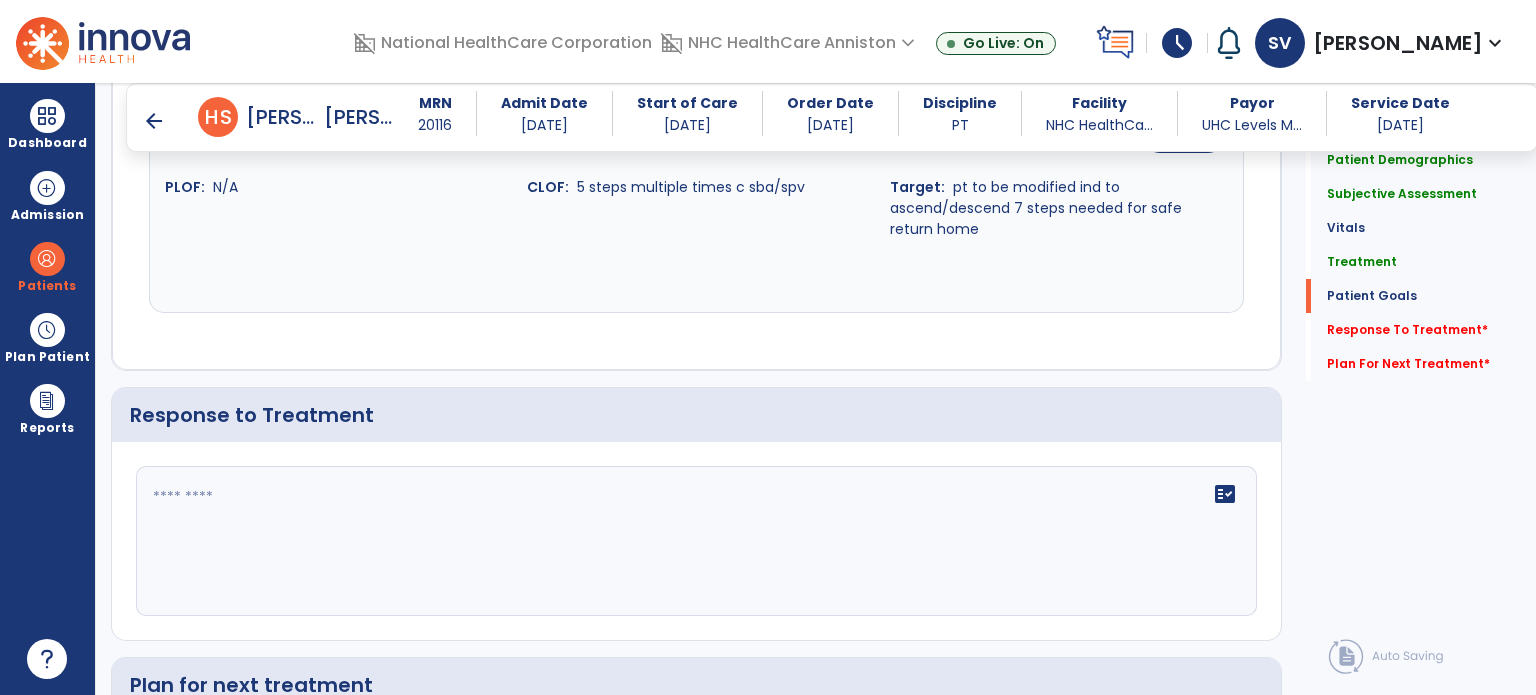 scroll, scrollTop: 2796, scrollLeft: 0, axis: vertical 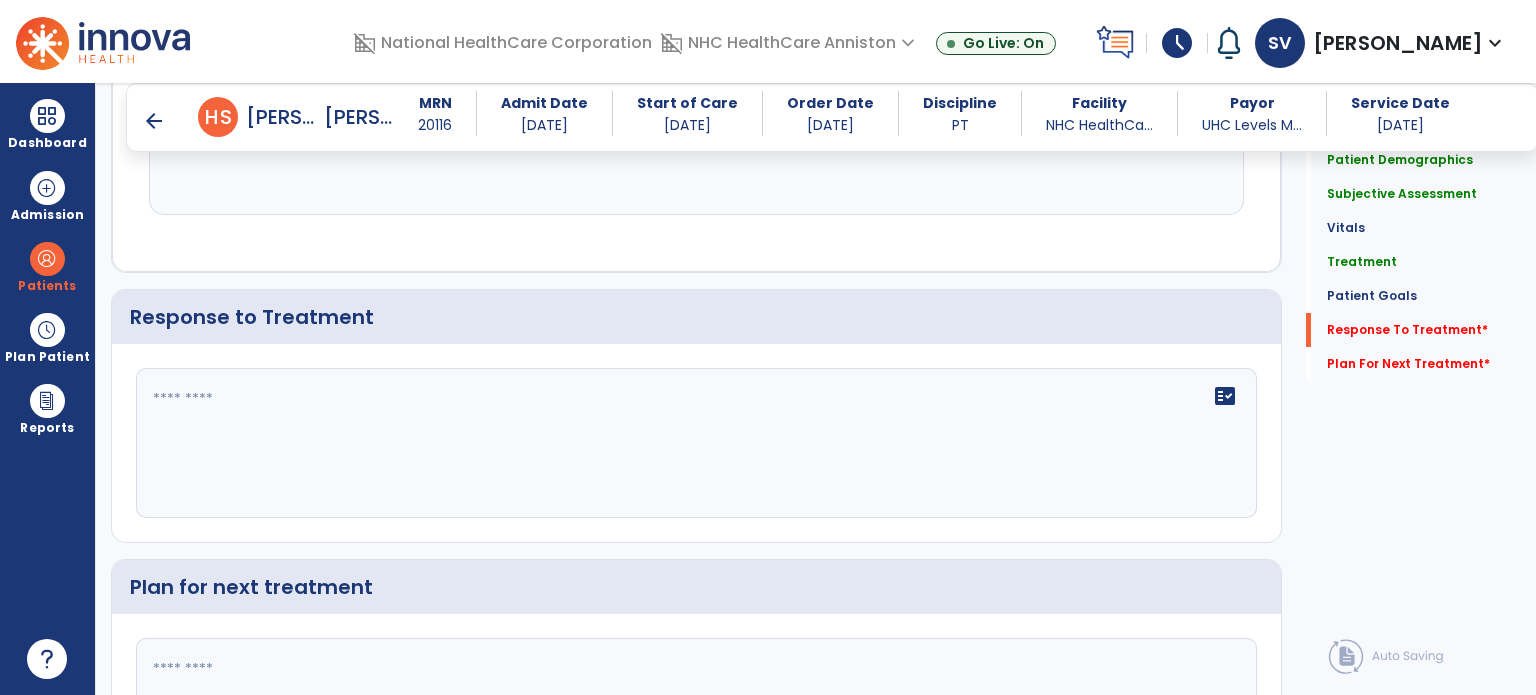 click 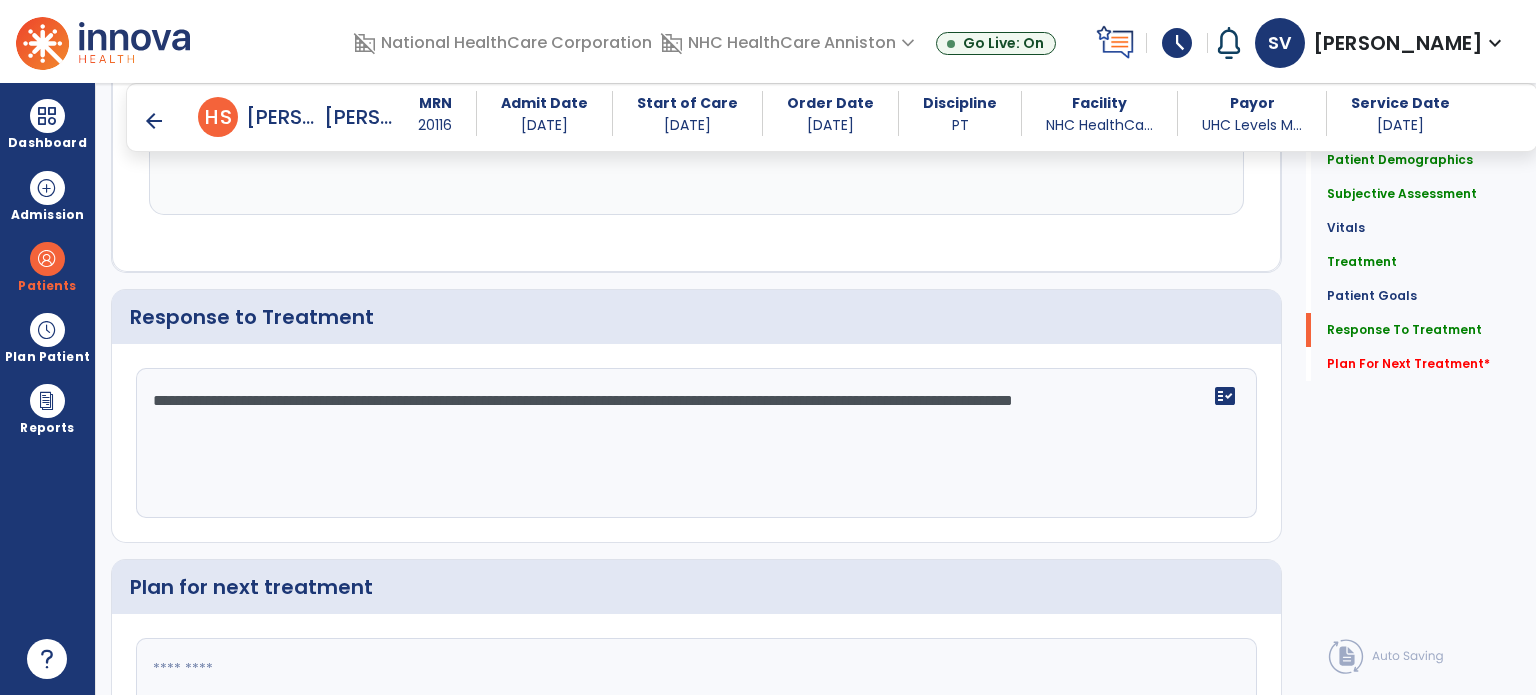 click on "**********" 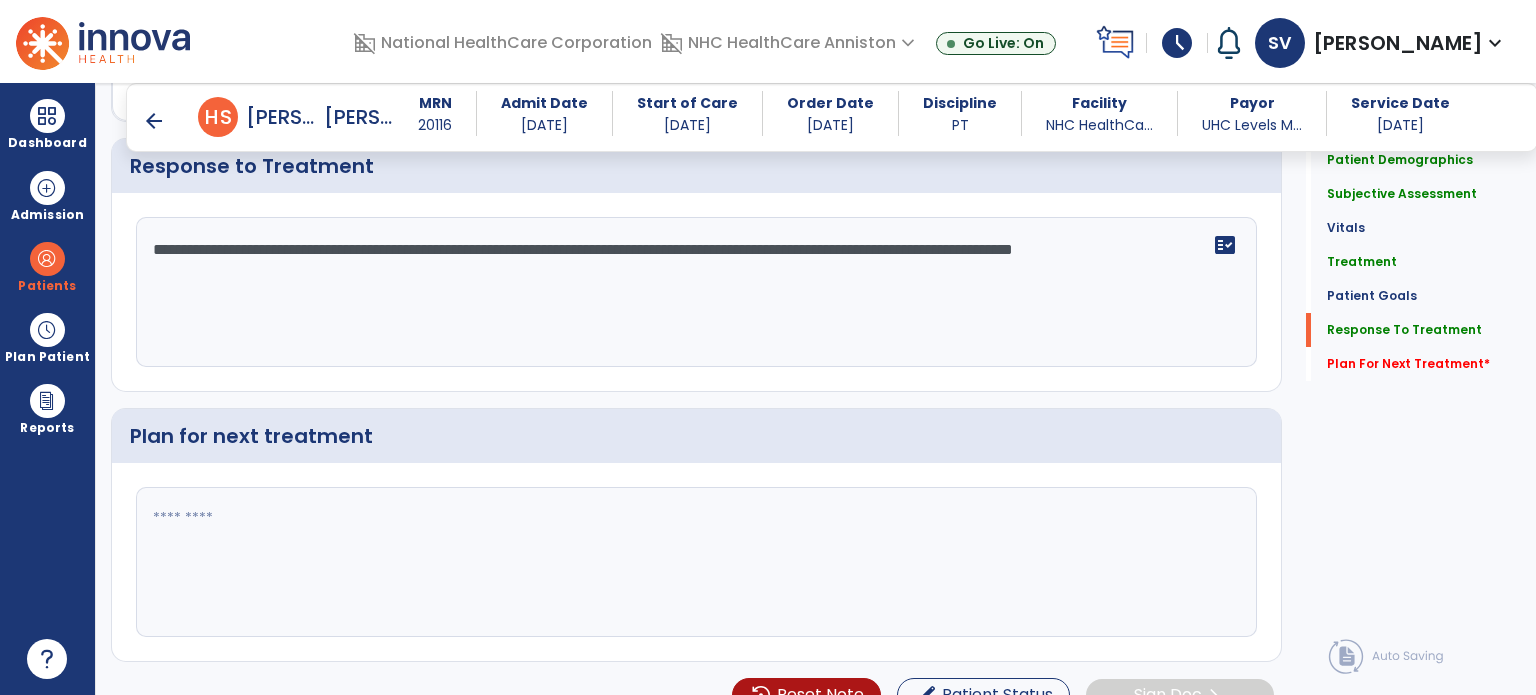 scroll, scrollTop: 2952, scrollLeft: 0, axis: vertical 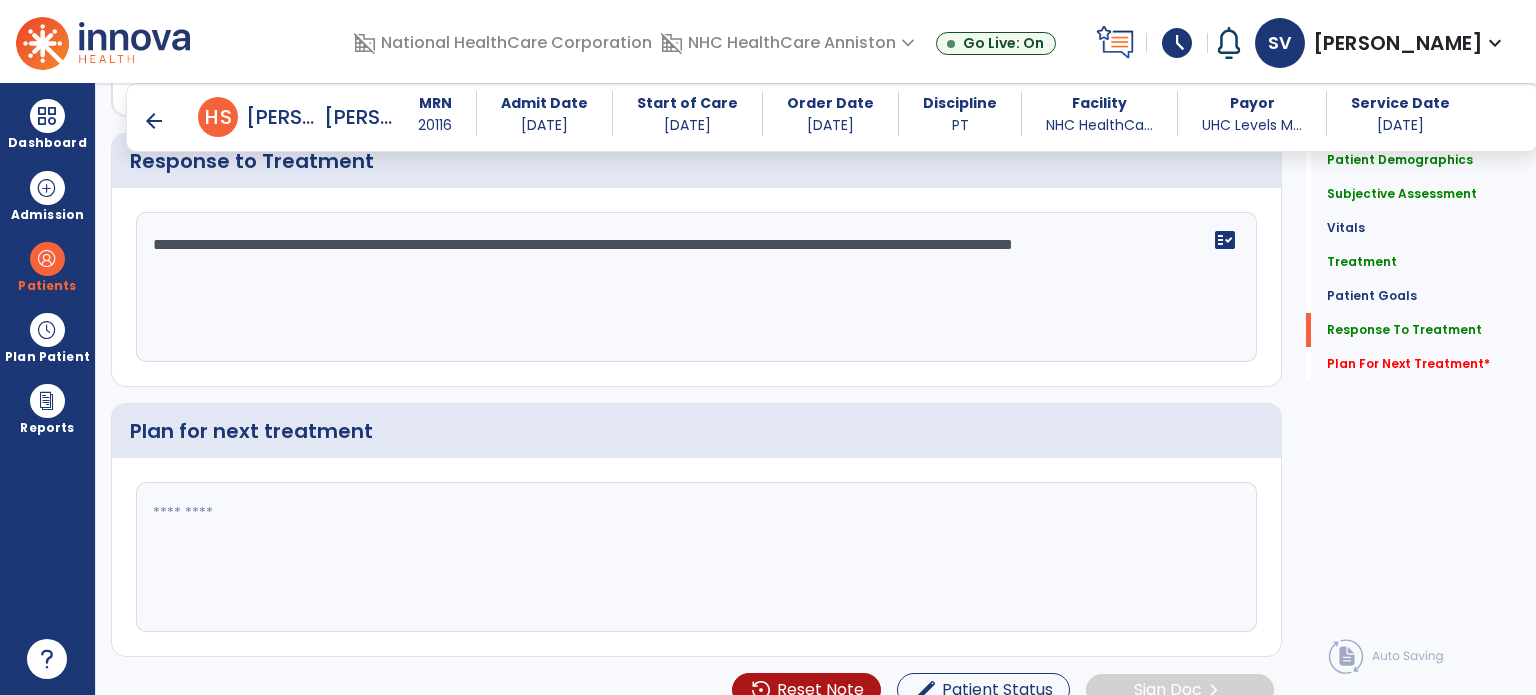 type on "**********" 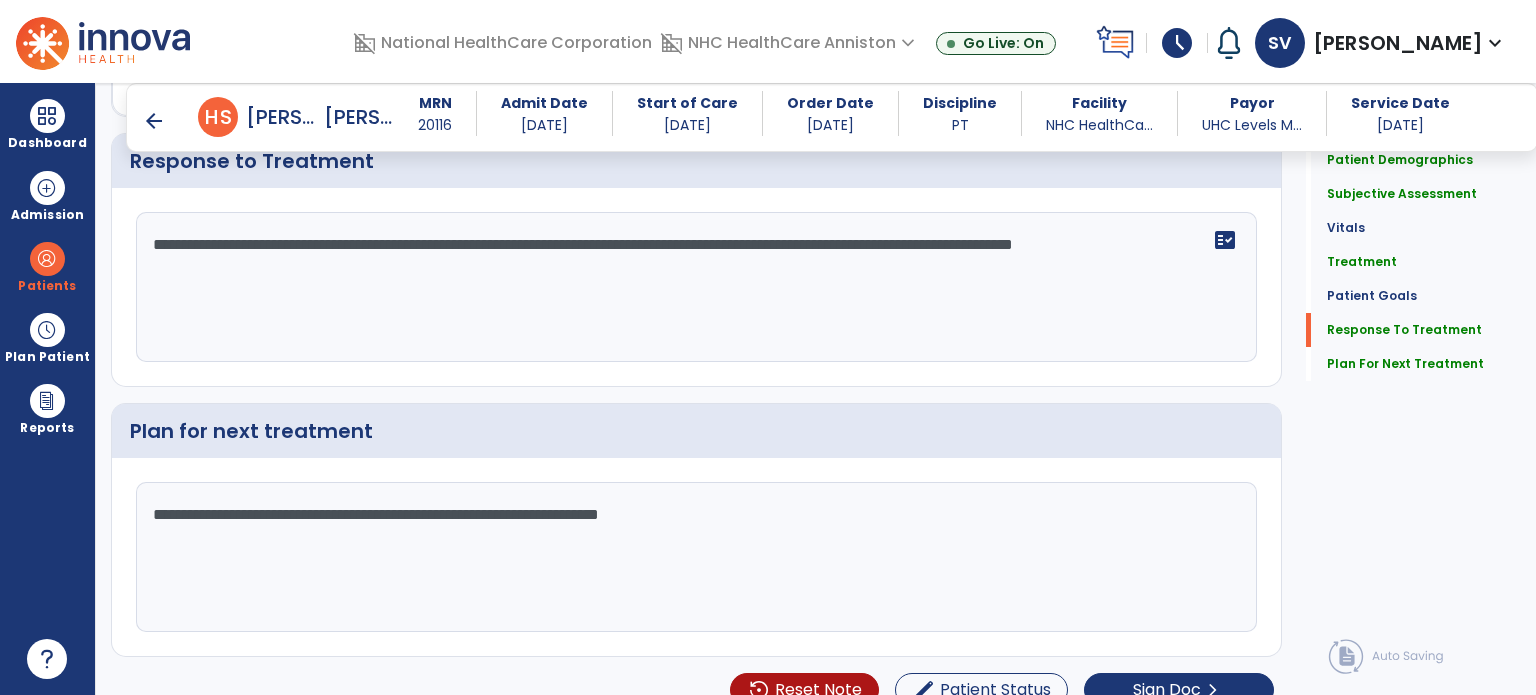type on "**********" 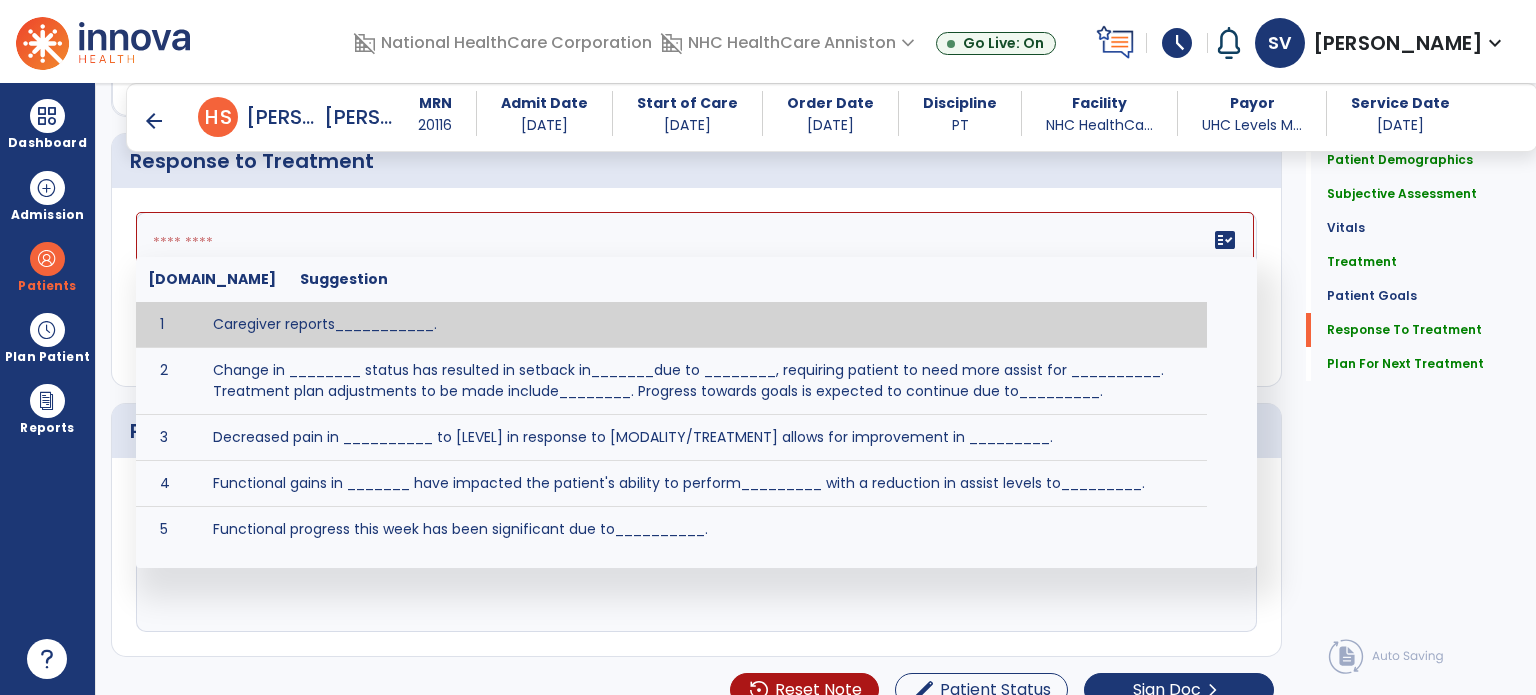 paste on "**********" 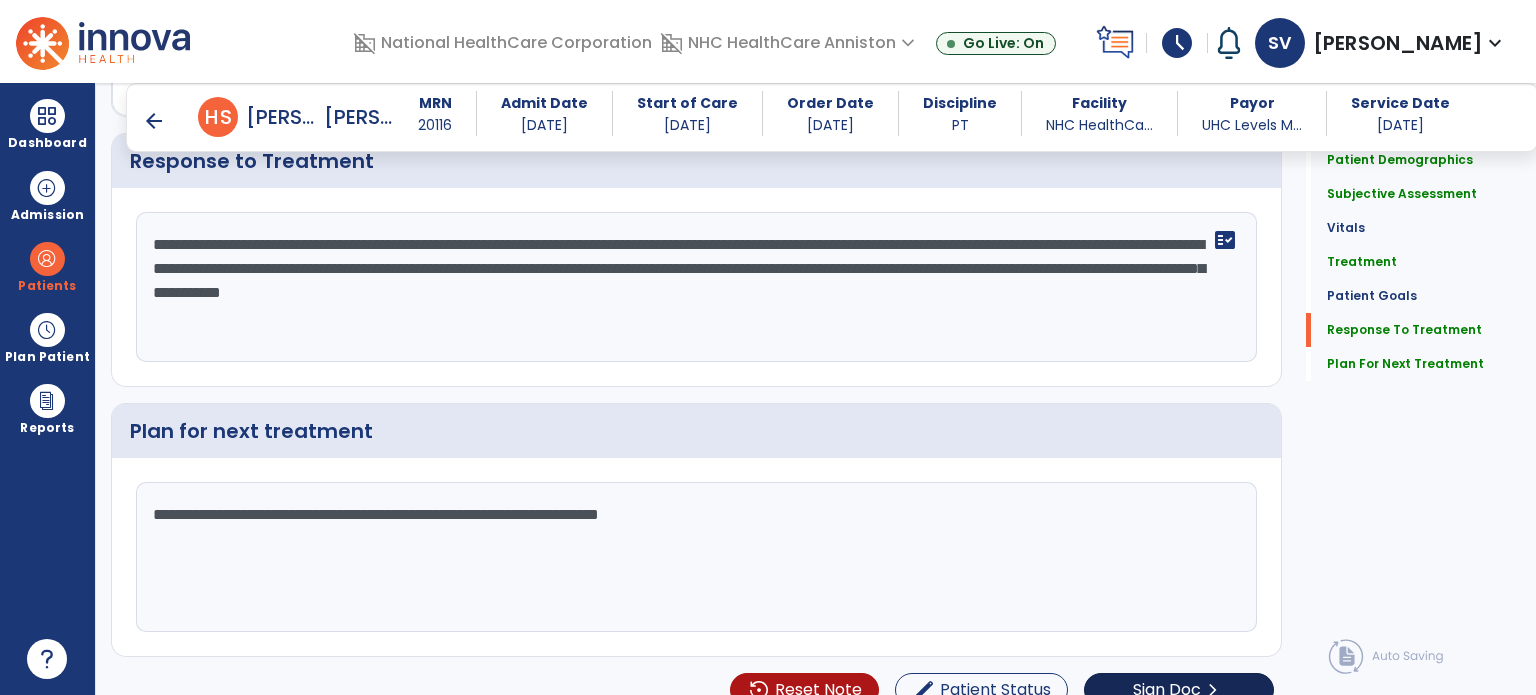 type on "**********" 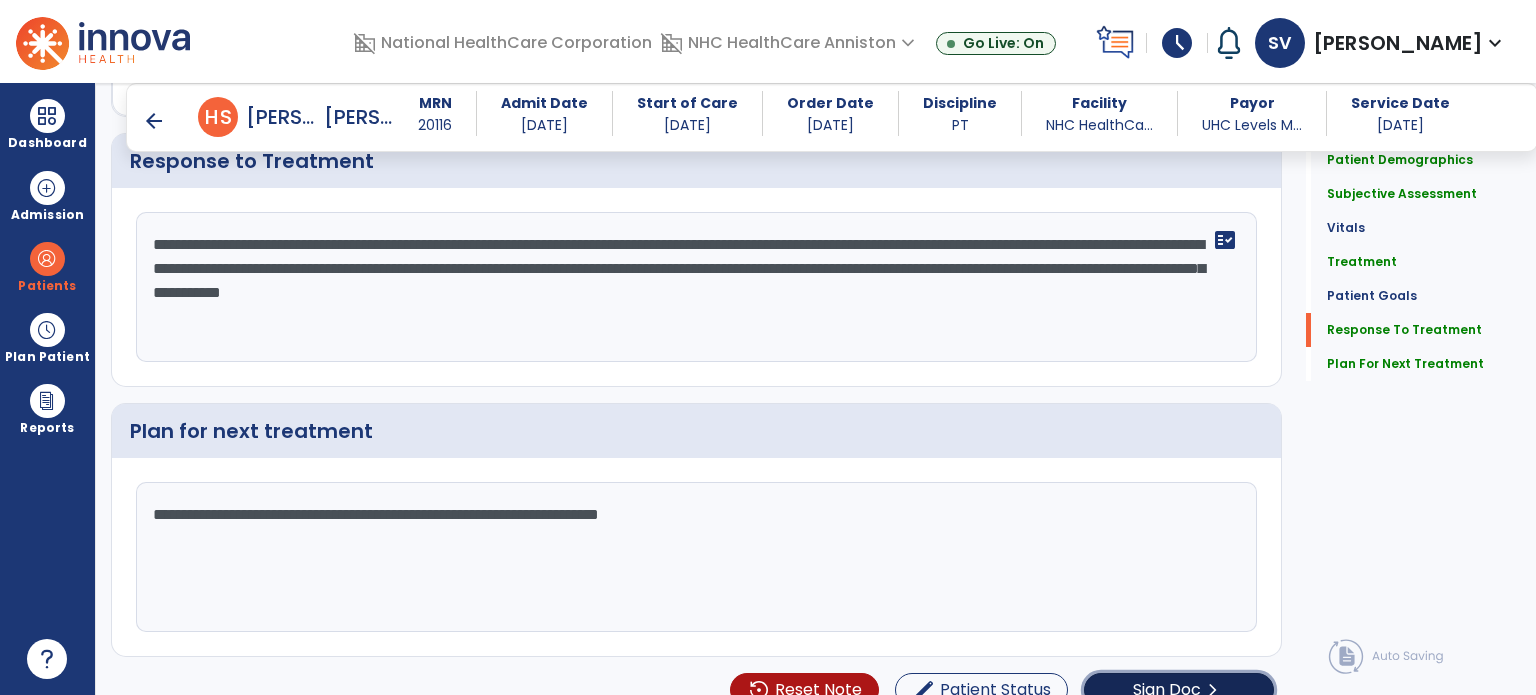 click on "Sign Doc" 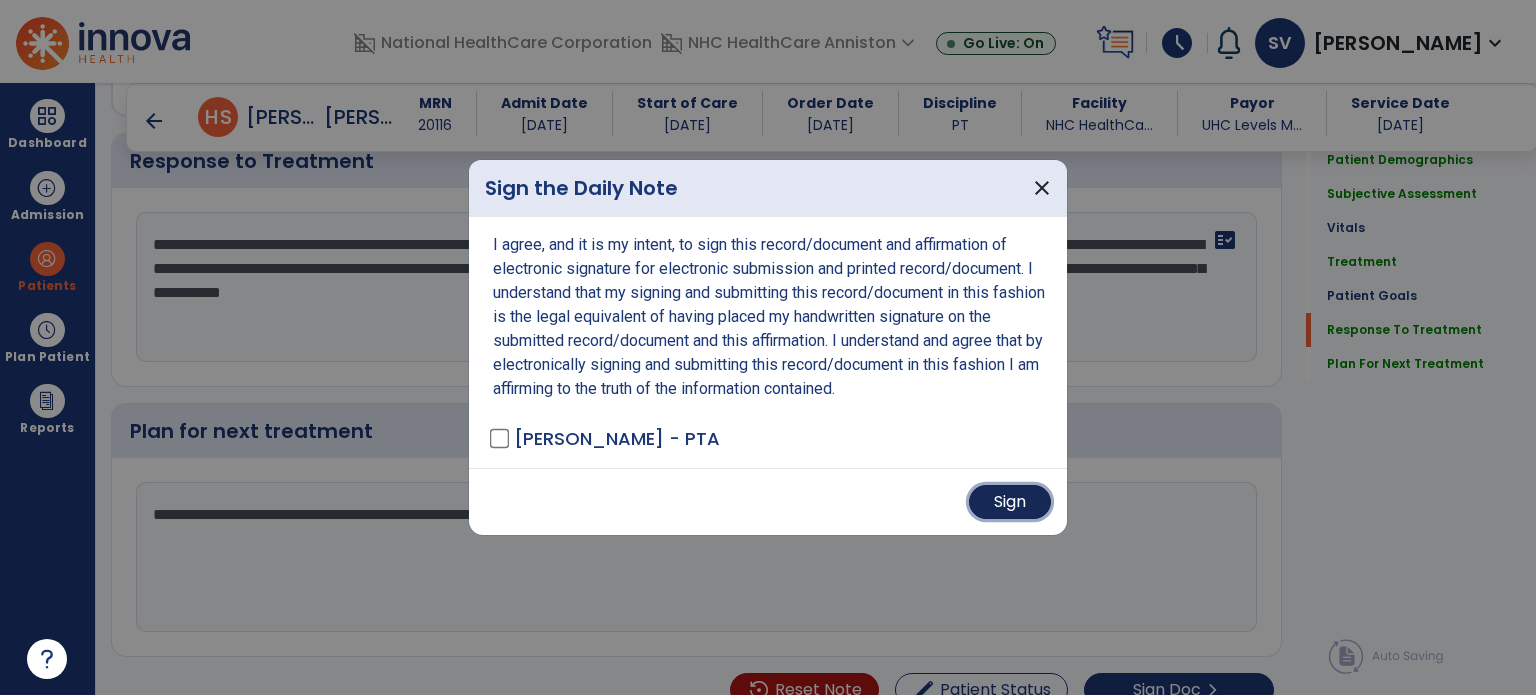 click on "Sign" at bounding box center (1010, 502) 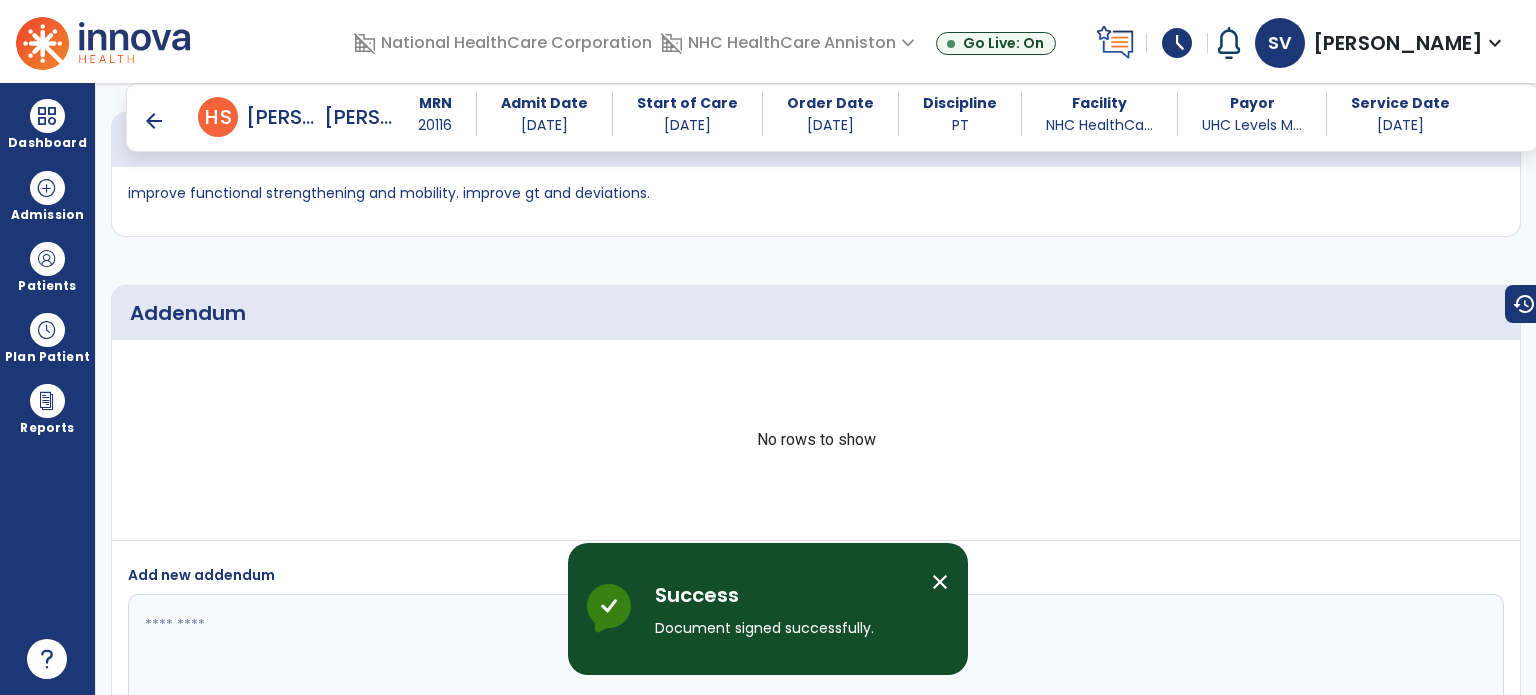 scroll, scrollTop: 3787, scrollLeft: 0, axis: vertical 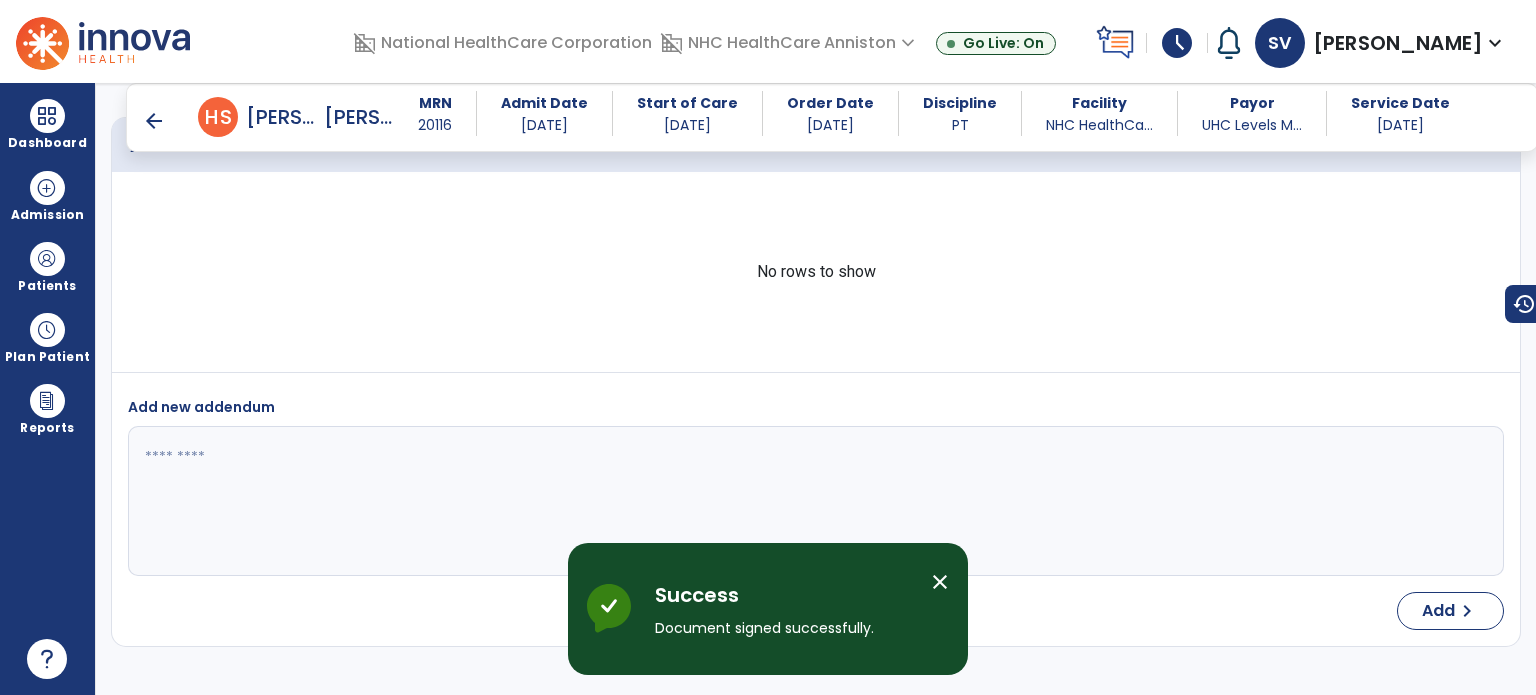 click on "arrow_back" at bounding box center (154, 121) 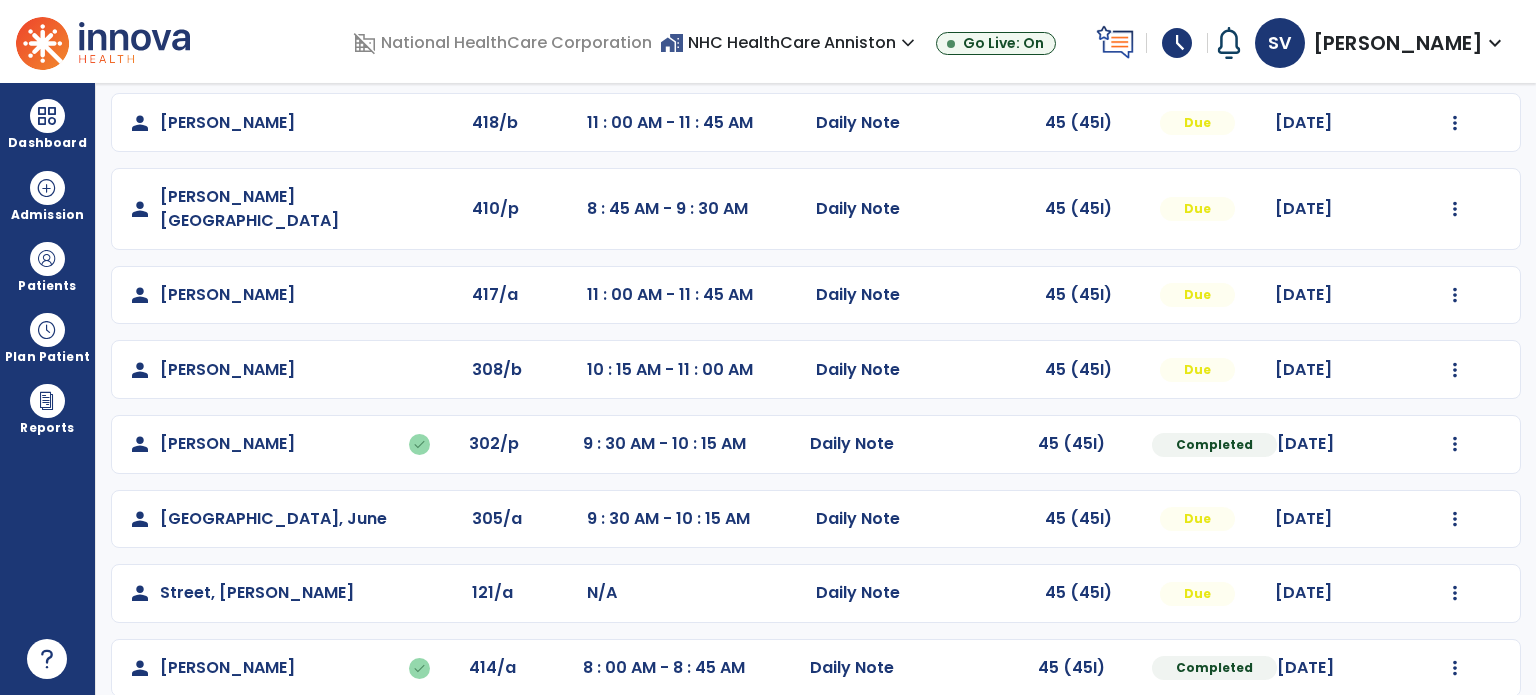 scroll, scrollTop: 219, scrollLeft: 0, axis: vertical 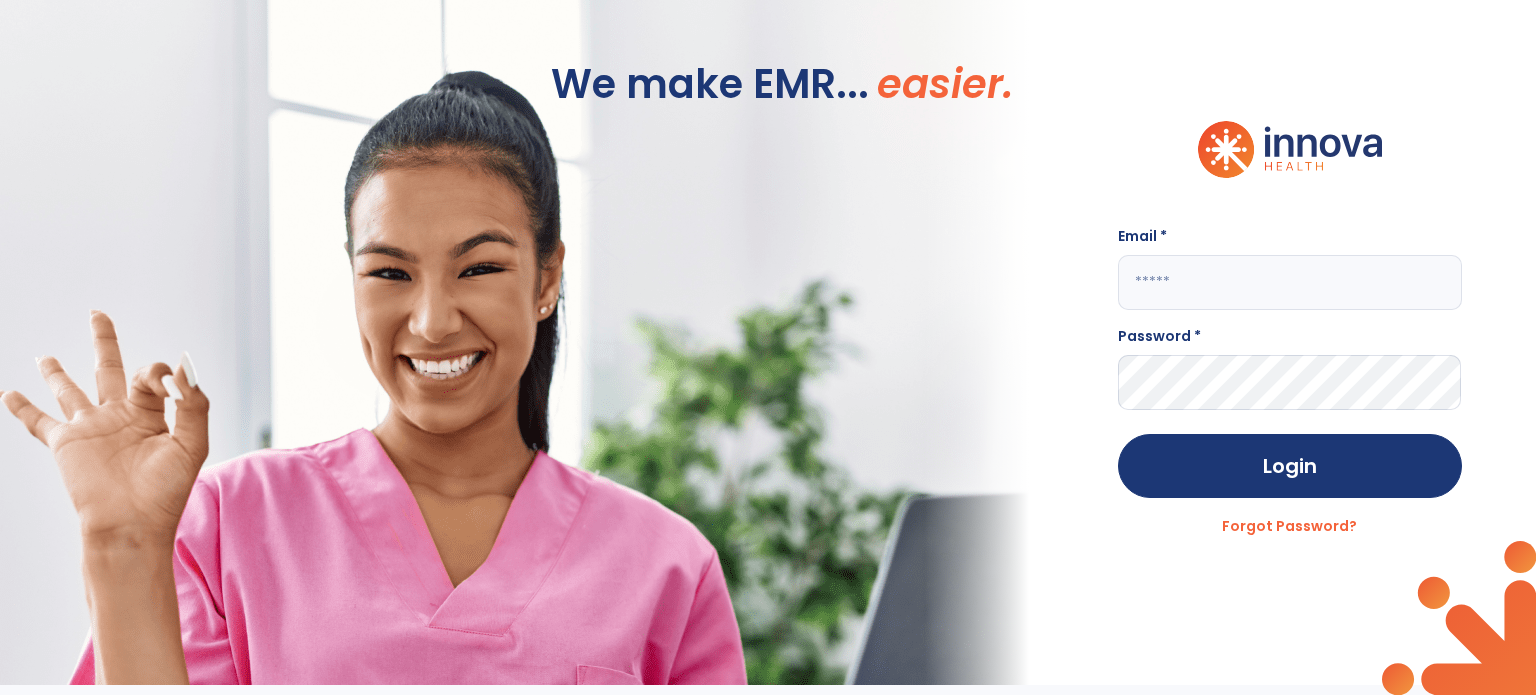 click 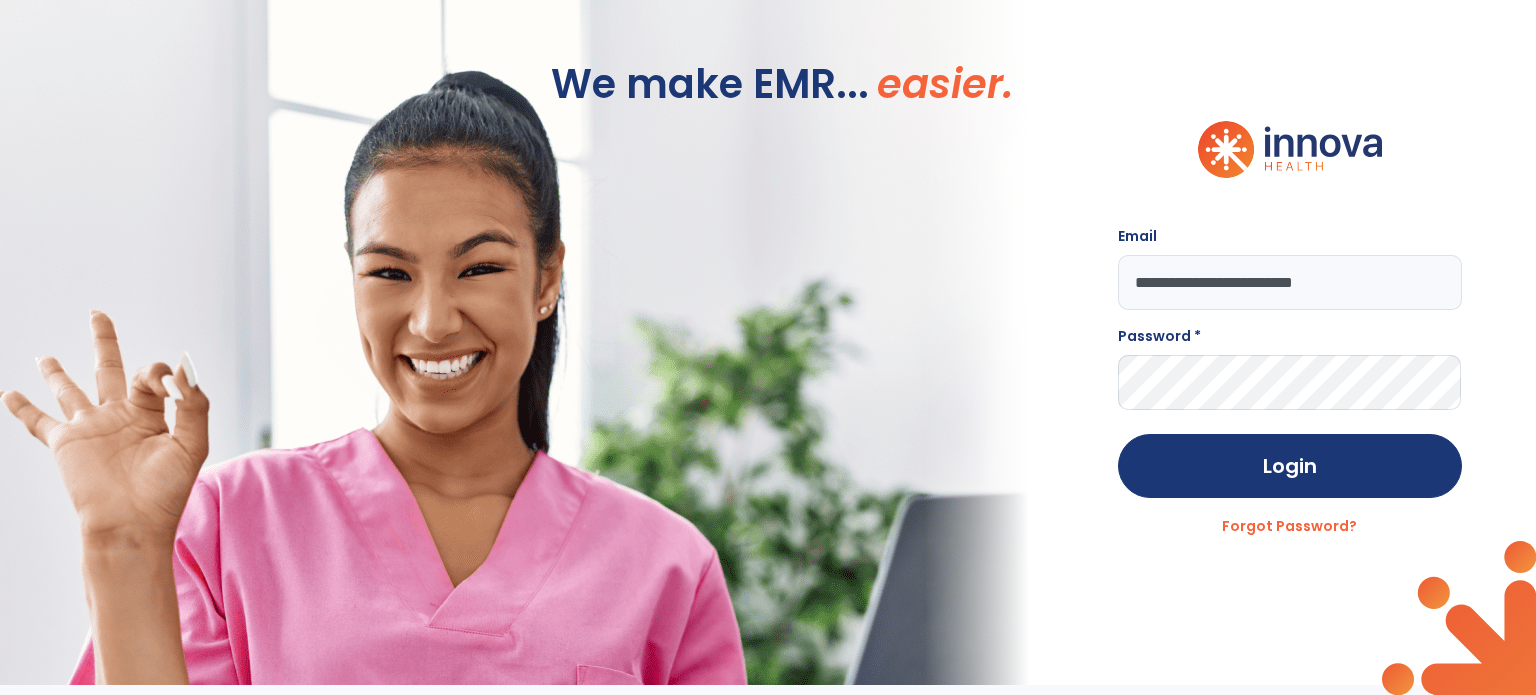 type on "**********" 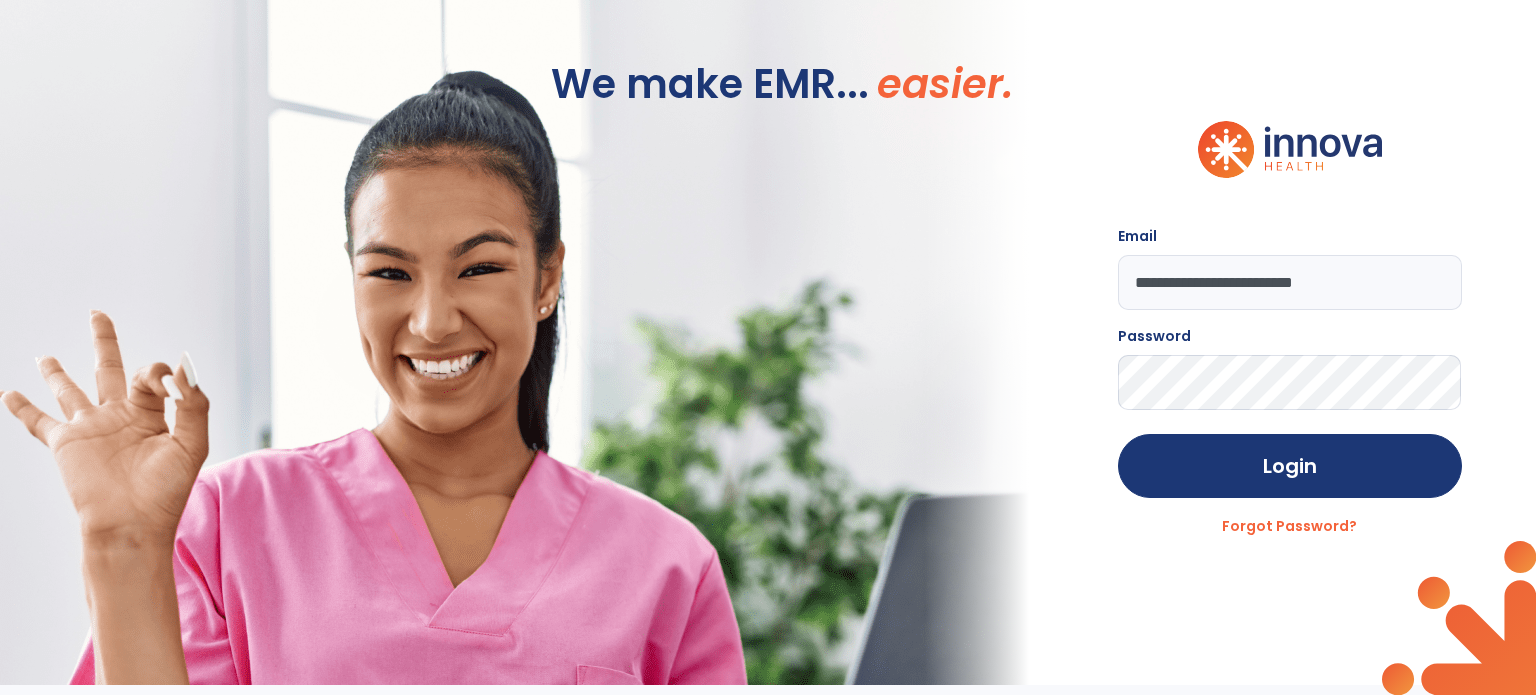 click on "Login" 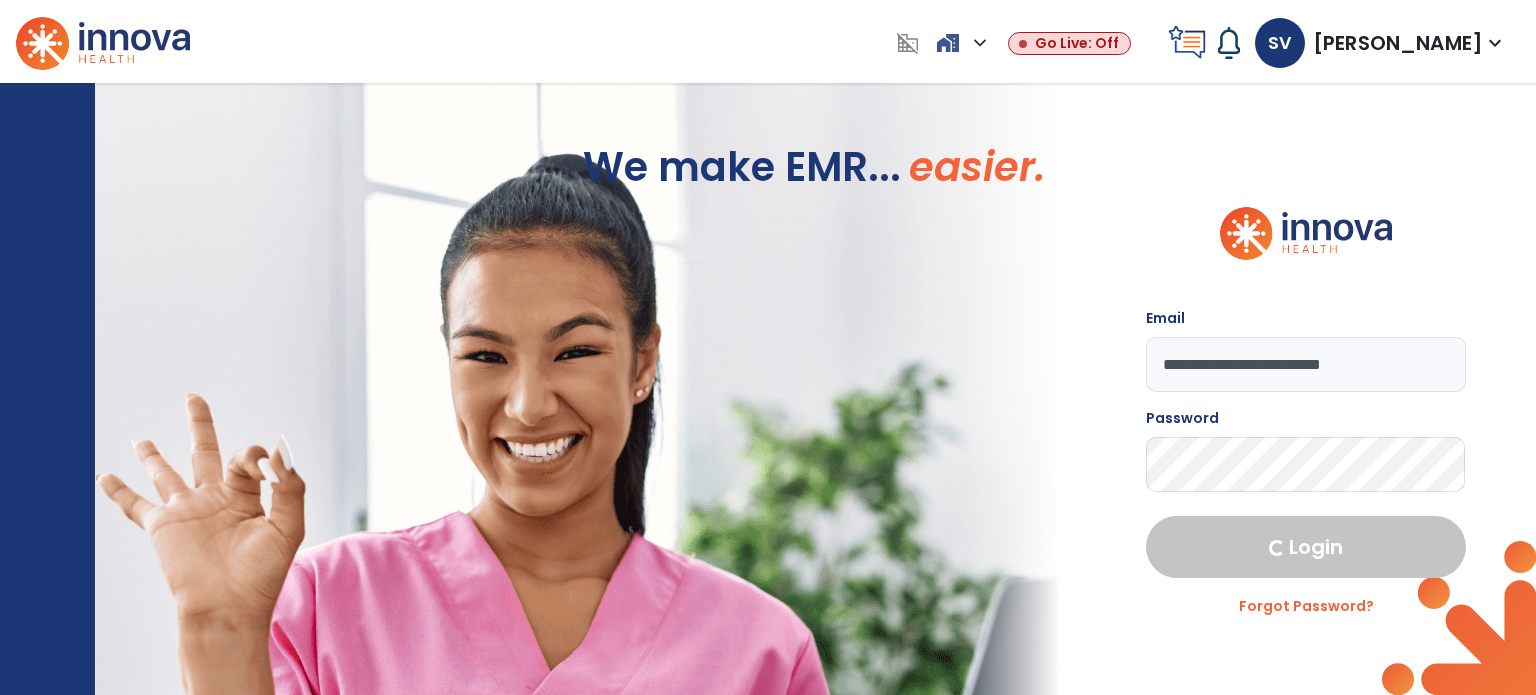 select on "****" 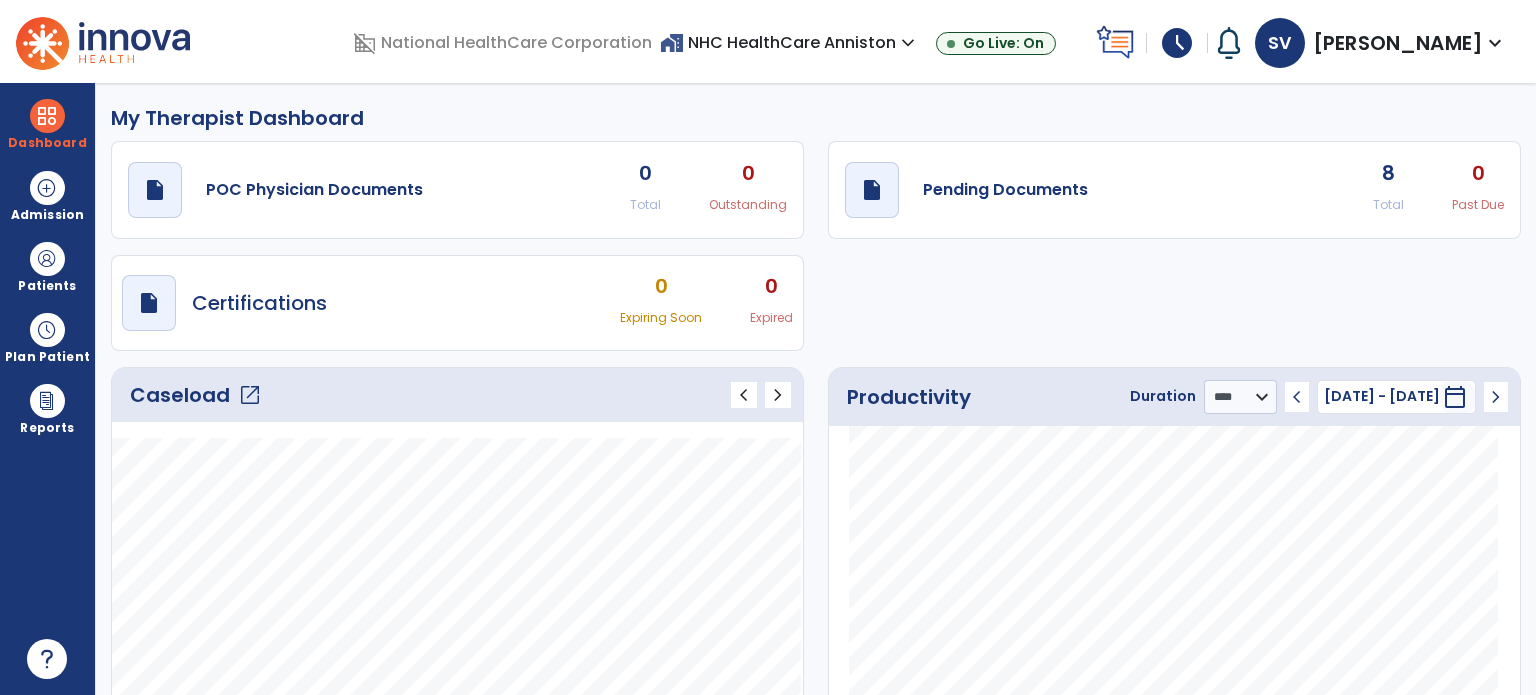 click on "open_in_new" 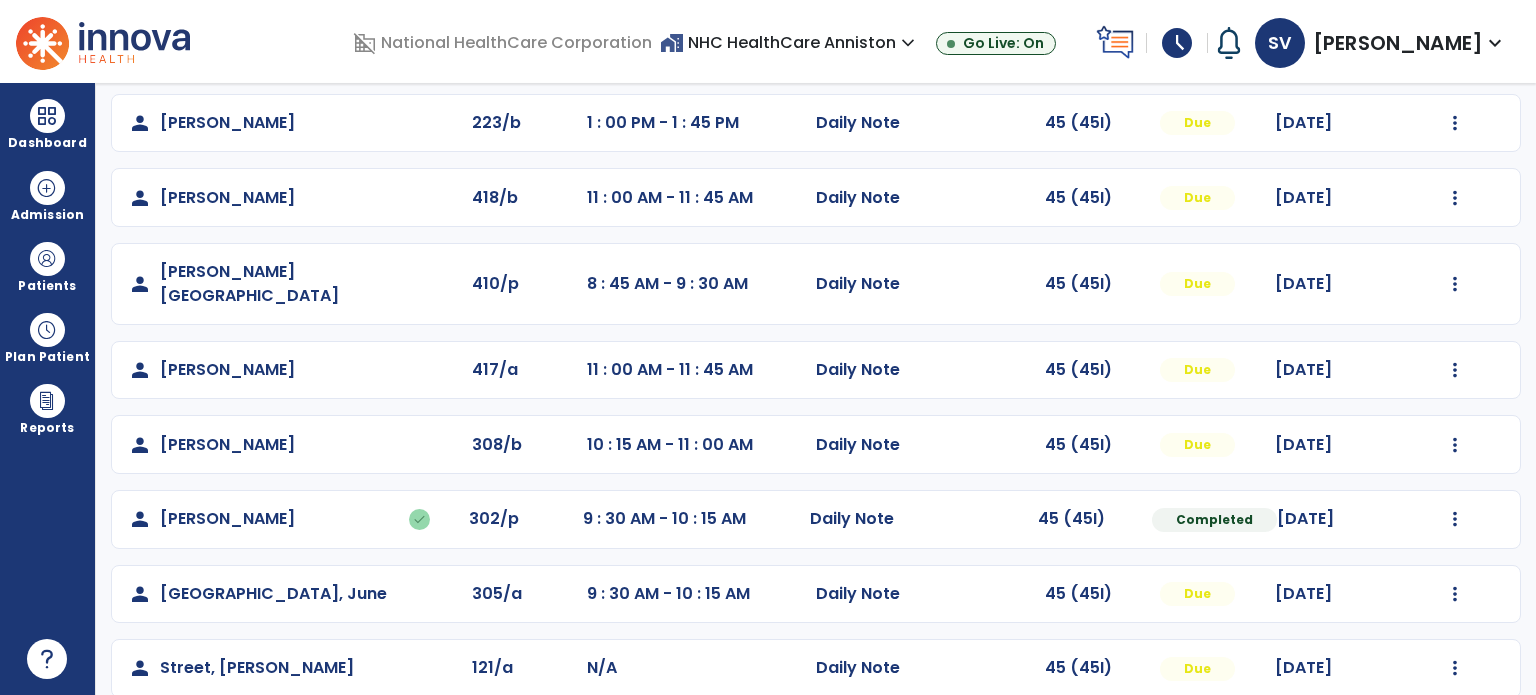 scroll, scrollTop: 200, scrollLeft: 0, axis: vertical 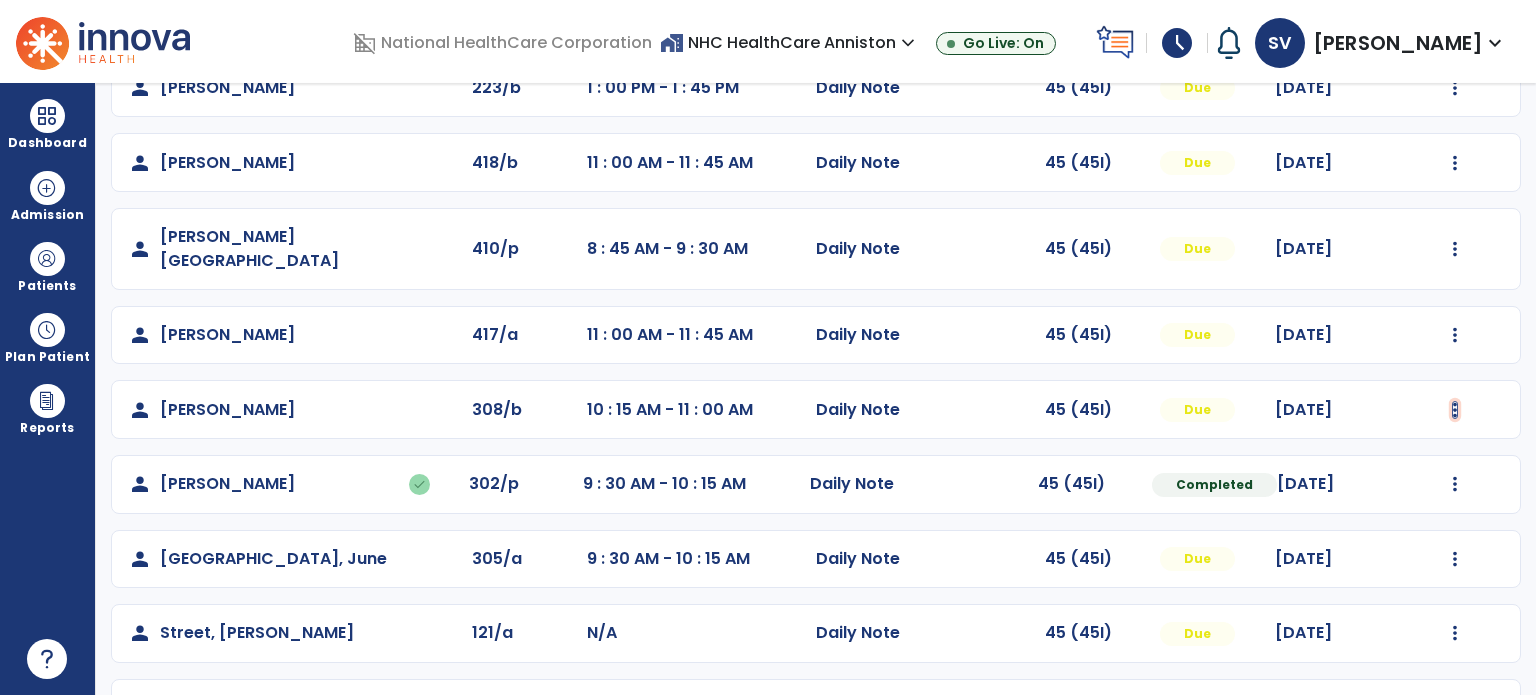 click at bounding box center [1455, 88] 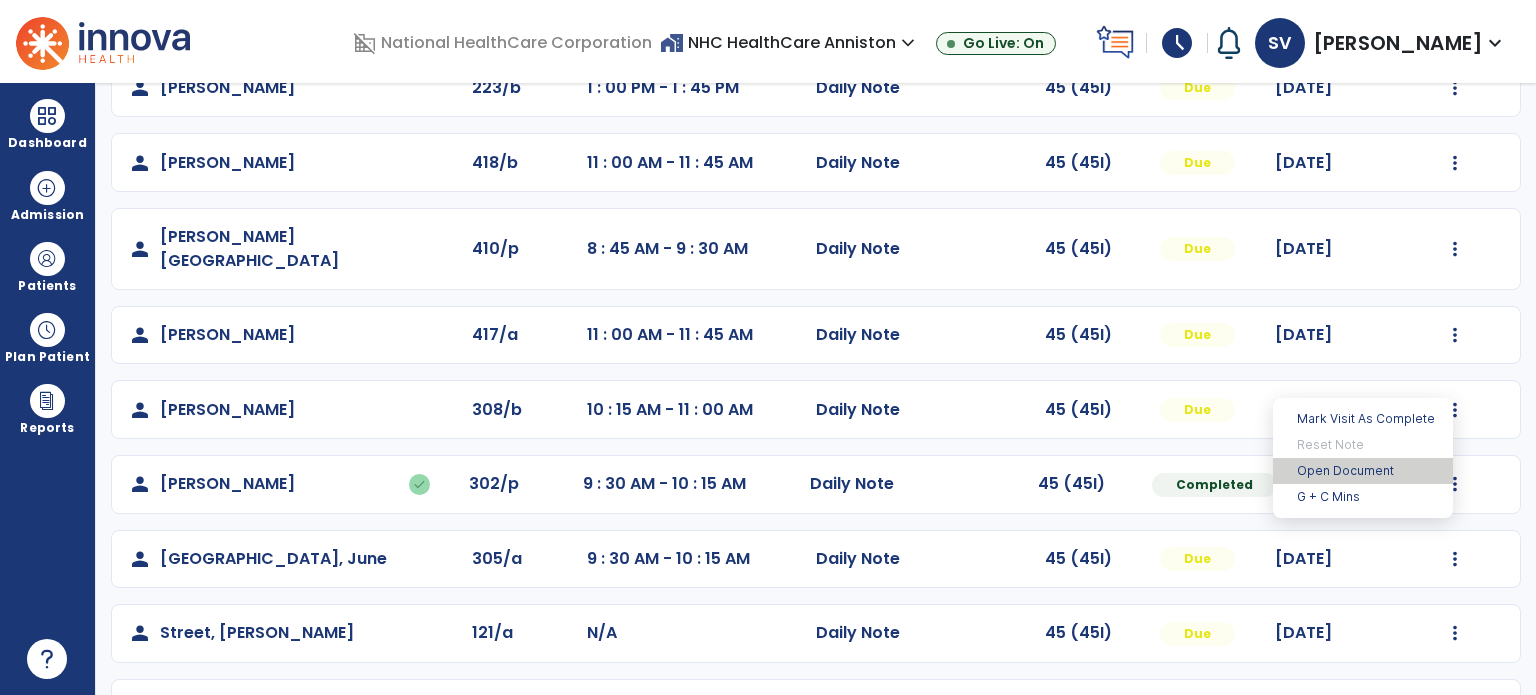 click on "Open Document" at bounding box center (1363, 471) 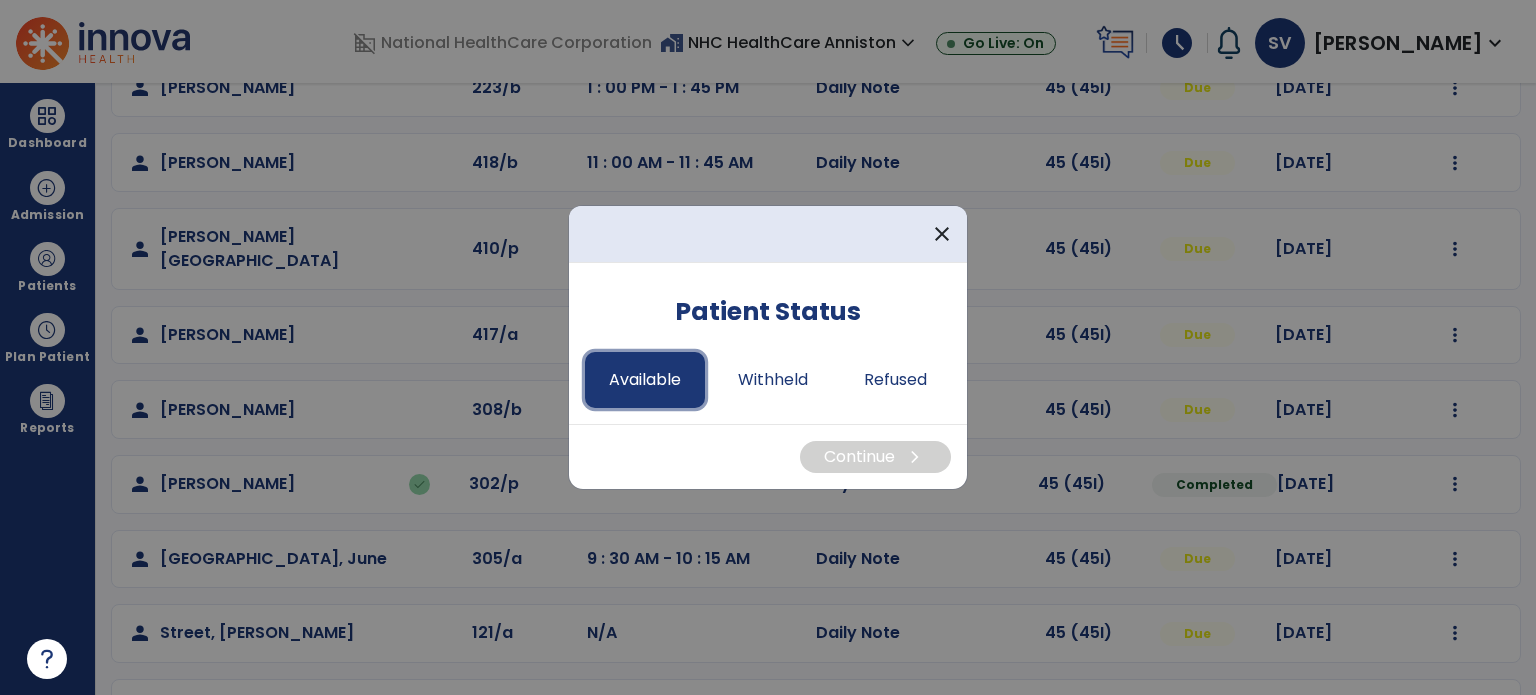 click on "Available" at bounding box center [645, 380] 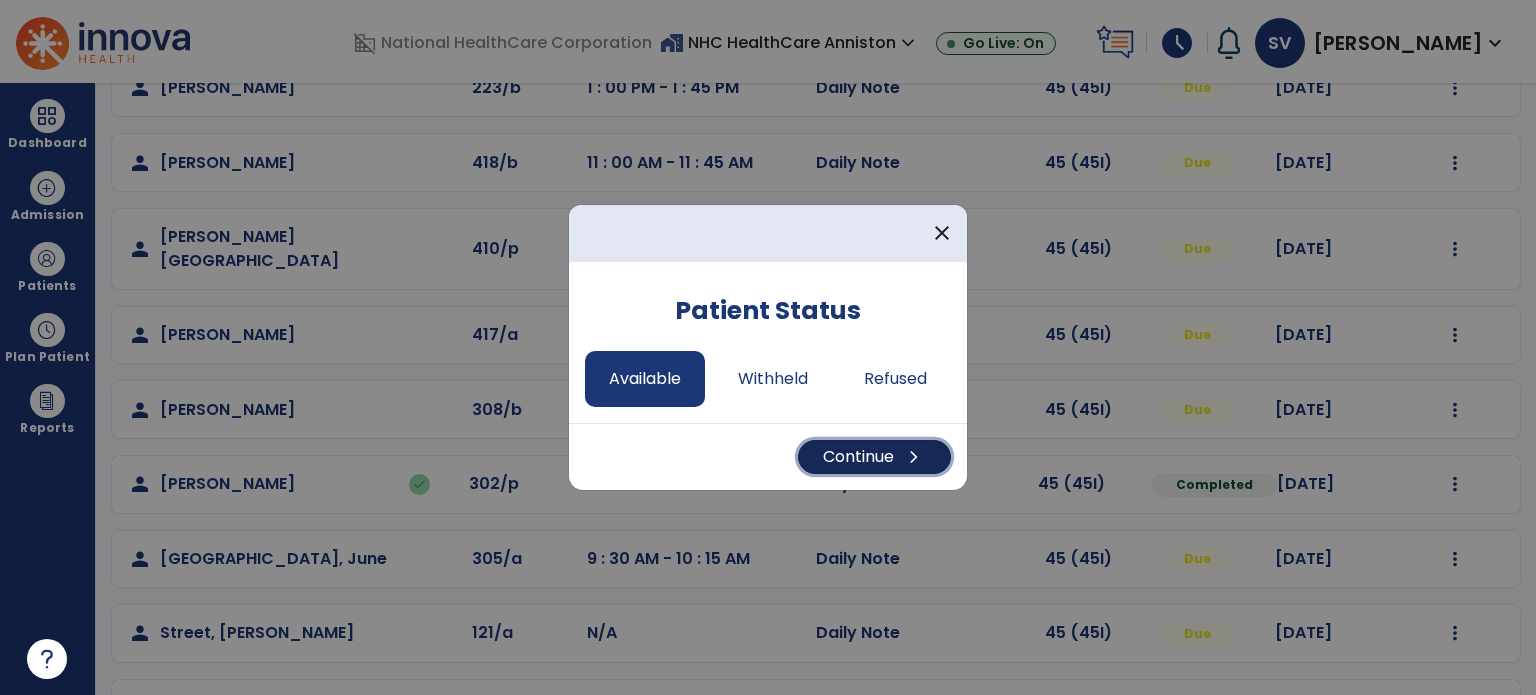 click on "Continue   chevron_right" at bounding box center [874, 457] 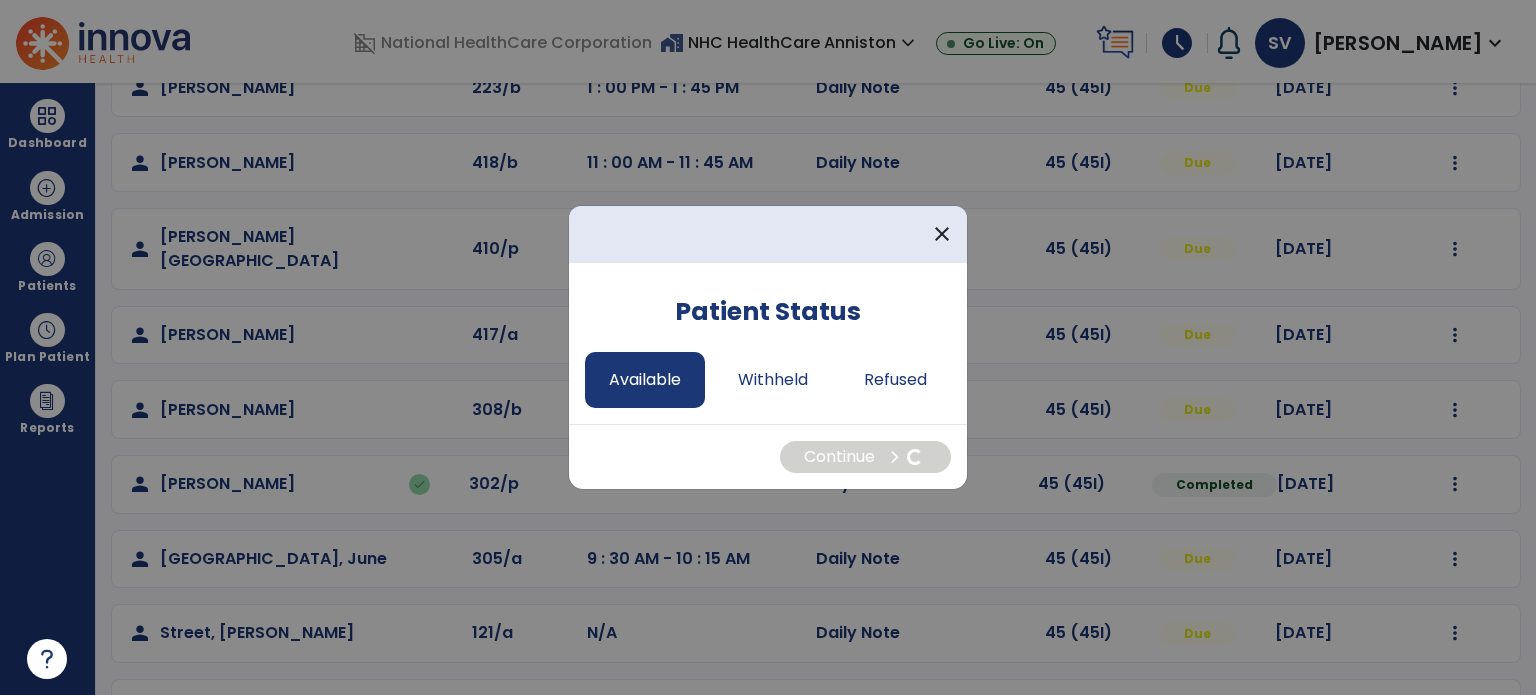 select on "*" 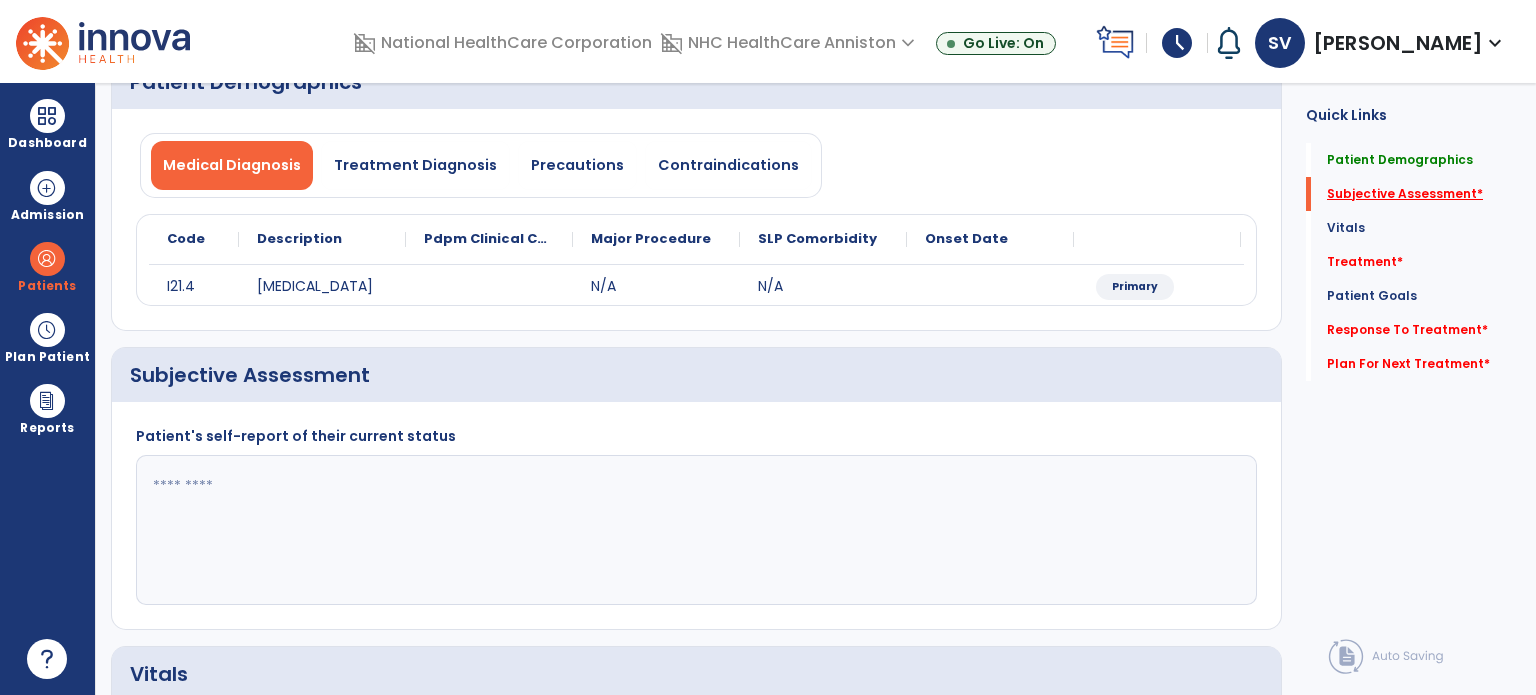 click on "Subjective Assessment   *" 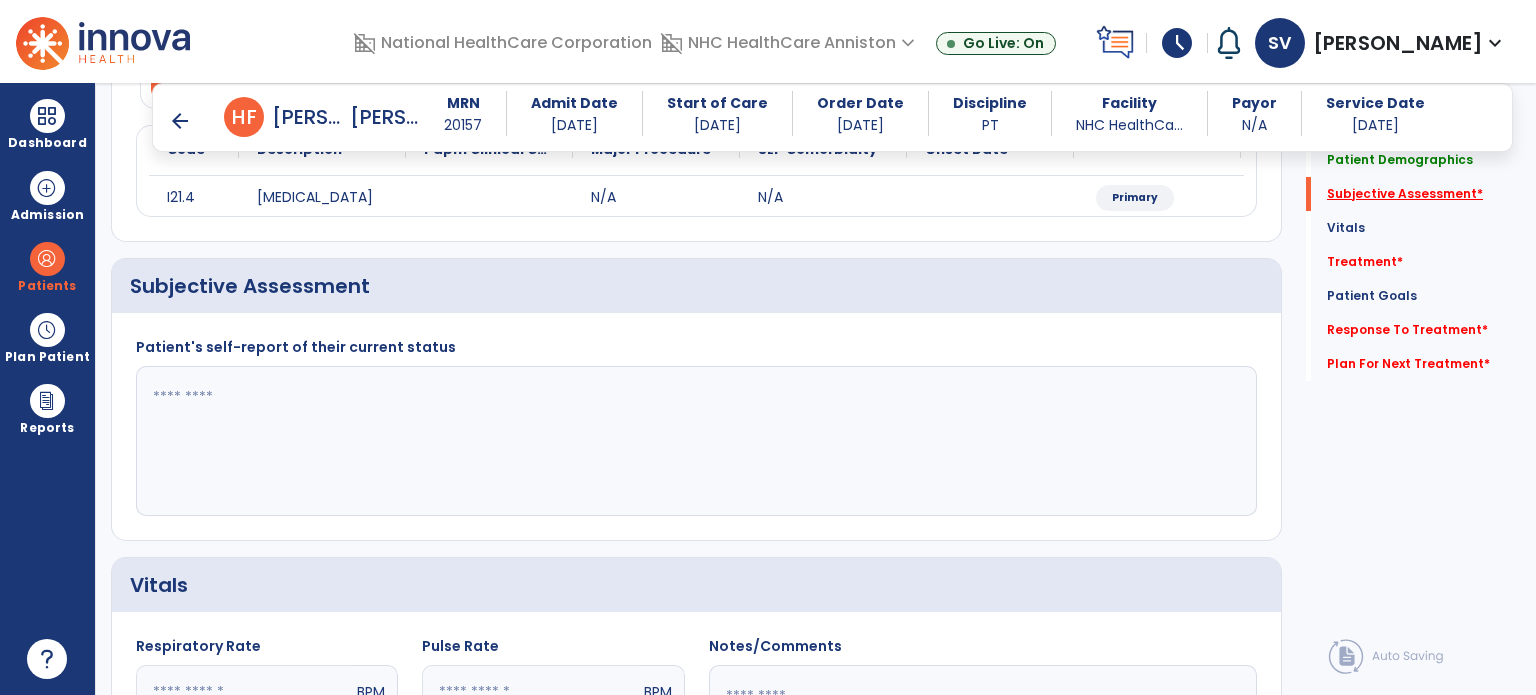 scroll, scrollTop: 298, scrollLeft: 0, axis: vertical 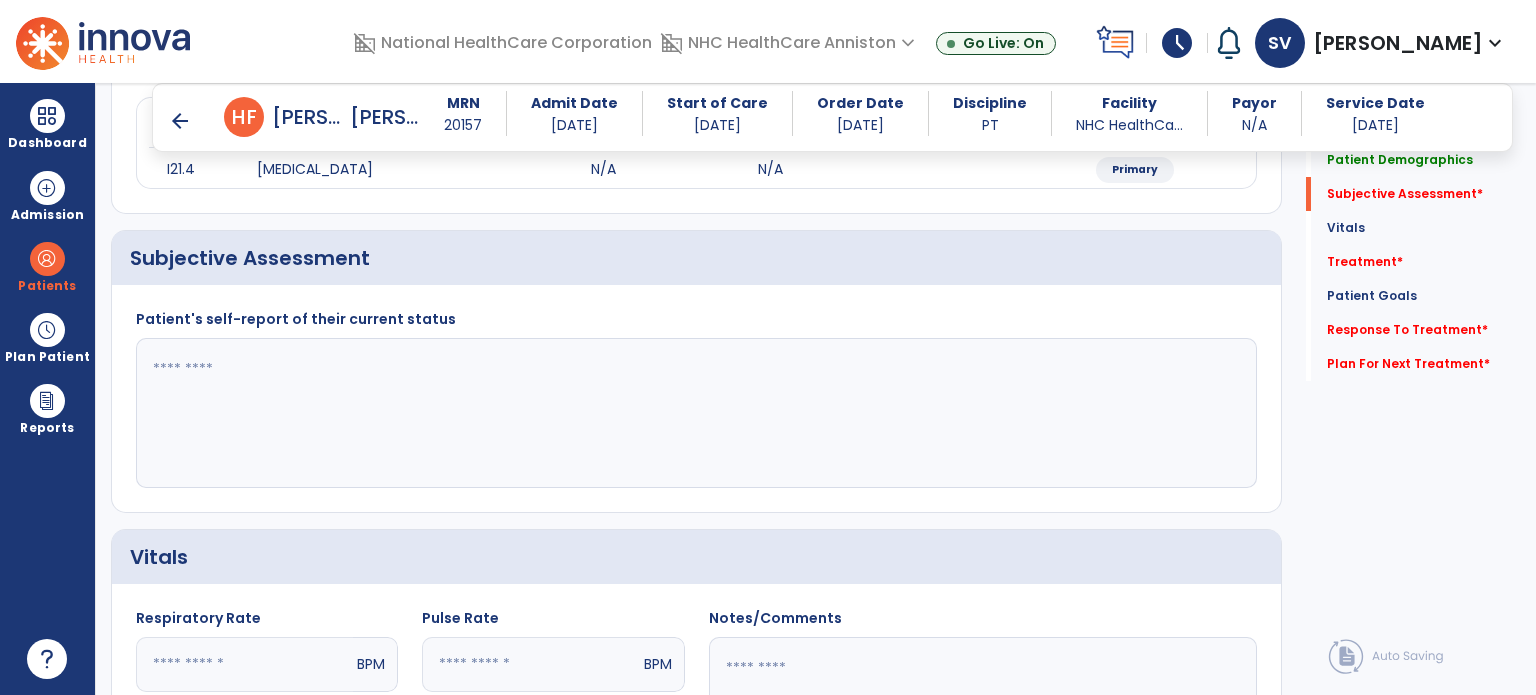 click 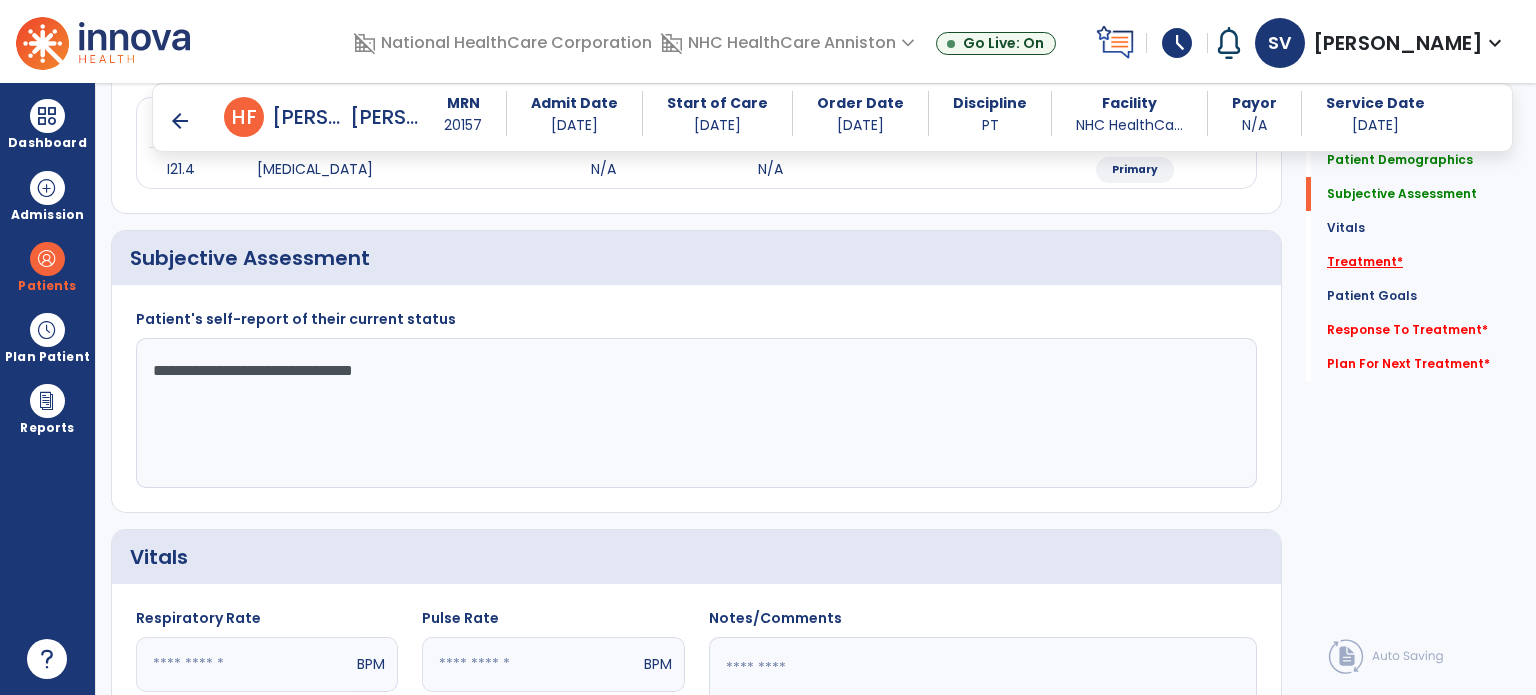 type on "**********" 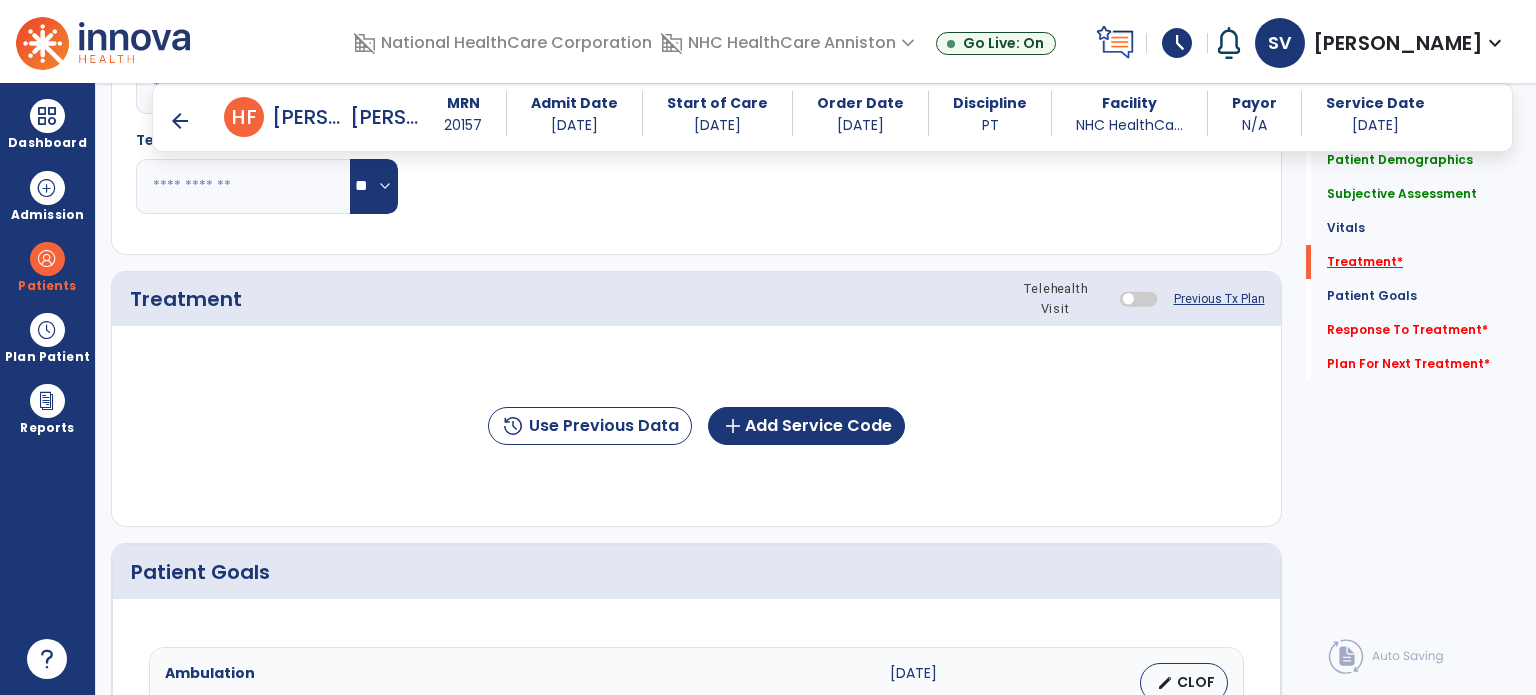 scroll, scrollTop: 987, scrollLeft: 0, axis: vertical 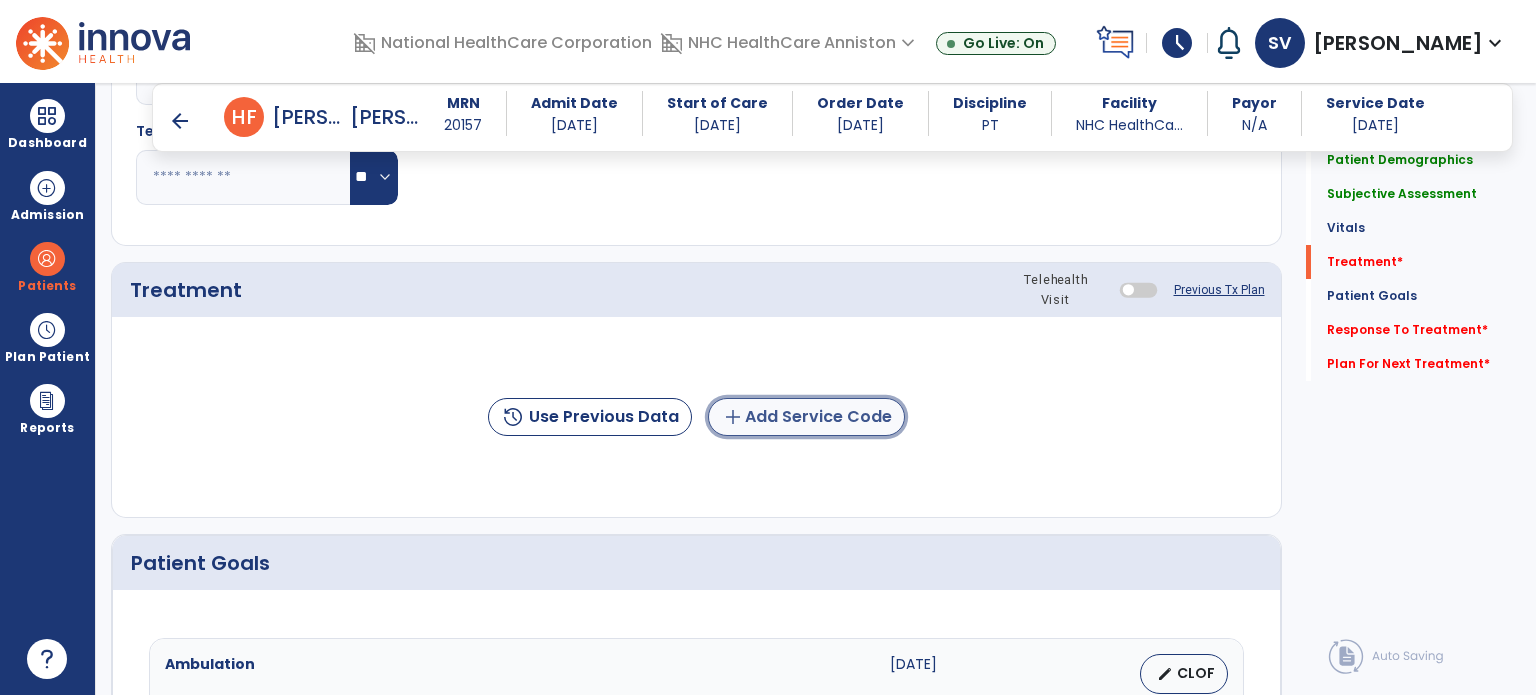 click on "add  Add Service Code" 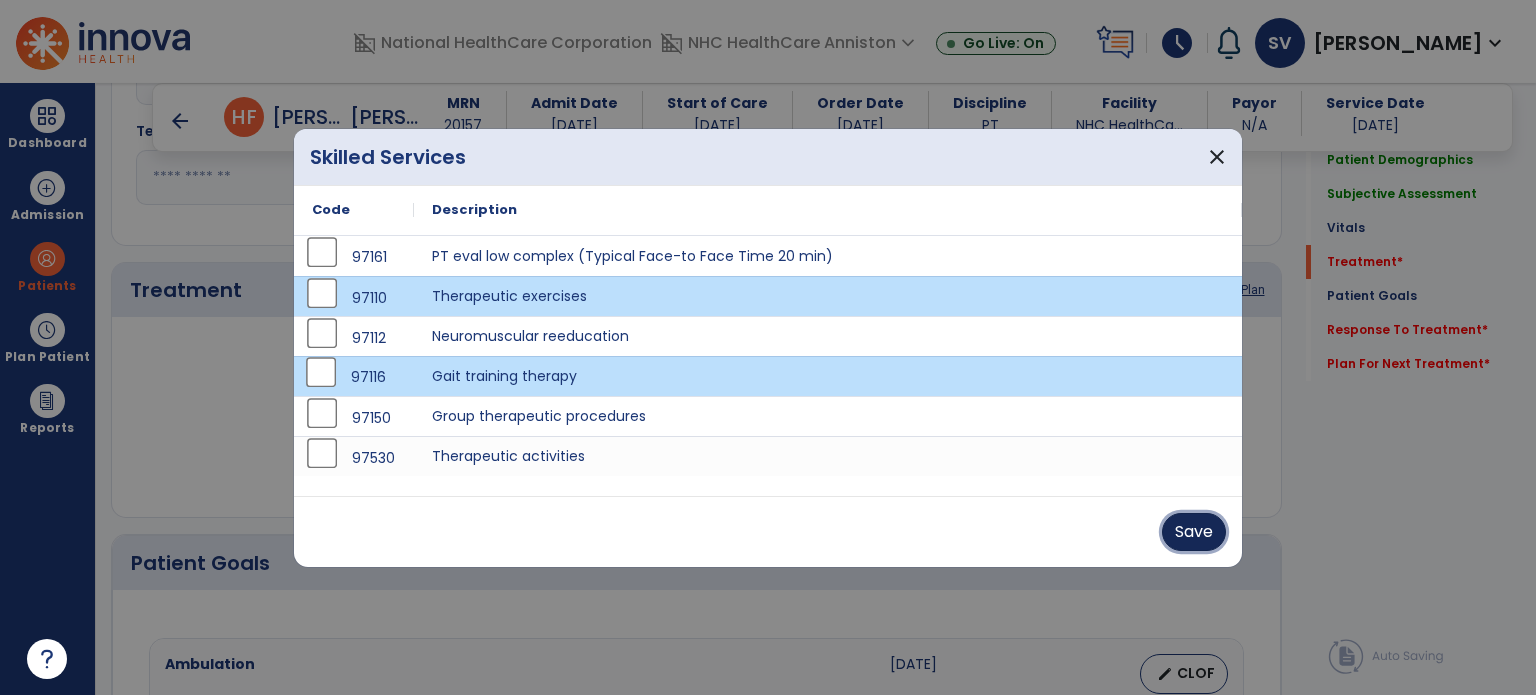 click on "Save" at bounding box center [1194, 532] 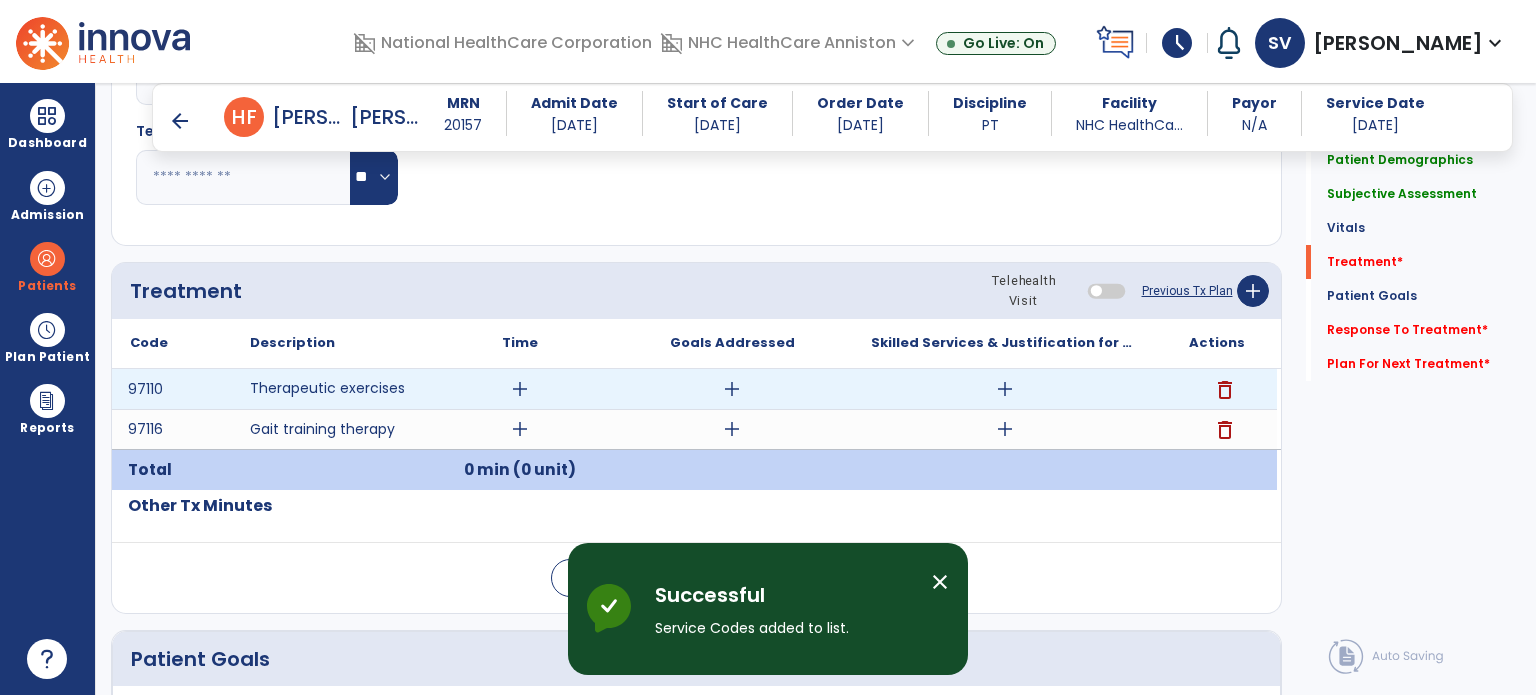 click on "add" at bounding box center [520, 389] 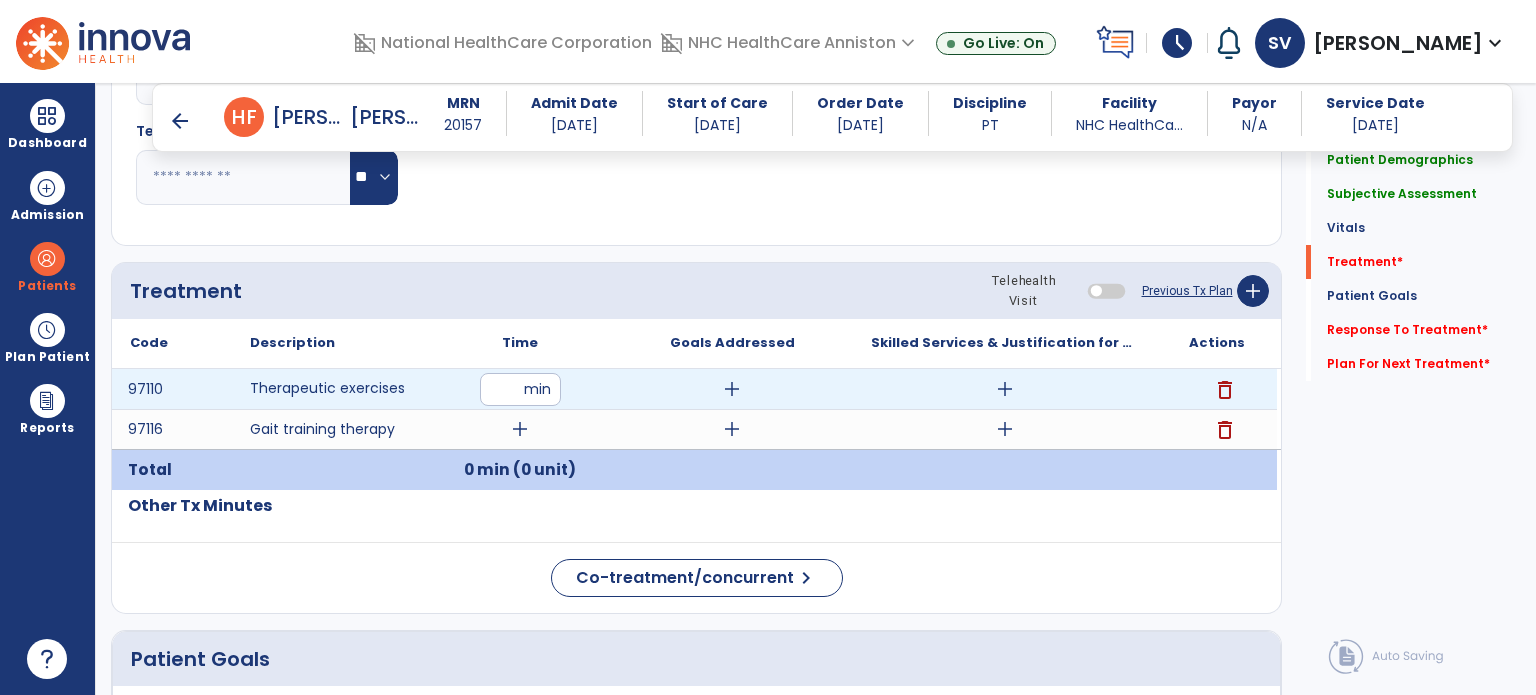 type on "**" 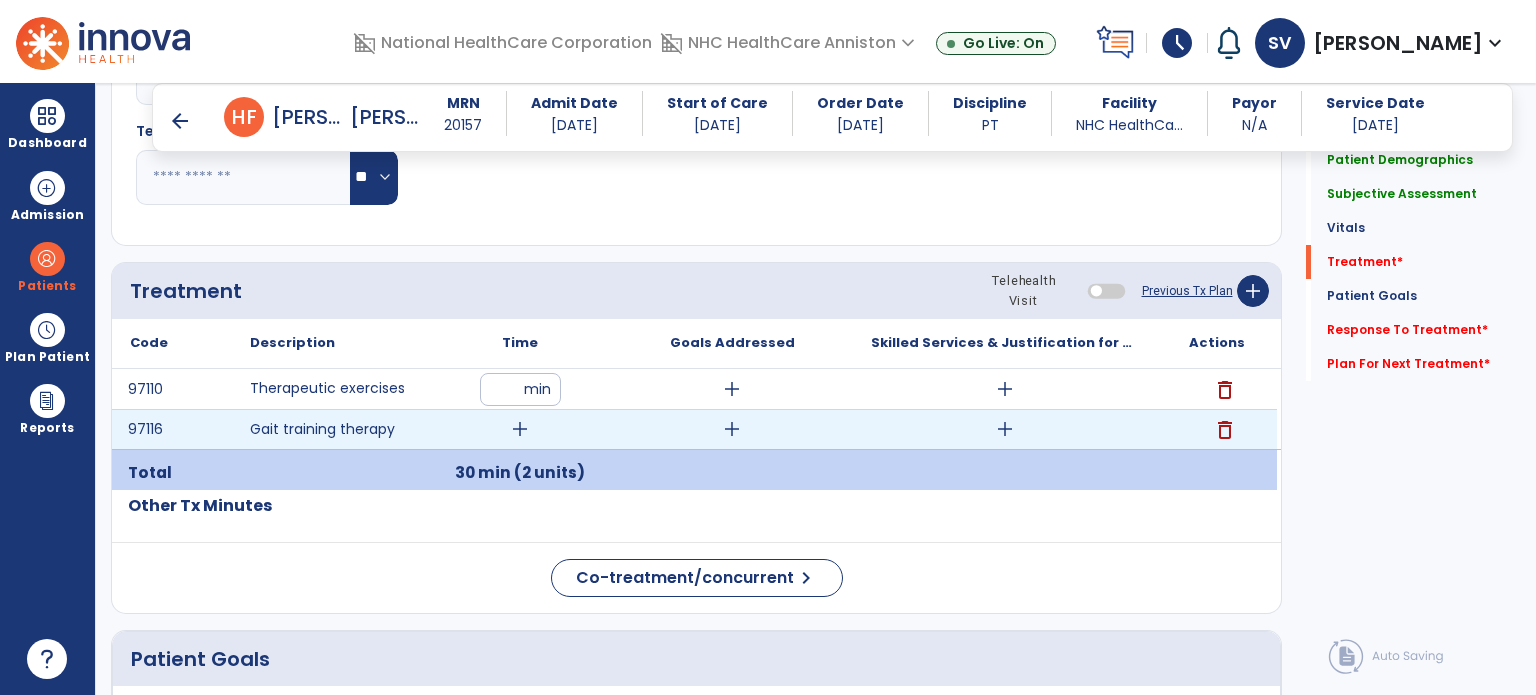 click on "add" at bounding box center [520, 429] 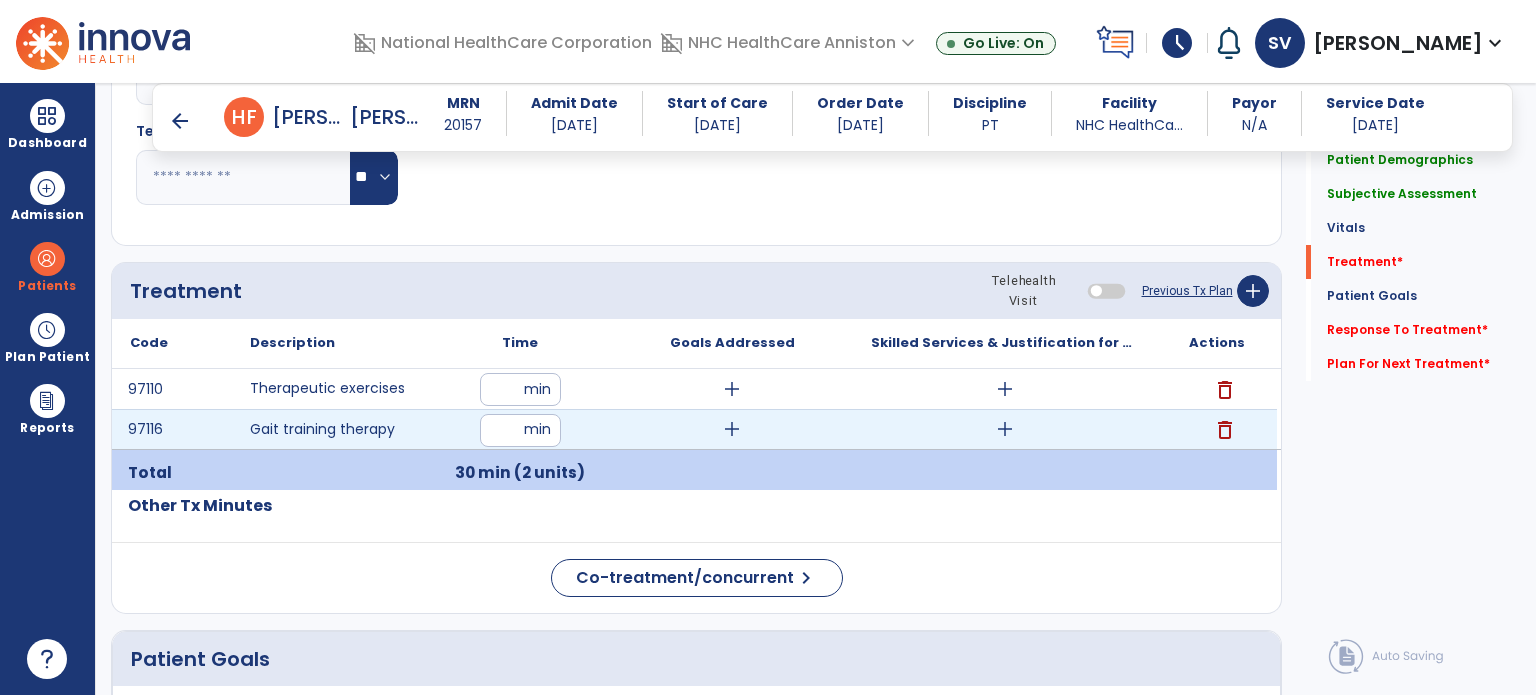 type on "**" 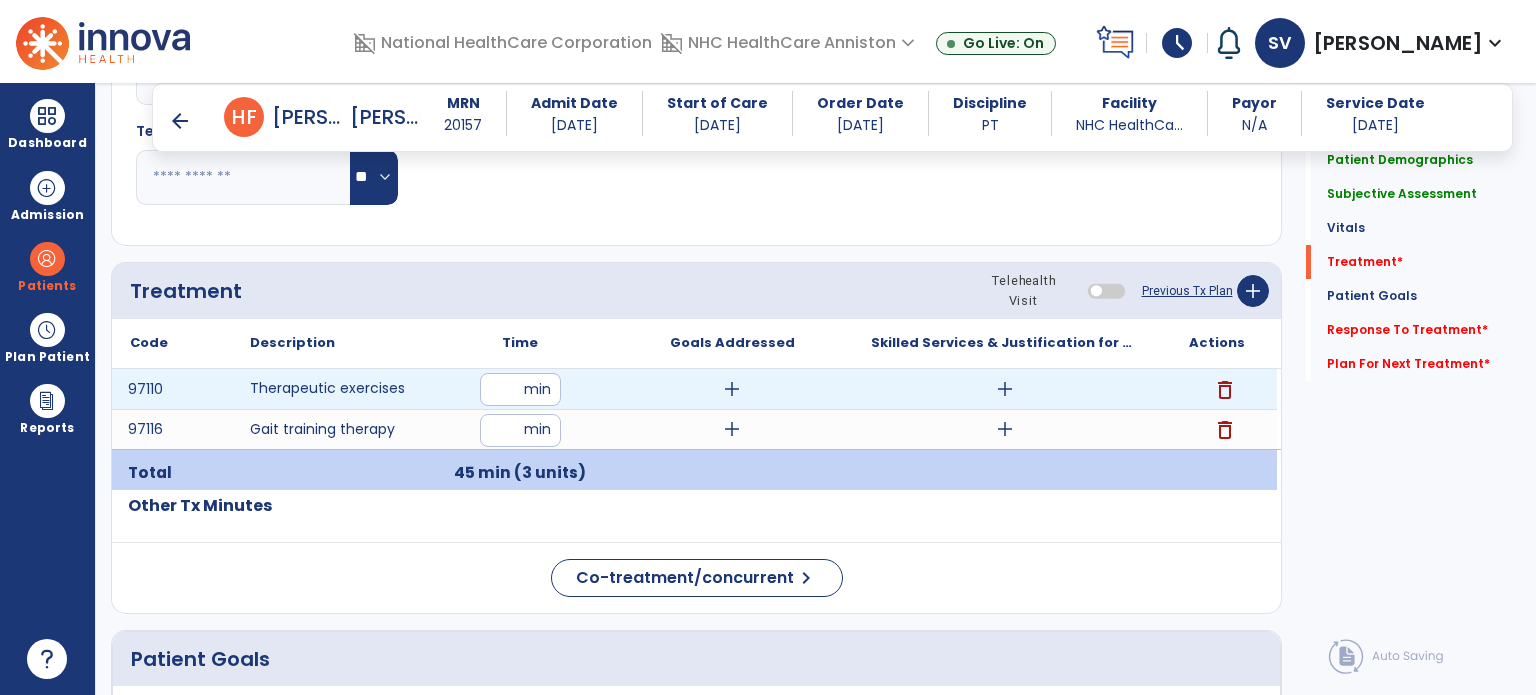 click on "add" at bounding box center (1005, 389) 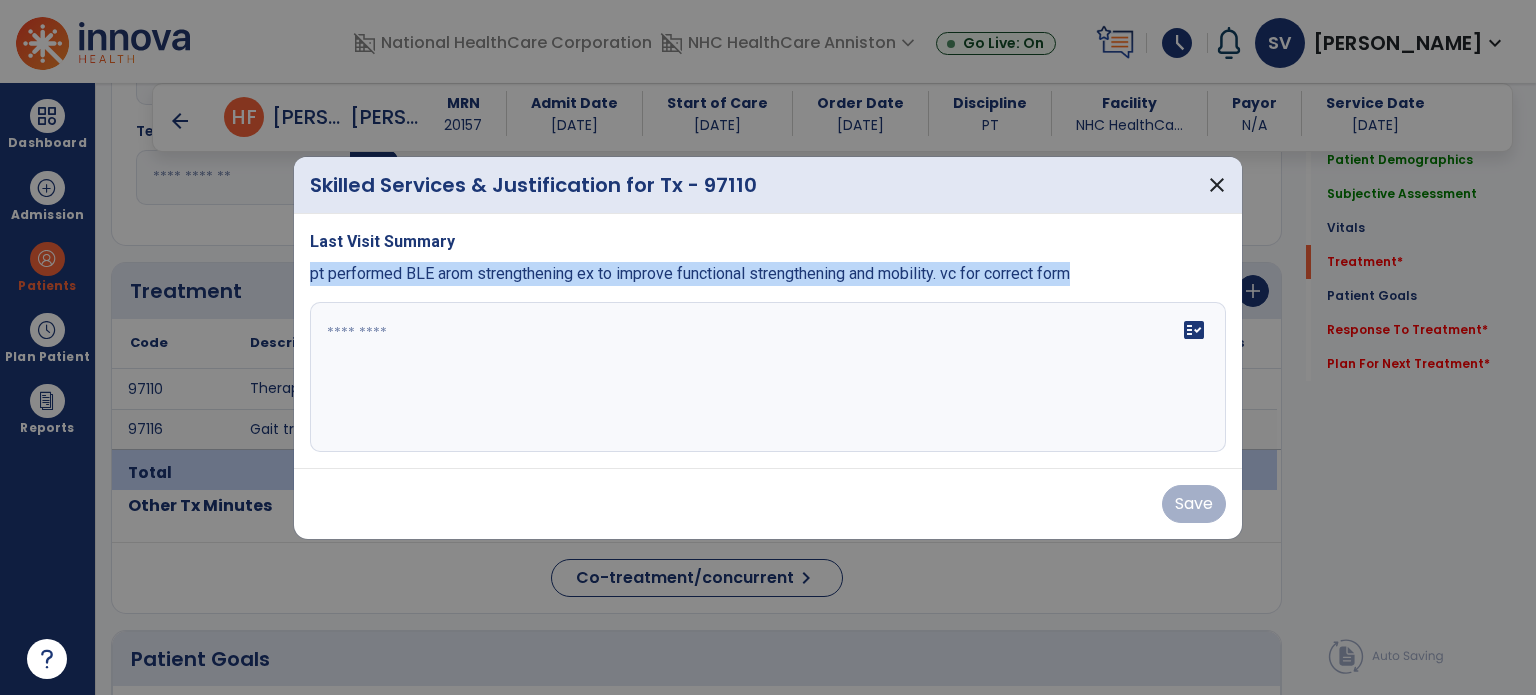 drag, startPoint x: 305, startPoint y: 275, endPoint x: 1054, endPoint y: 309, distance: 749.7713 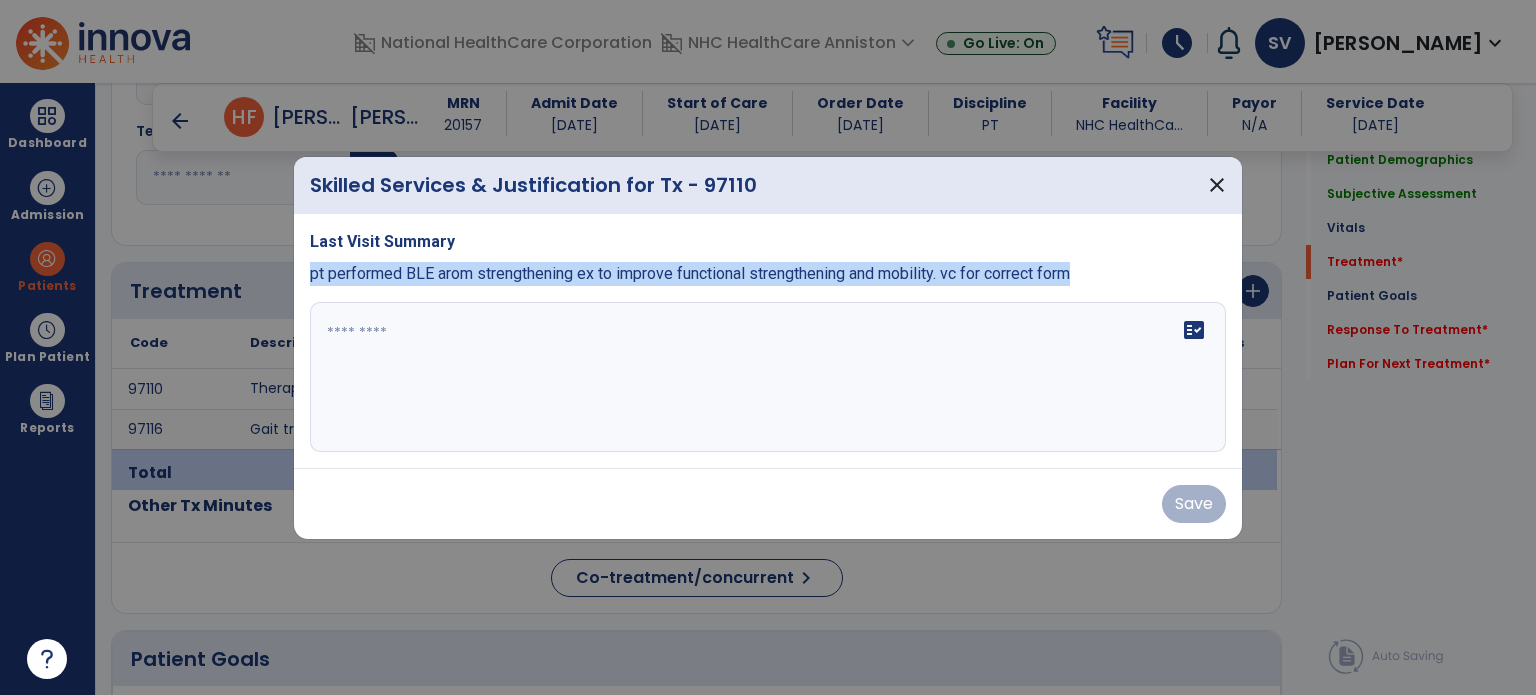 click on "Last Visit Summary pt performed BLE arom strengthening ex to improve functional strengthening and mobility. vc for correct form    fact_check" at bounding box center [768, 341] 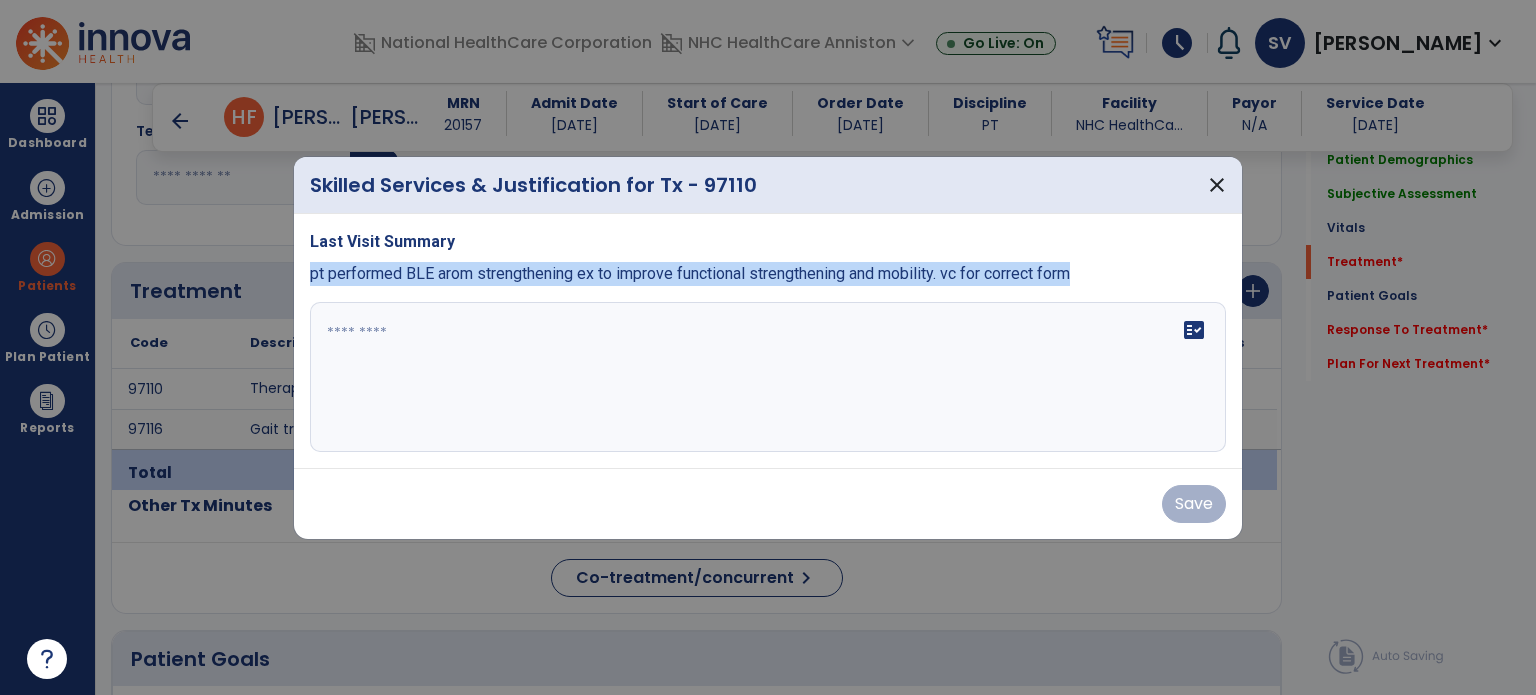 copy on "pt performed BLE arom strengthening ex to improve functional strengthening and mobility. vc for correct form" 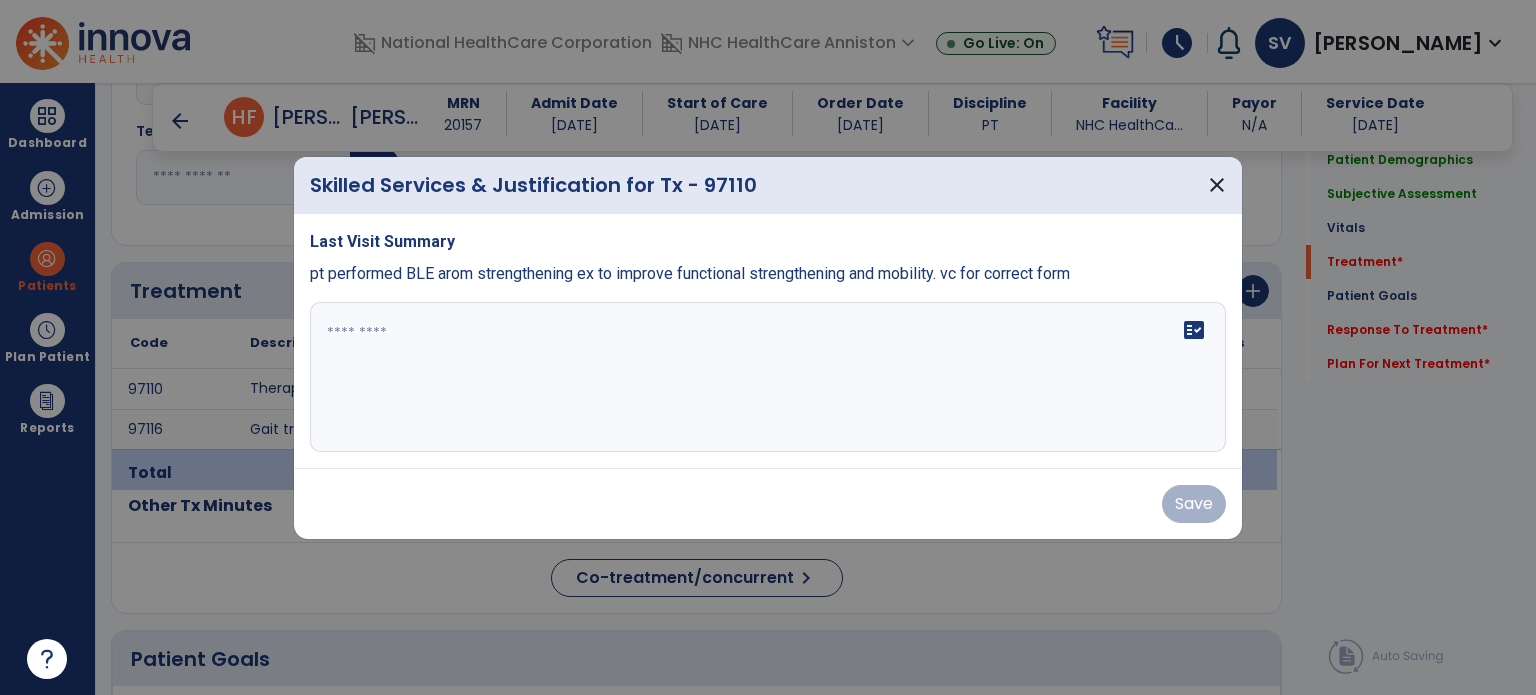 click on "fact_check" at bounding box center [768, 377] 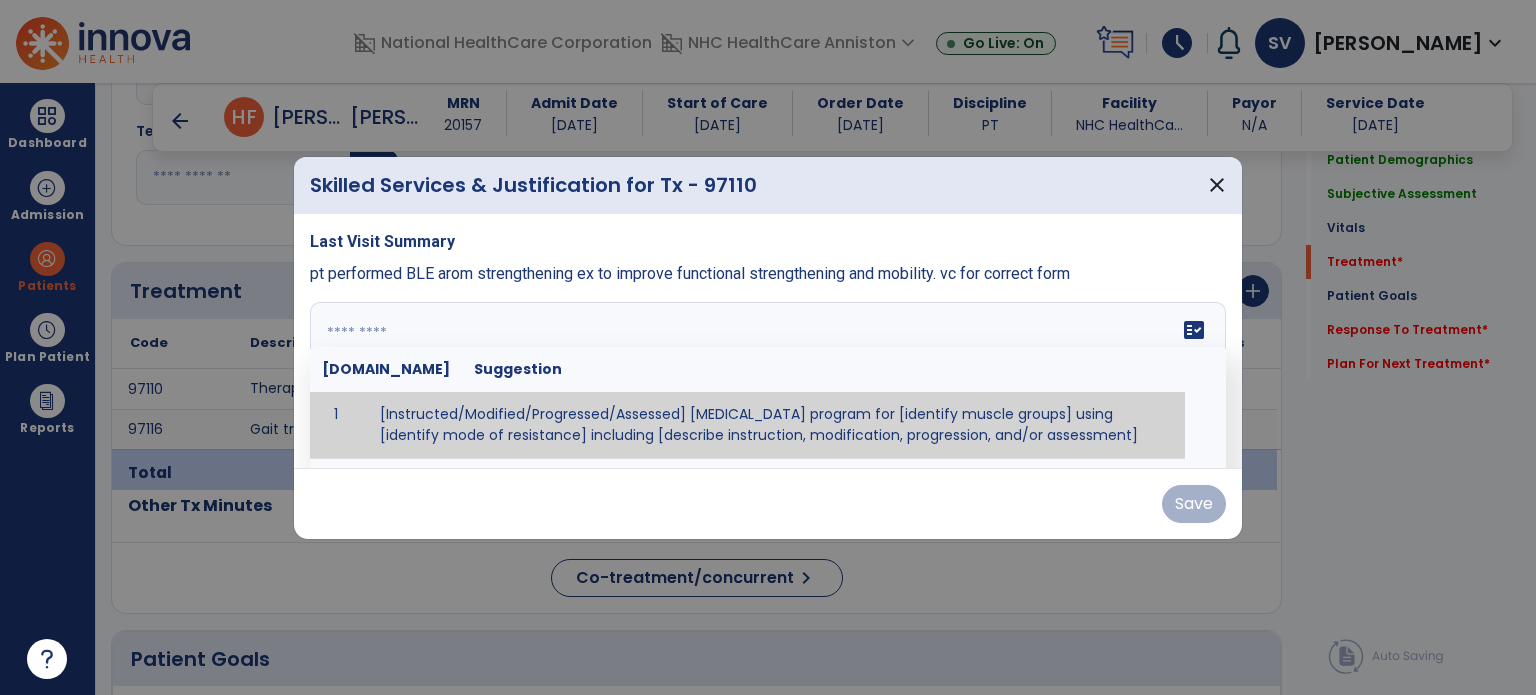 paste on "**********" 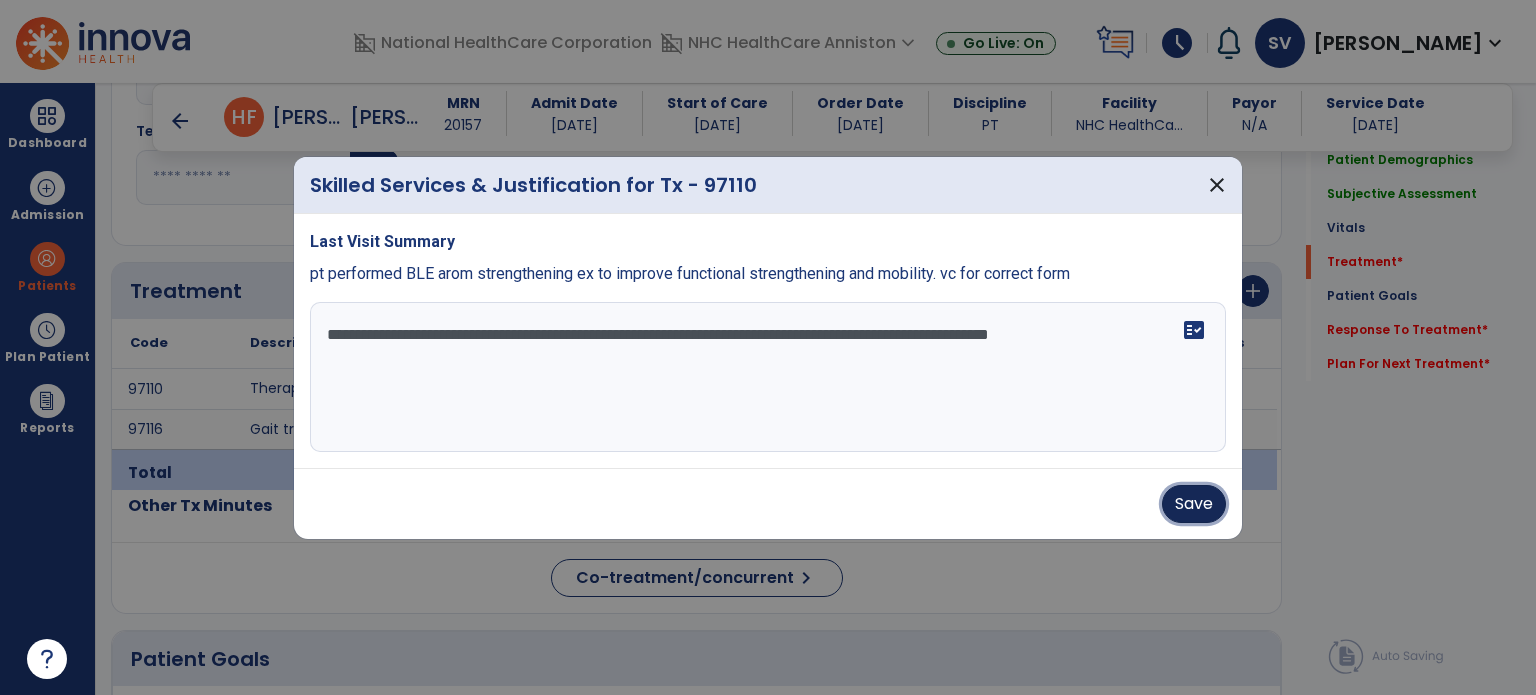 click on "Save" at bounding box center (1194, 504) 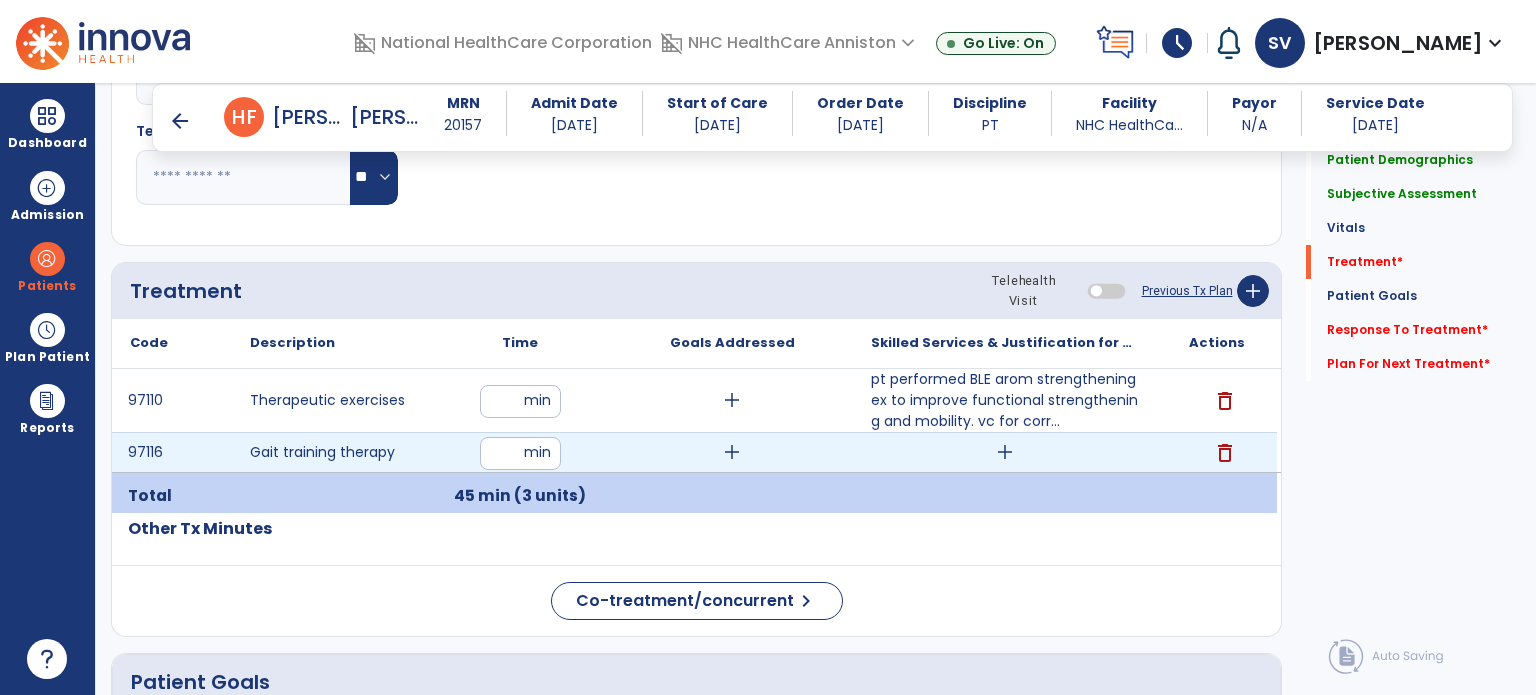 click on "add" at bounding box center [1005, 452] 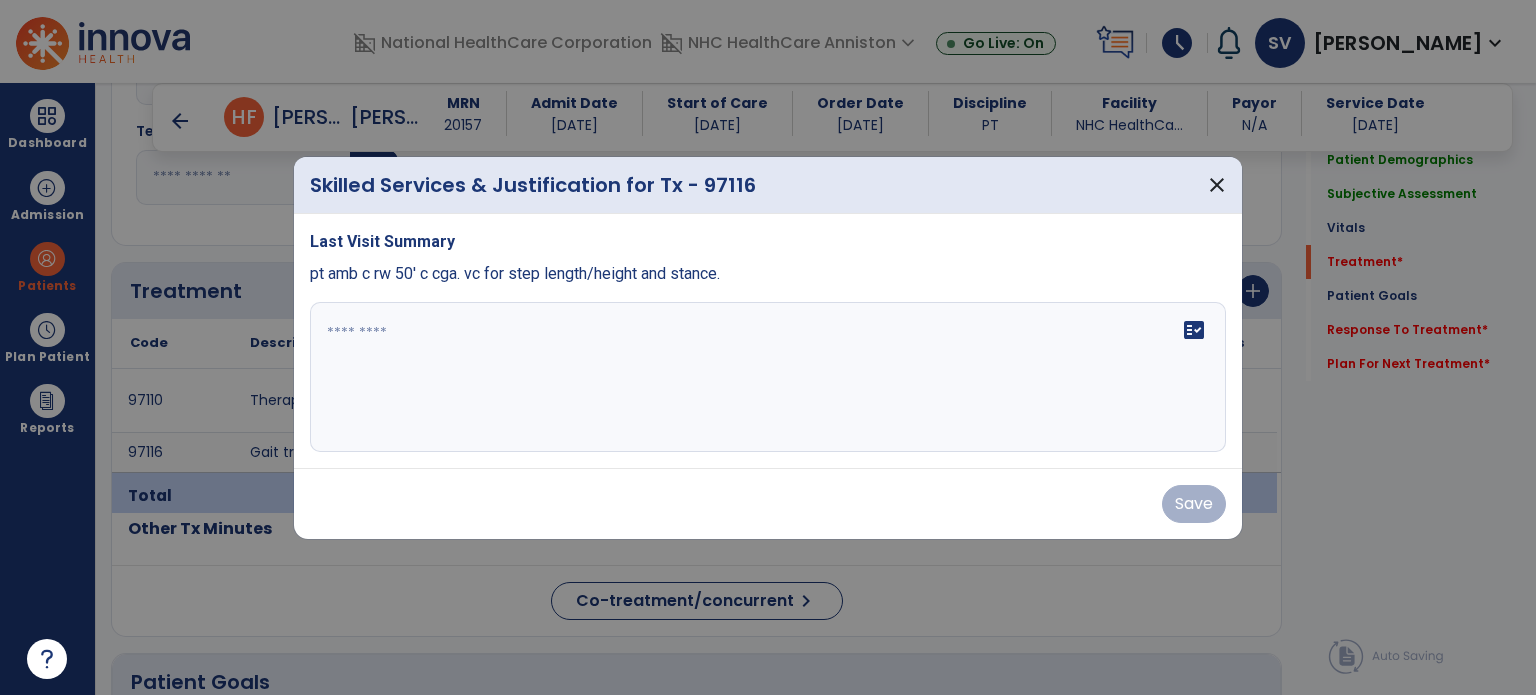click at bounding box center (768, 377) 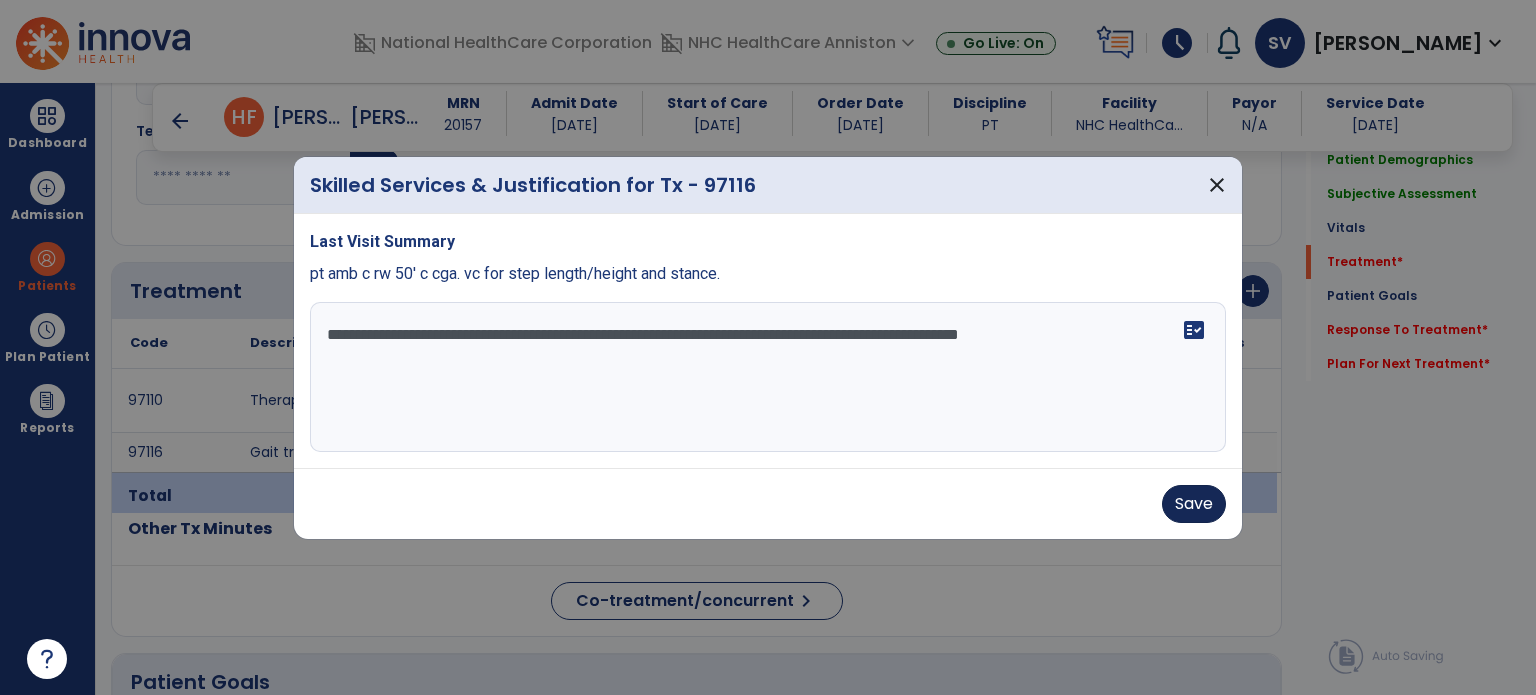type on "**********" 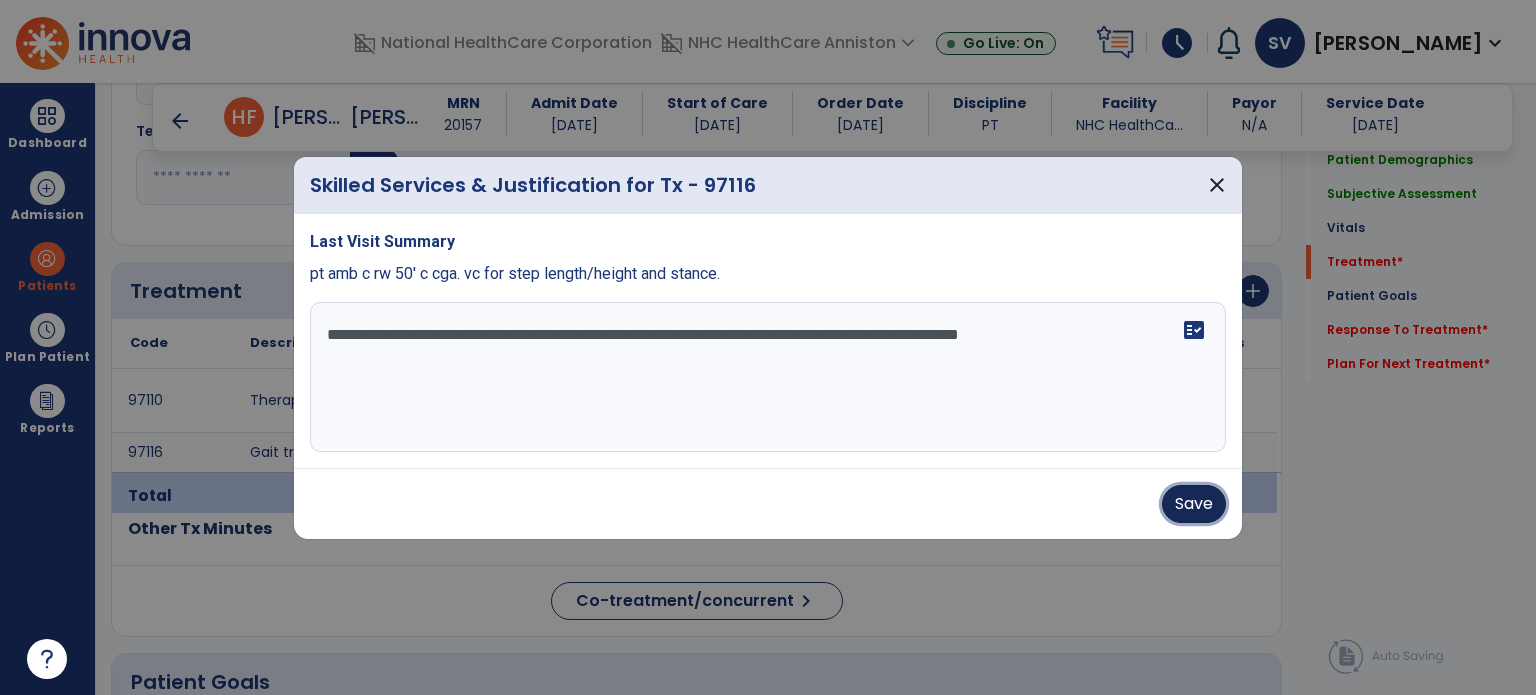 click on "Save" at bounding box center (1194, 504) 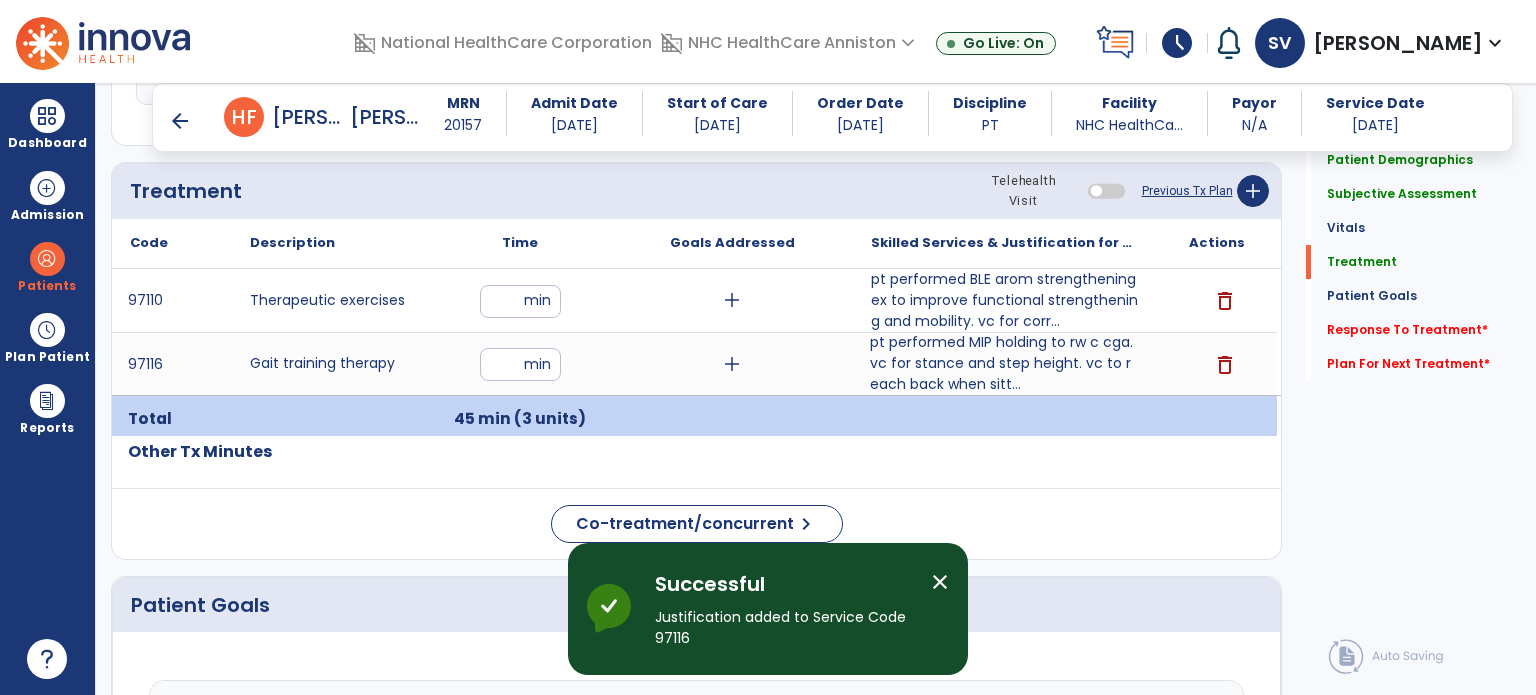 scroll, scrollTop: 1187, scrollLeft: 0, axis: vertical 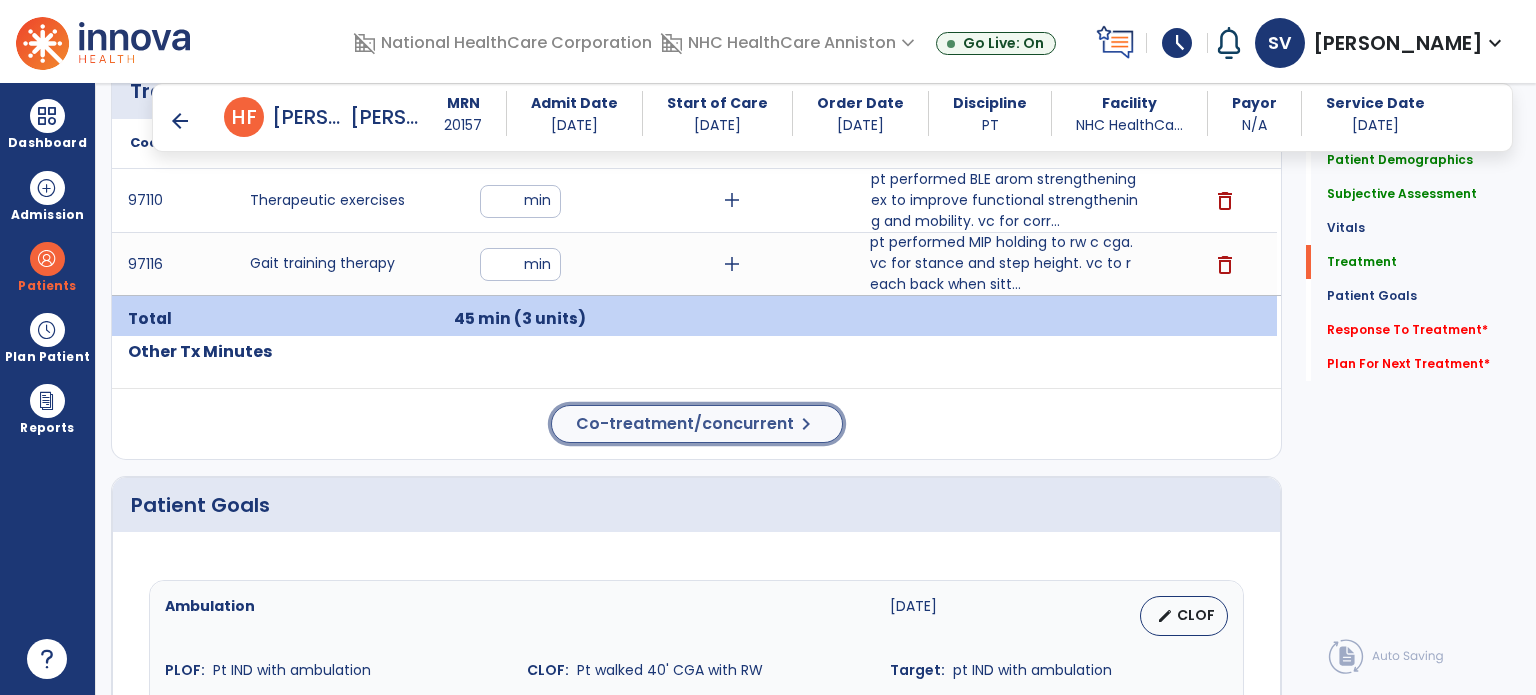 click on "Co-treatment/concurrent" 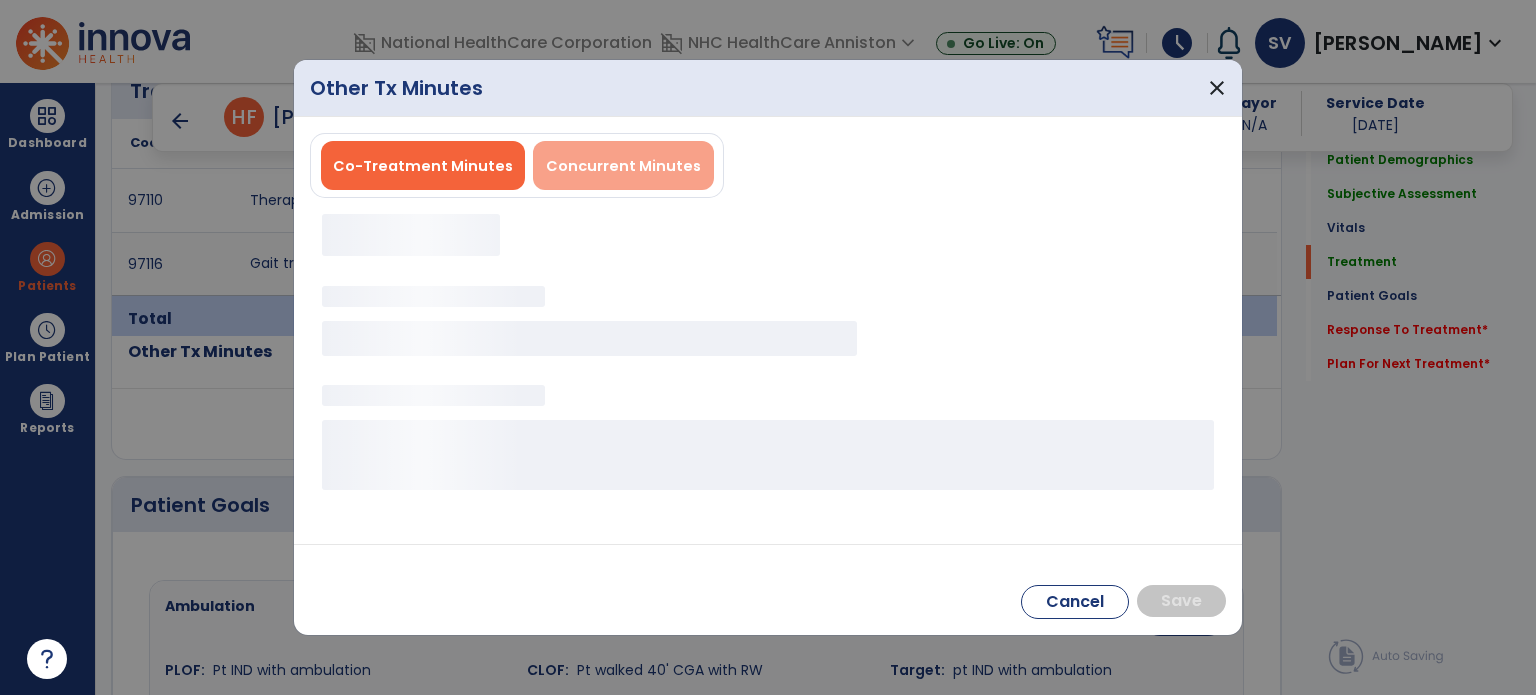 click on "Concurrent Minutes" at bounding box center (623, 166) 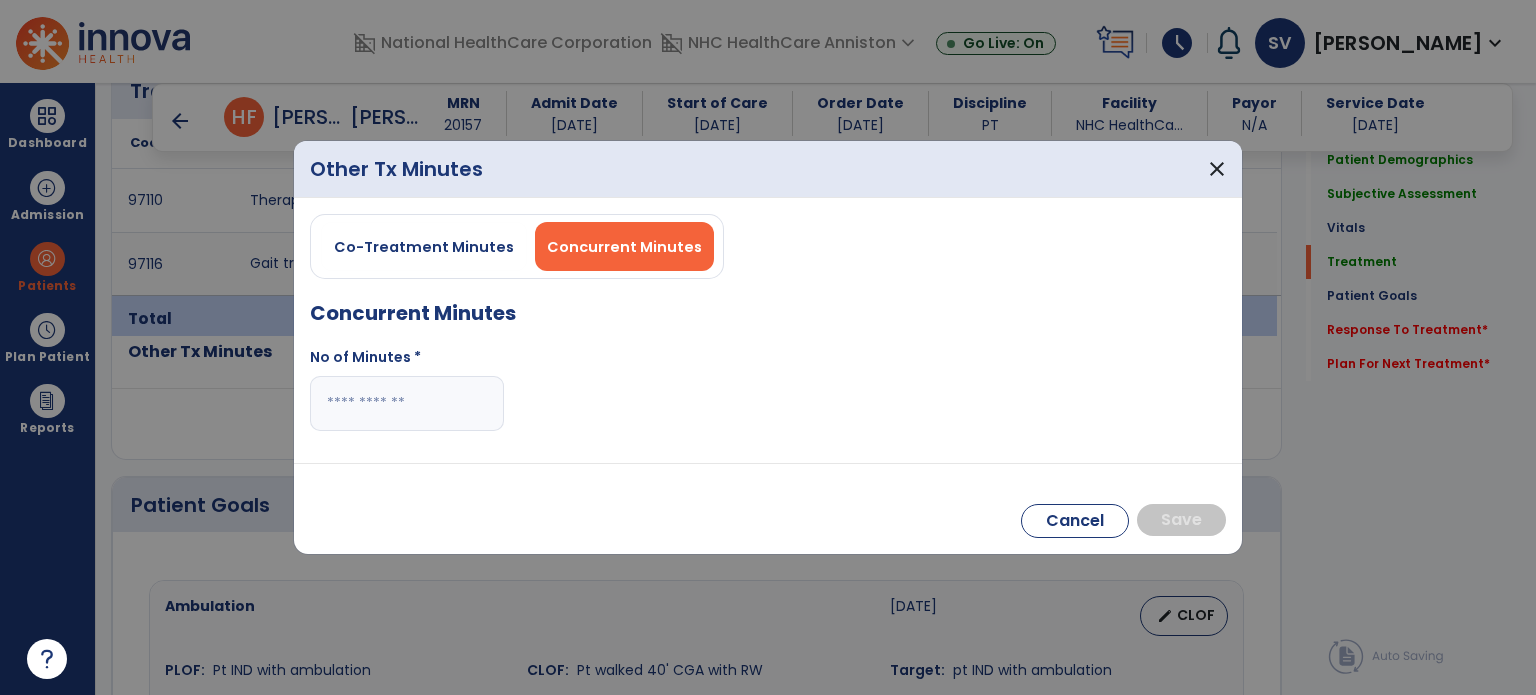 click at bounding box center (407, 403) 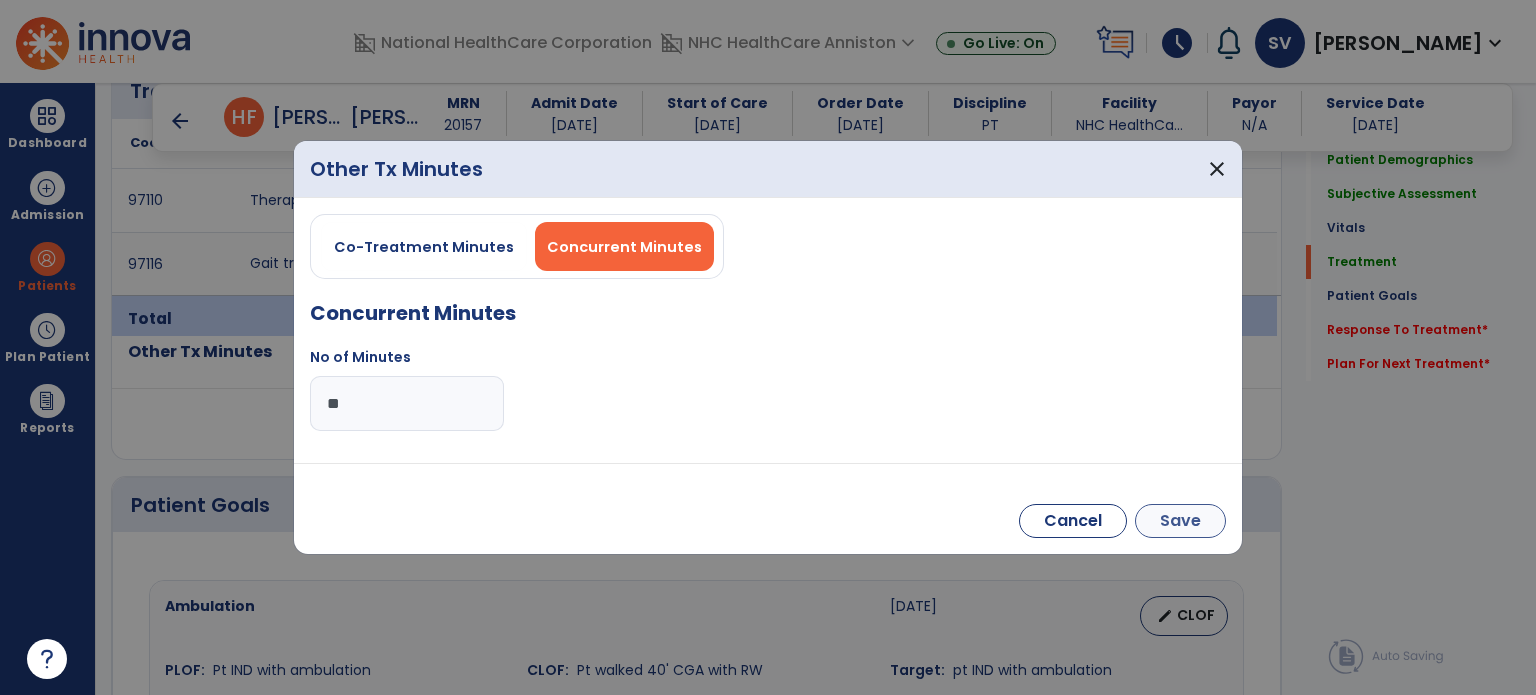 type on "**" 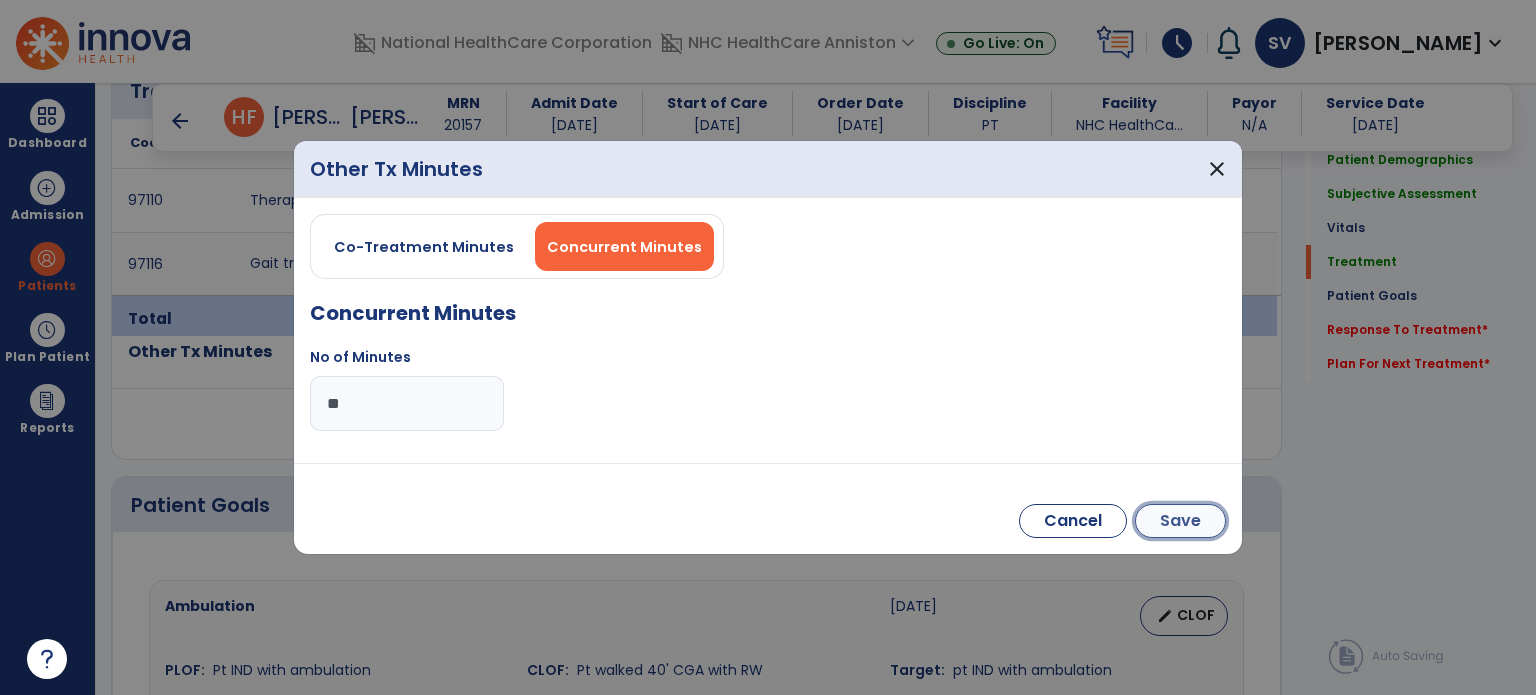 click on "Save" at bounding box center [1180, 521] 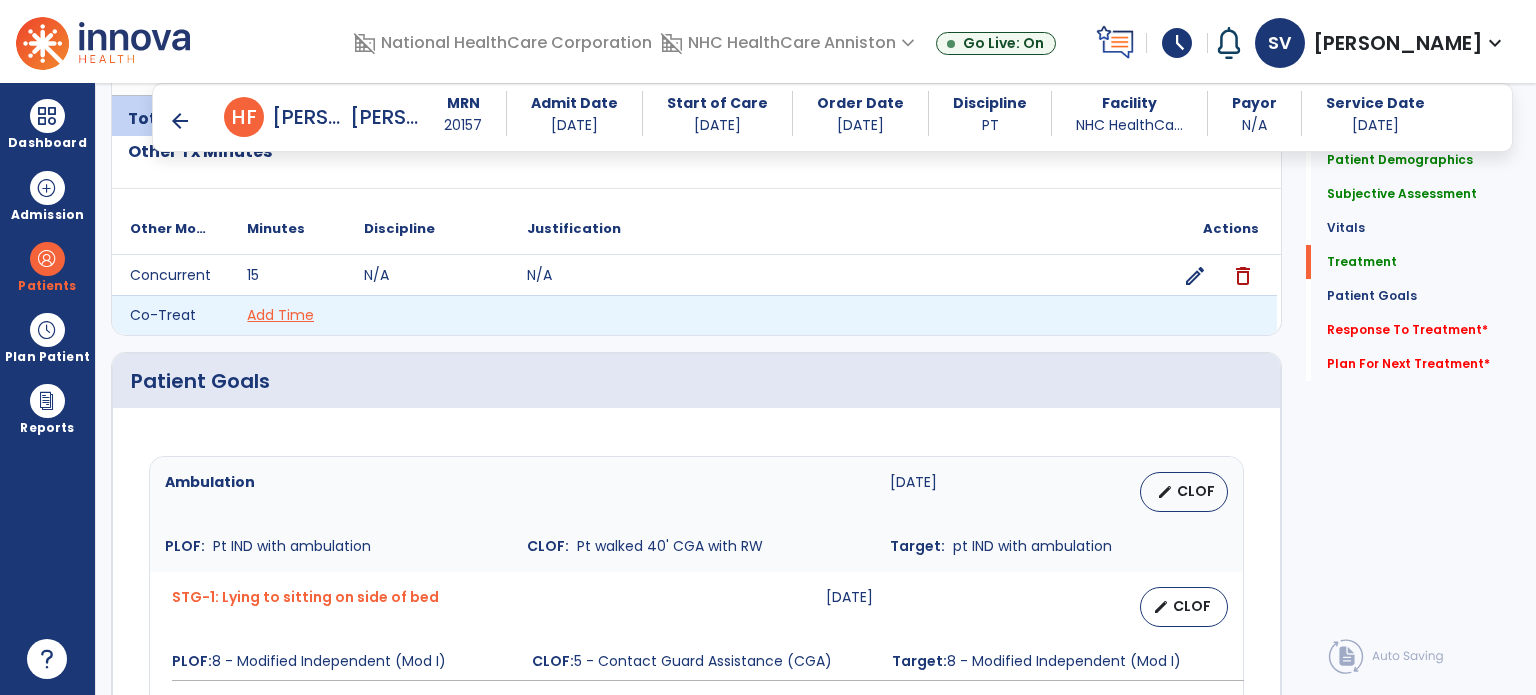 scroll, scrollTop: 1487, scrollLeft: 0, axis: vertical 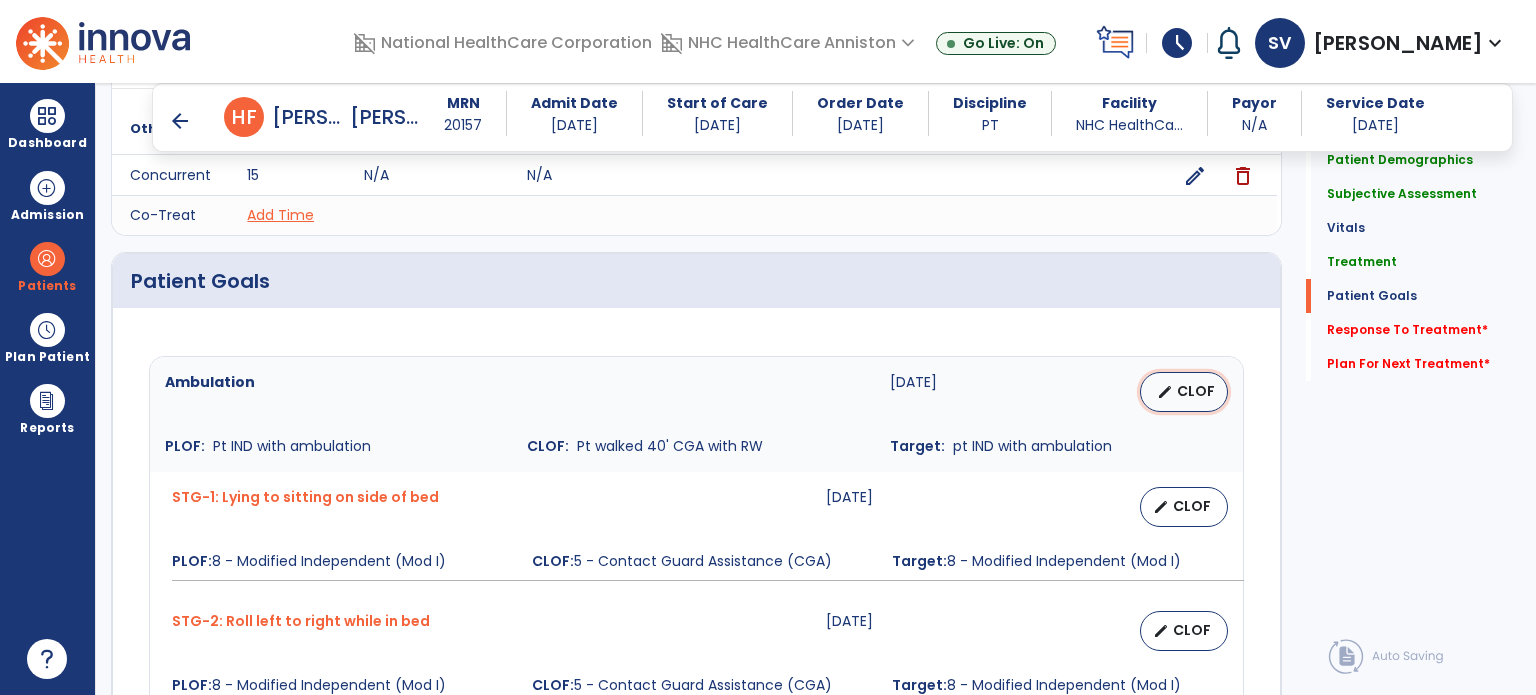 click on "edit" at bounding box center (1165, 392) 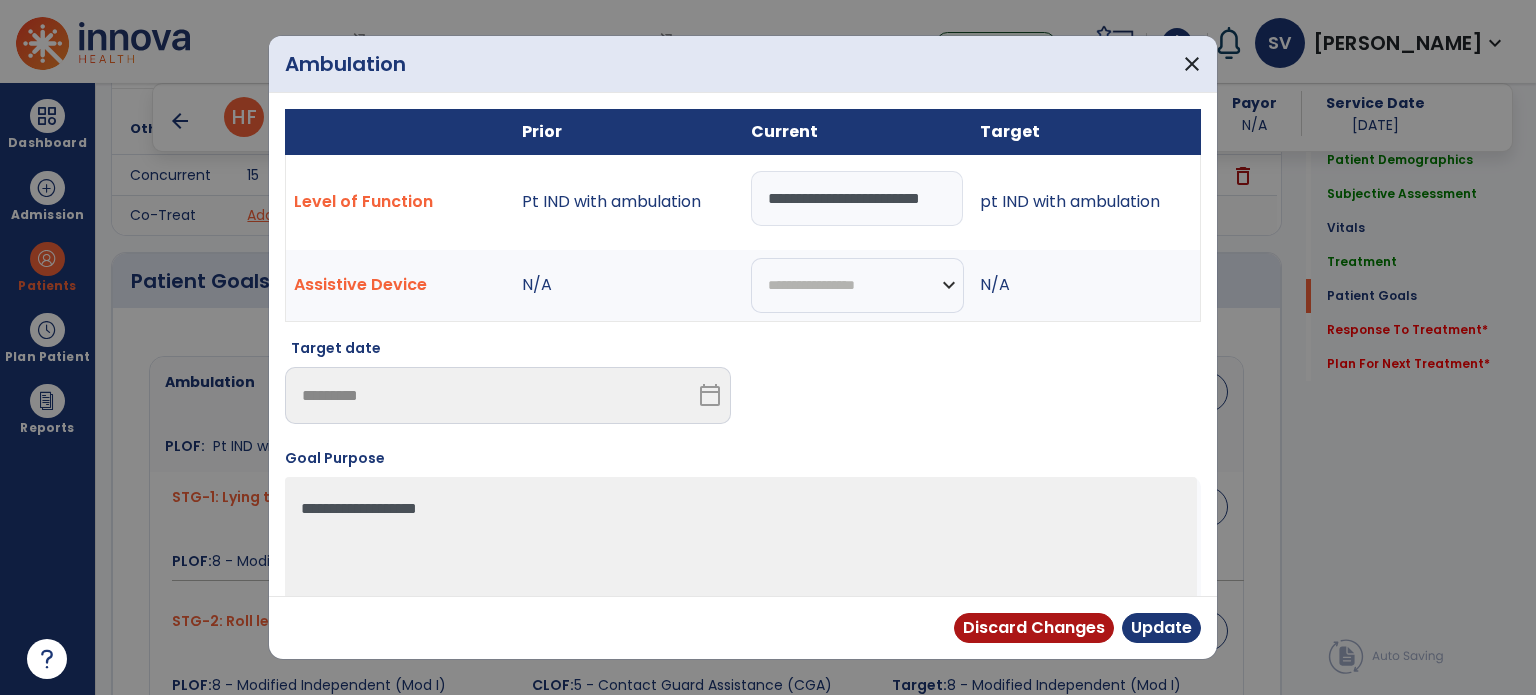 scroll, scrollTop: 0, scrollLeft: 0, axis: both 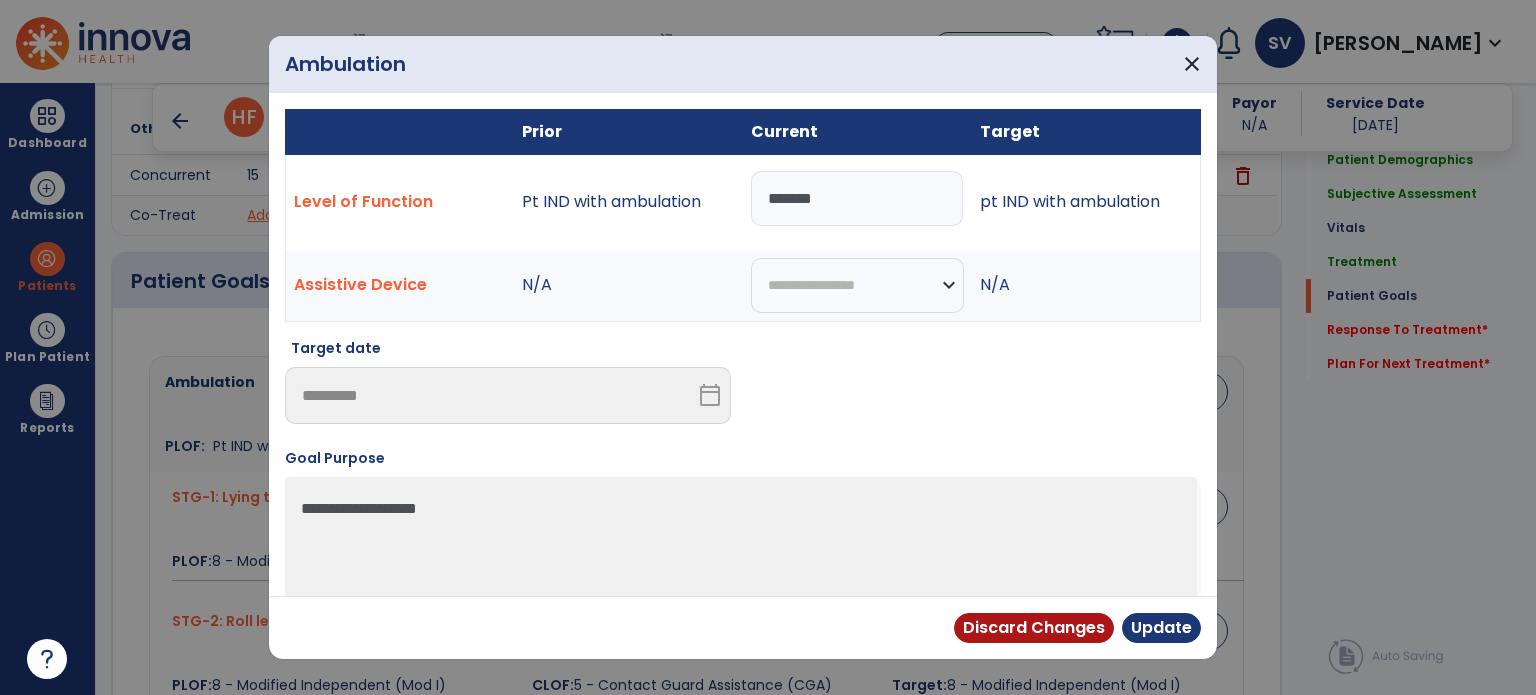 type on "*******" 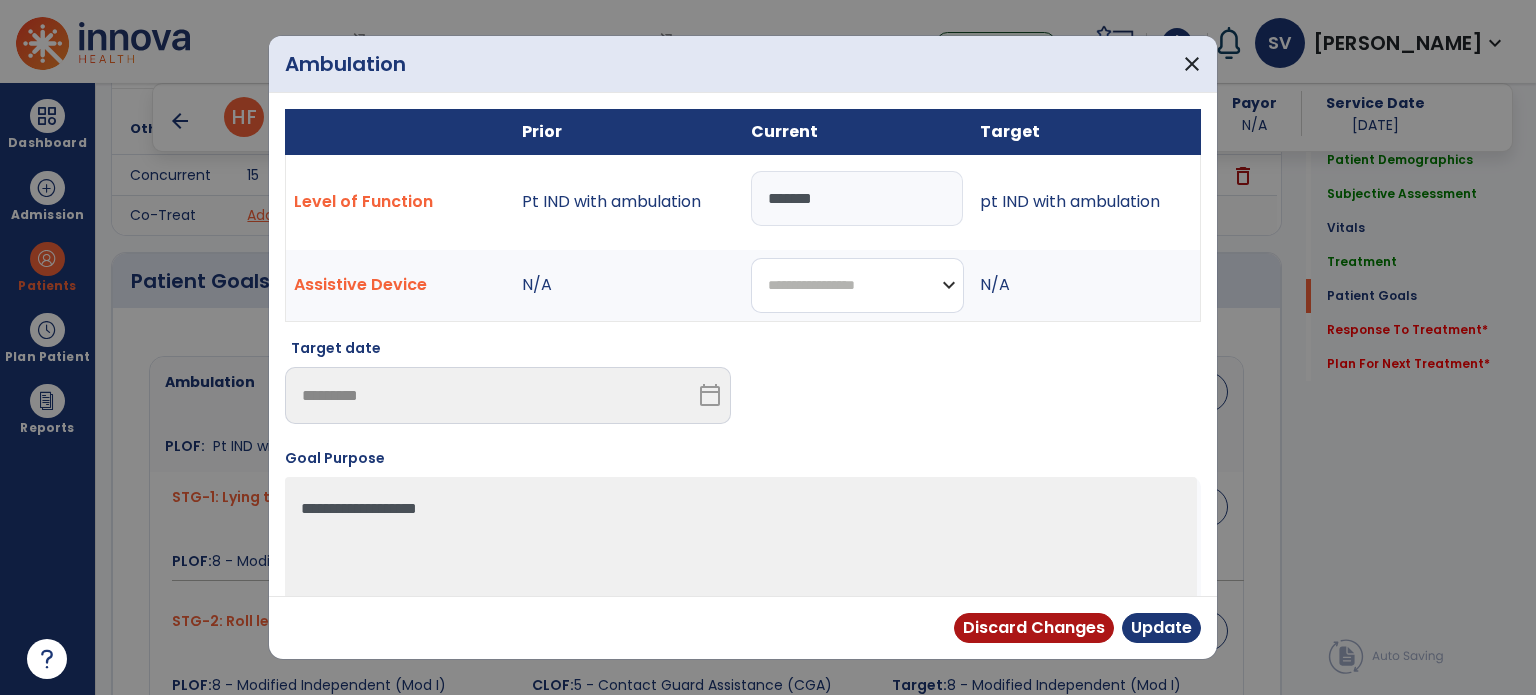 click on "**********" at bounding box center (857, 285) 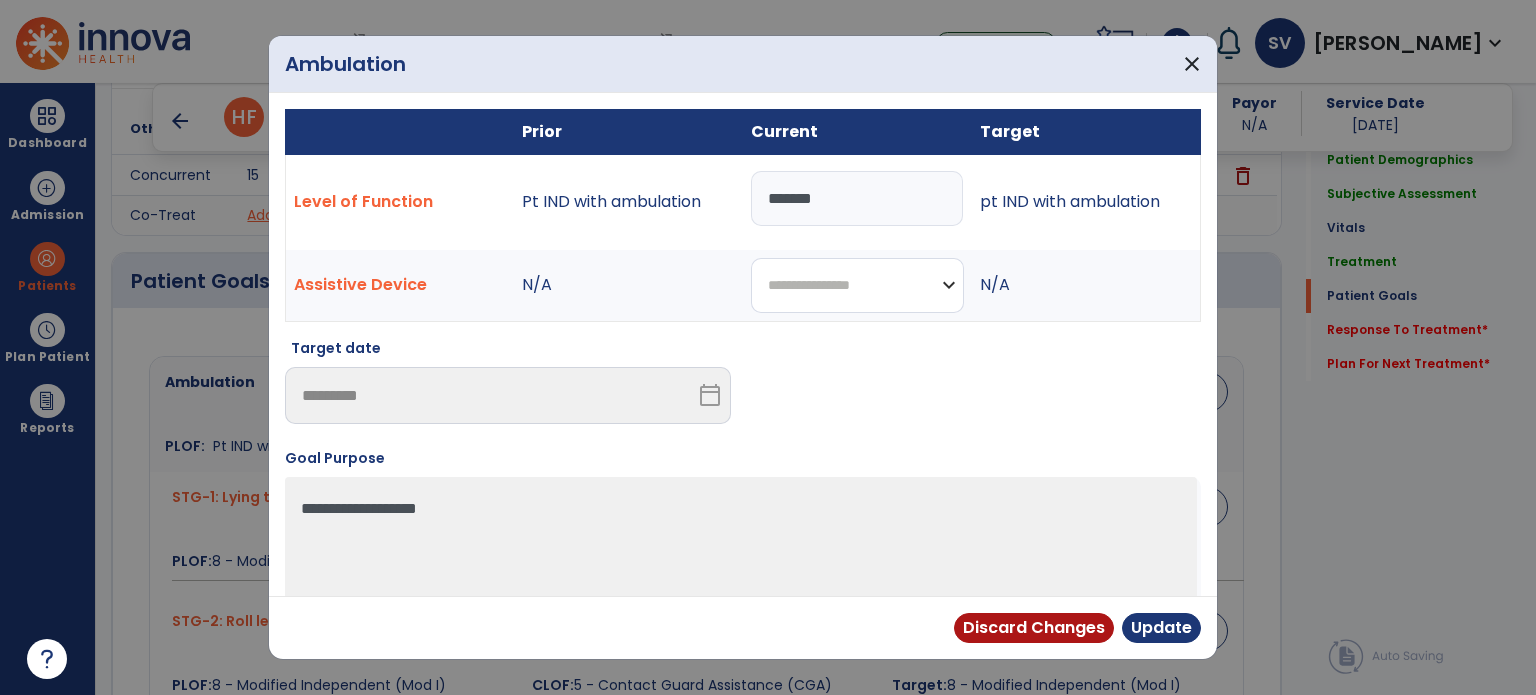 click on "**********" at bounding box center (857, 285) 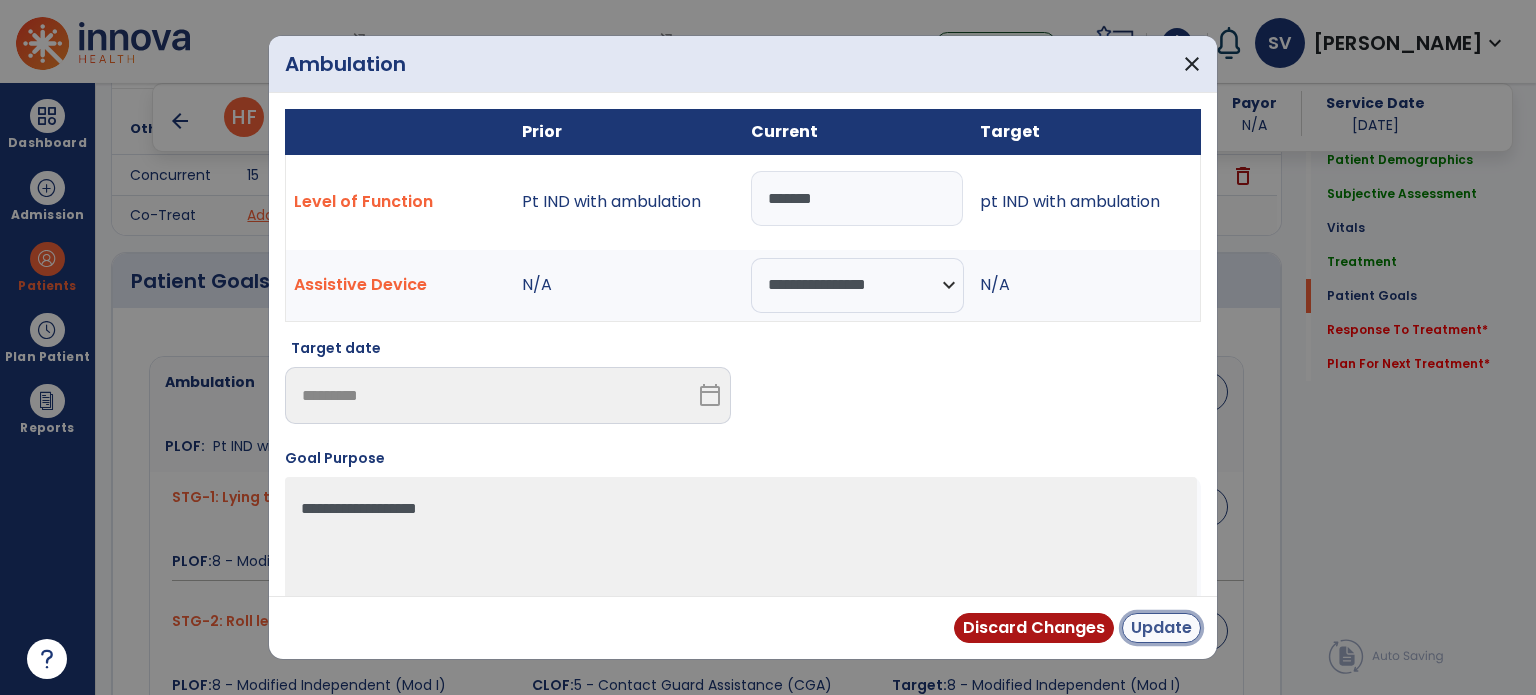 click on "Update" at bounding box center (1161, 628) 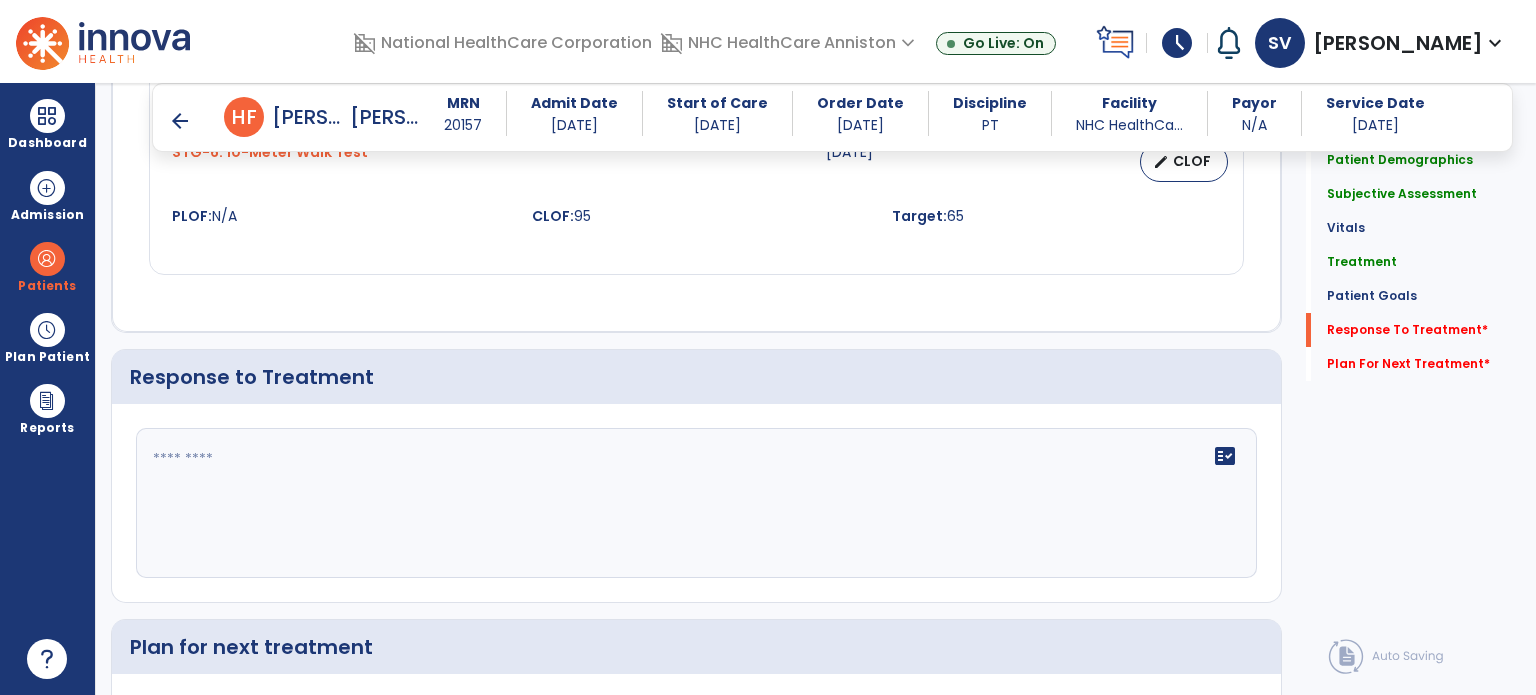 scroll, scrollTop: 2487, scrollLeft: 0, axis: vertical 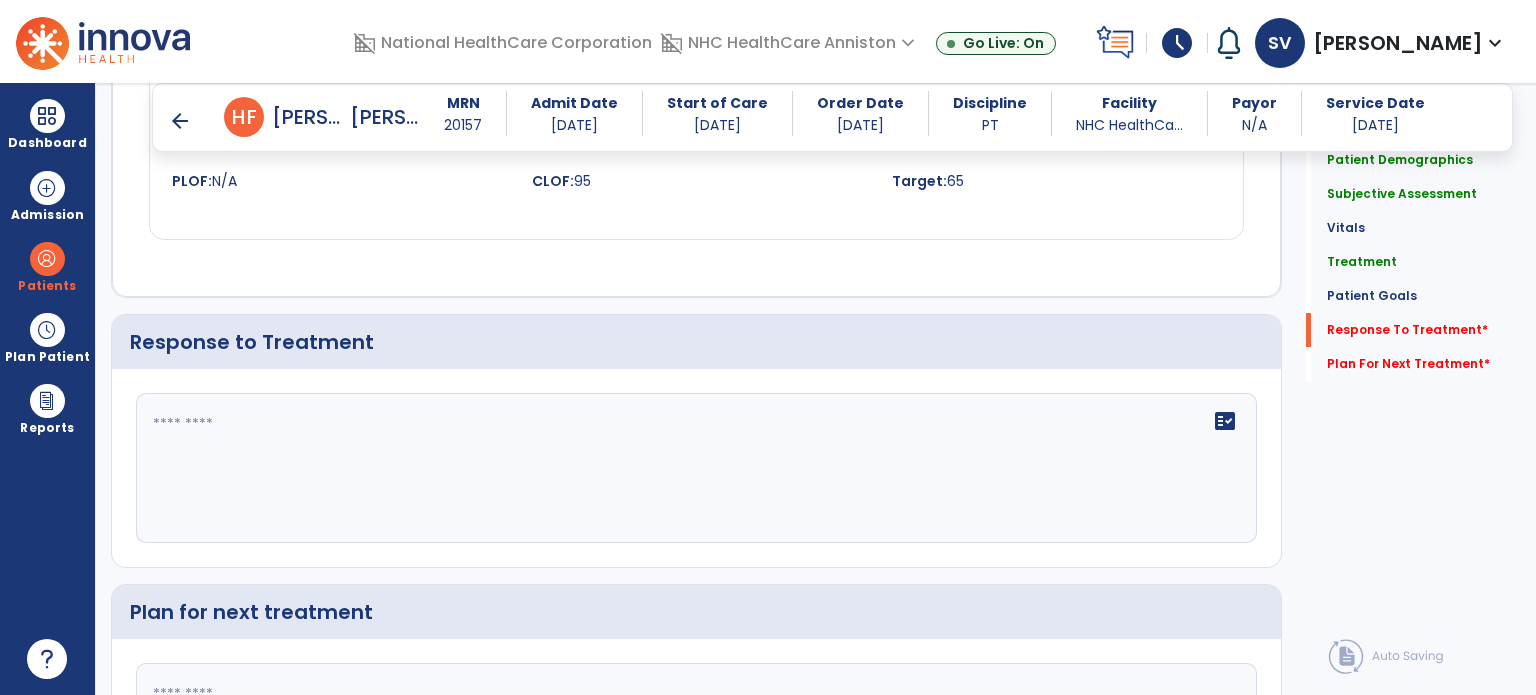 click on "fact_check" 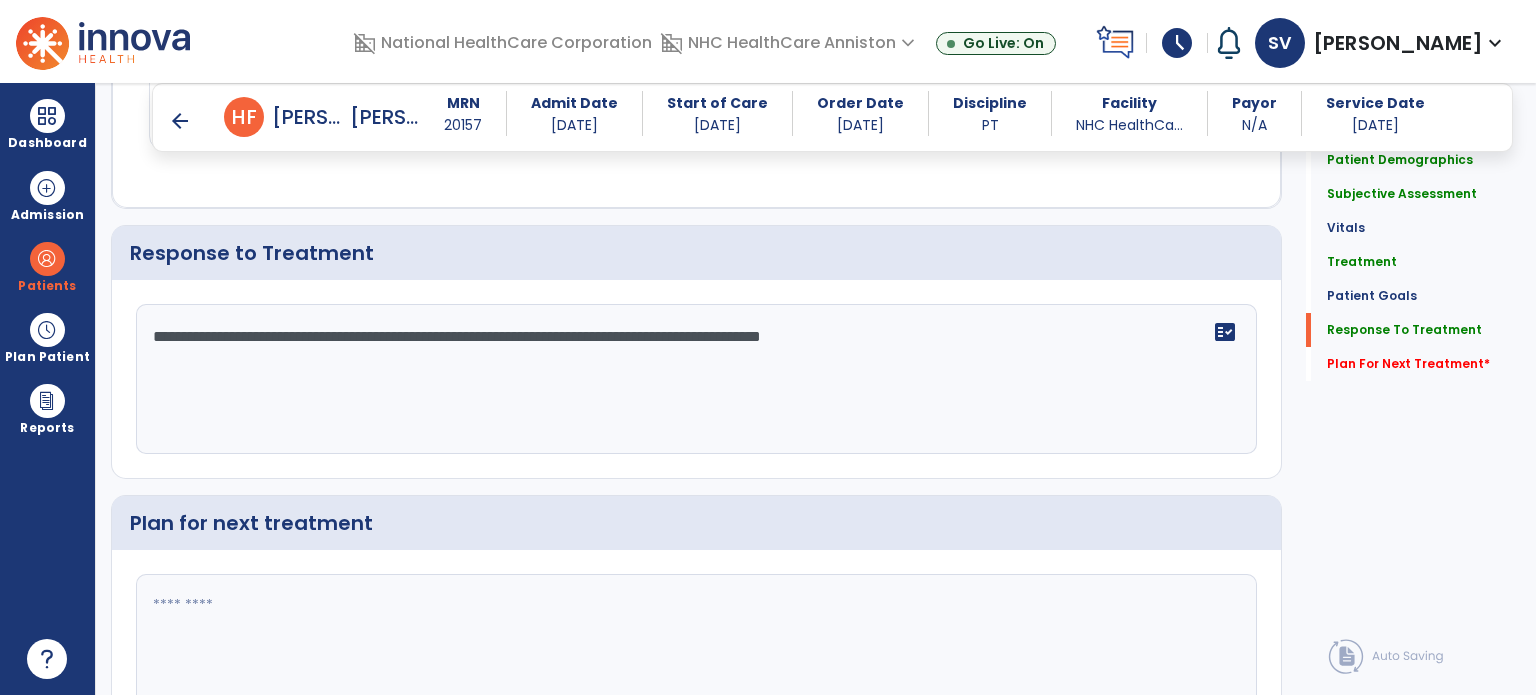 scroll, scrollTop: 2689, scrollLeft: 0, axis: vertical 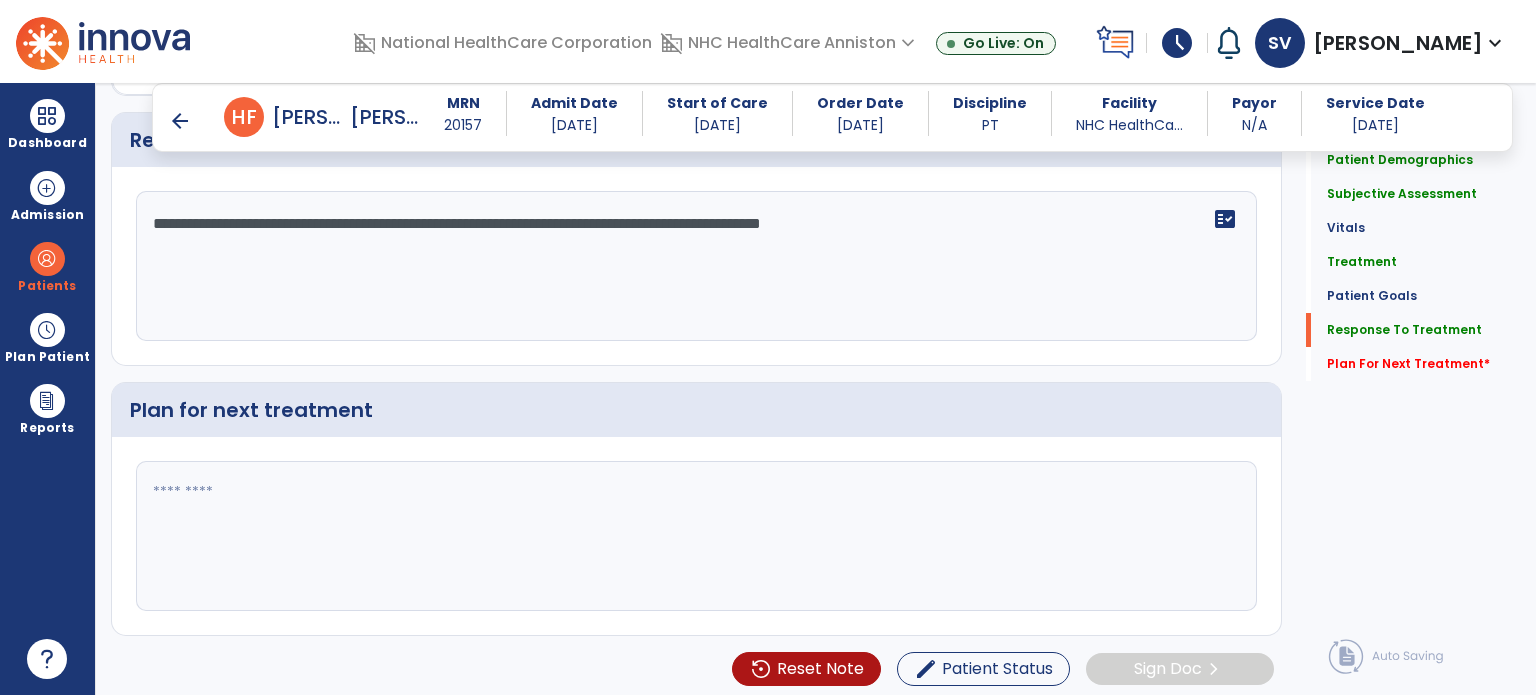 type on "**********" 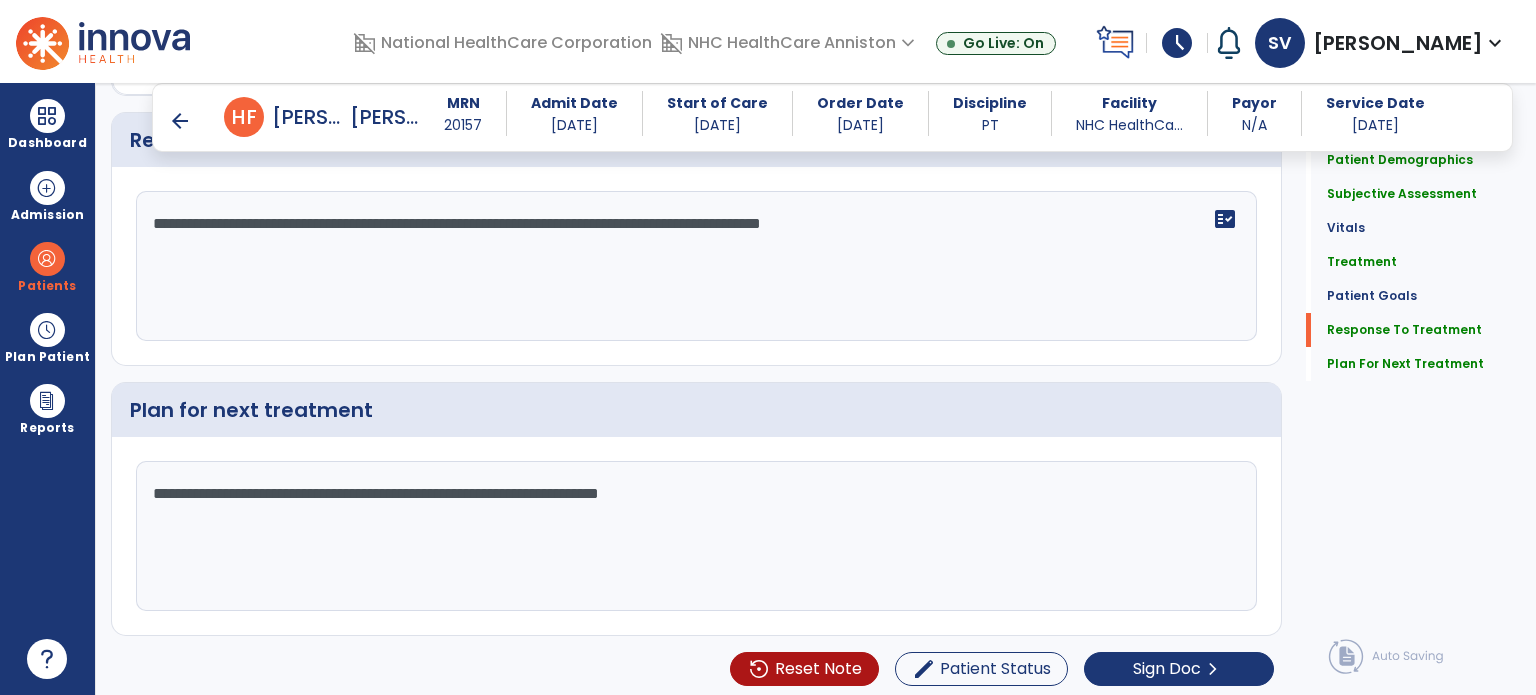 scroll, scrollTop: 2689, scrollLeft: 0, axis: vertical 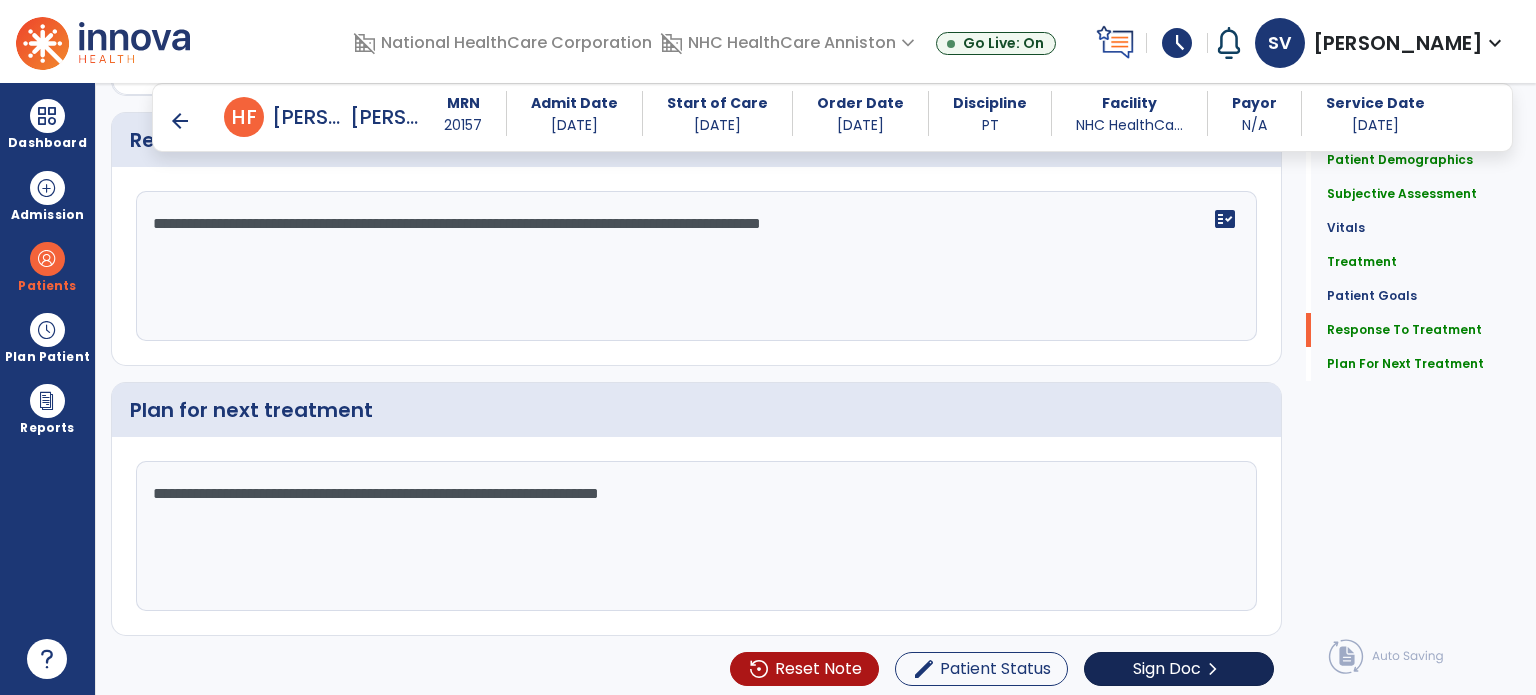 type on "**********" 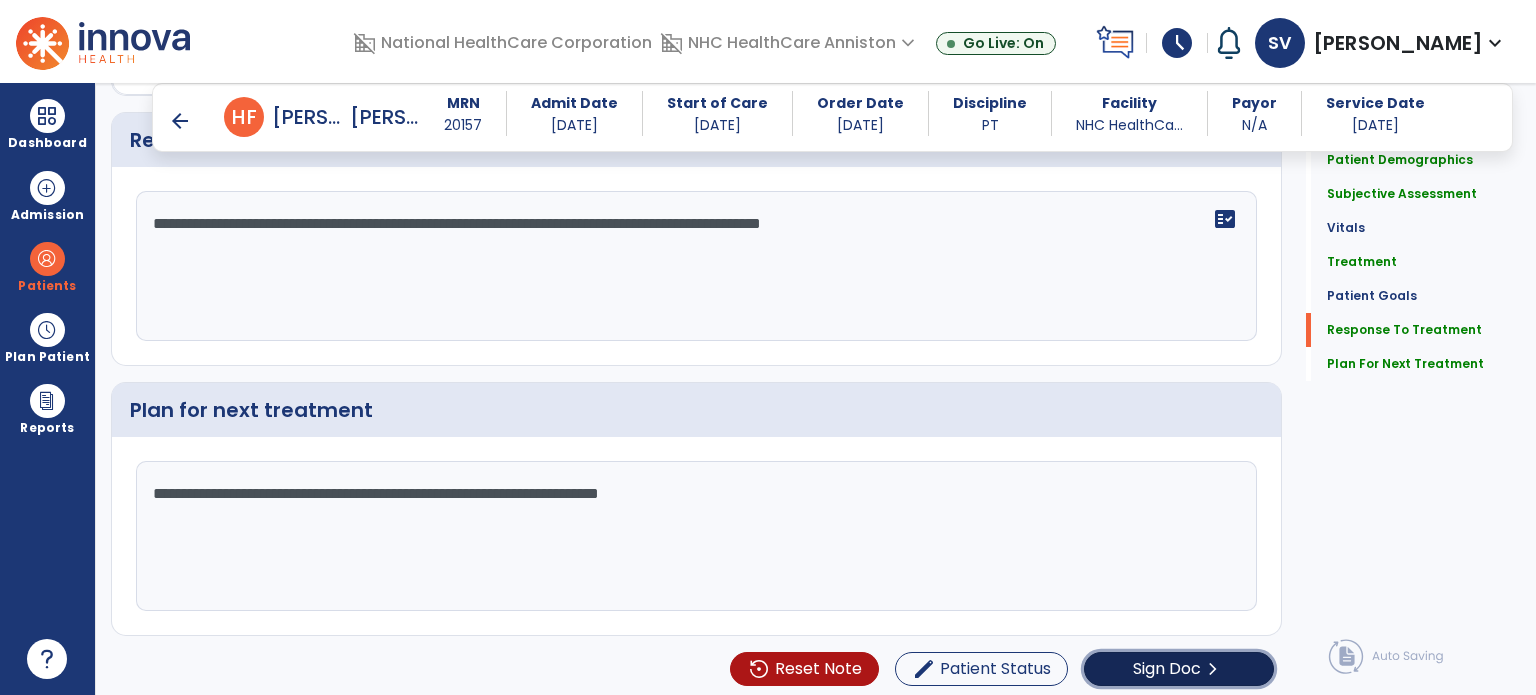 click on "Sign Doc" 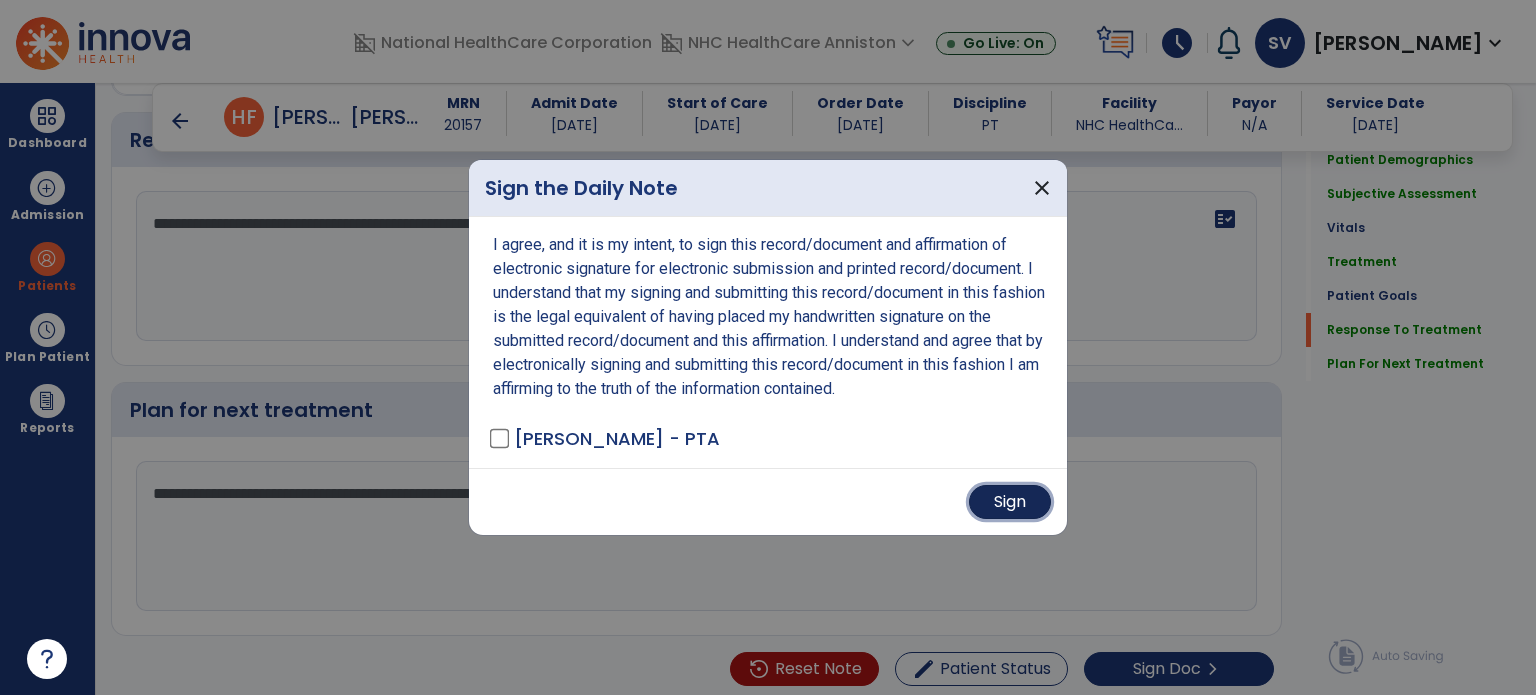 click on "Sign" at bounding box center (1010, 502) 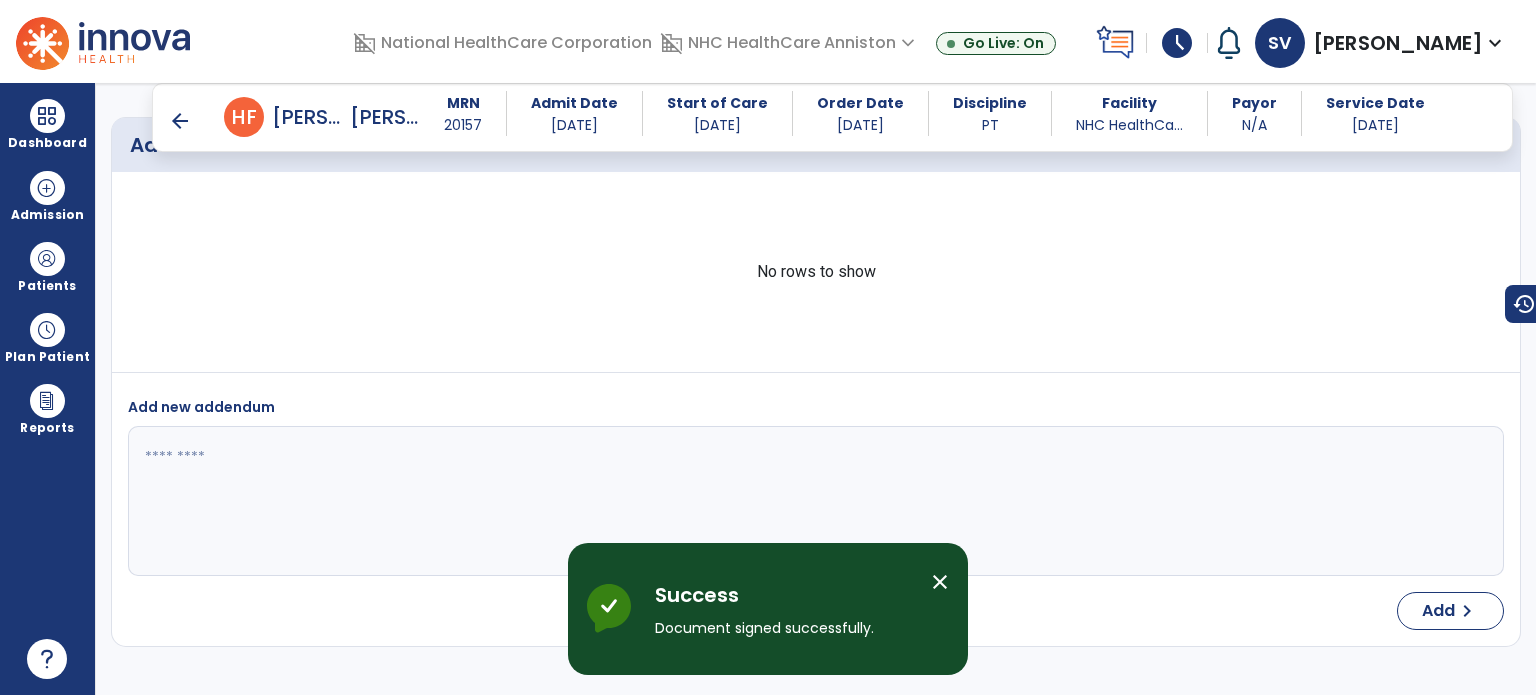scroll, scrollTop: 3436, scrollLeft: 0, axis: vertical 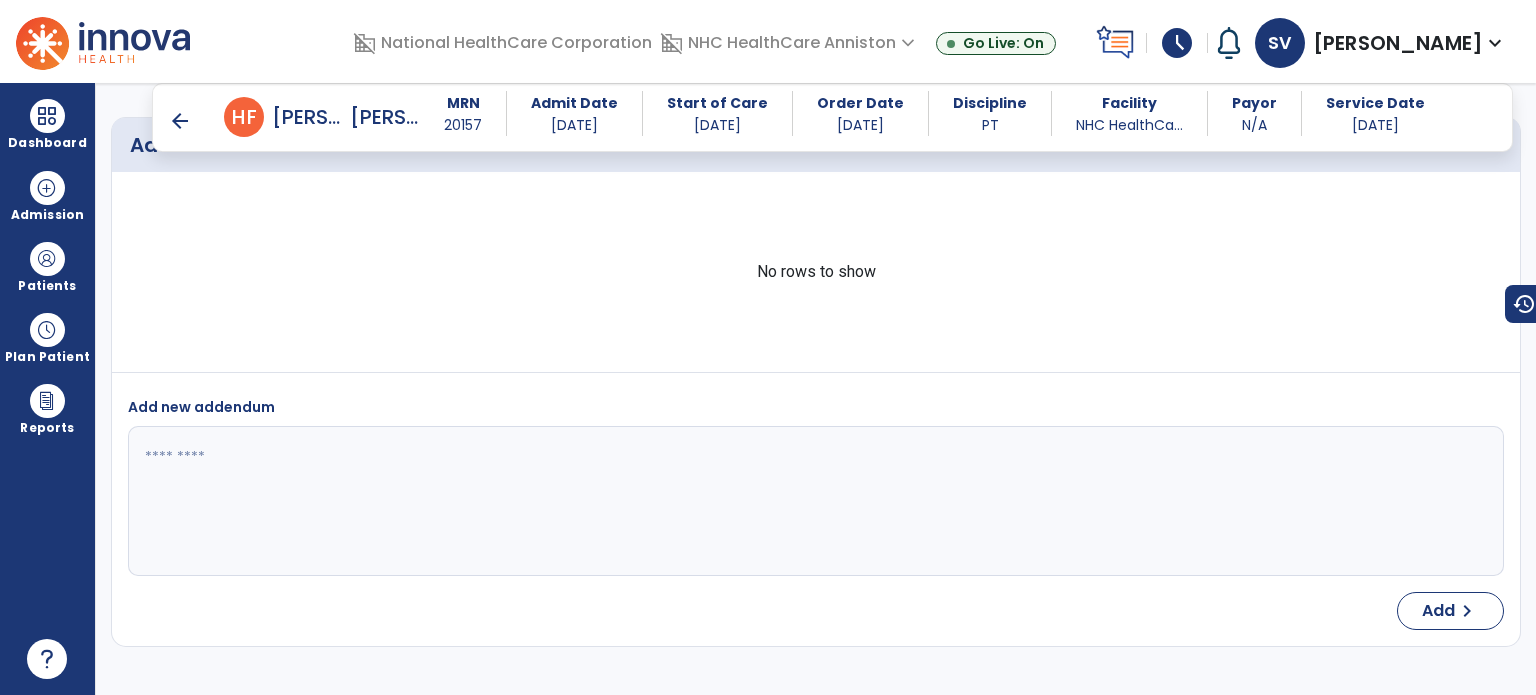 click on "arrow_back" at bounding box center [180, 121] 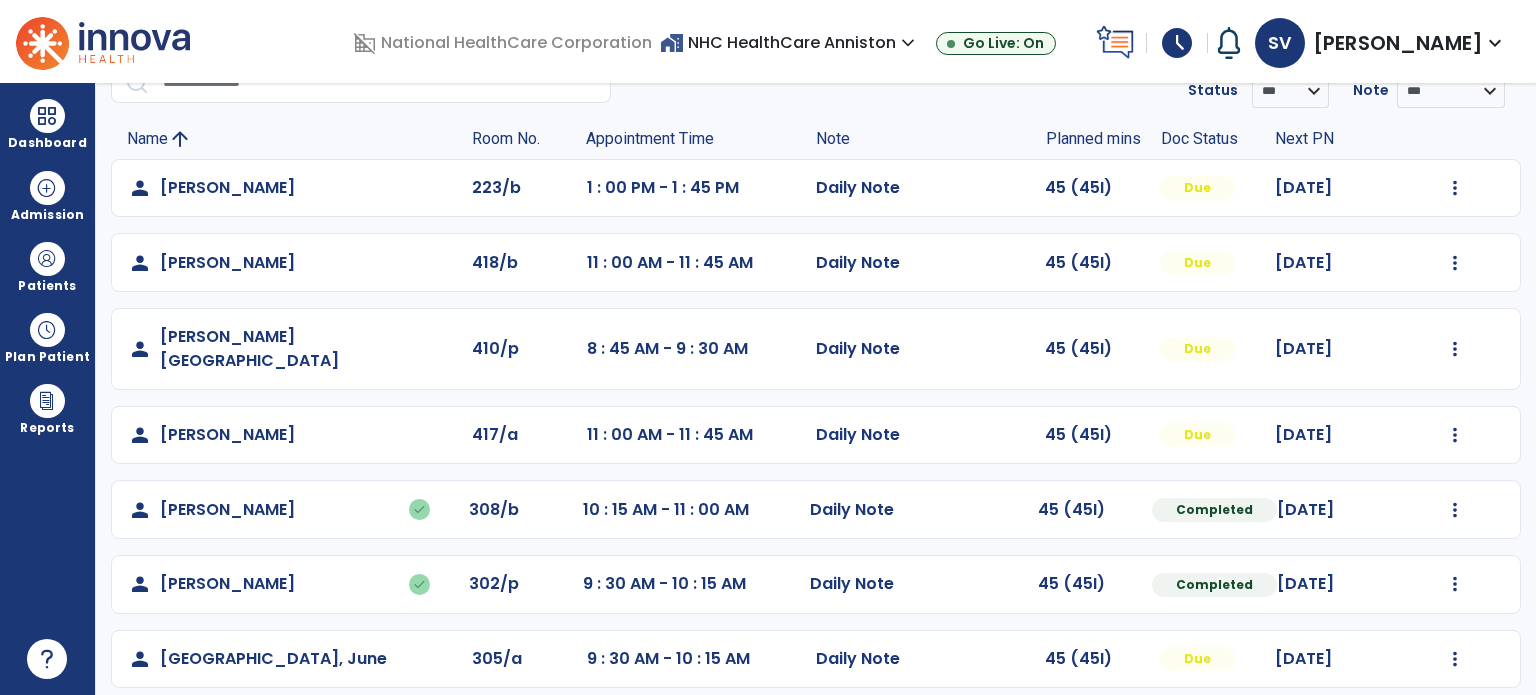 scroll, scrollTop: 200, scrollLeft: 0, axis: vertical 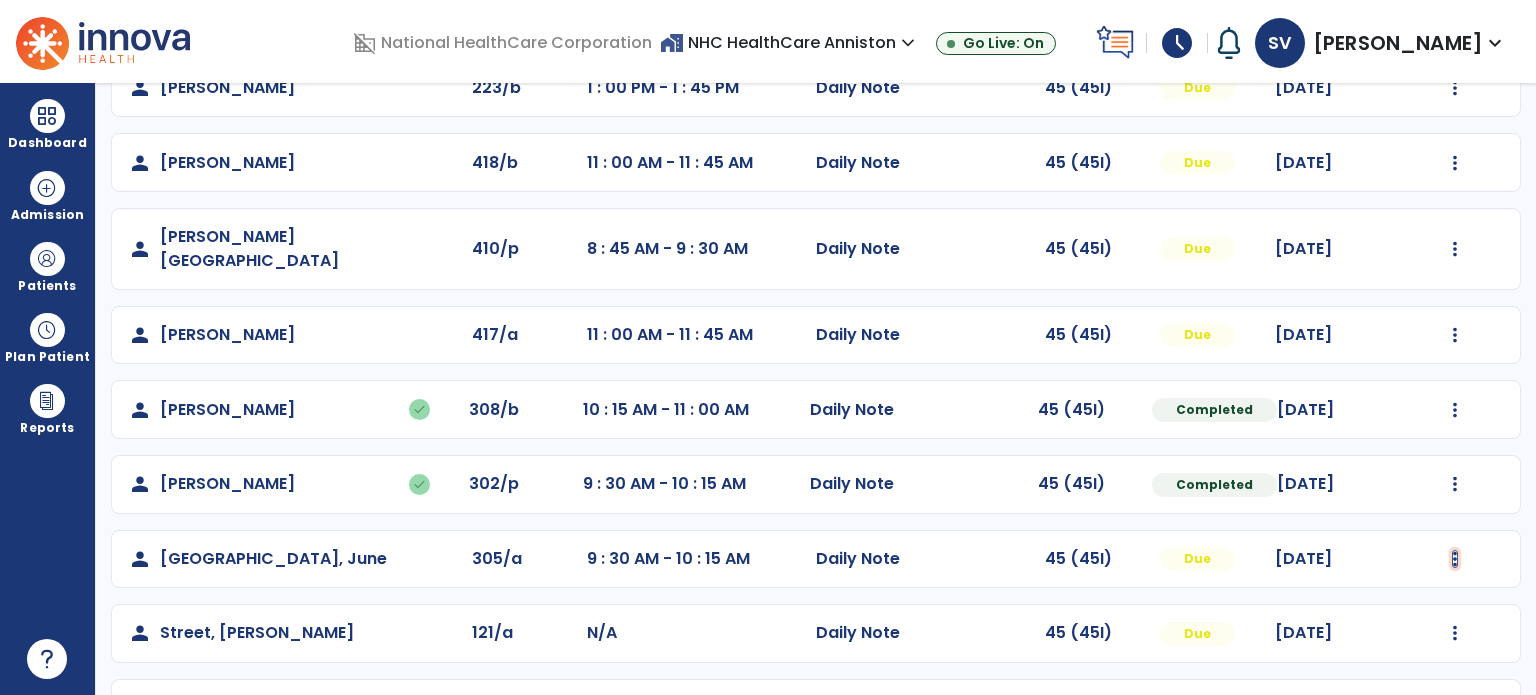 click at bounding box center [1455, 88] 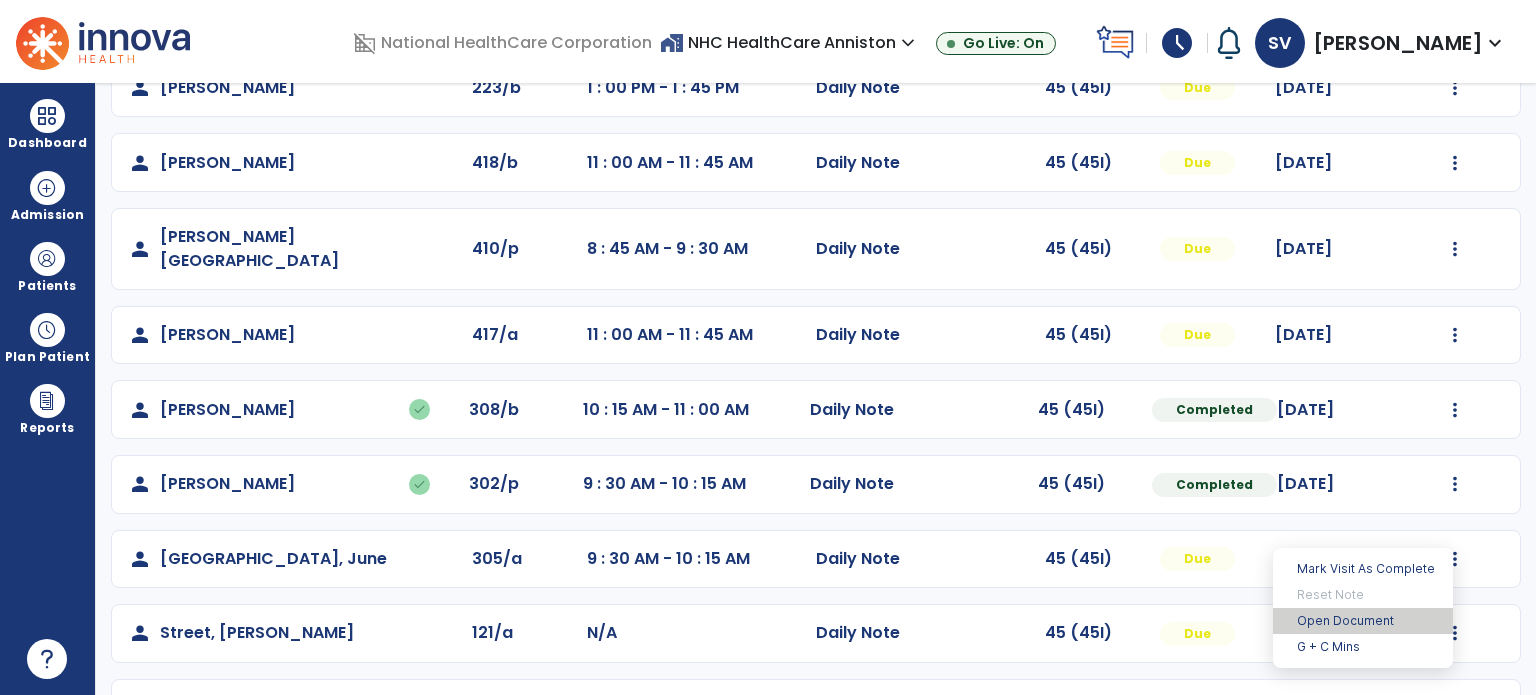 click on "Open Document" at bounding box center [1363, 621] 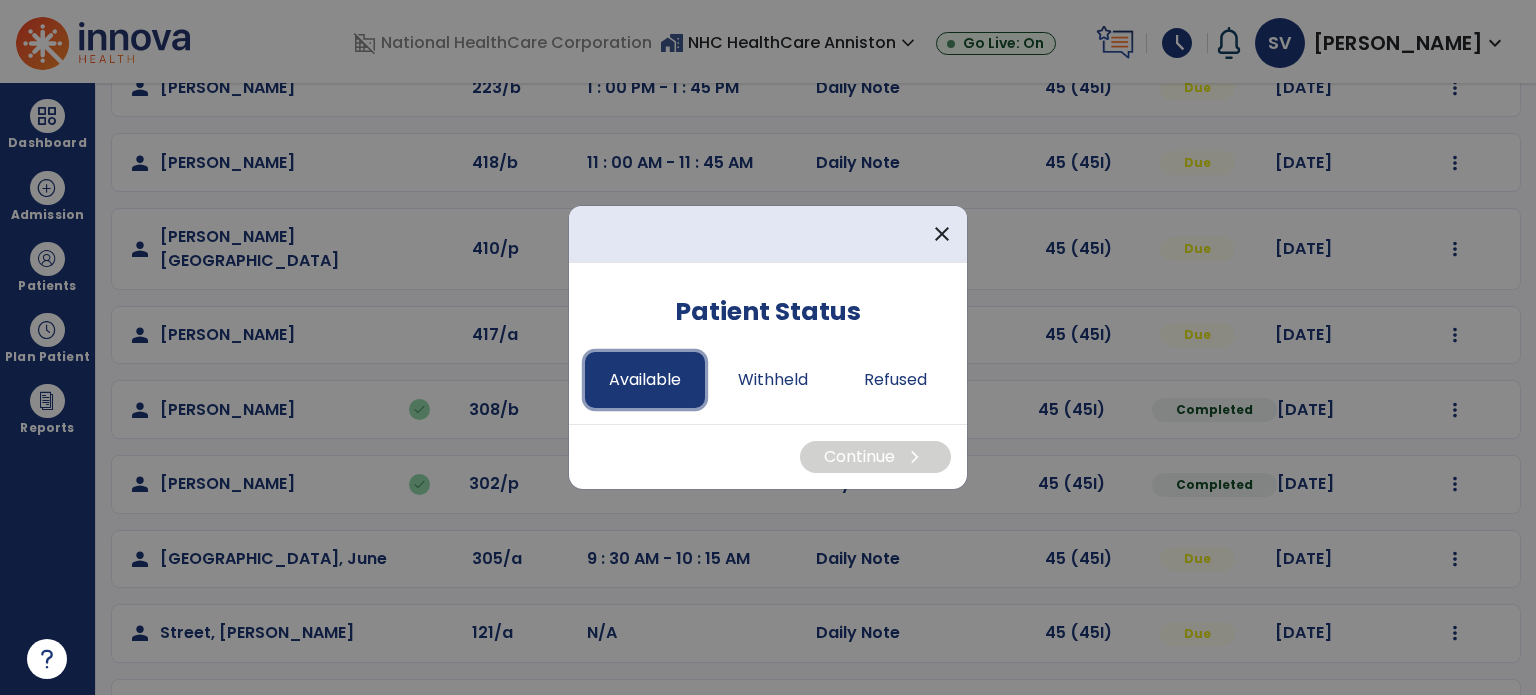 click on "Available" at bounding box center [645, 380] 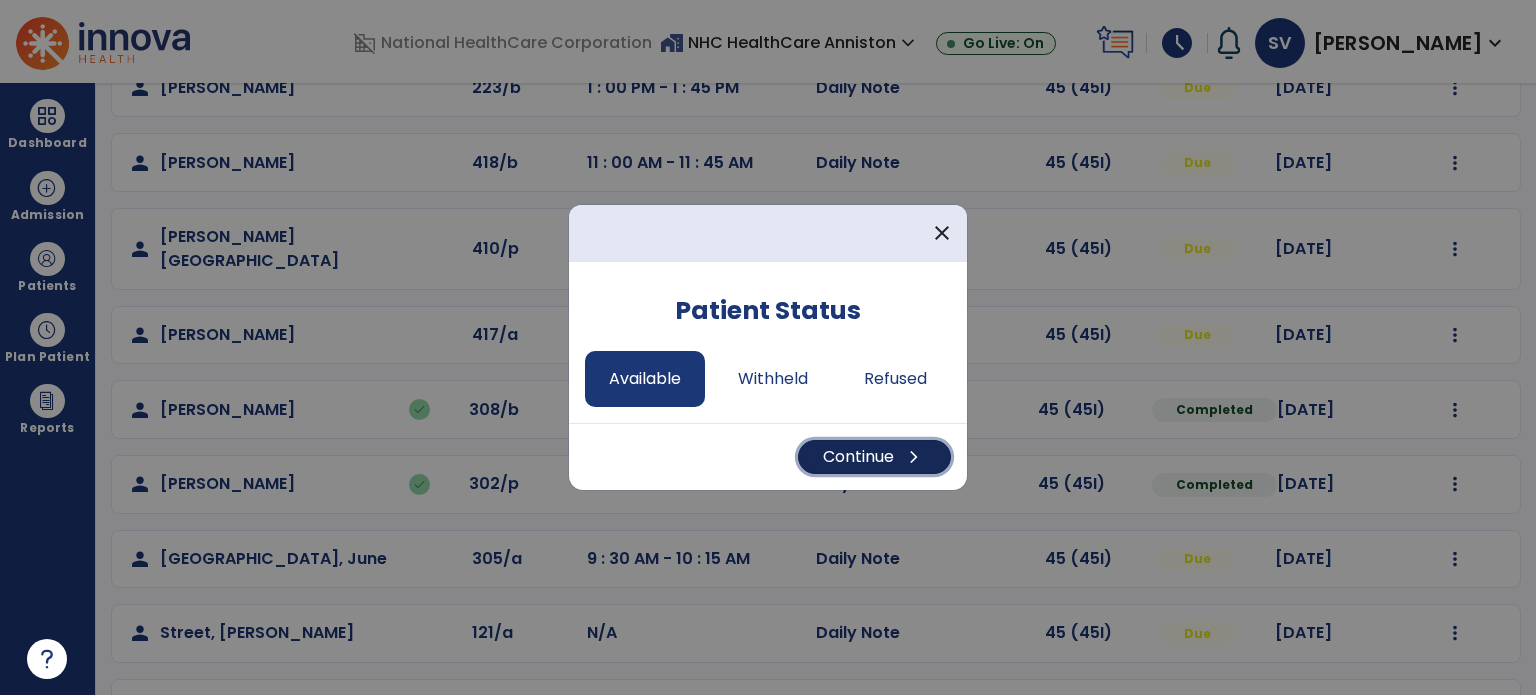 click on "Continue   chevron_right" at bounding box center (874, 457) 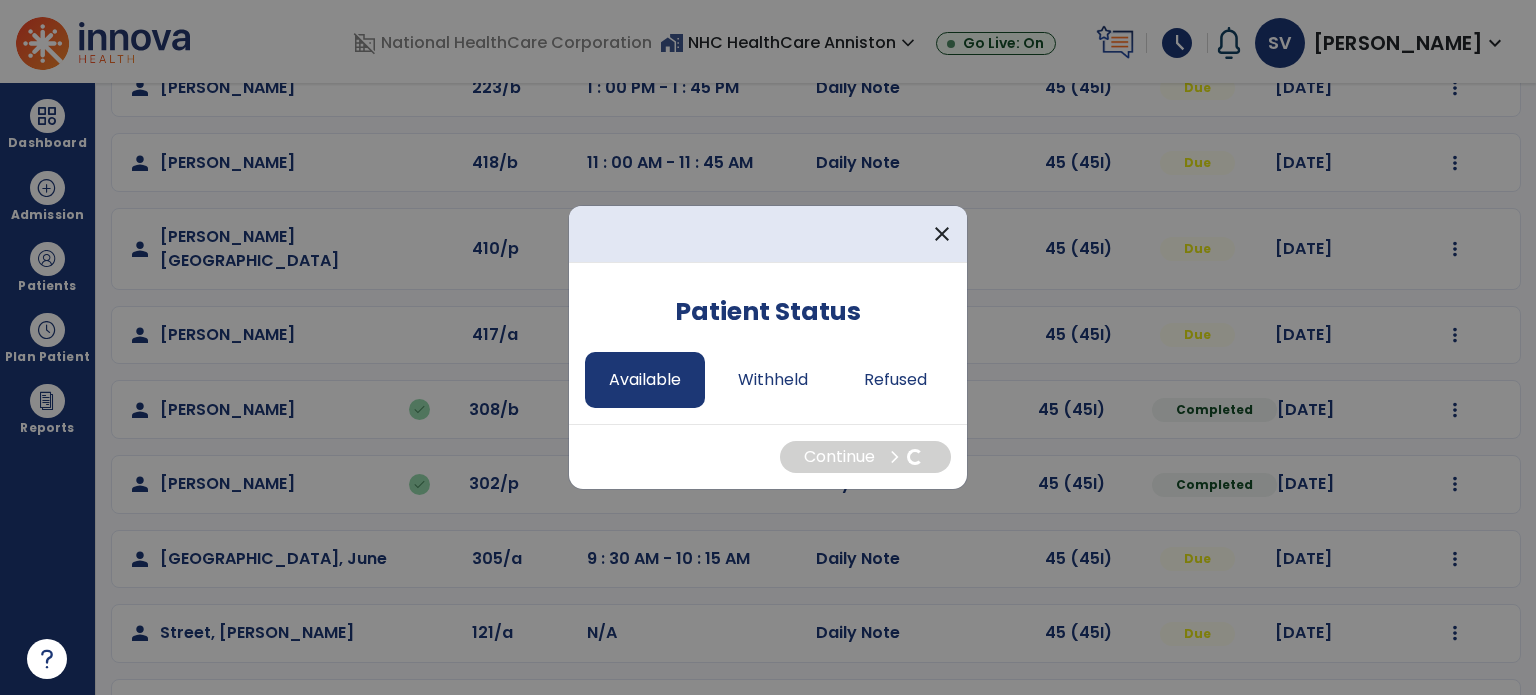 select on "*" 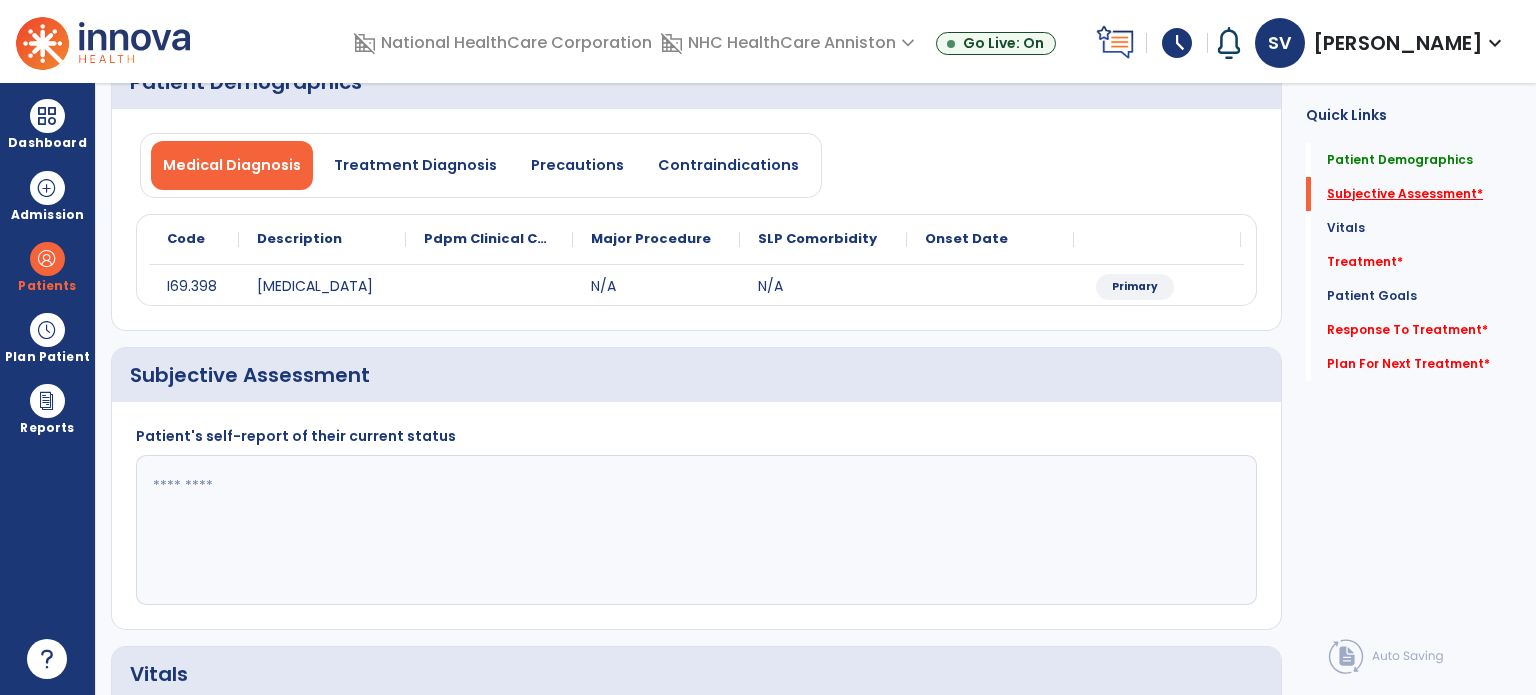 click on "Subjective Assessment   *" 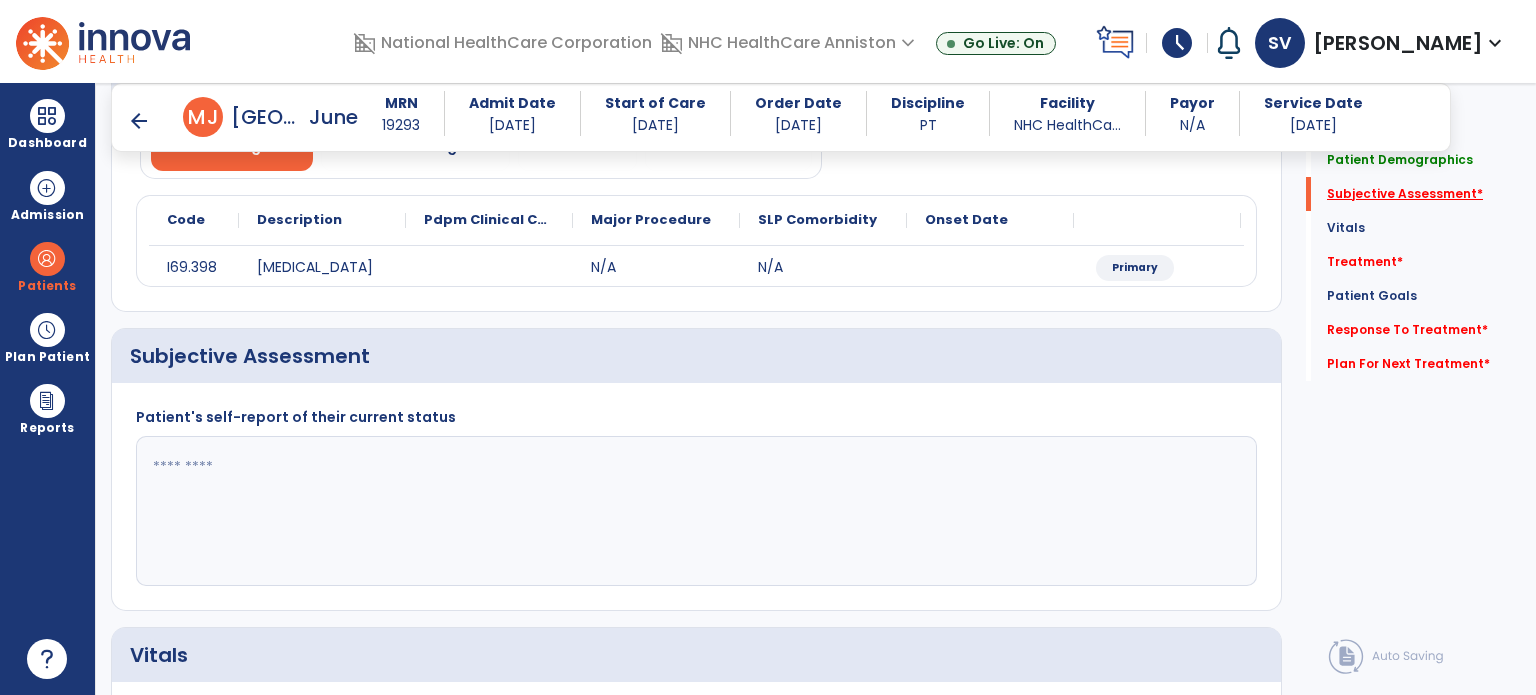scroll, scrollTop: 298, scrollLeft: 0, axis: vertical 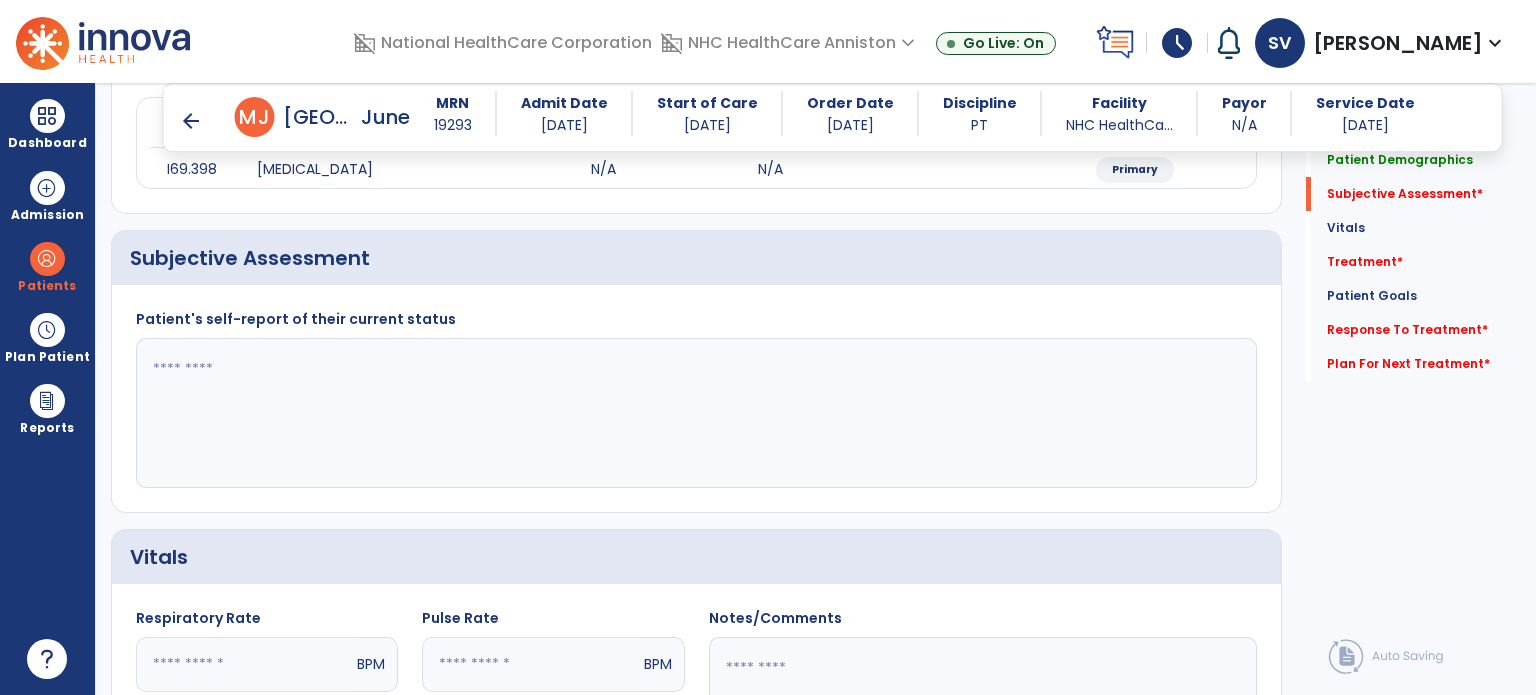 click 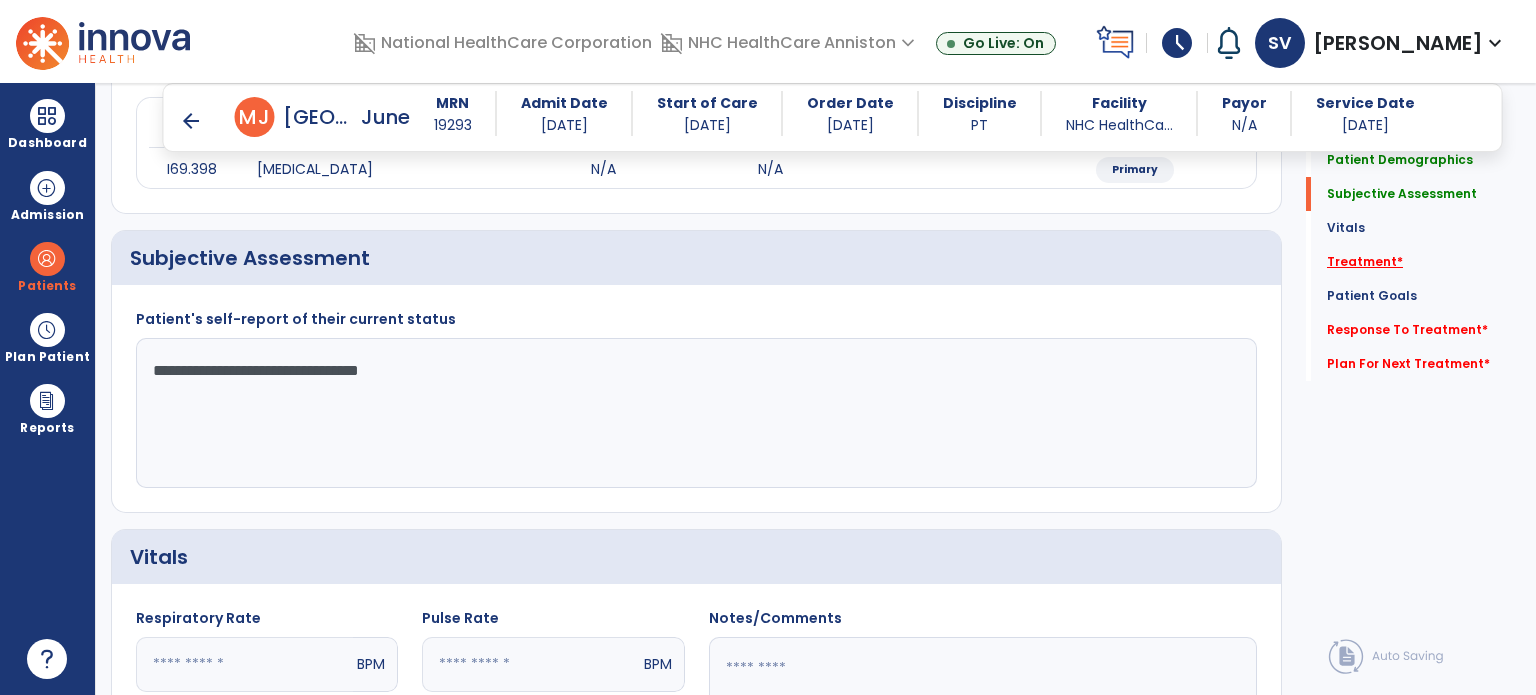 type on "**********" 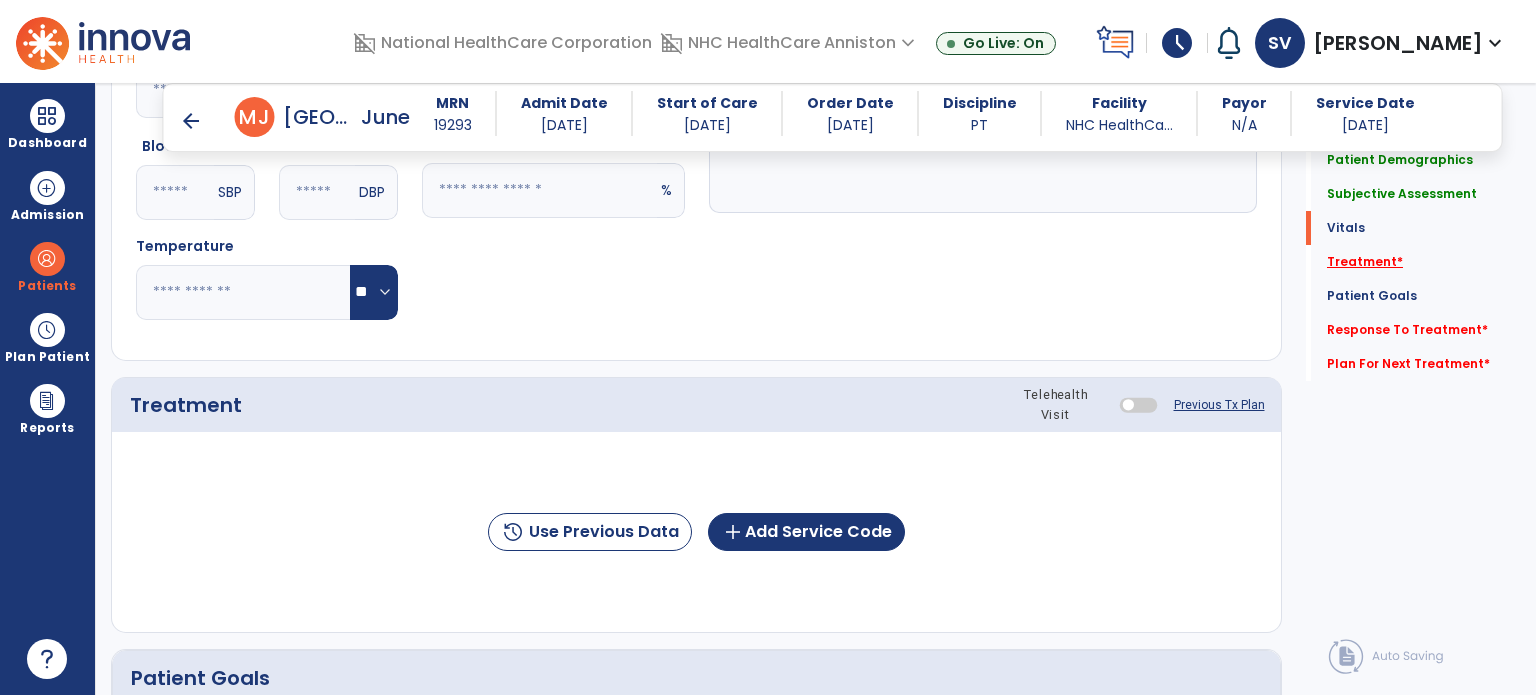 scroll, scrollTop: 987, scrollLeft: 0, axis: vertical 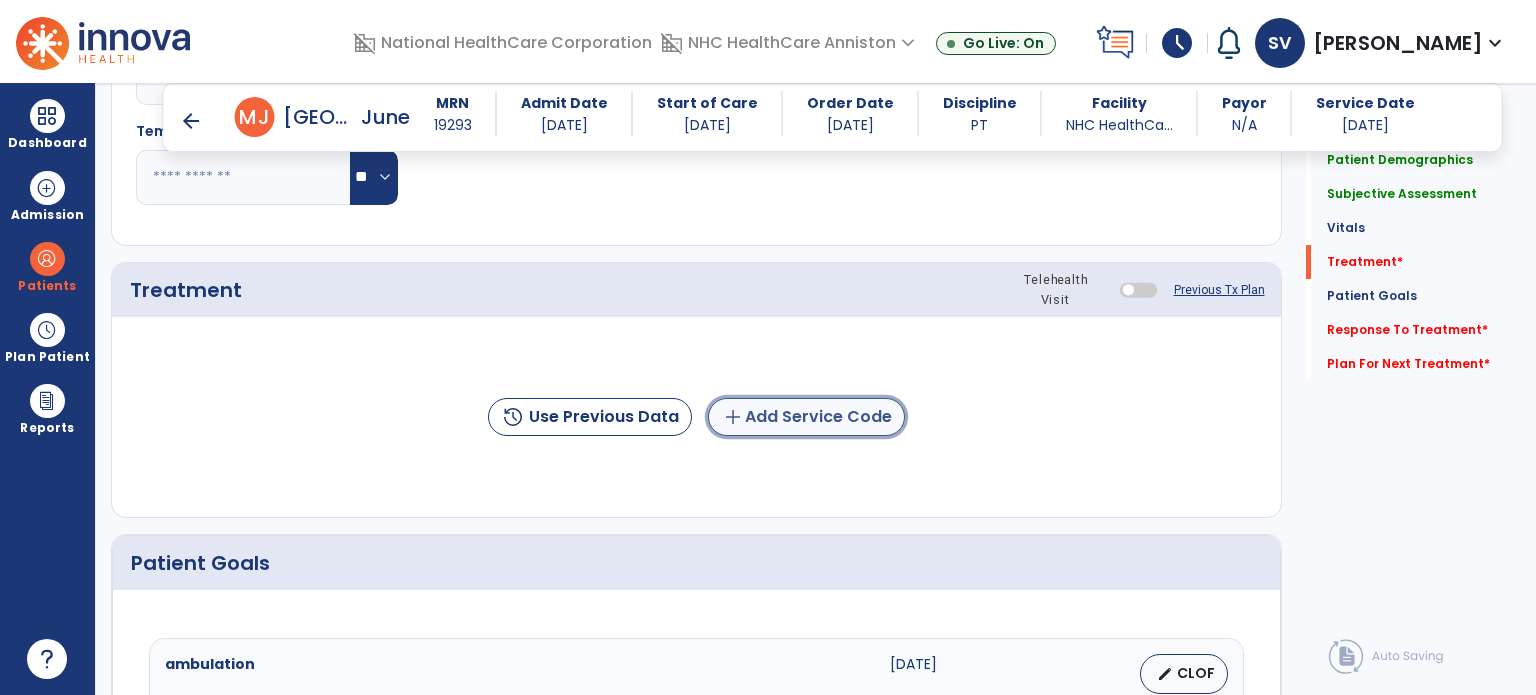 click on "add  Add Service Code" 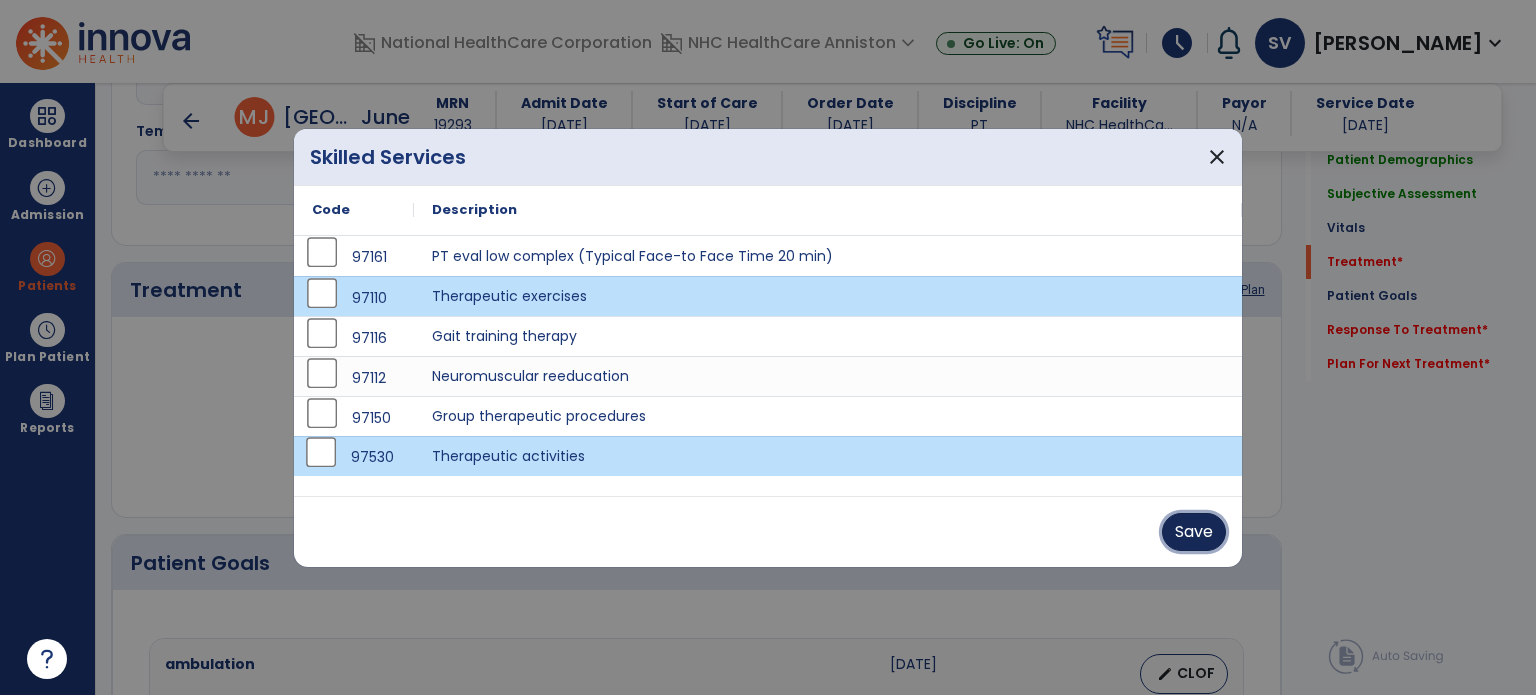 click on "Save" at bounding box center (1194, 532) 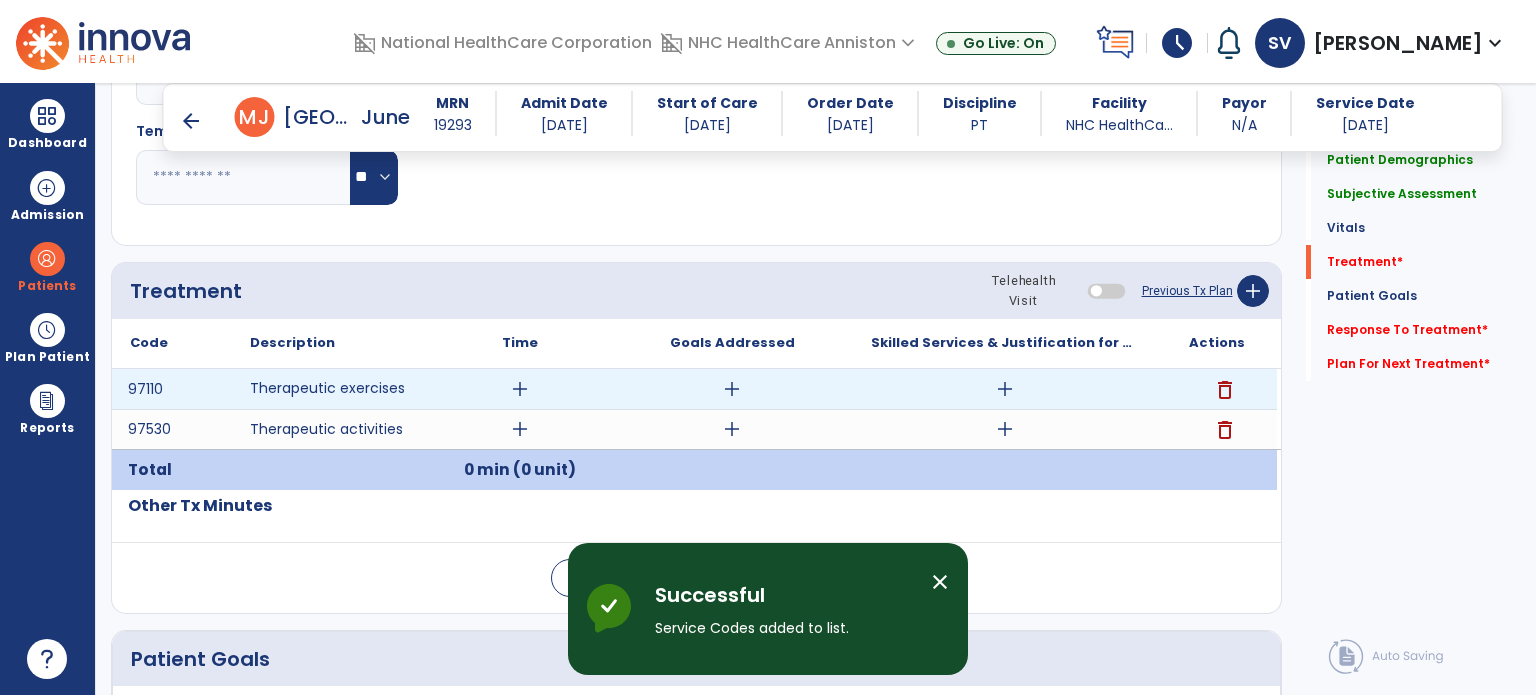 click on "add" at bounding box center [520, 389] 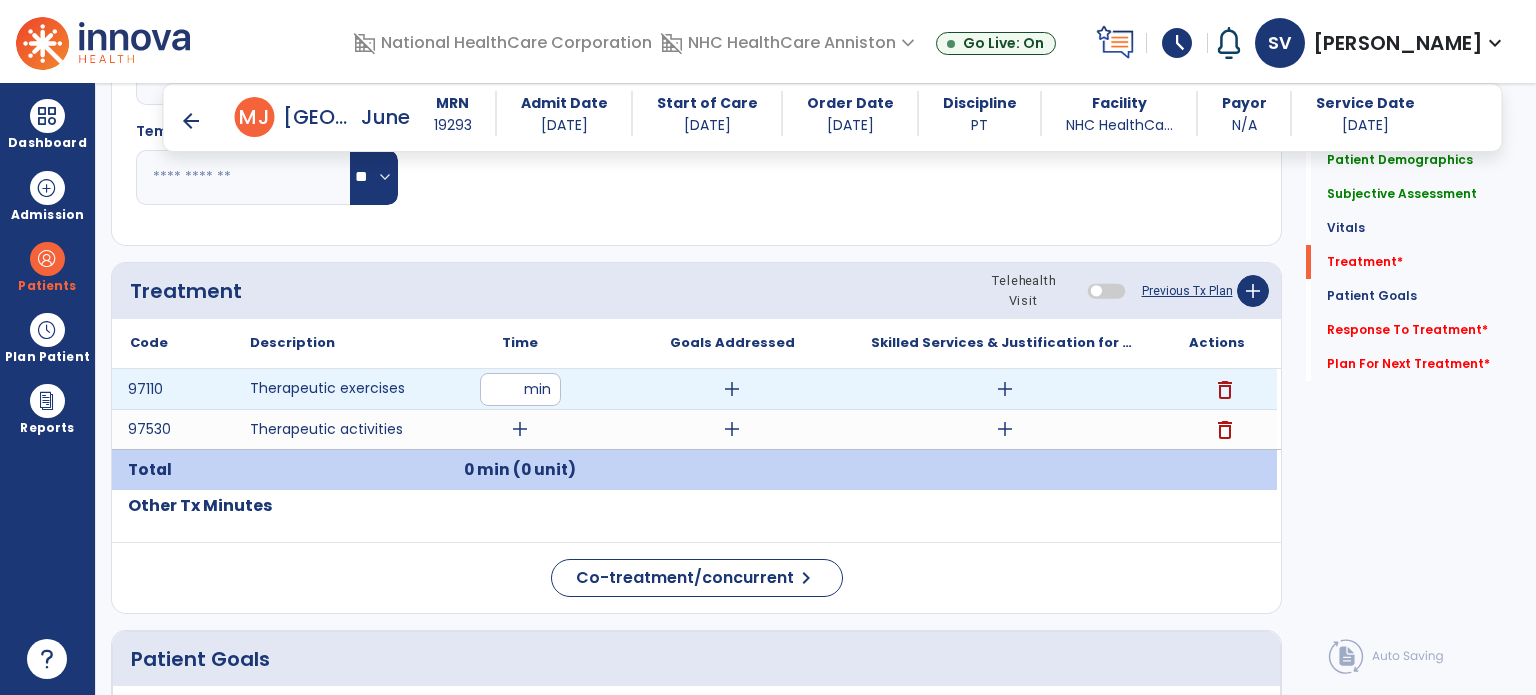type on "**" 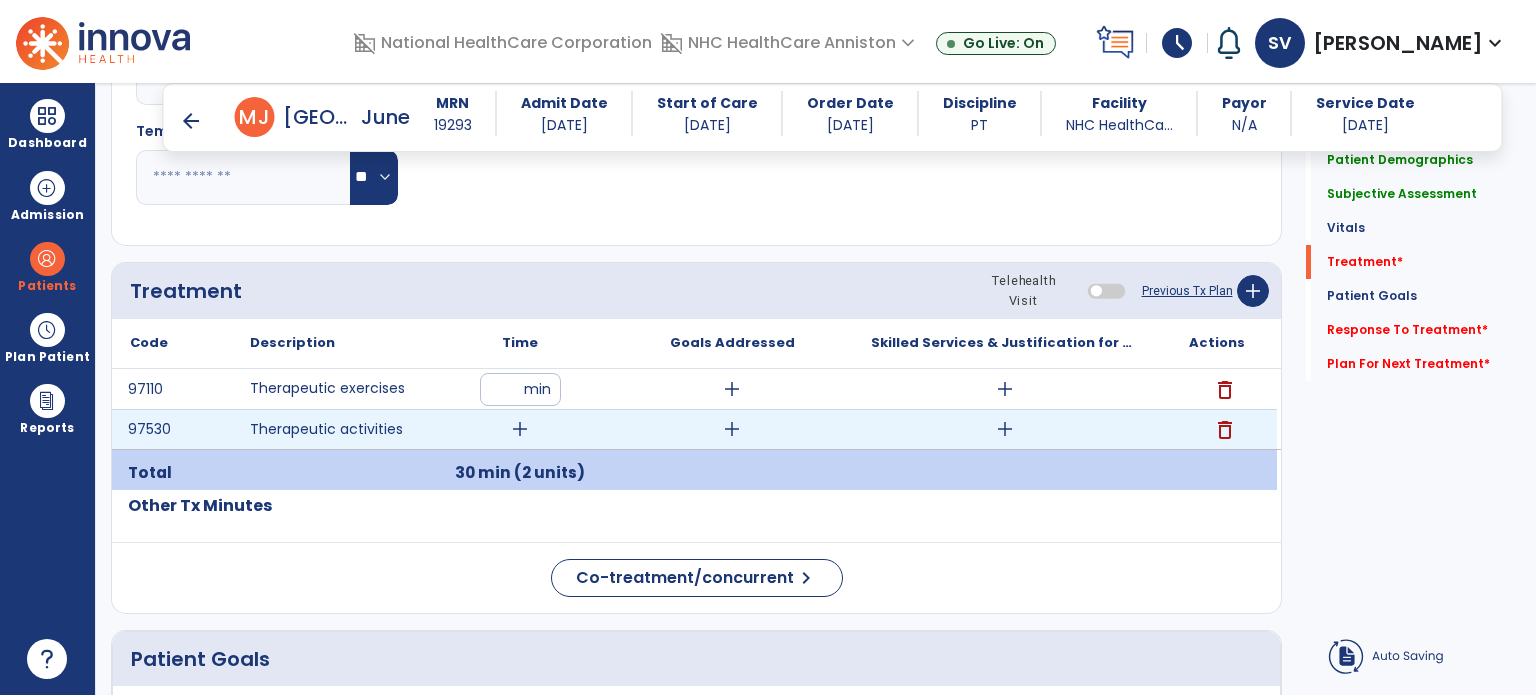 click on "add" at bounding box center (520, 429) 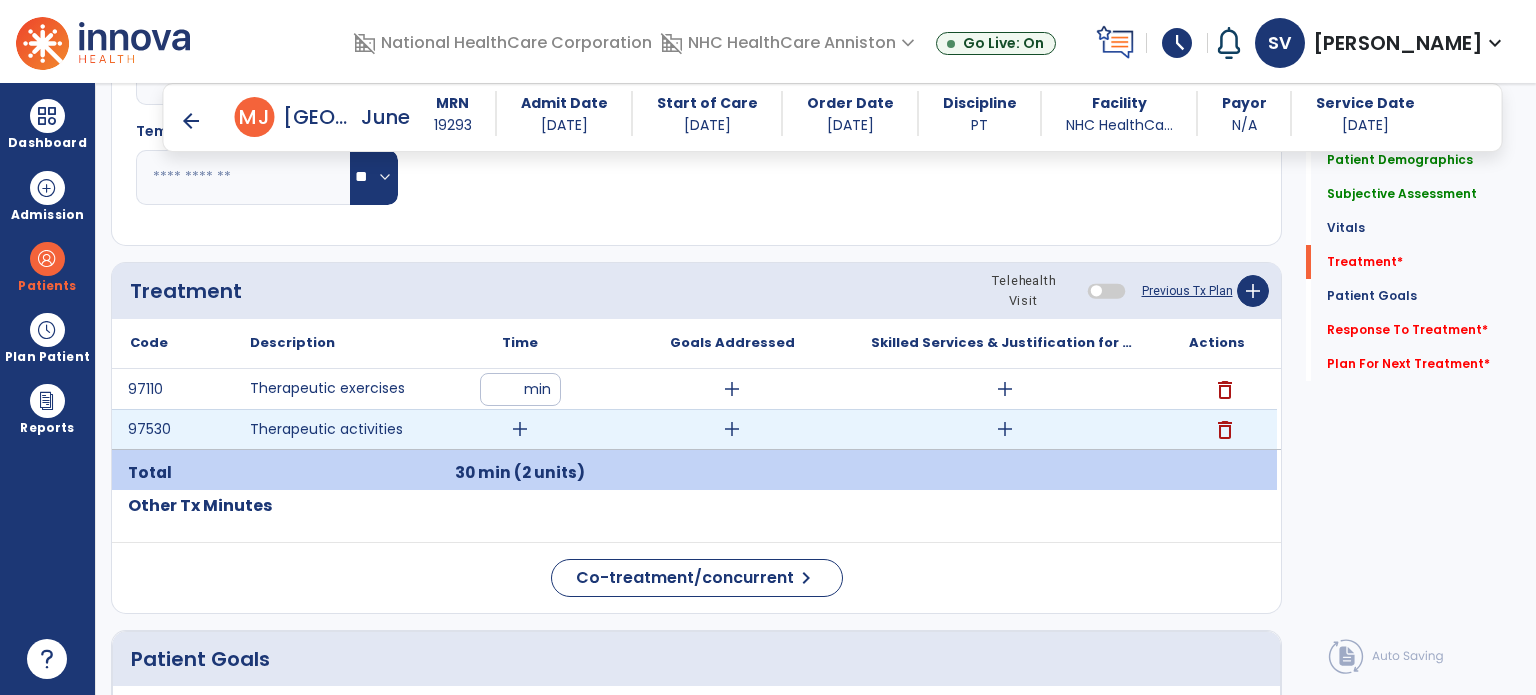 click on "add" at bounding box center [520, 429] 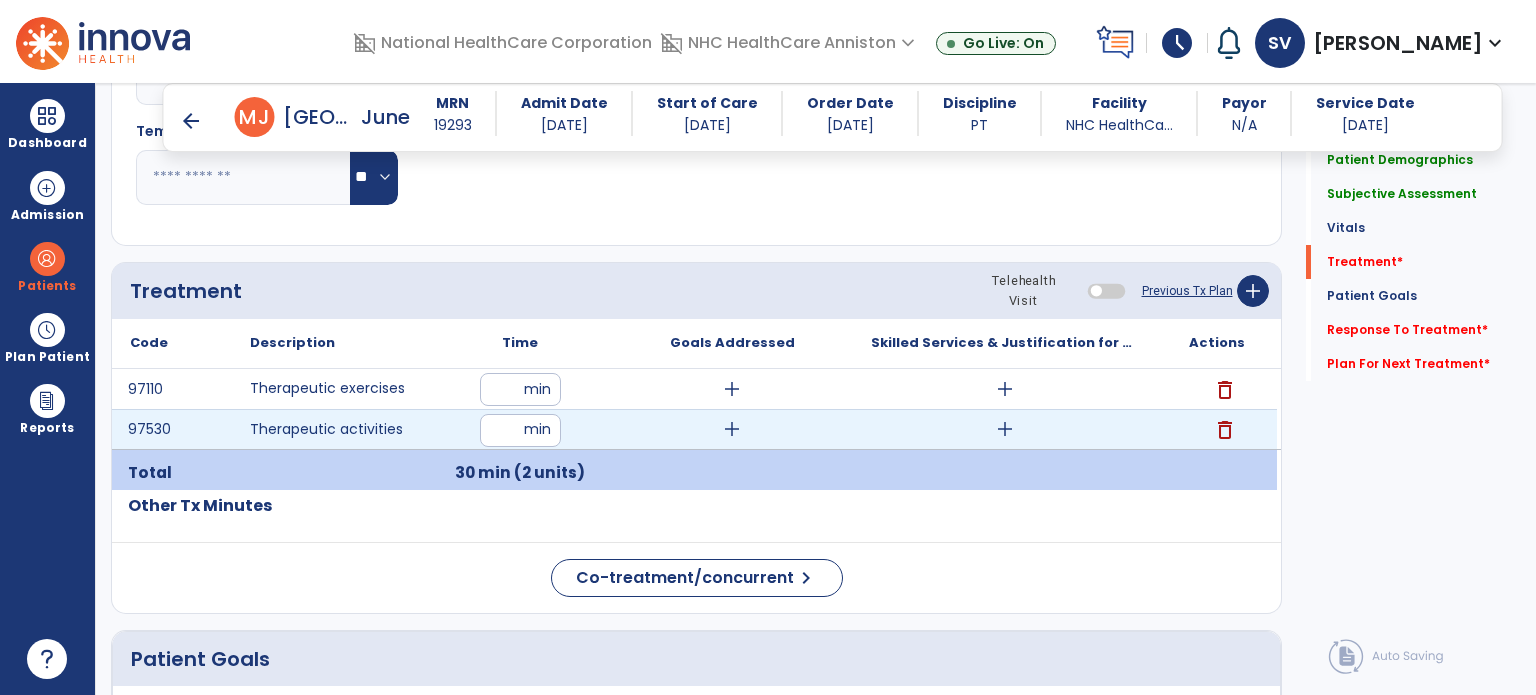 type on "**" 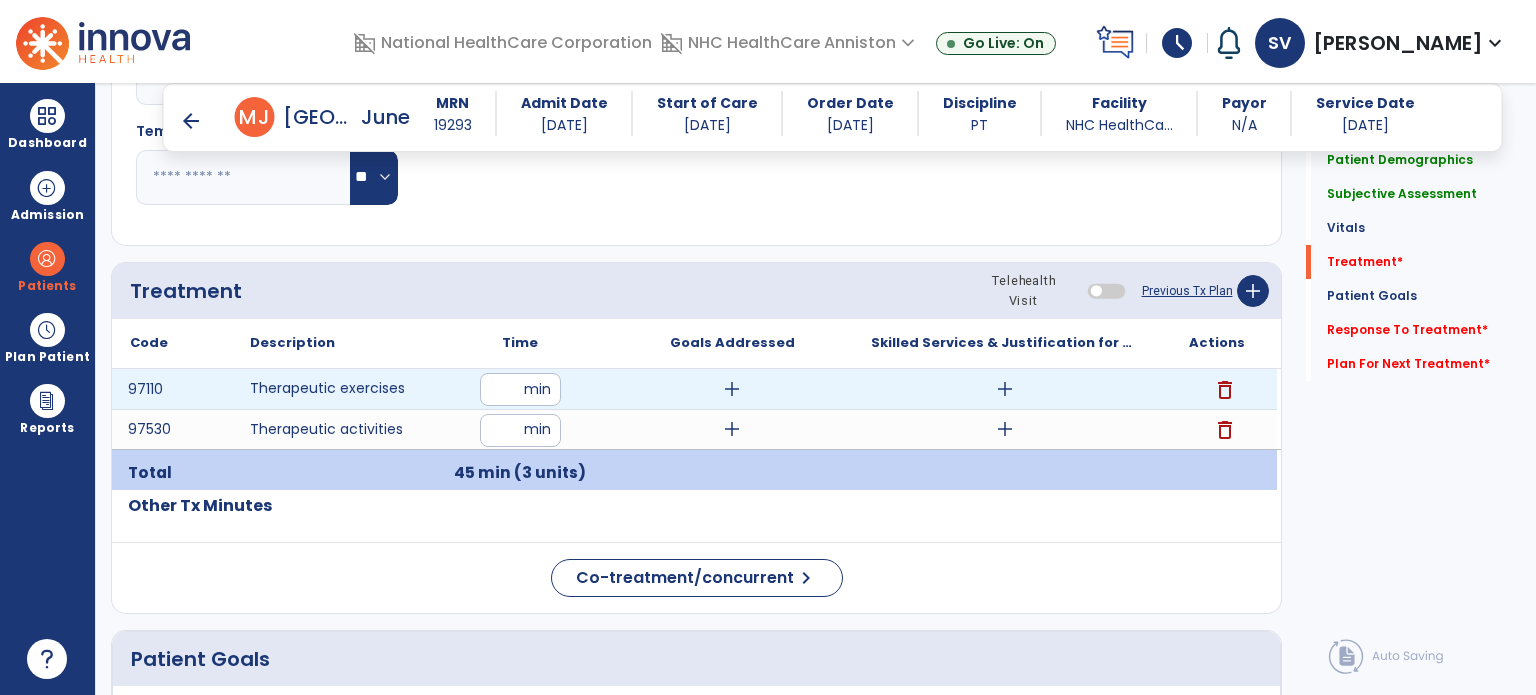 click on "add" at bounding box center [1005, 389] 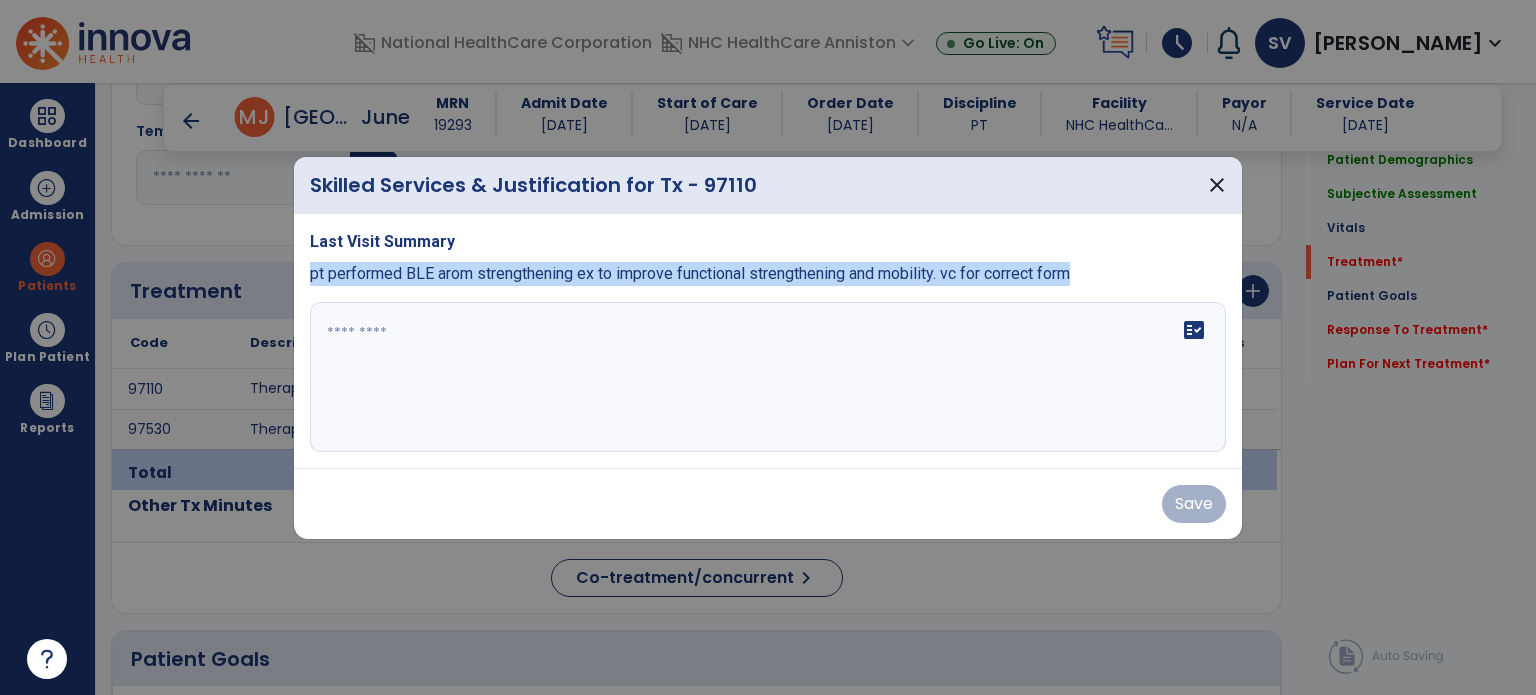 drag, startPoint x: 310, startPoint y: 276, endPoint x: 1026, endPoint y: 311, distance: 716.8549 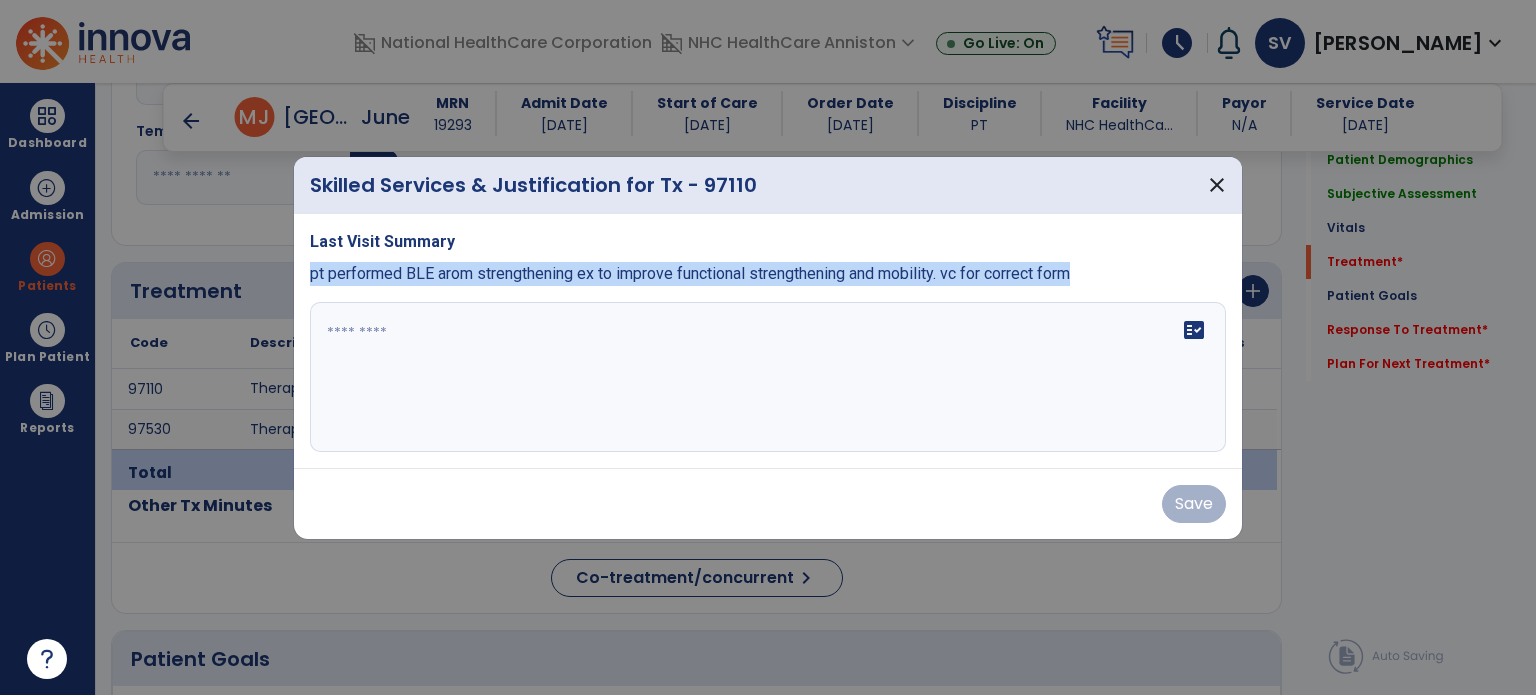 click on "Last Visit Summary pt performed BLE arom strengthening ex to improve functional strengthening and mobility. vc for correct form
fact_check" at bounding box center (768, 341) 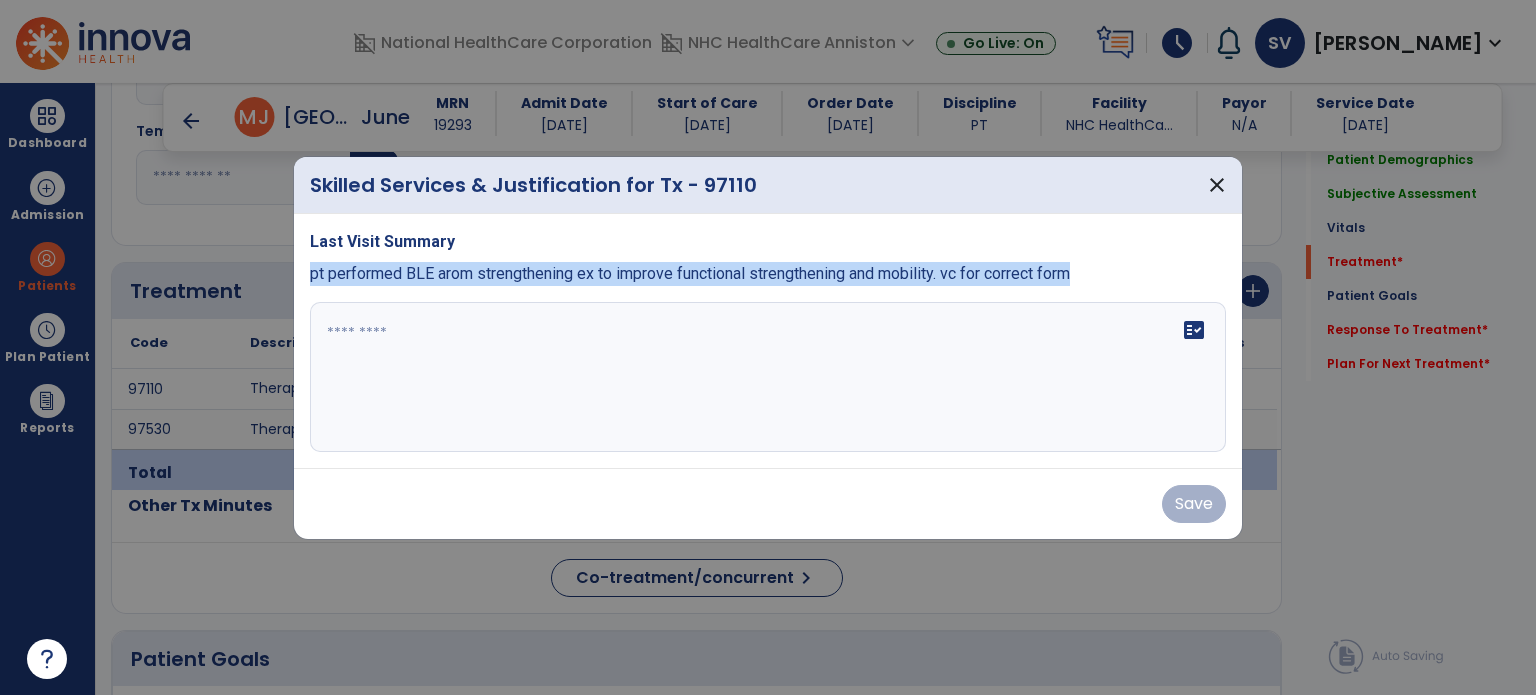 copy on "pt performed BLE arom strengthening ex to improve functional strengthening and mobility. vc for correct form" 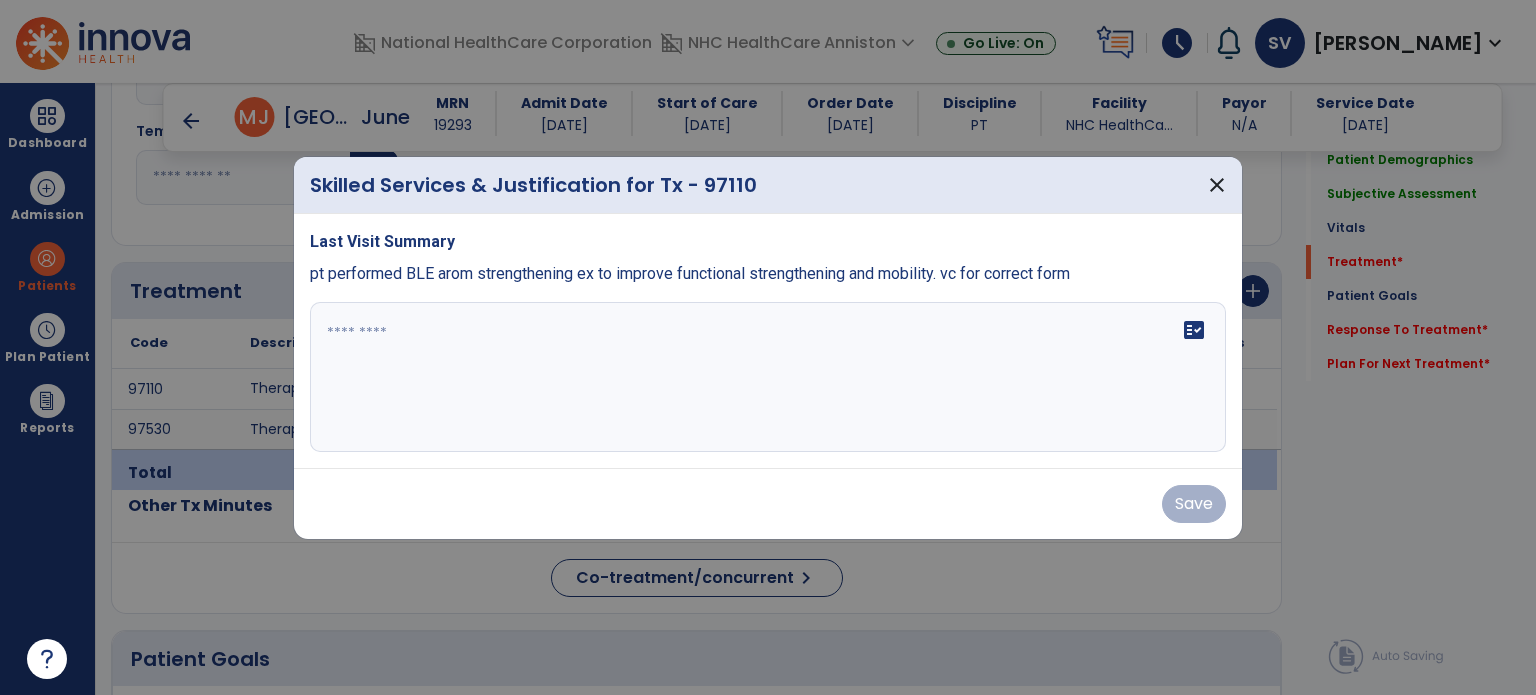 click on "fact_check" at bounding box center [768, 377] 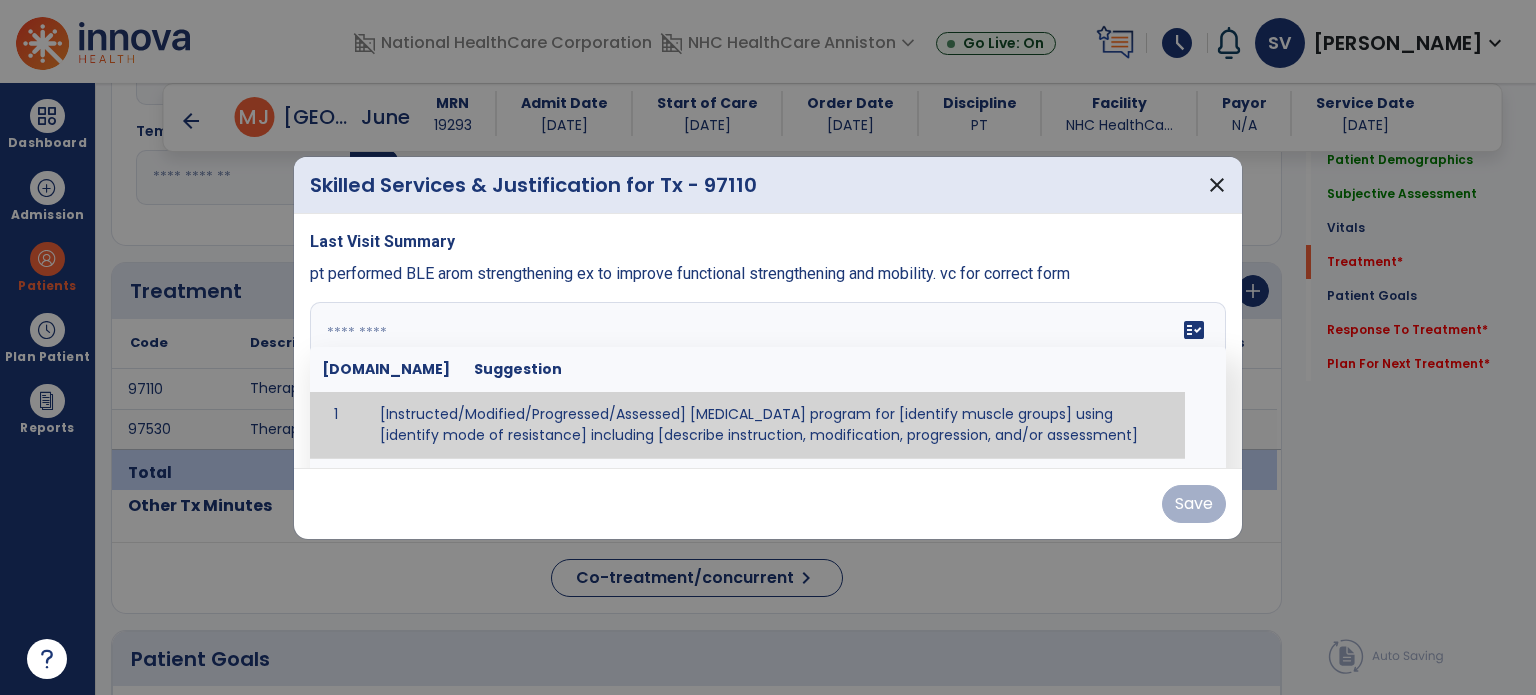 paste on "**********" 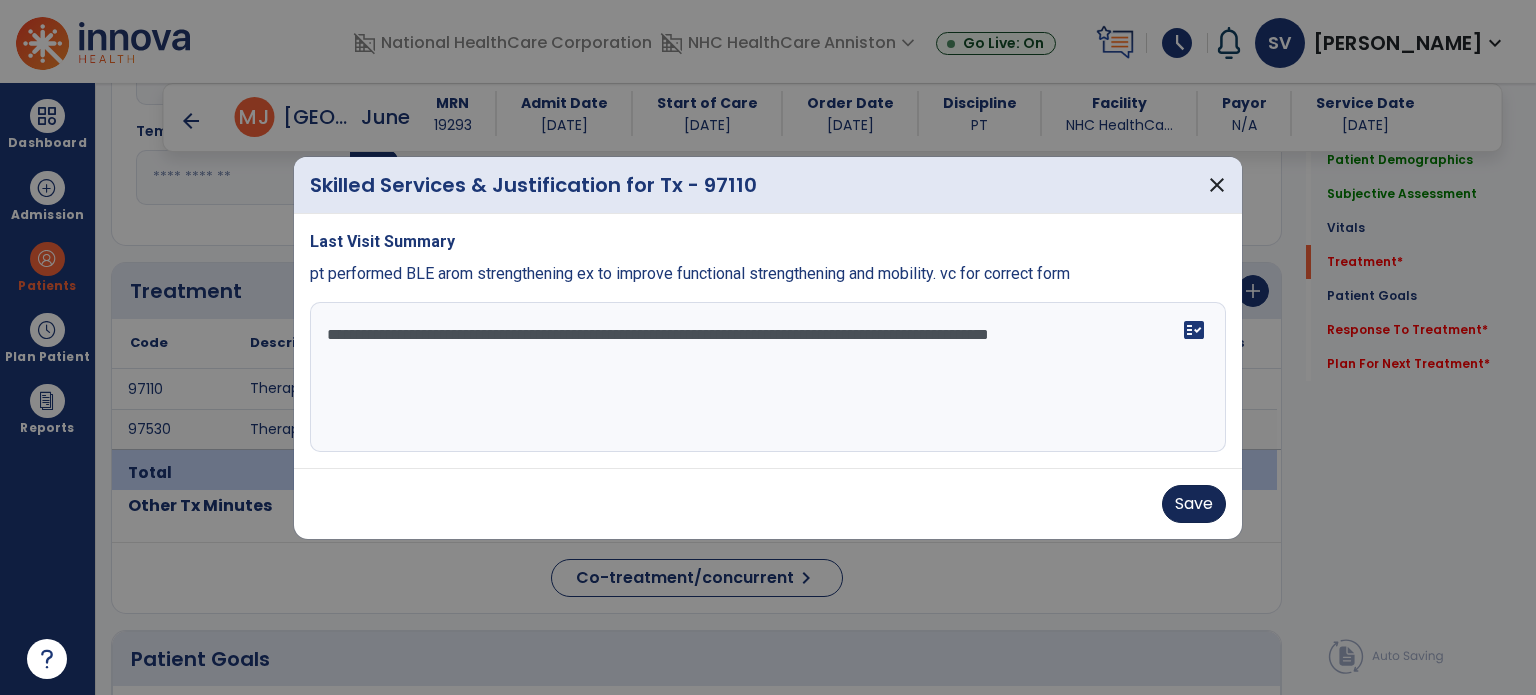 type on "**********" 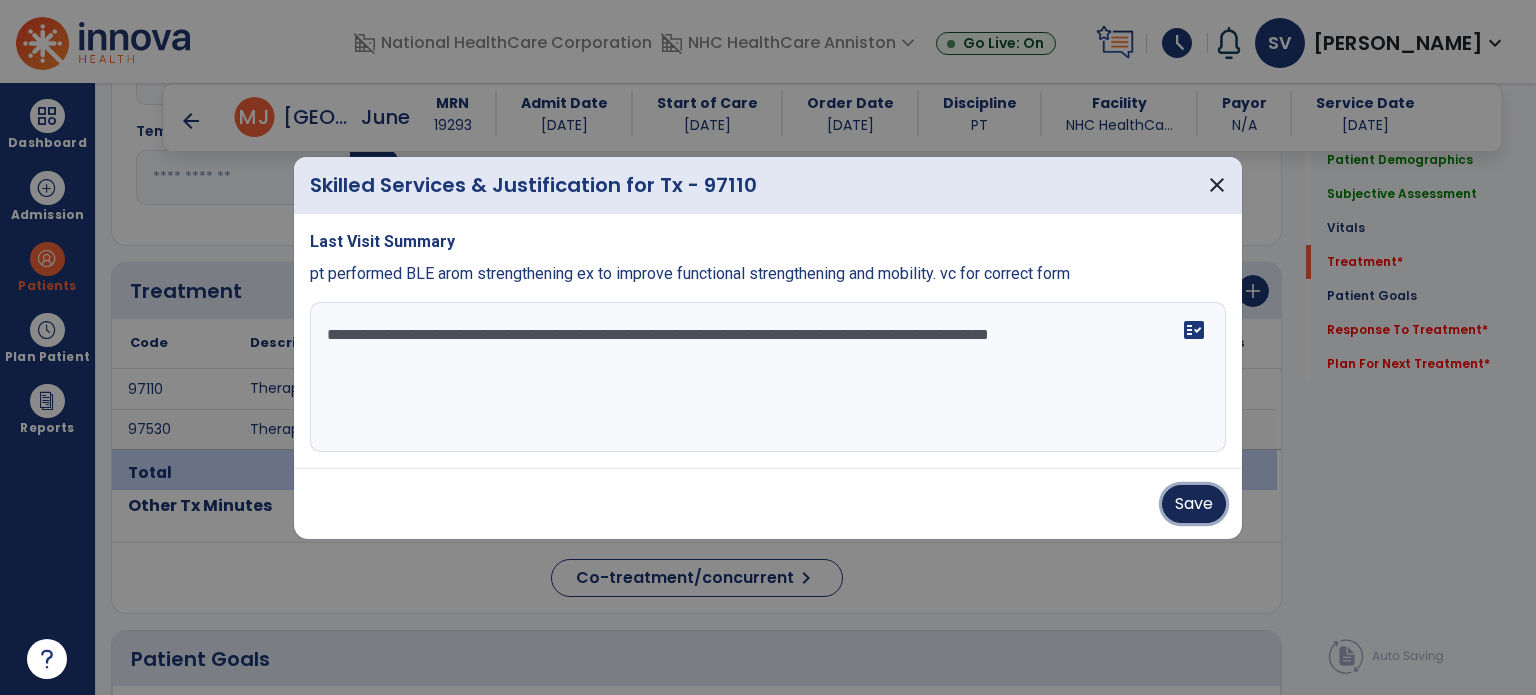 click on "Save" at bounding box center [1194, 504] 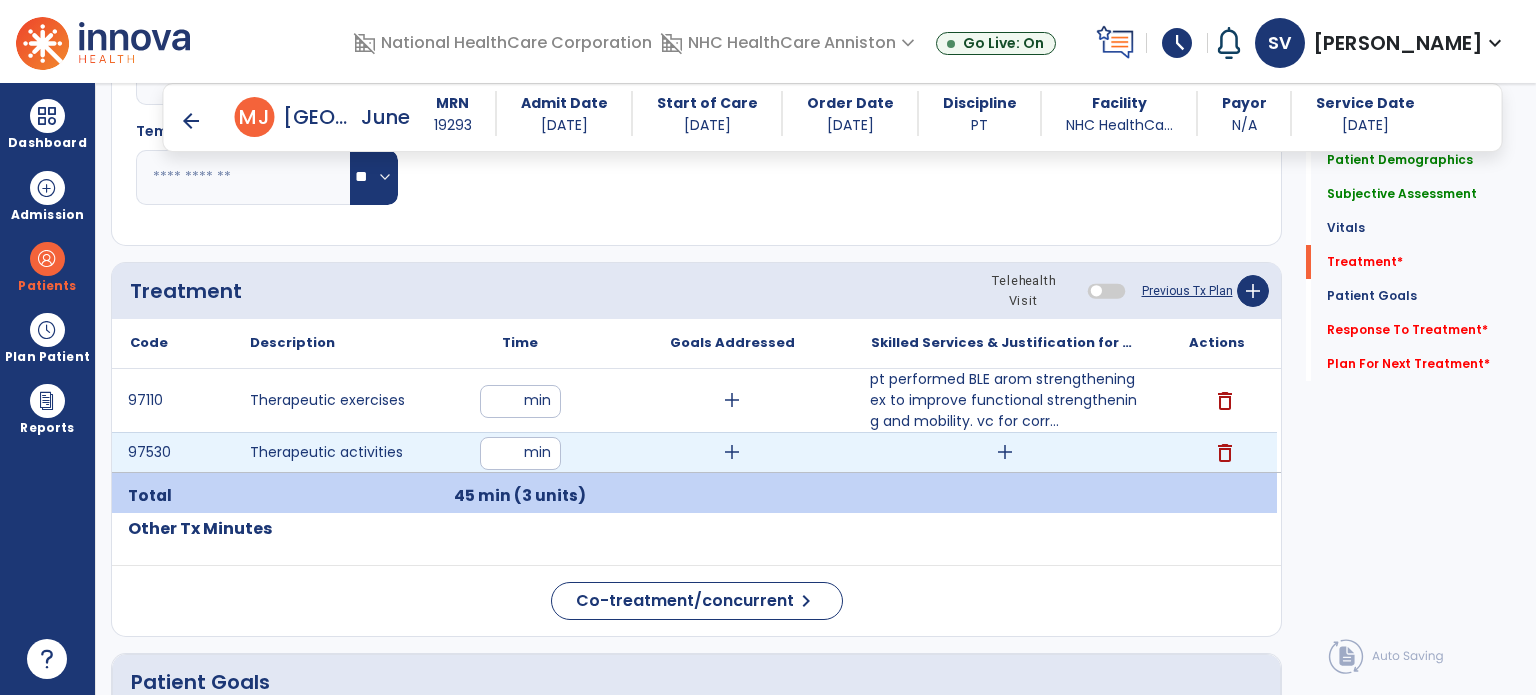 click on "add" at bounding box center (1005, 452) 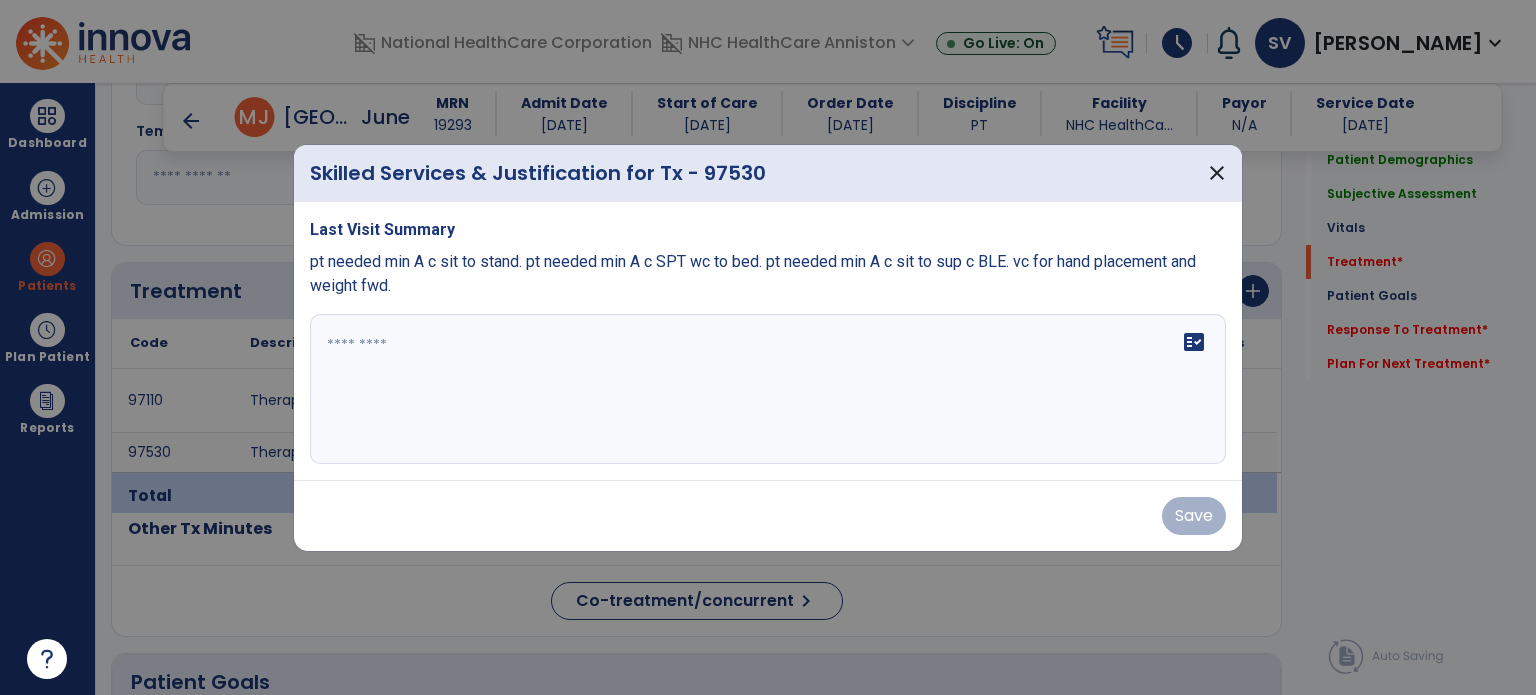 click at bounding box center [768, 389] 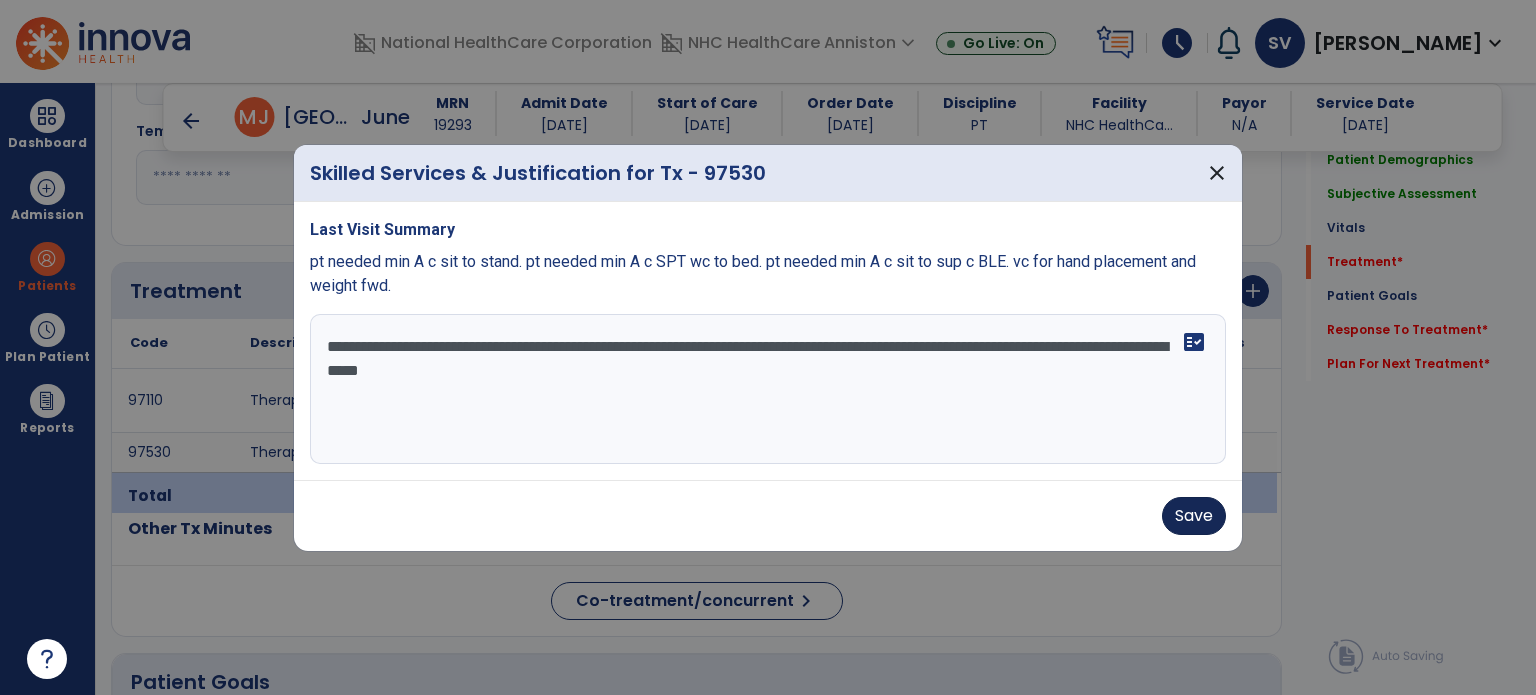 type on "**********" 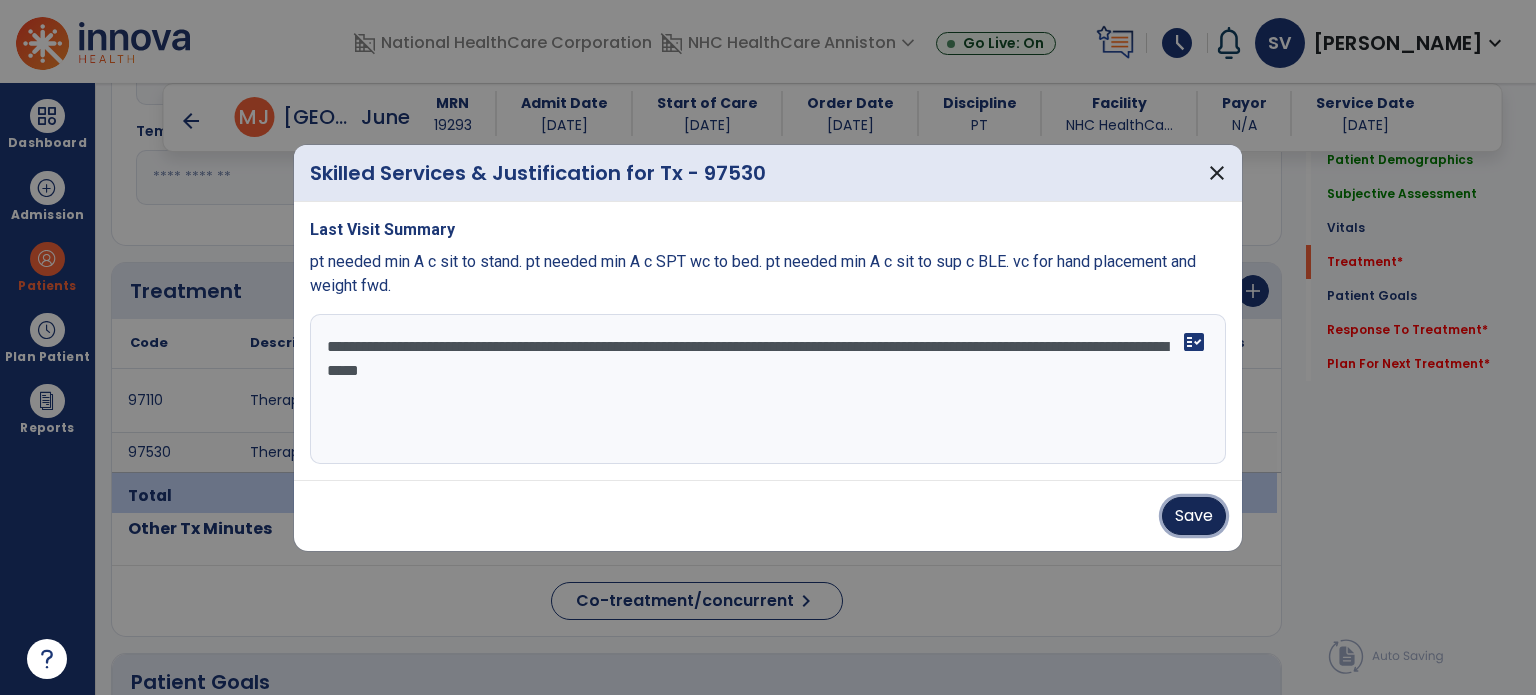 click on "Save" at bounding box center [1194, 516] 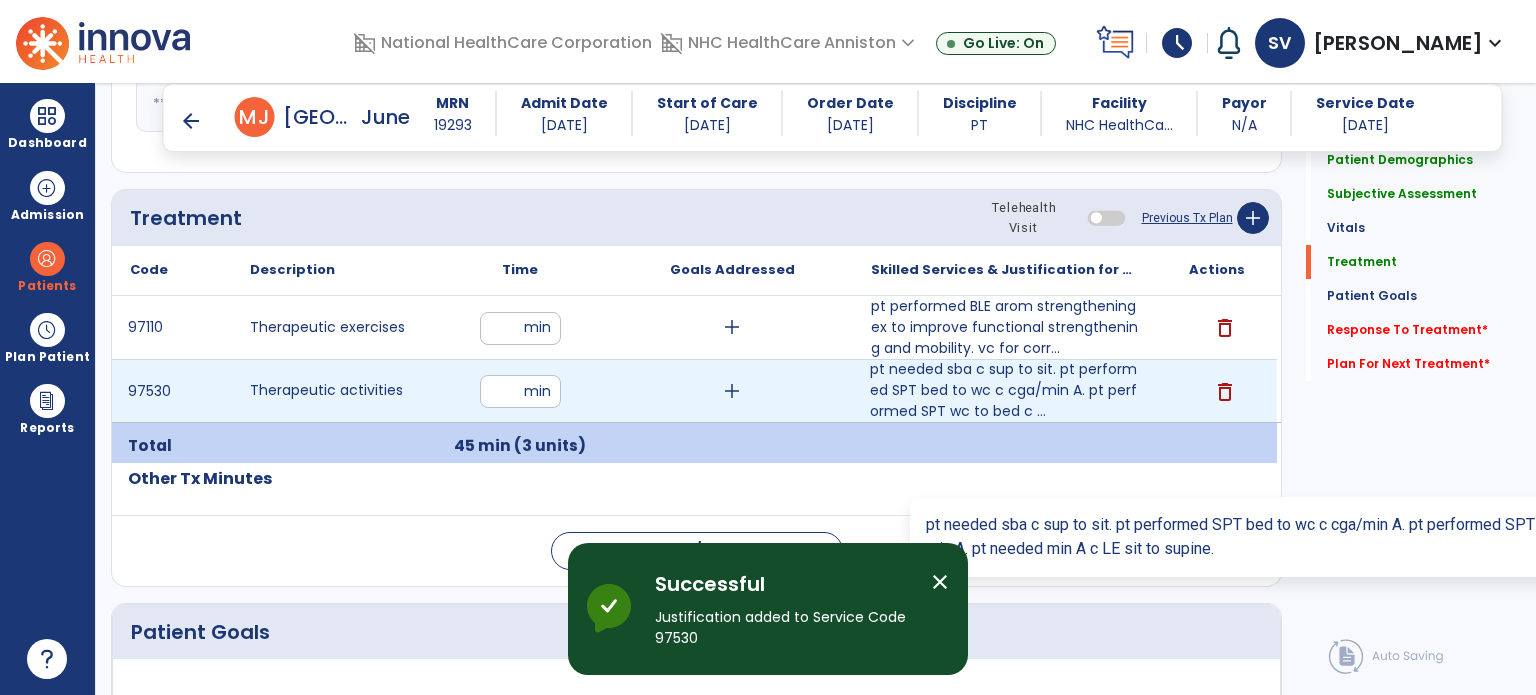 scroll, scrollTop: 1087, scrollLeft: 0, axis: vertical 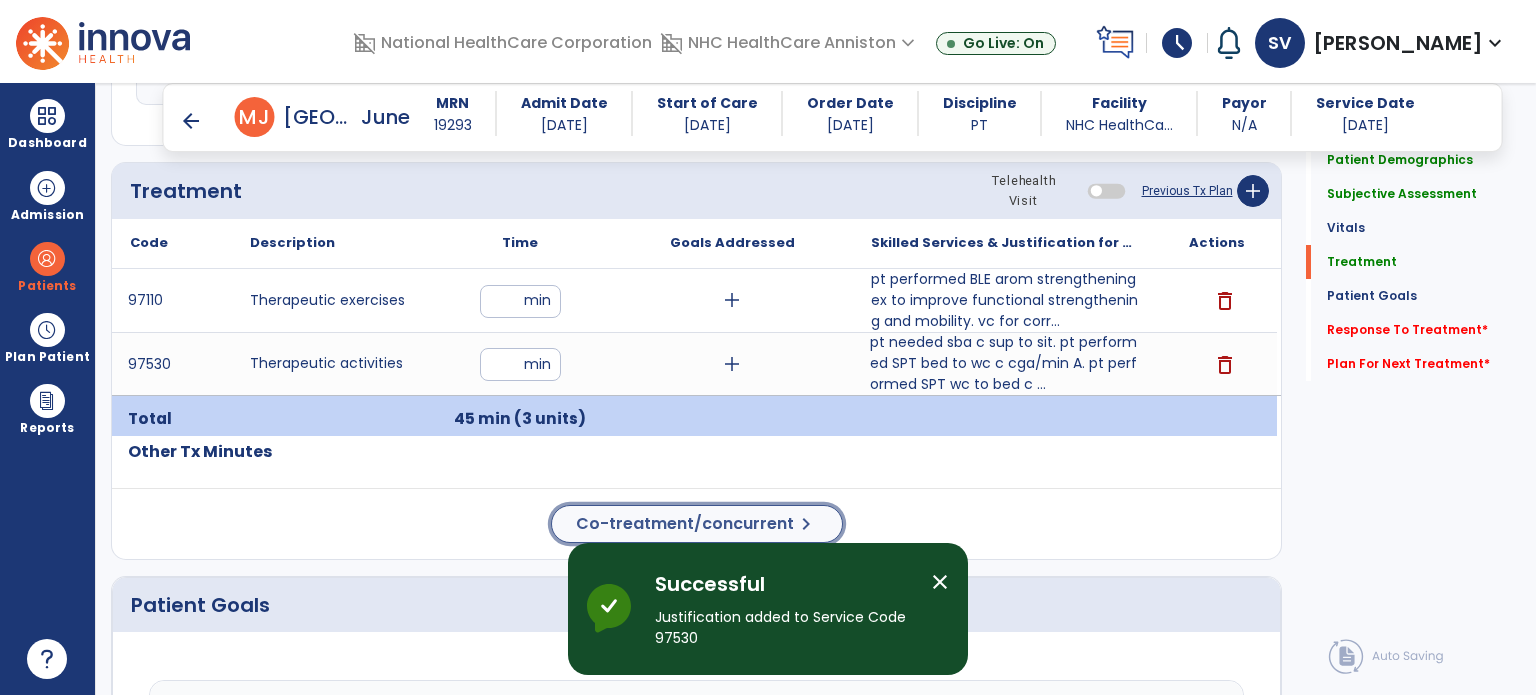 click on "Co-treatment/concurrent" 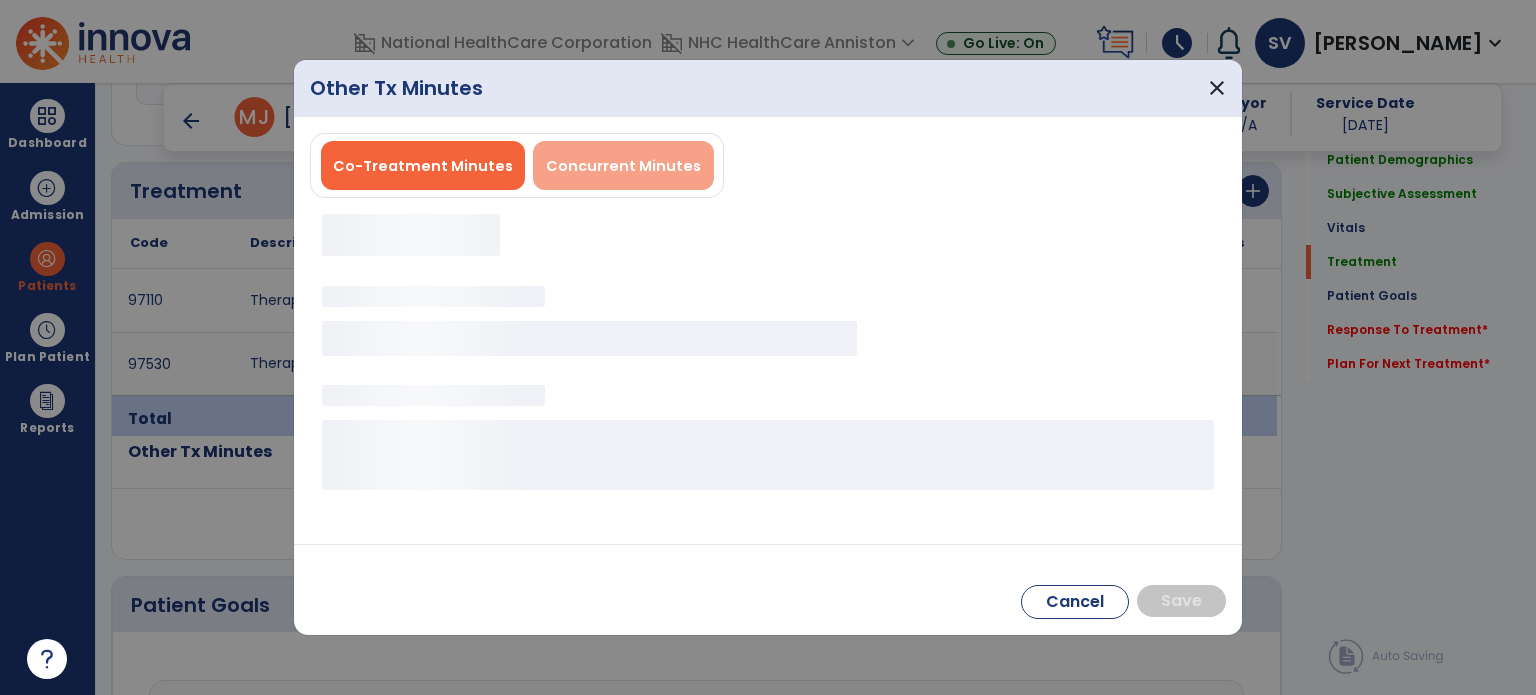 click on "Concurrent Minutes" at bounding box center (623, 166) 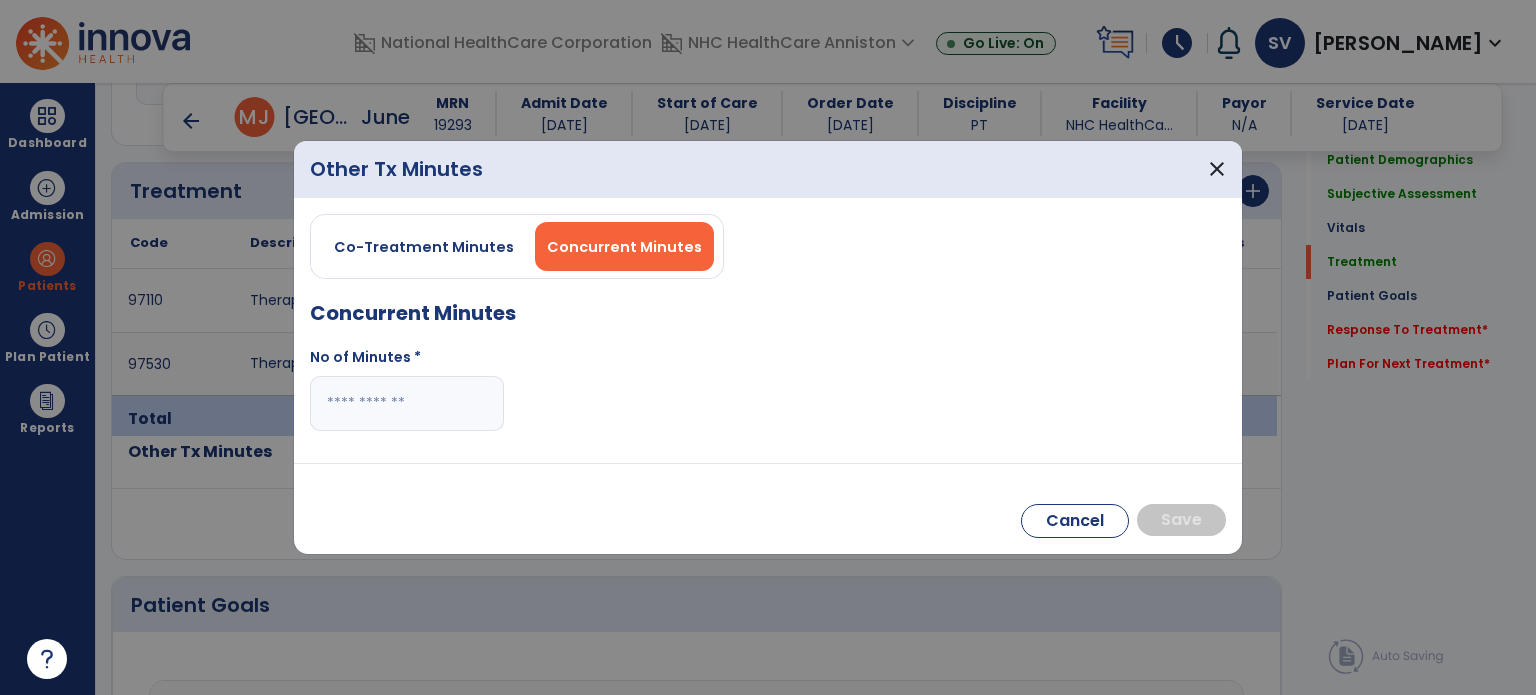 click at bounding box center [407, 403] 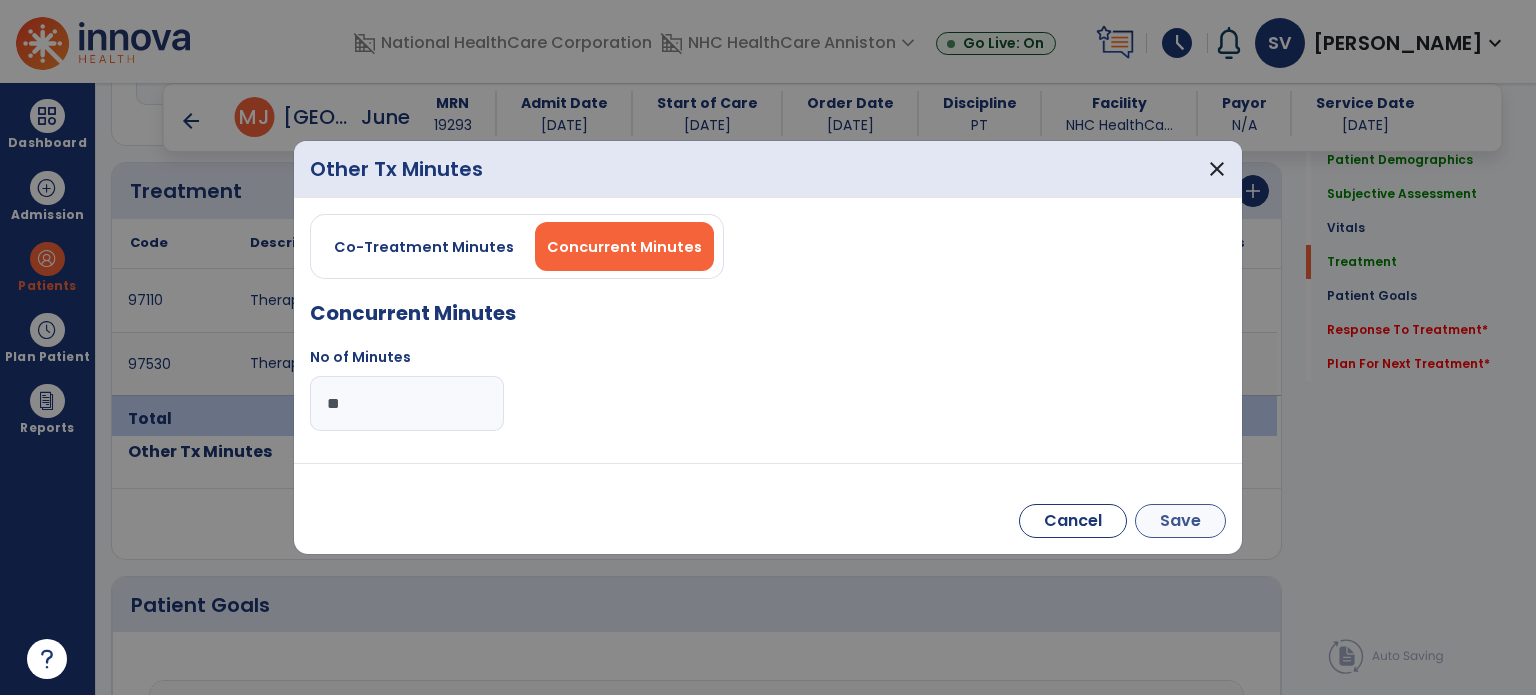 type on "**" 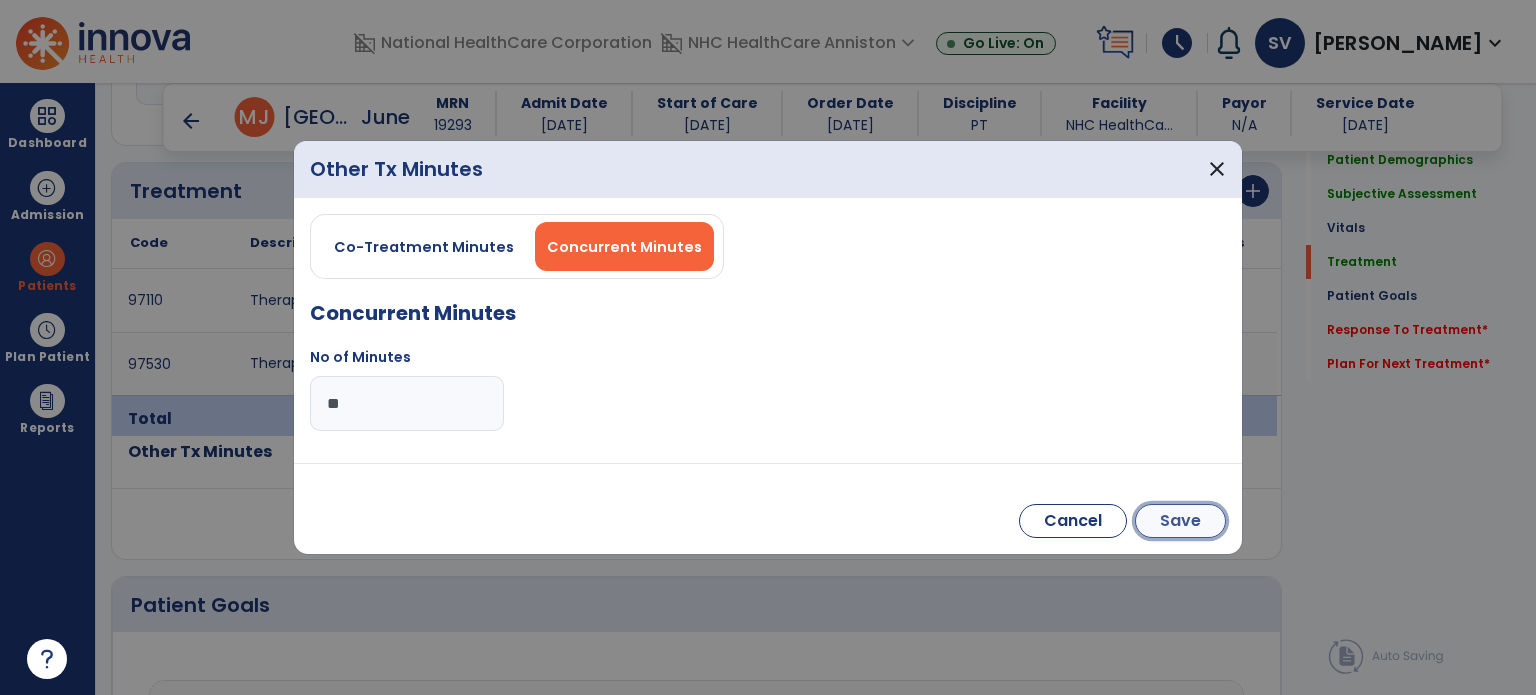 click on "Save" at bounding box center [1180, 521] 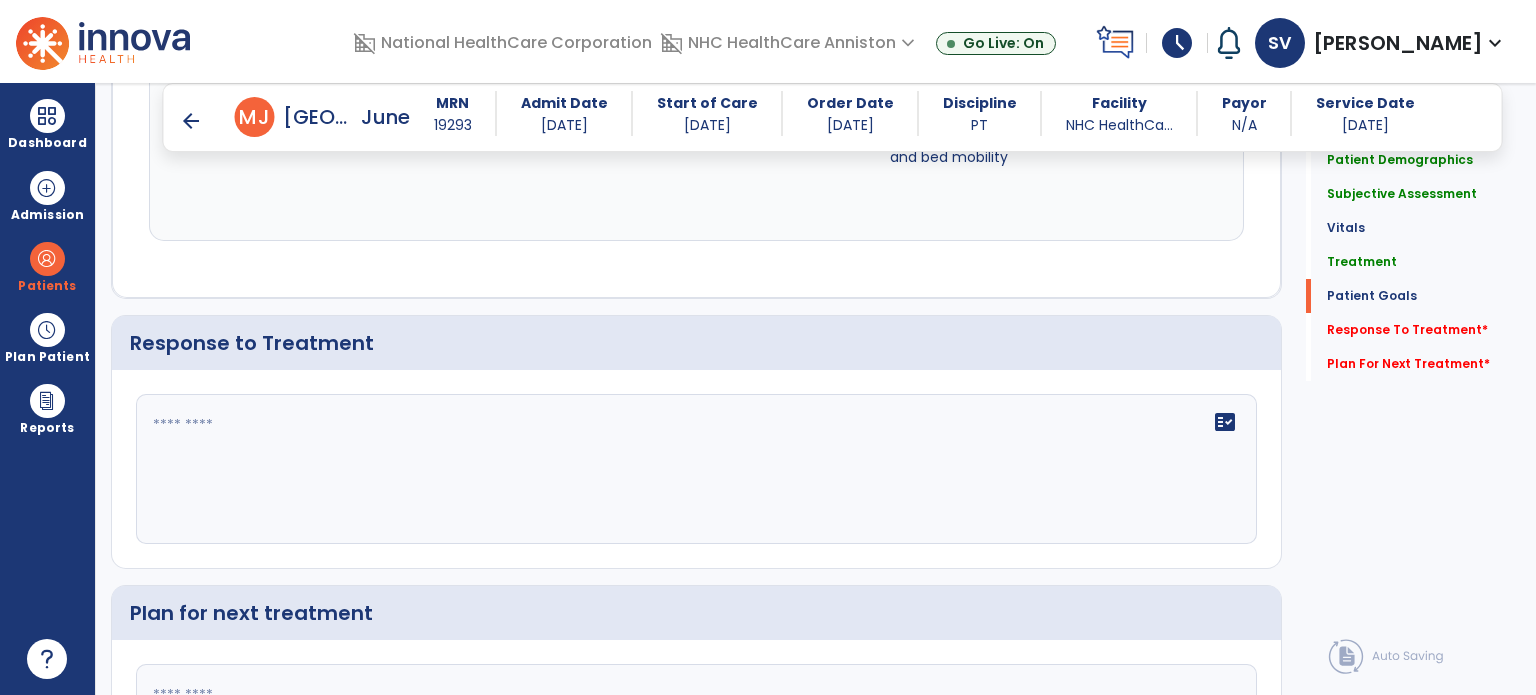 scroll, scrollTop: 2587, scrollLeft: 0, axis: vertical 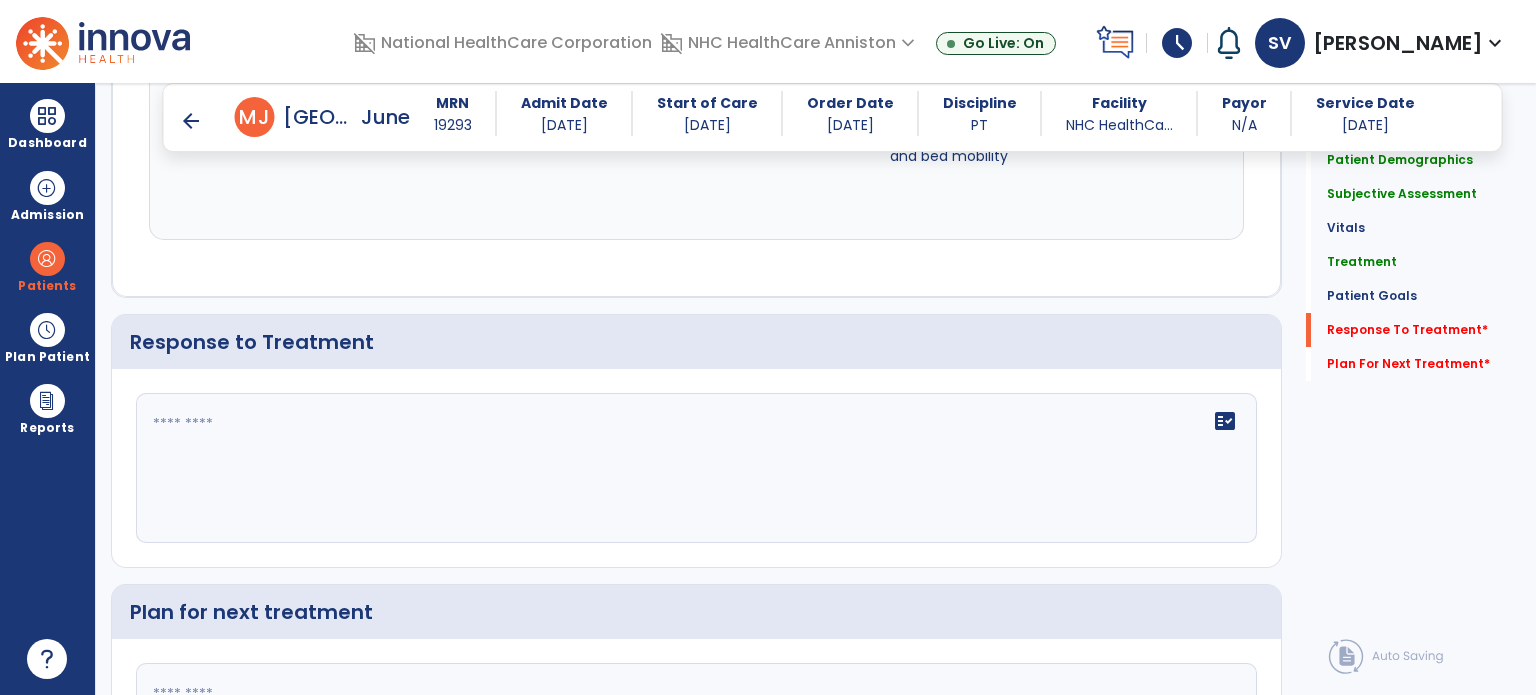 click 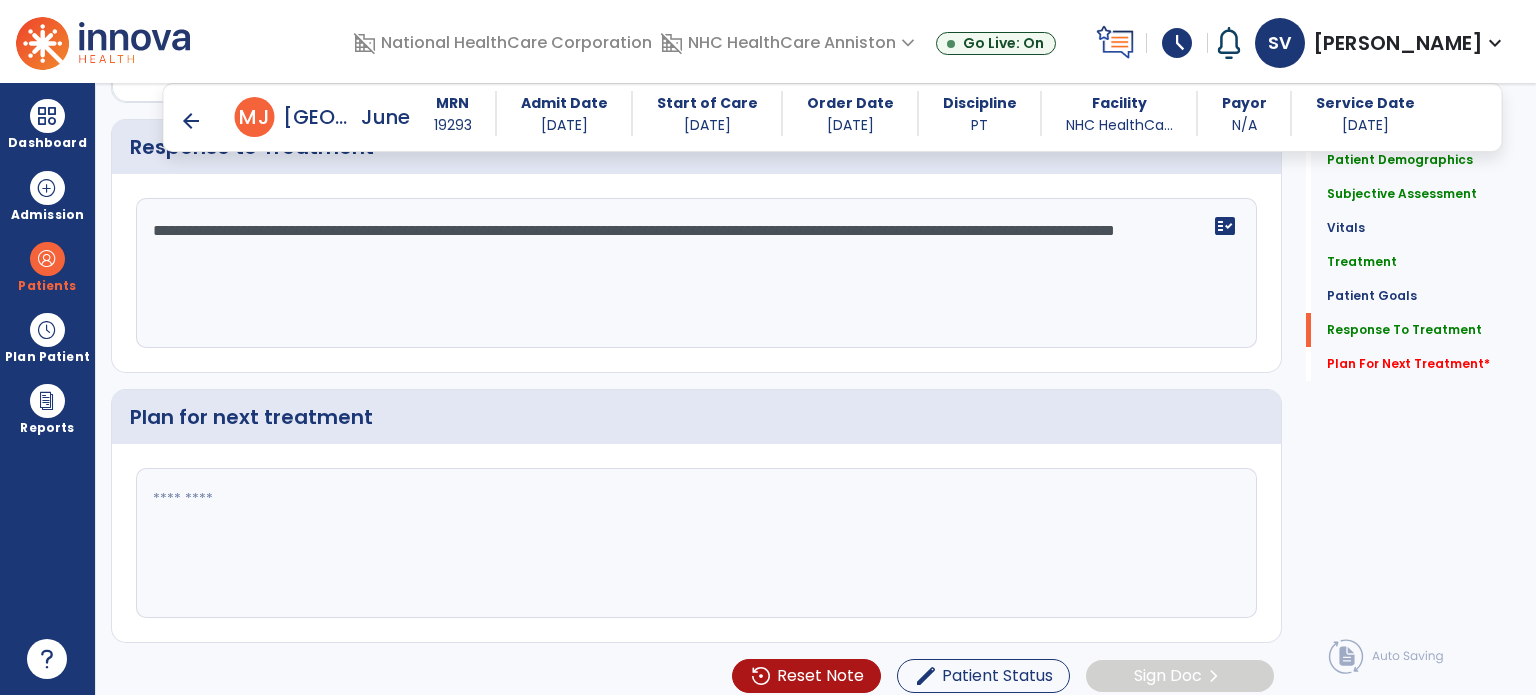 scroll, scrollTop: 2789, scrollLeft: 0, axis: vertical 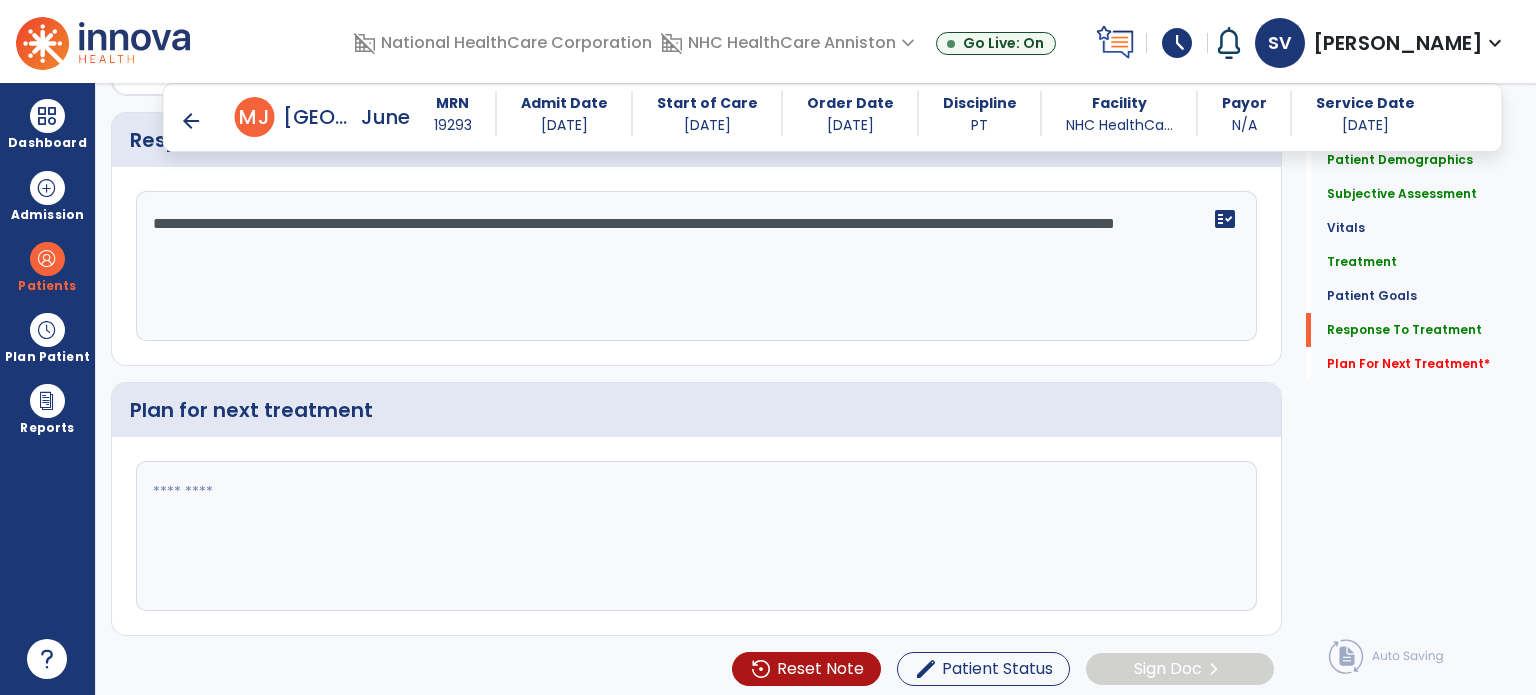 type on "**********" 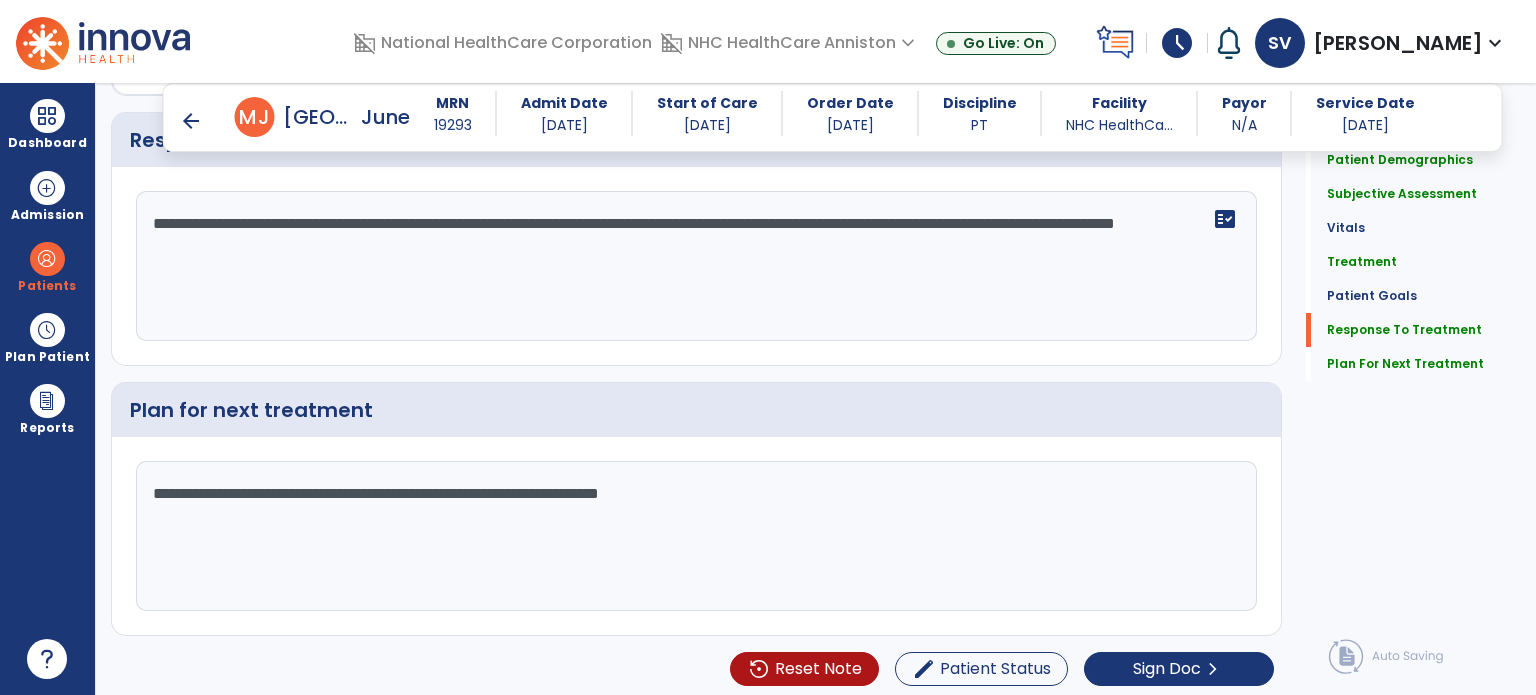scroll, scrollTop: 2789, scrollLeft: 0, axis: vertical 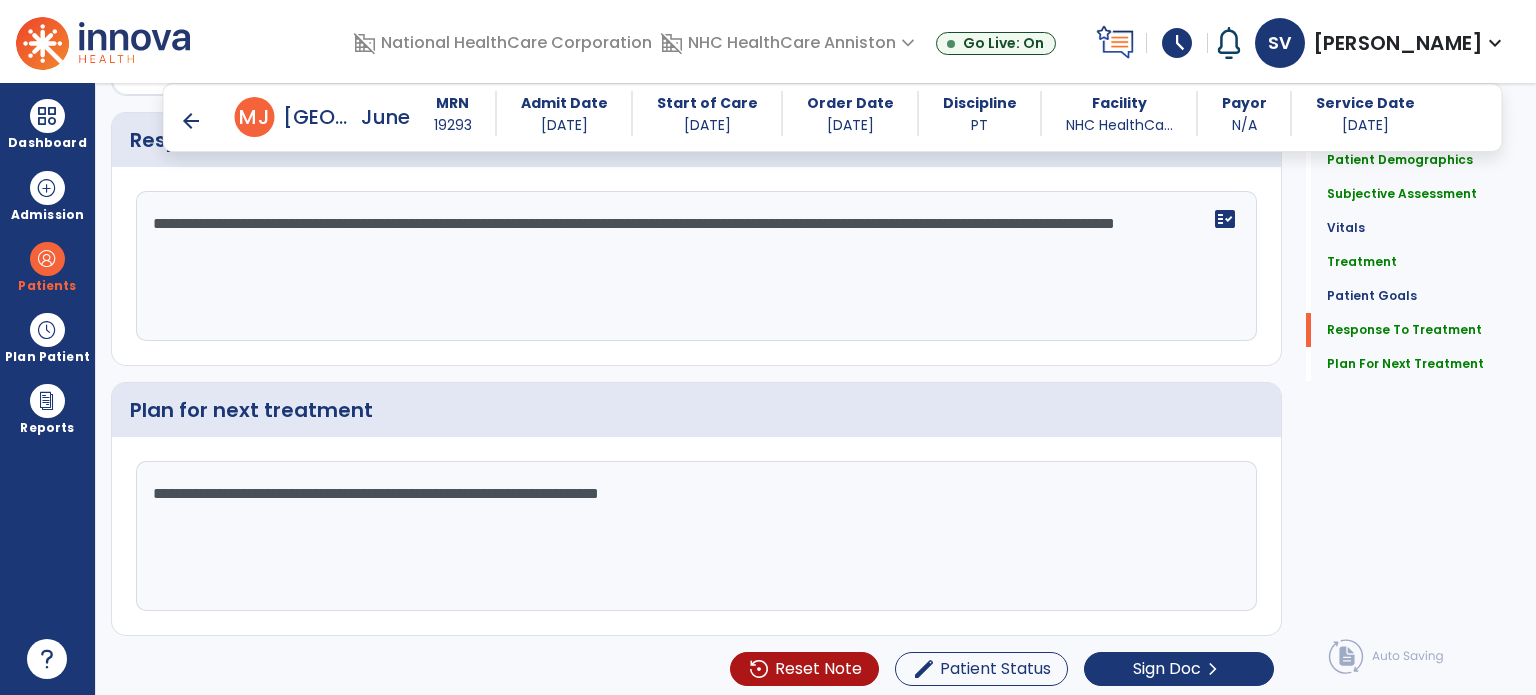 type on "**********" 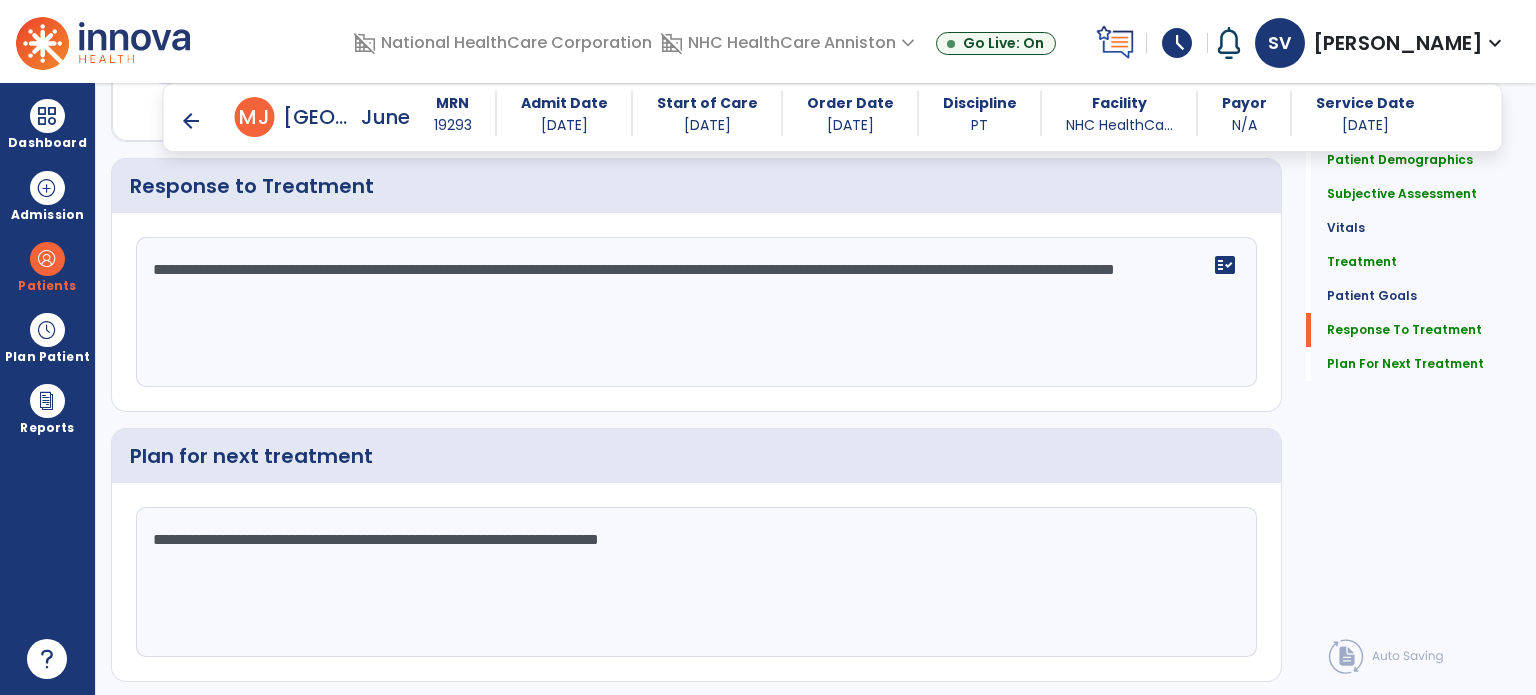 scroll, scrollTop: 2789, scrollLeft: 0, axis: vertical 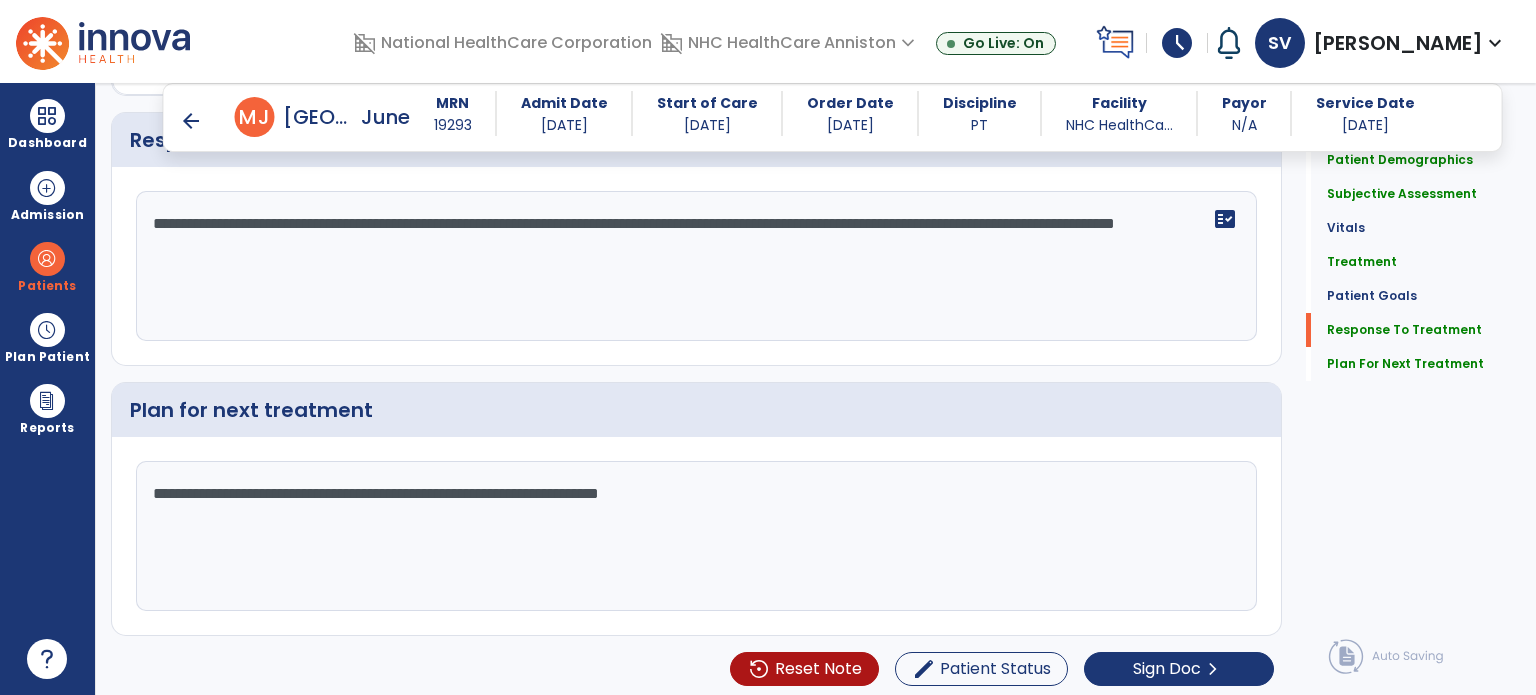 click on "**********" 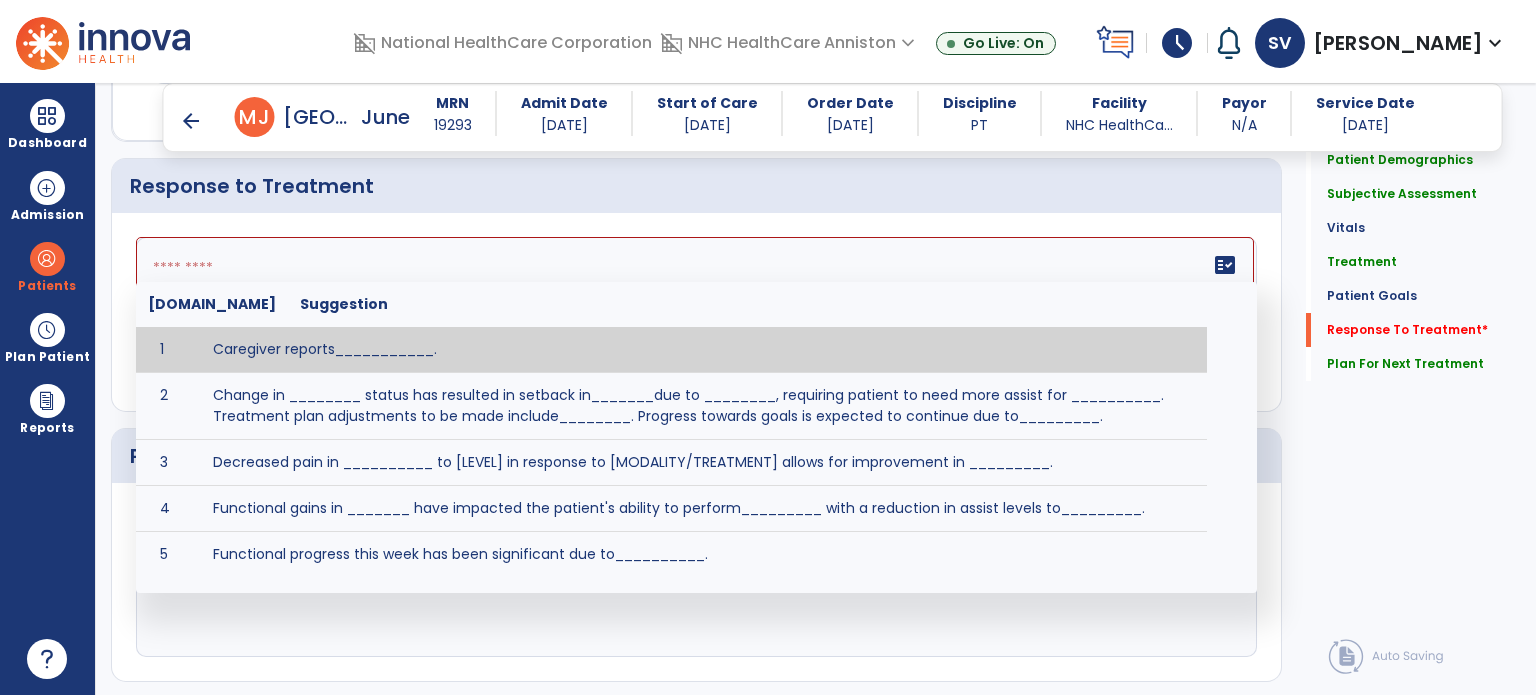 scroll, scrollTop: 2789, scrollLeft: 0, axis: vertical 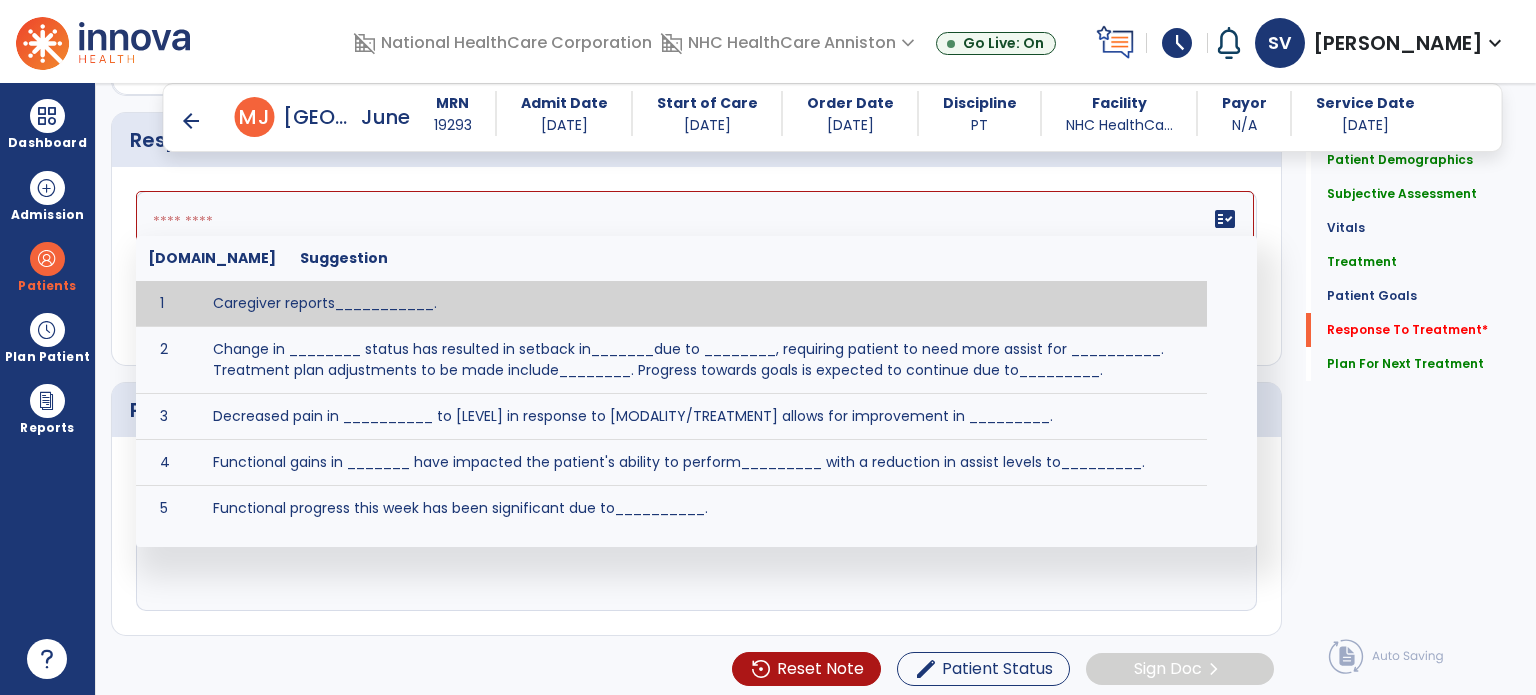 paste on "**********" 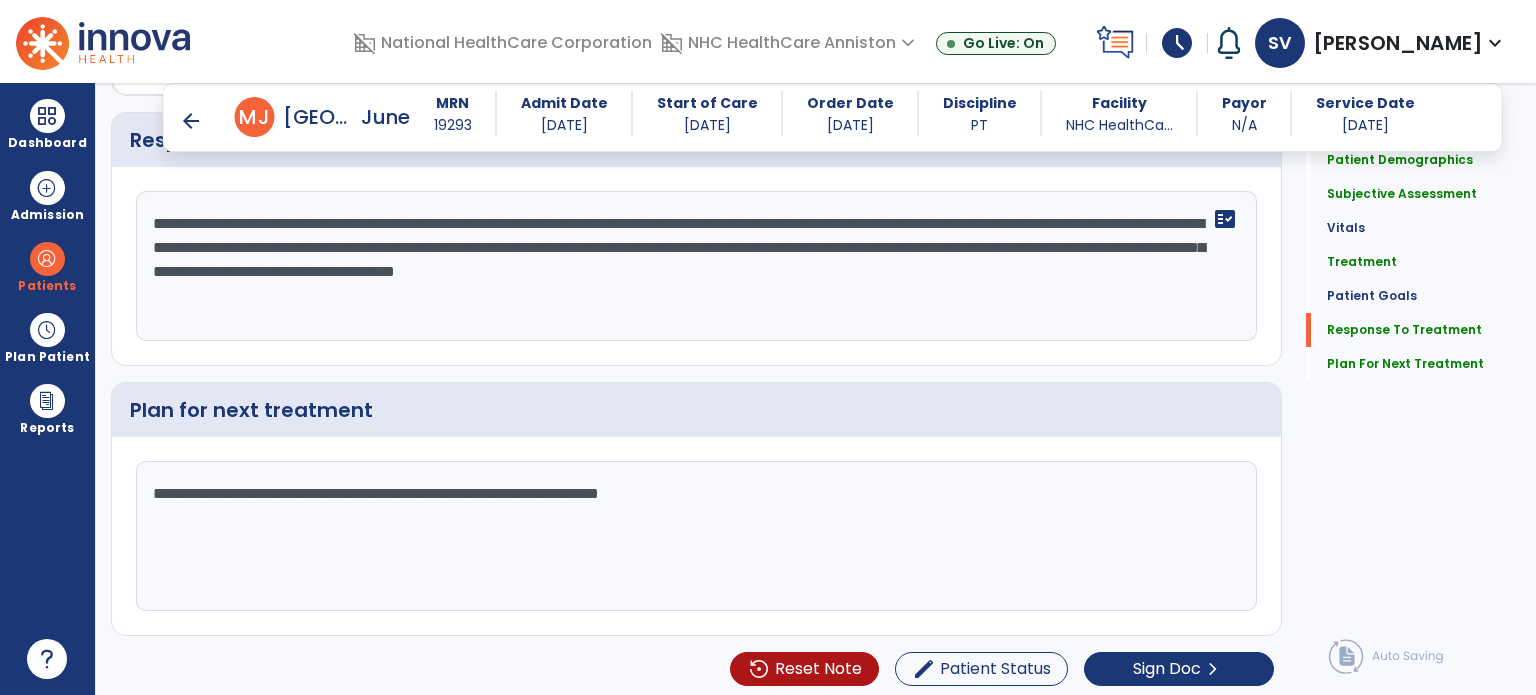 scroll, scrollTop: 2789, scrollLeft: 0, axis: vertical 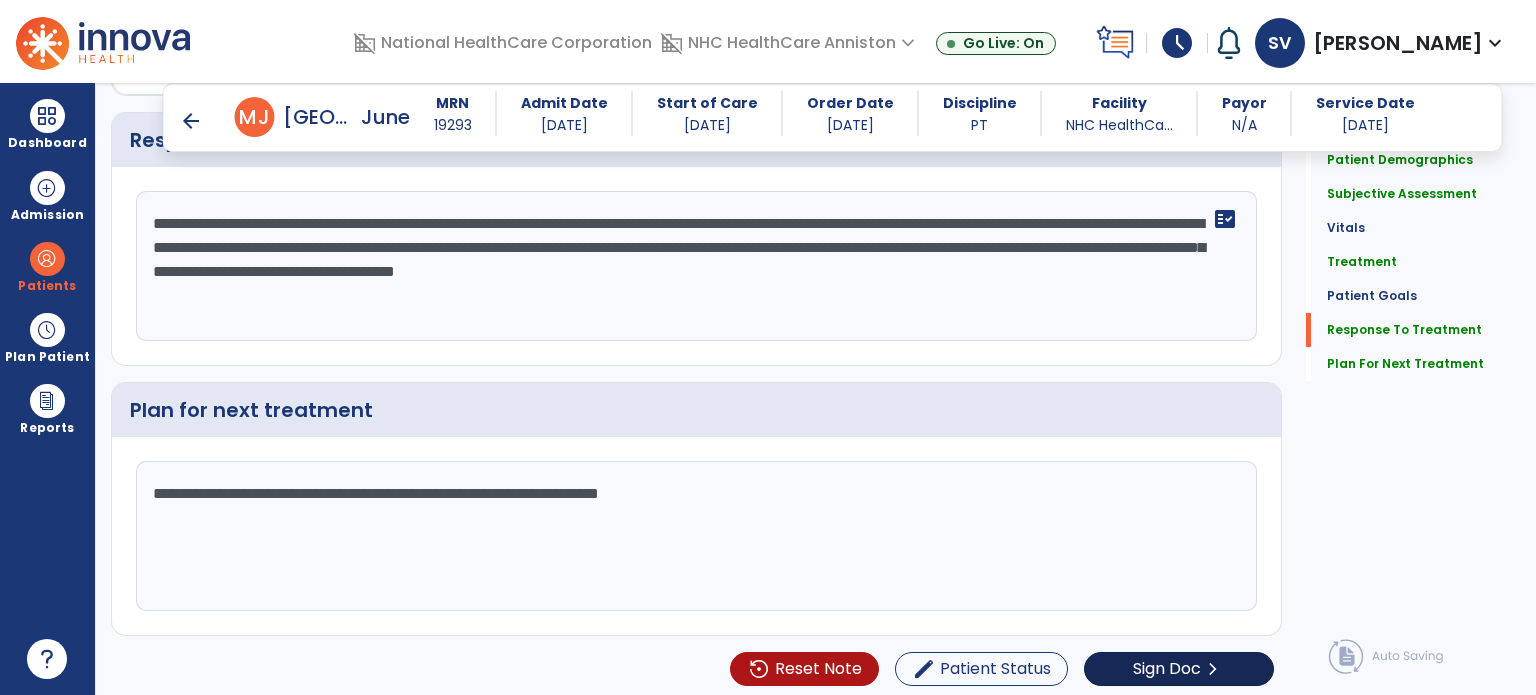 type on "**********" 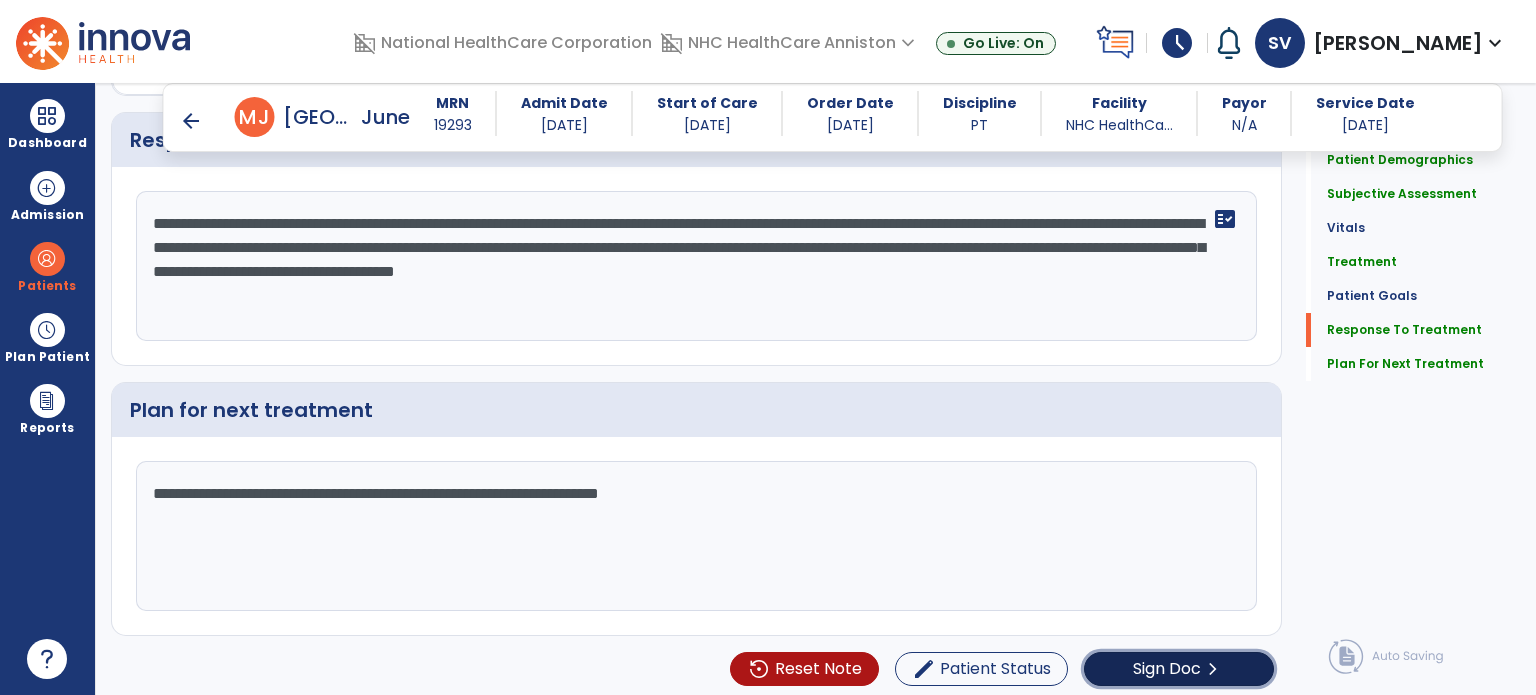 click on "Sign Doc" 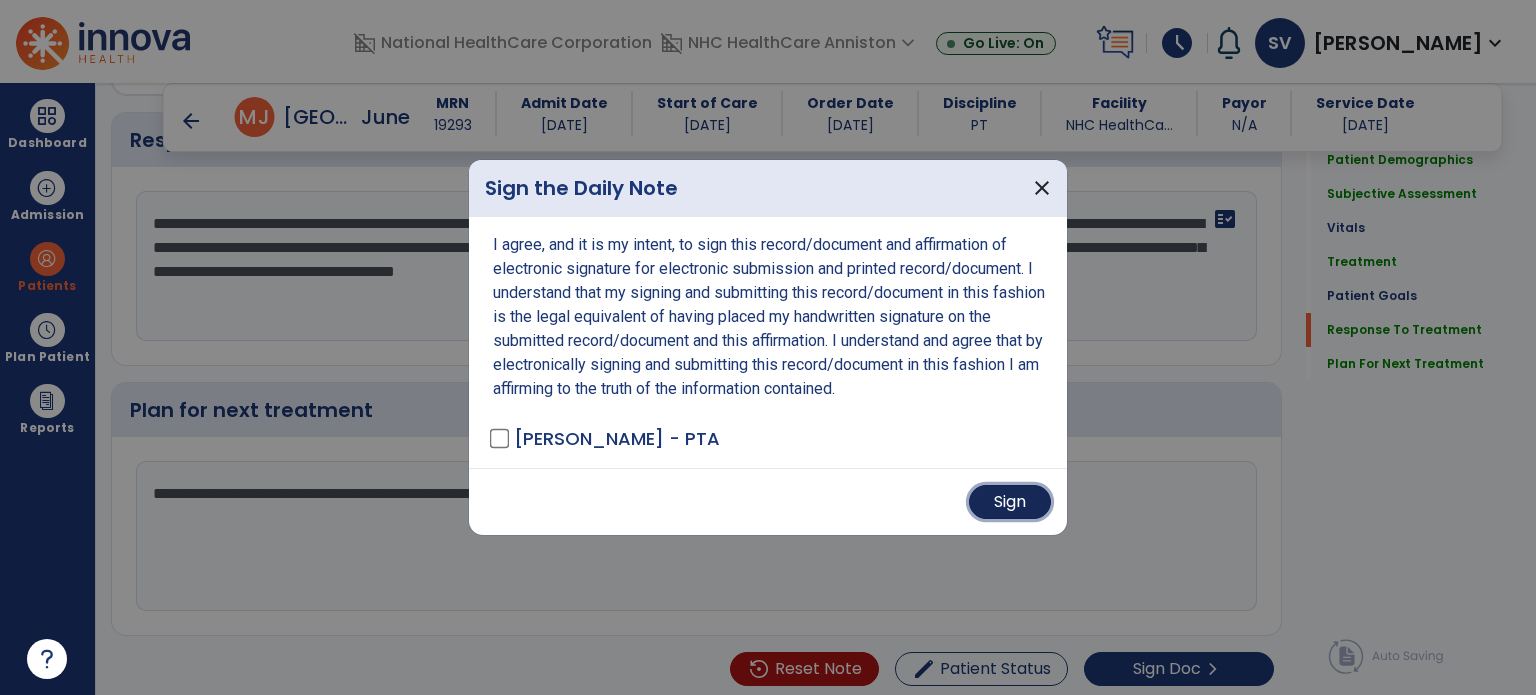 click on "Sign" at bounding box center (1010, 502) 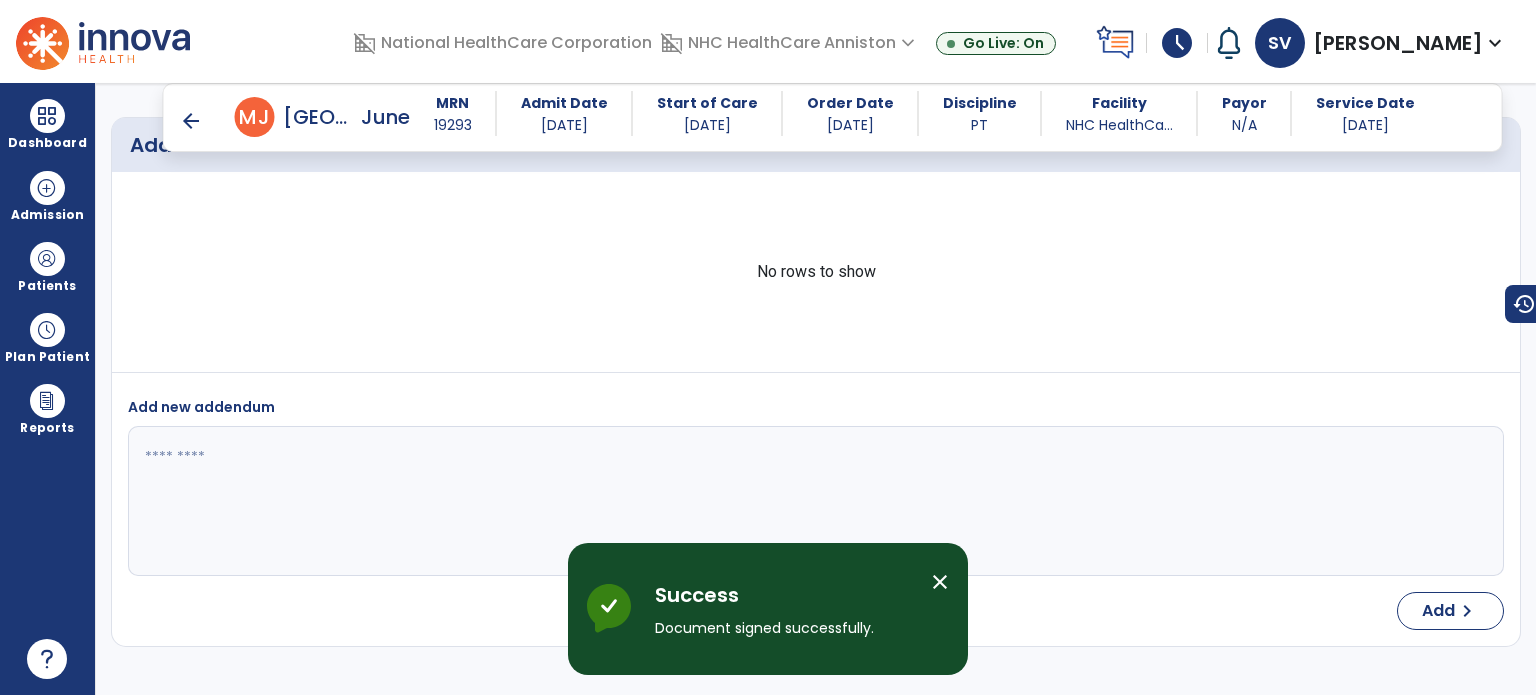 scroll, scrollTop: 3508, scrollLeft: 0, axis: vertical 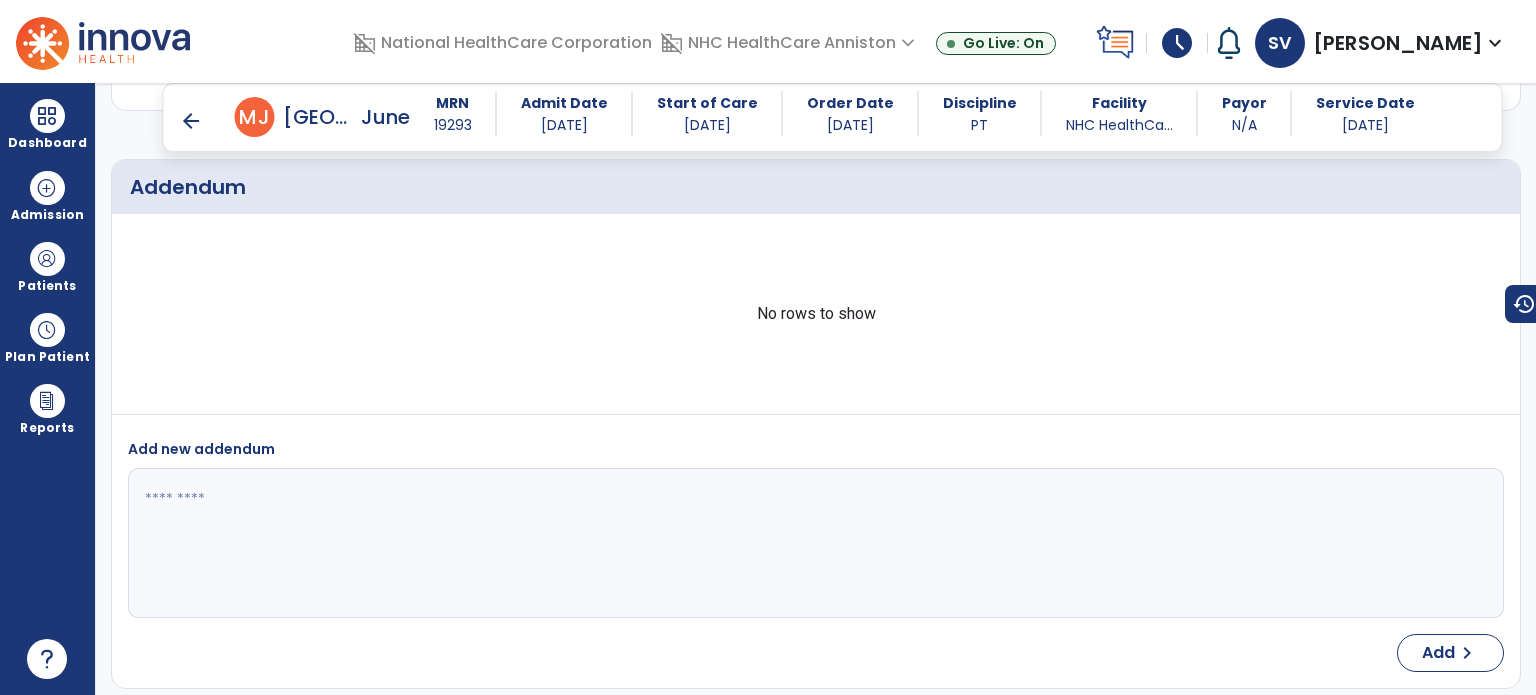 click on "arrow_back" at bounding box center (191, 121) 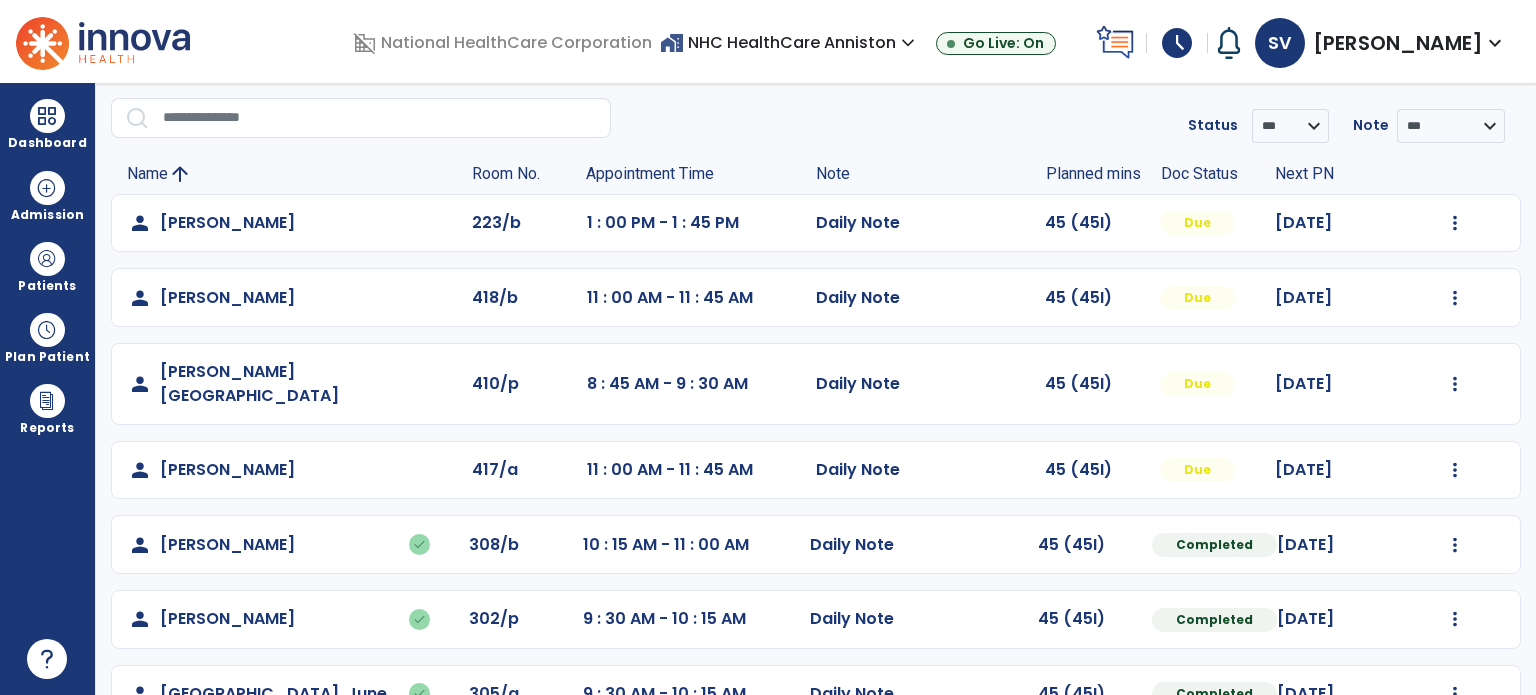 scroll, scrollTop: 100, scrollLeft: 0, axis: vertical 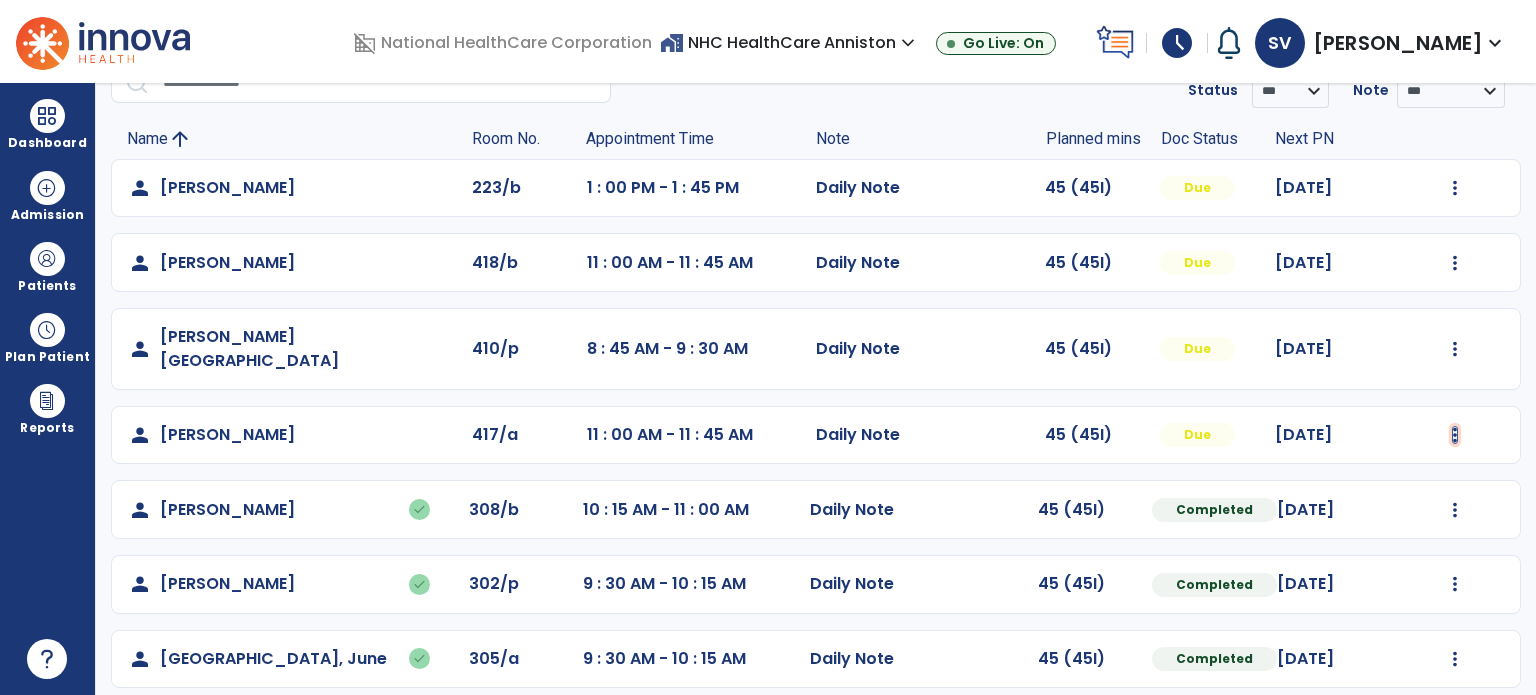 click at bounding box center (1455, 188) 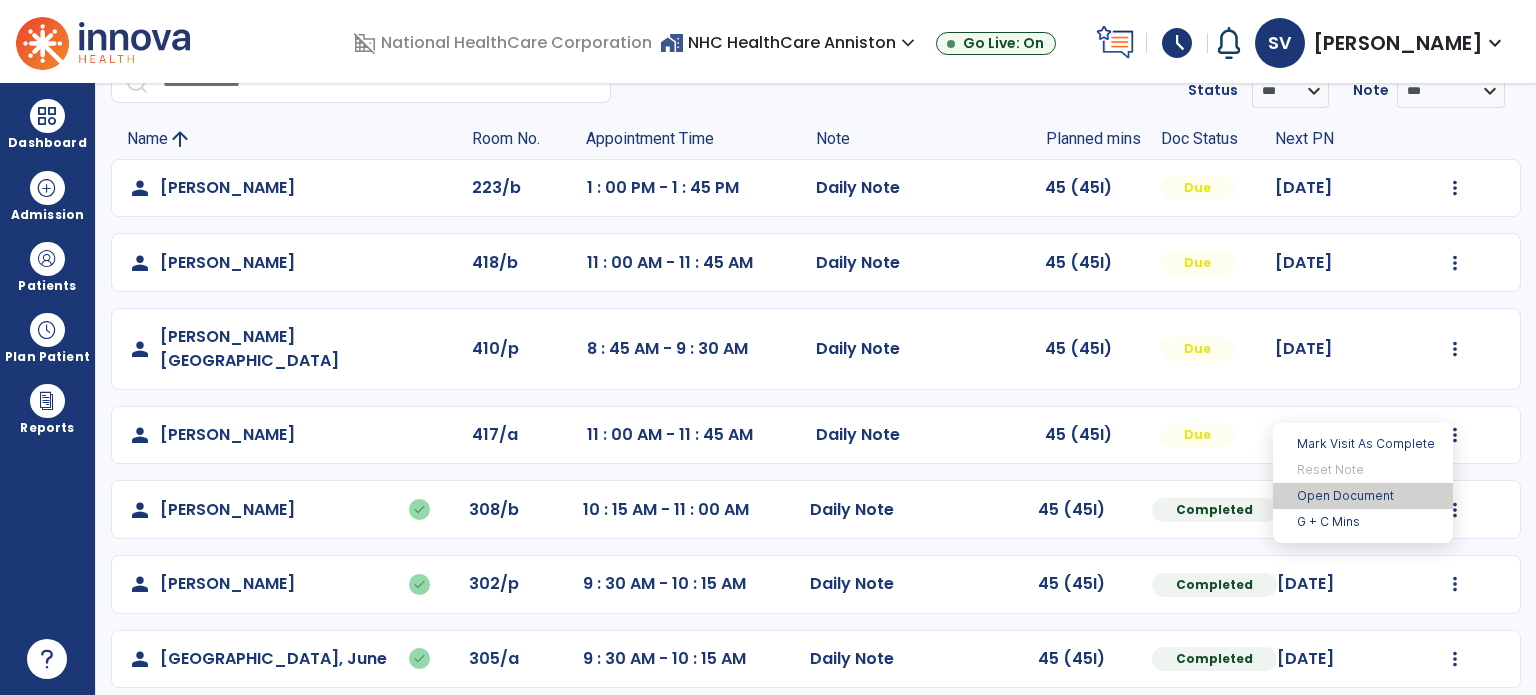 click on "Open Document" at bounding box center [1363, 496] 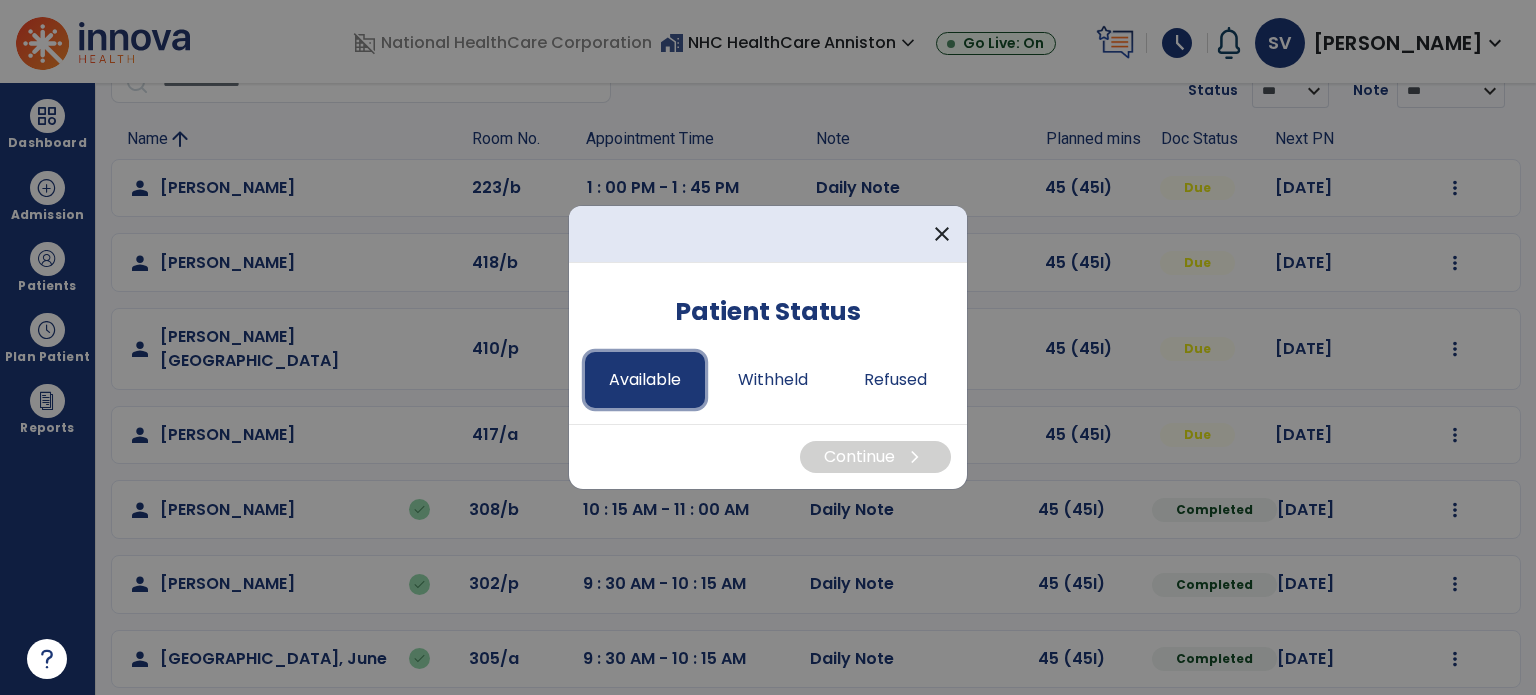 click on "Available" at bounding box center [645, 380] 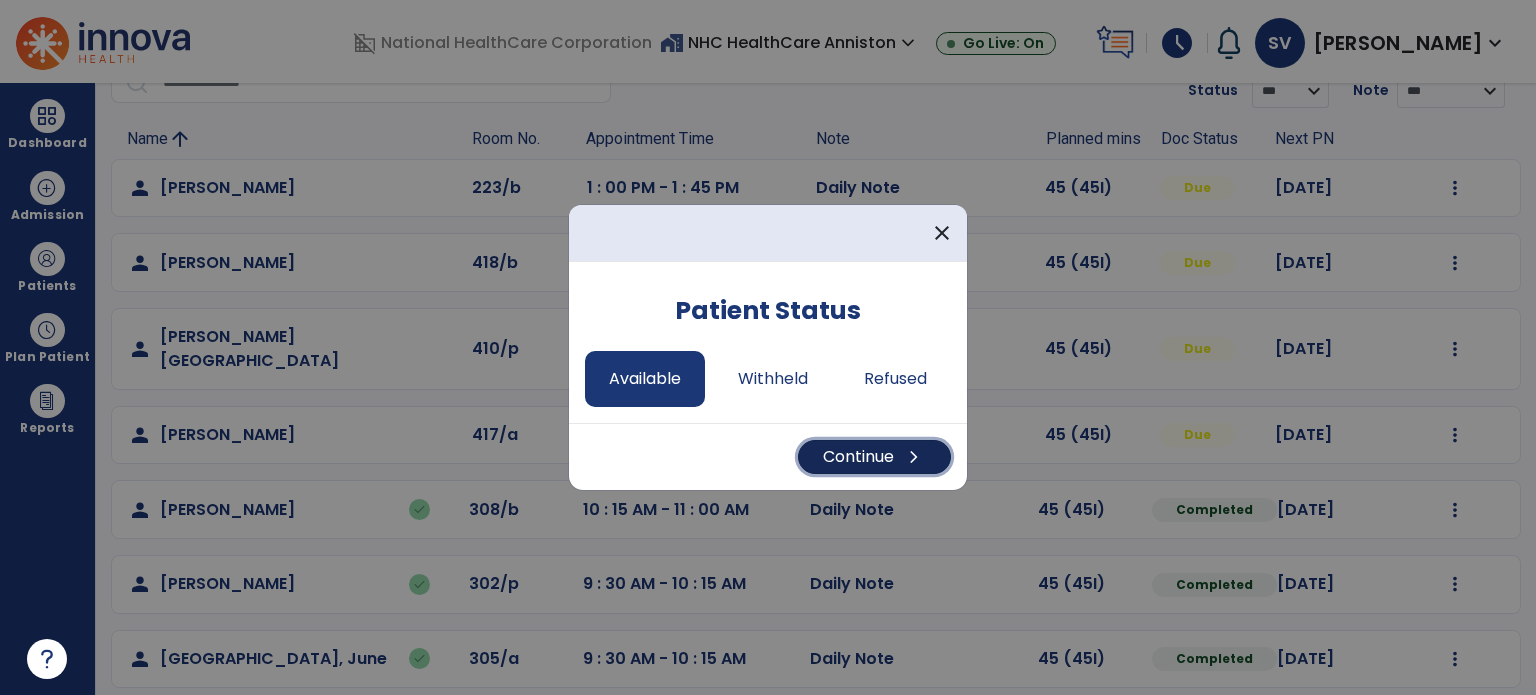 click on "Continue   chevron_right" at bounding box center [874, 457] 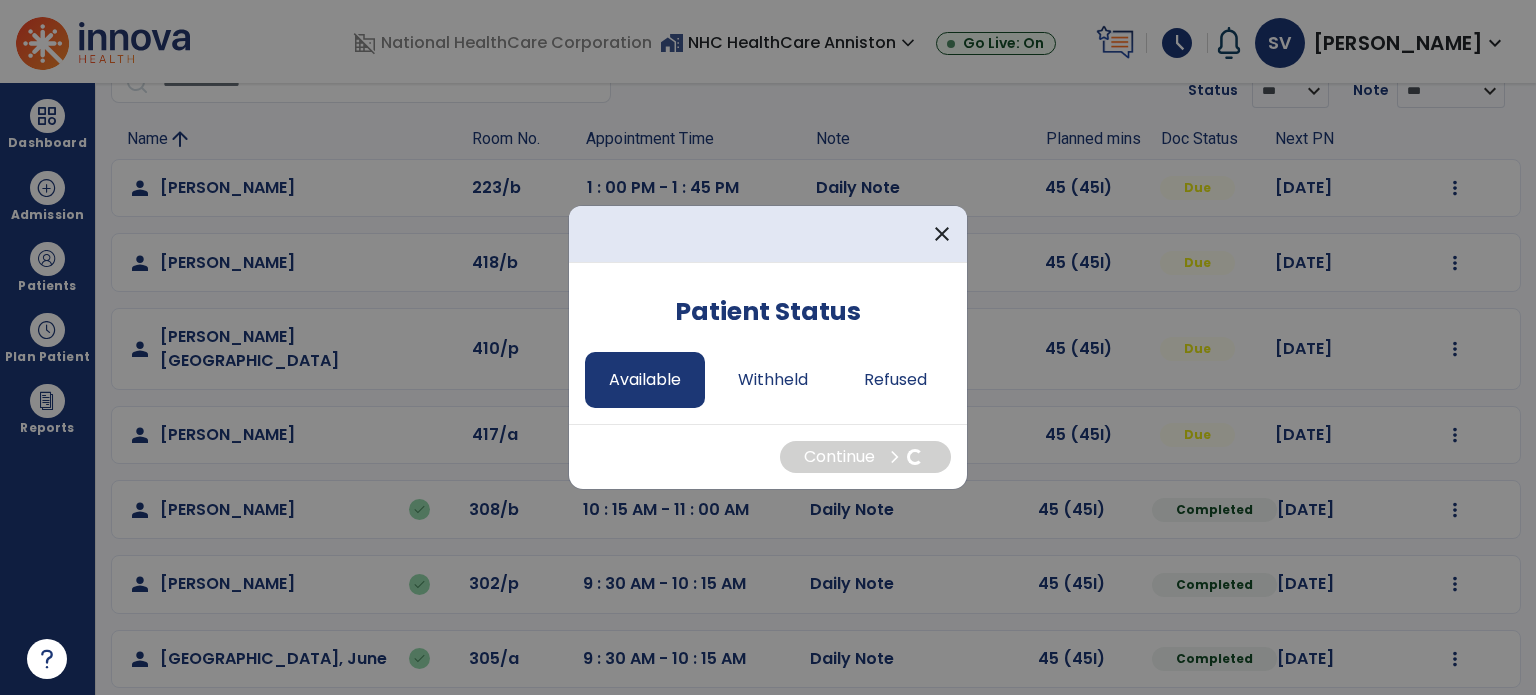 select on "*" 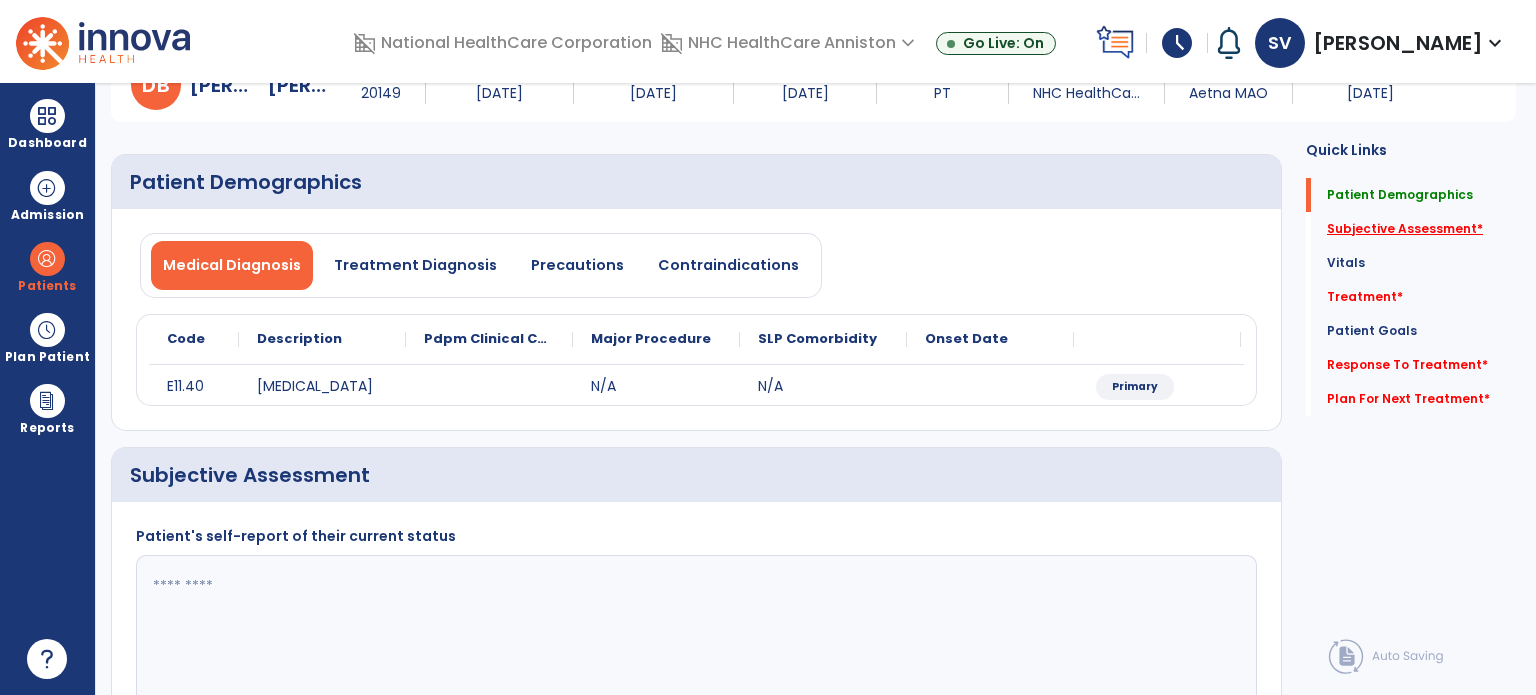 click on "Subjective Assessment   *" 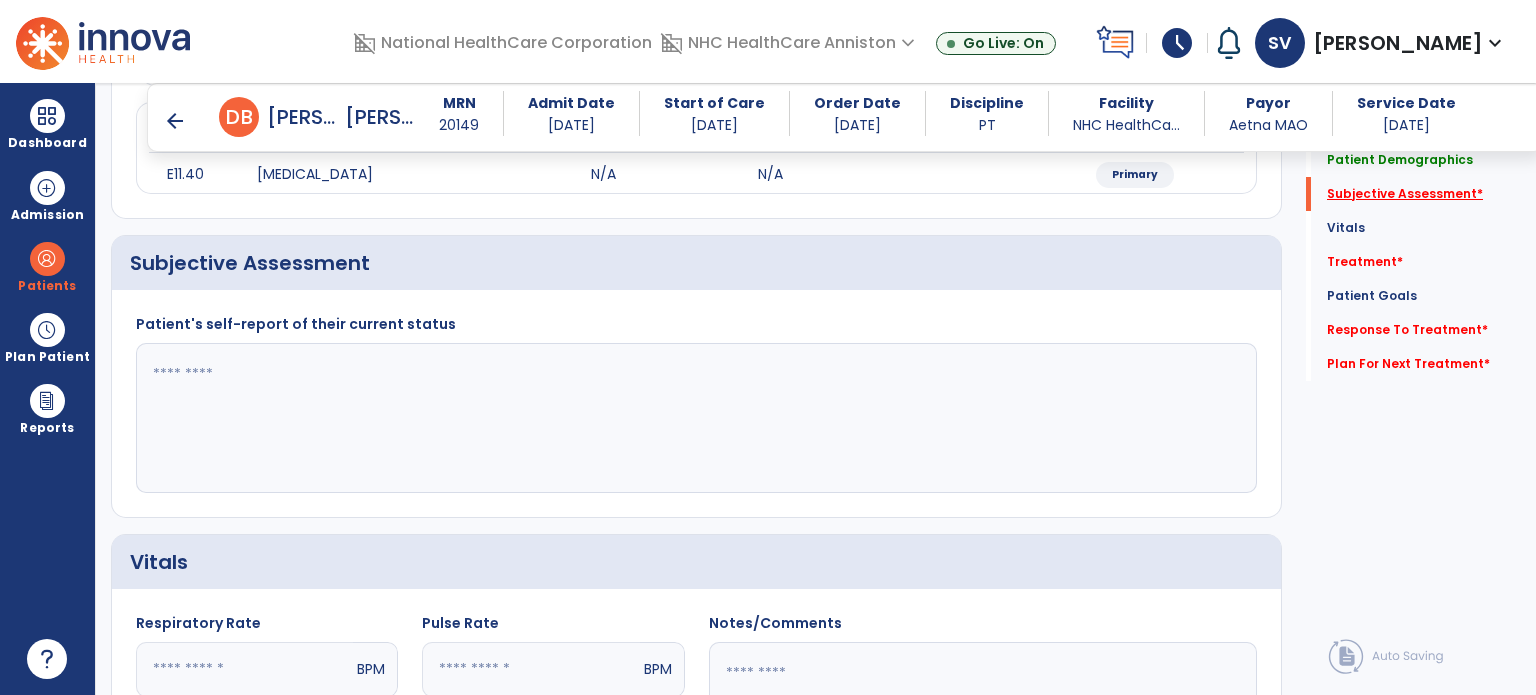 scroll, scrollTop: 298, scrollLeft: 0, axis: vertical 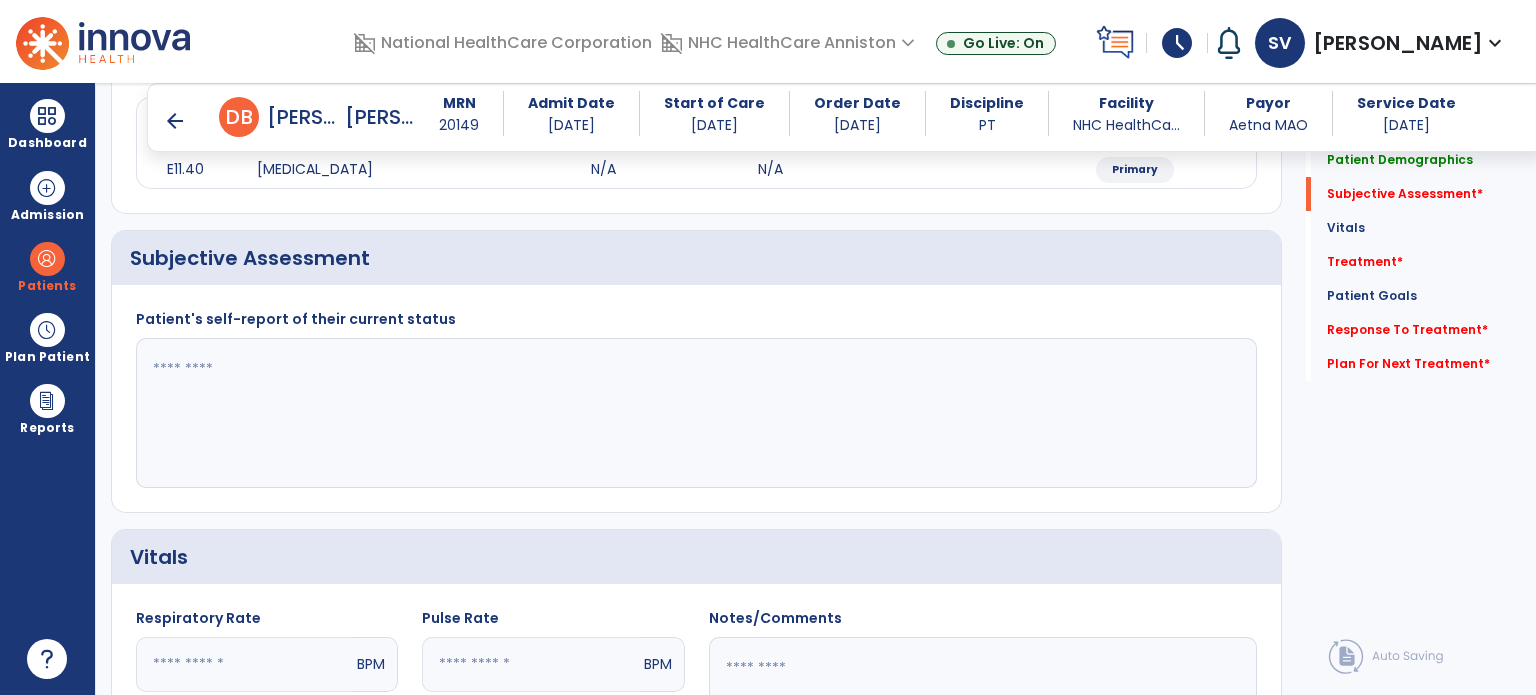 click 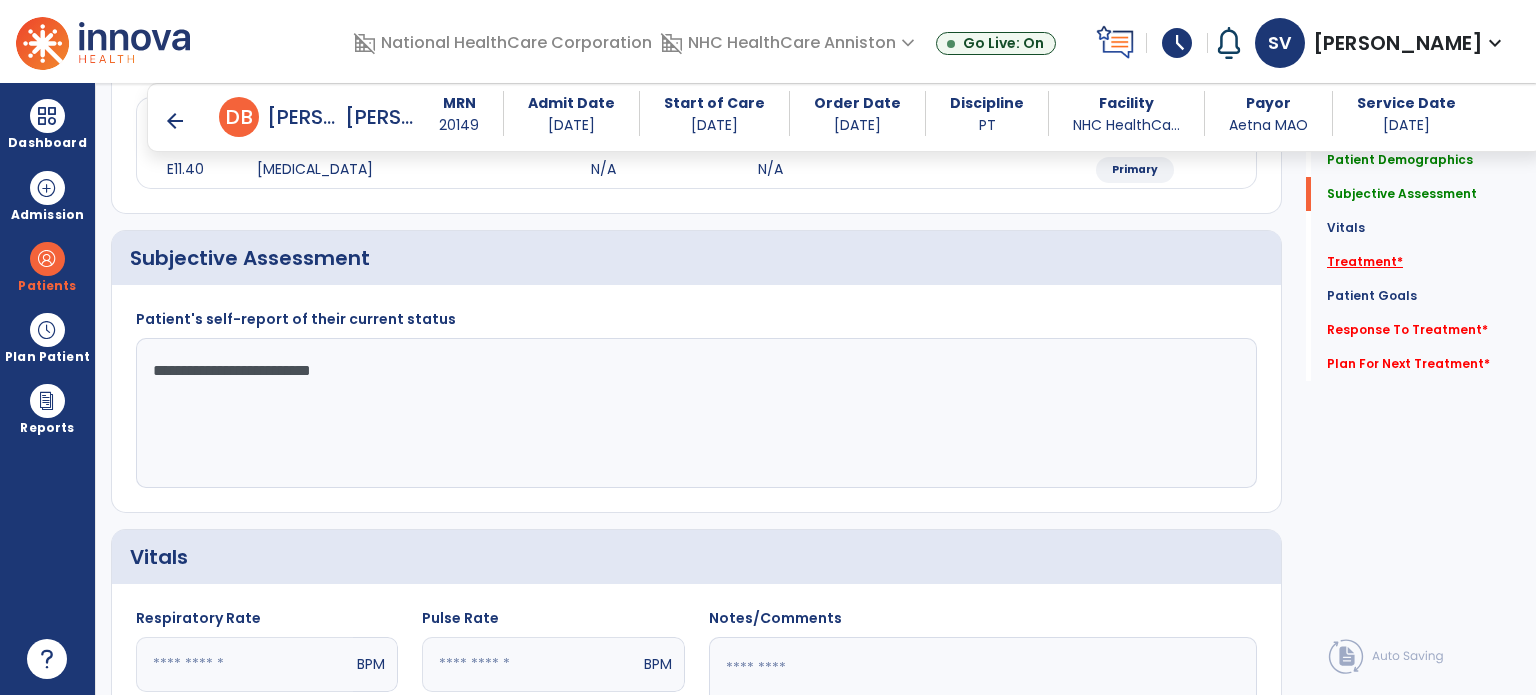 type on "**********" 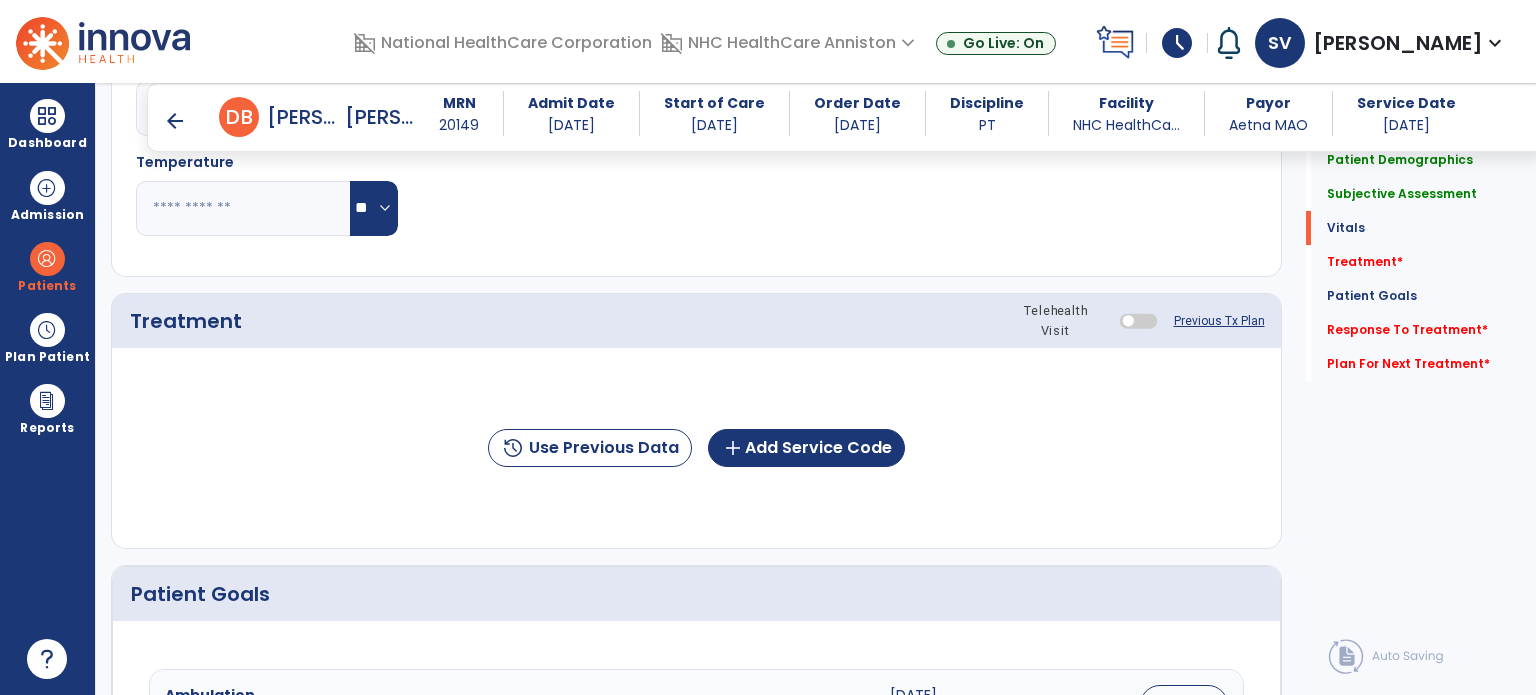 scroll, scrollTop: 987, scrollLeft: 0, axis: vertical 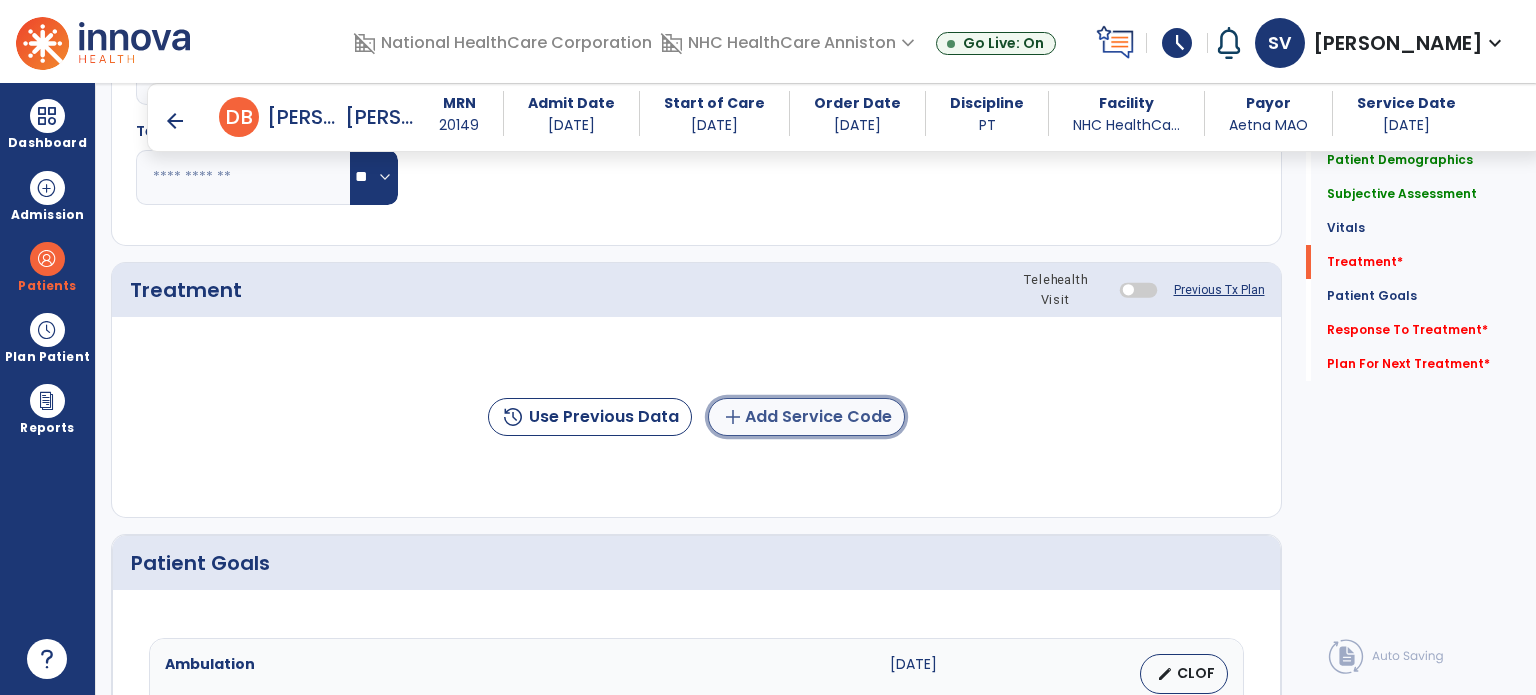 click on "add  Add Service Code" 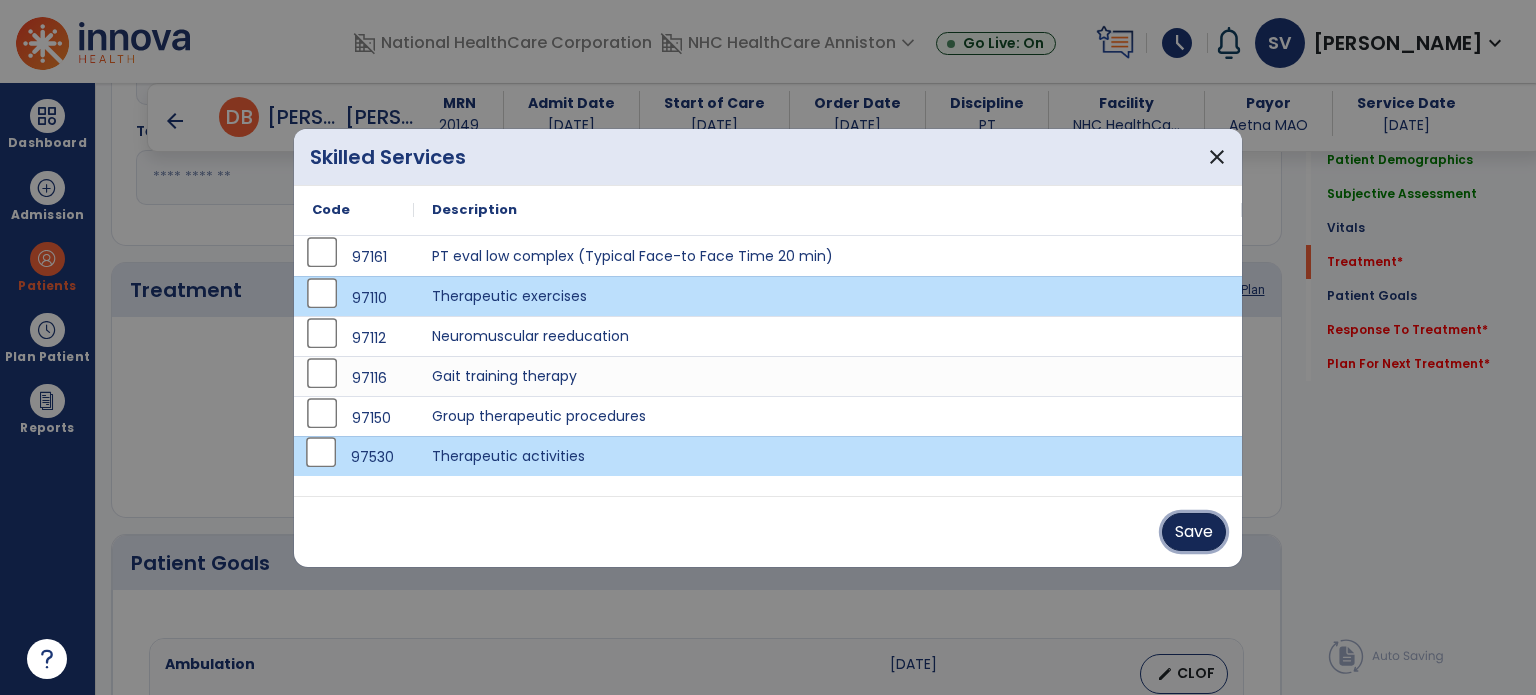 click on "Save" at bounding box center [1194, 532] 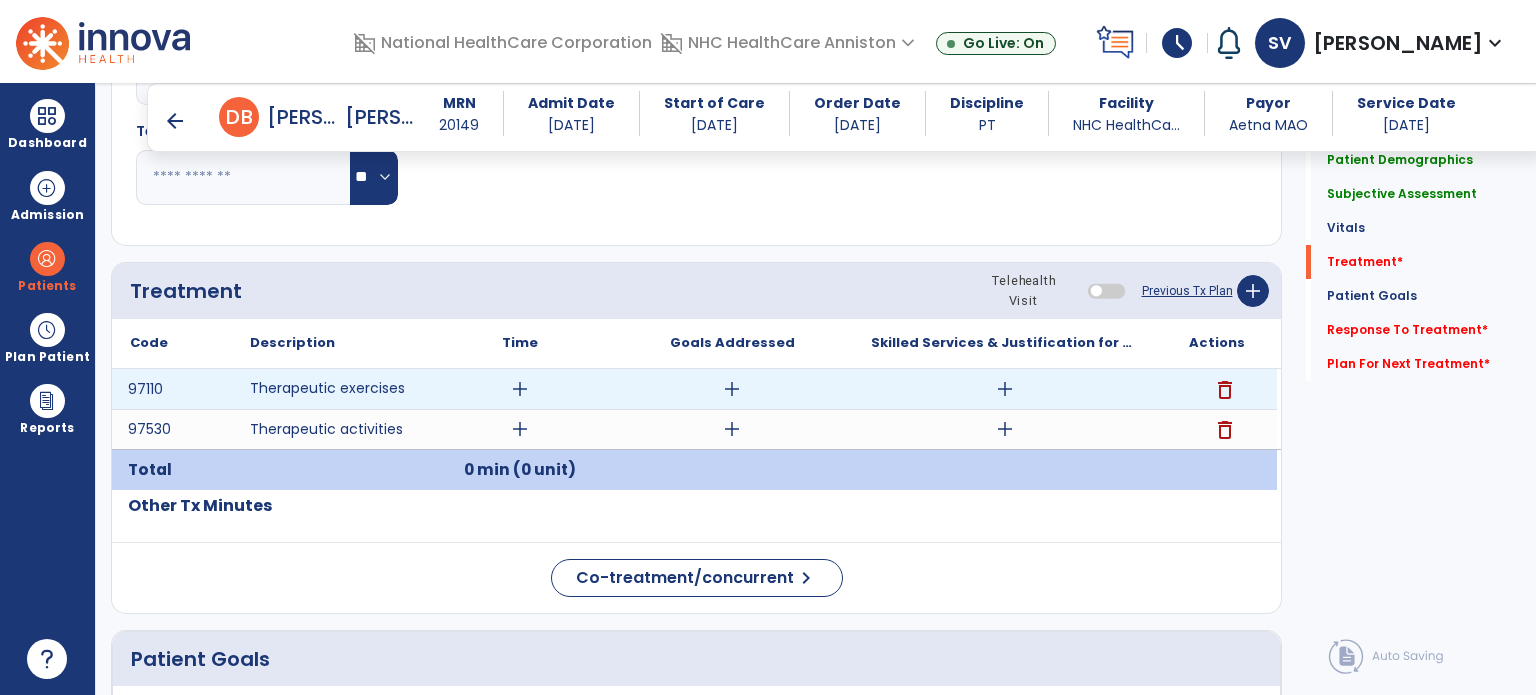 click on "add" at bounding box center [520, 389] 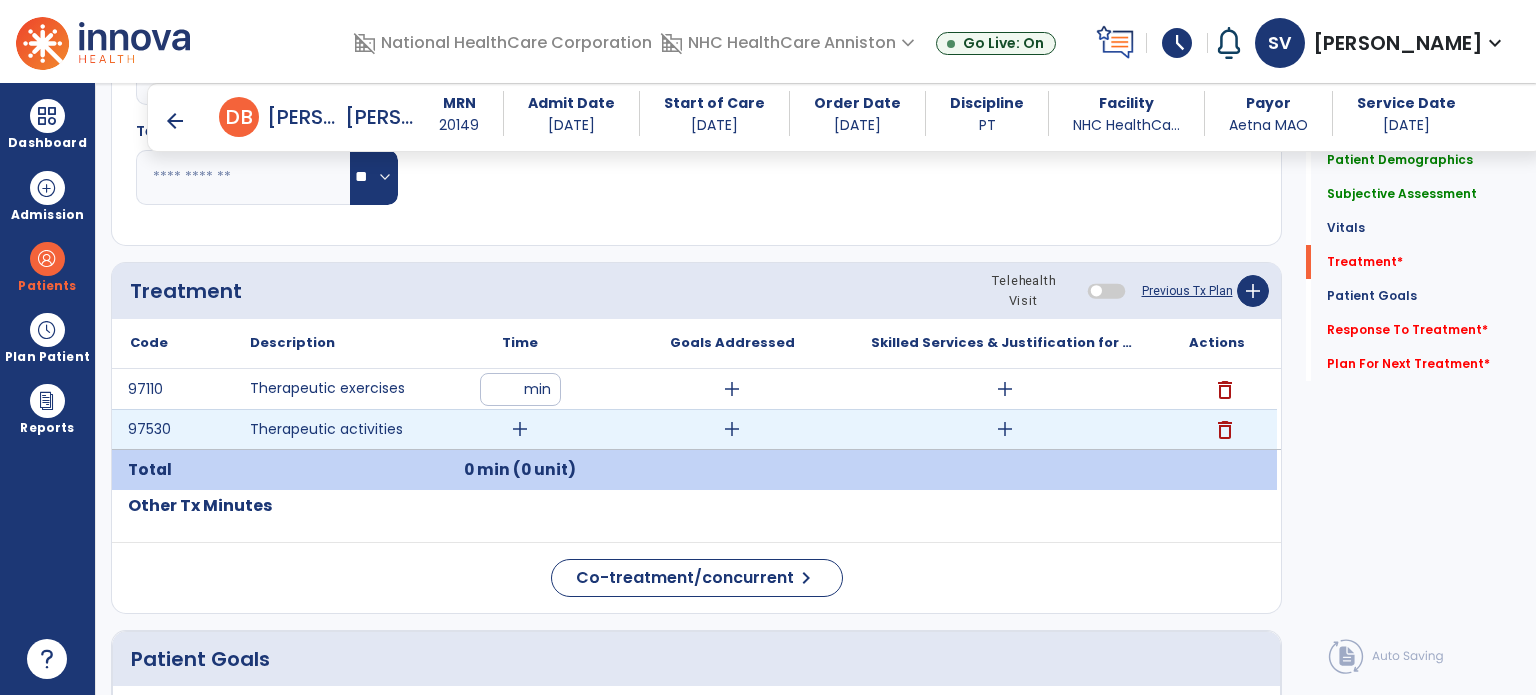 type on "**" 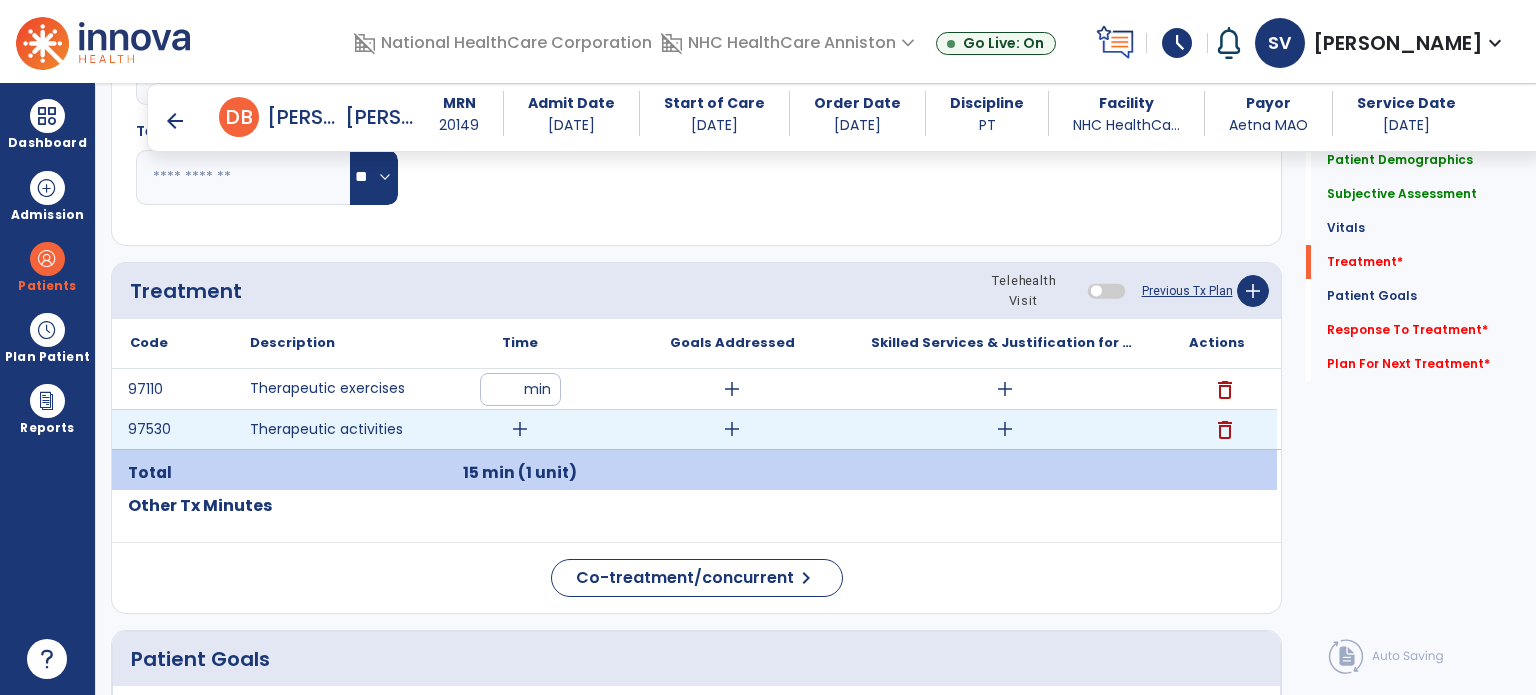 click on "add" at bounding box center [520, 429] 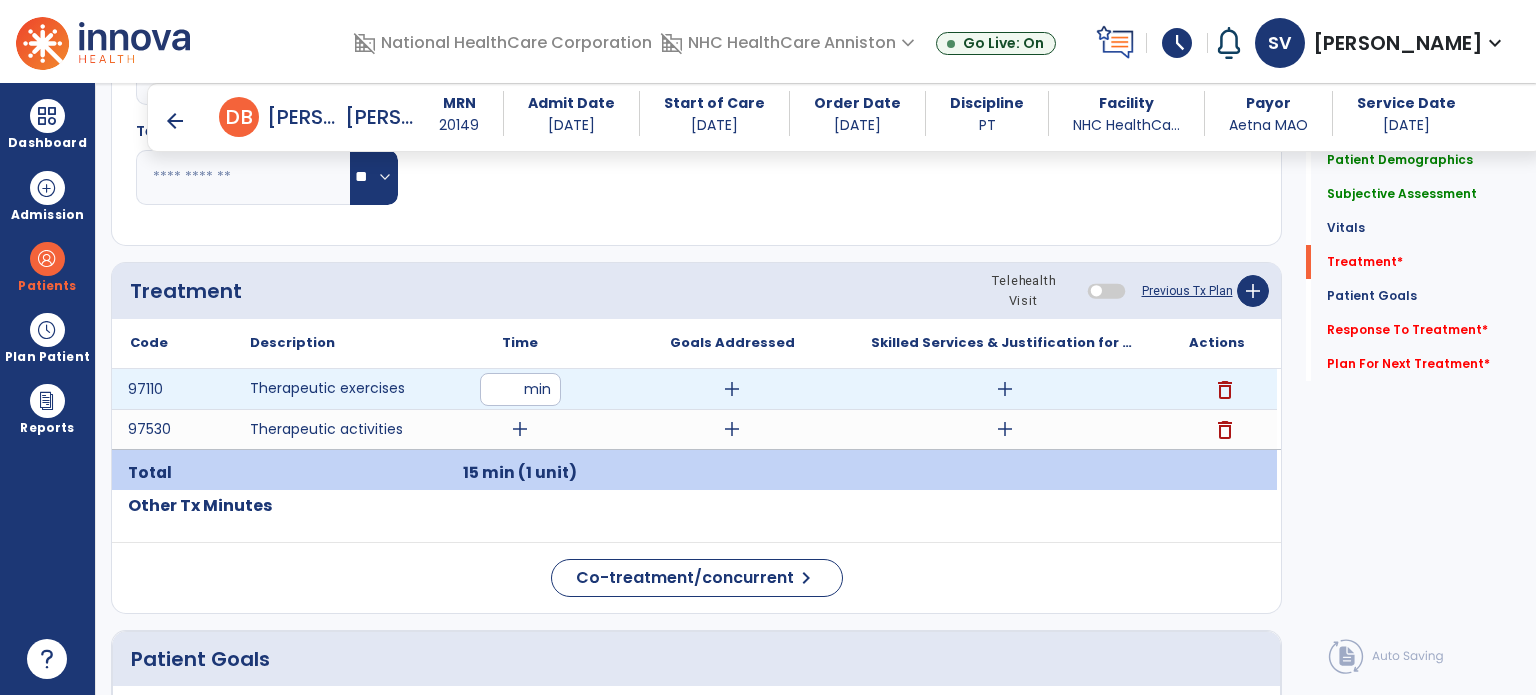 click on "**" at bounding box center [520, 389] 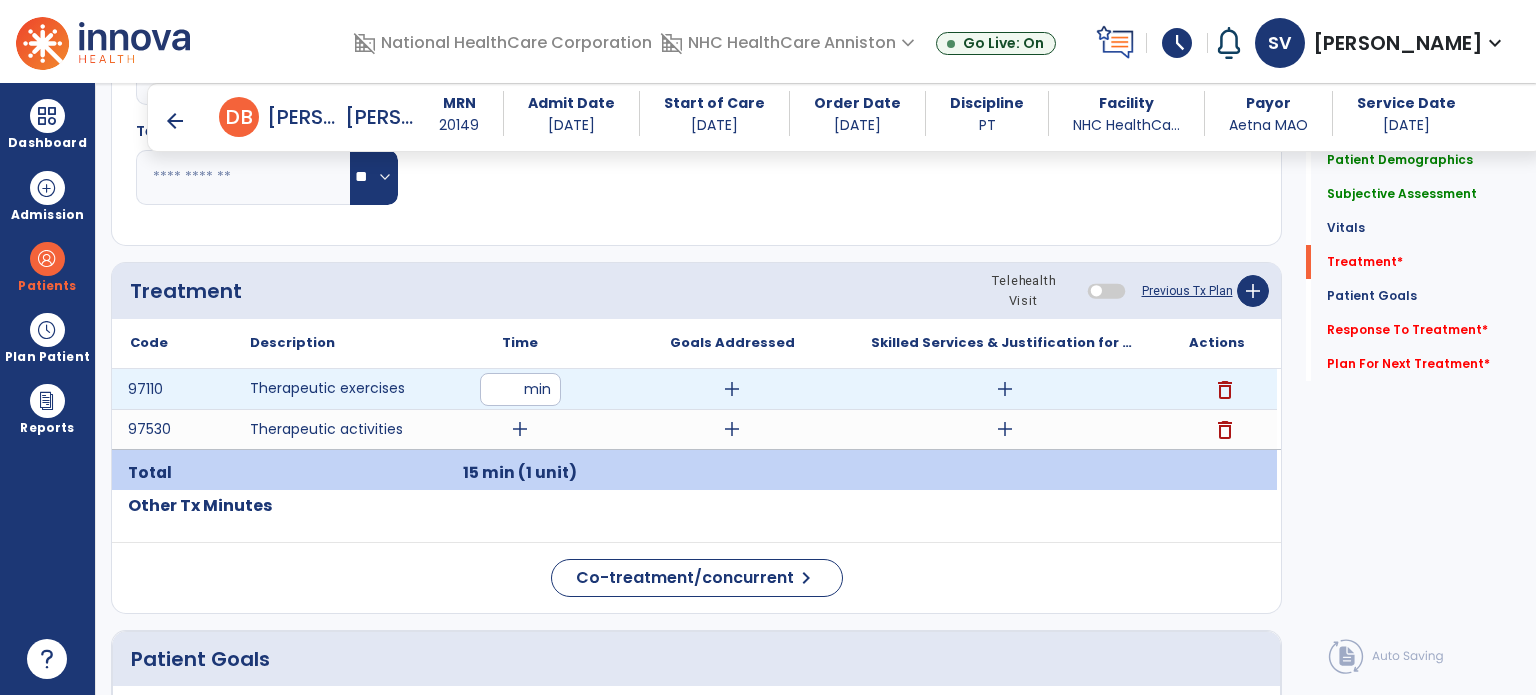 type on "*" 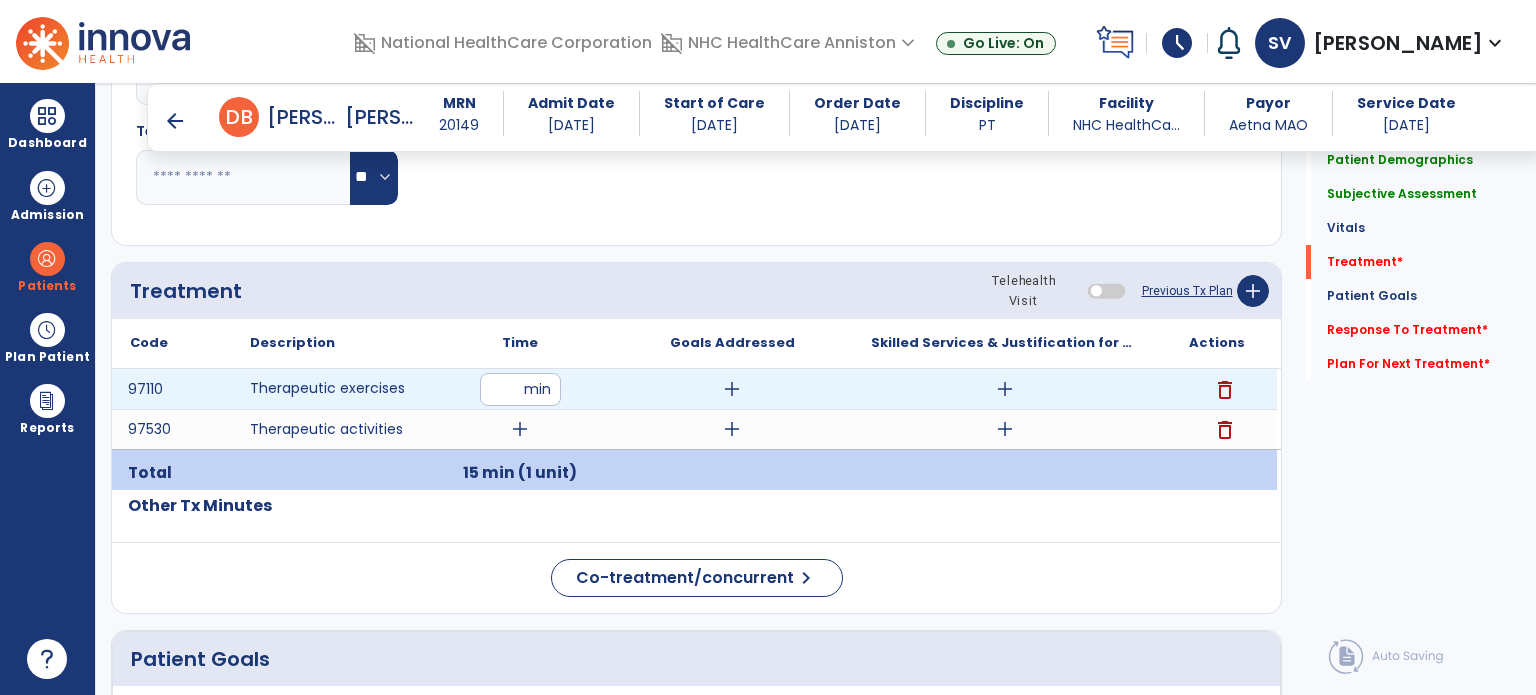 type on "**" 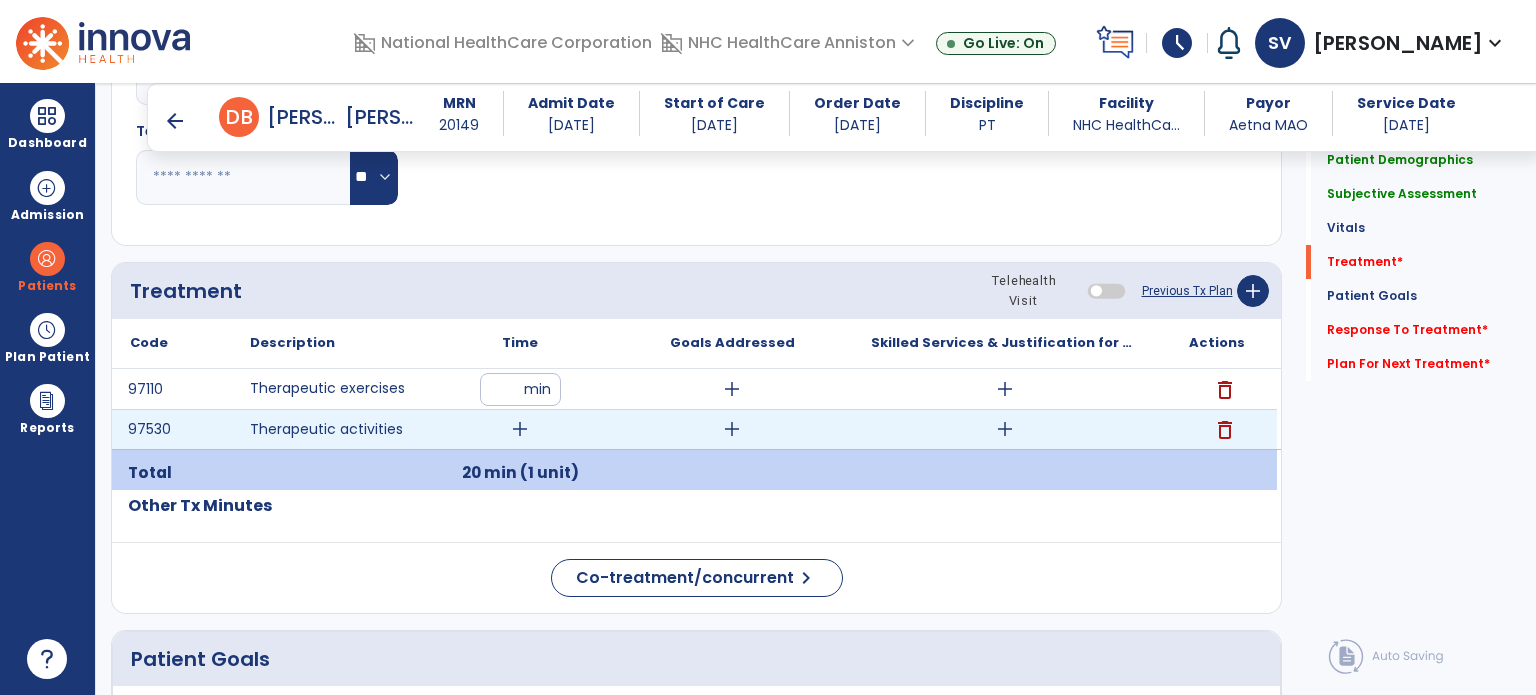 click on "add" at bounding box center [520, 429] 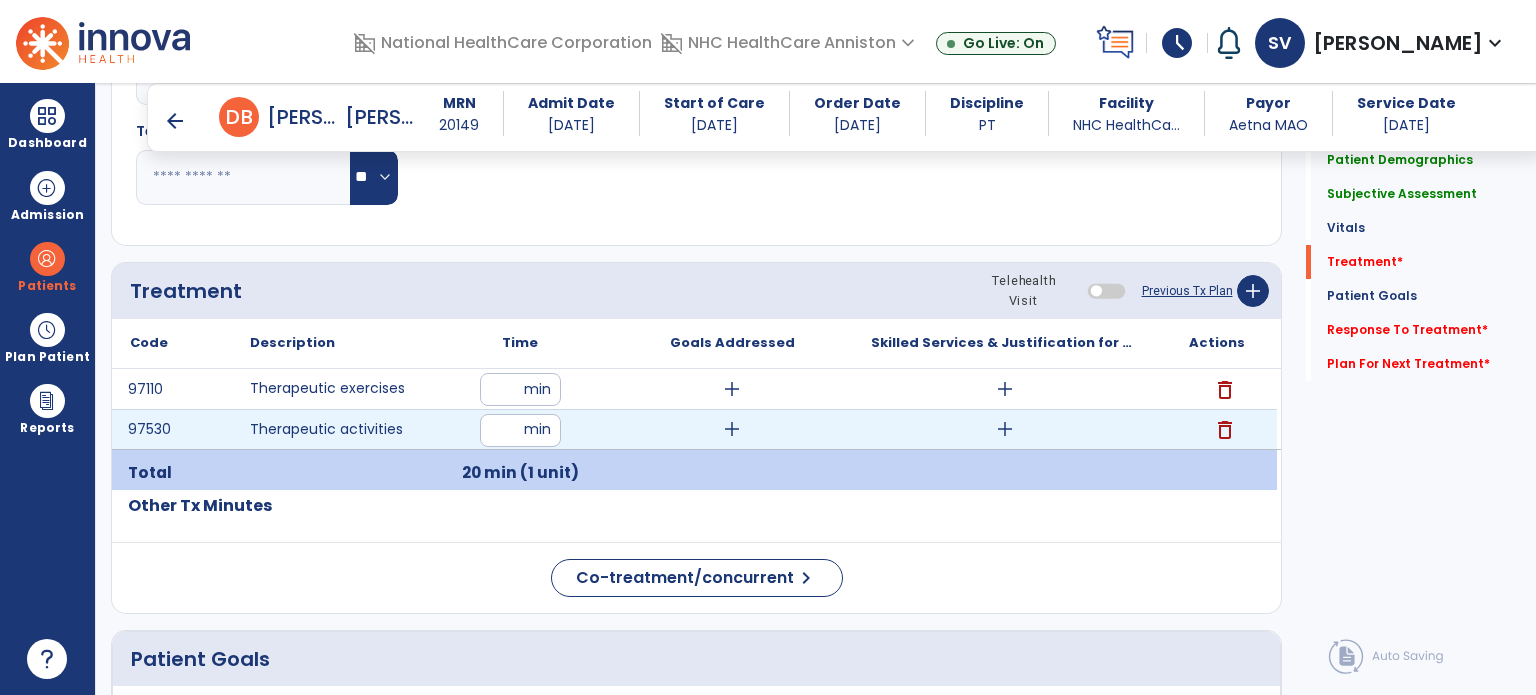 type on "**" 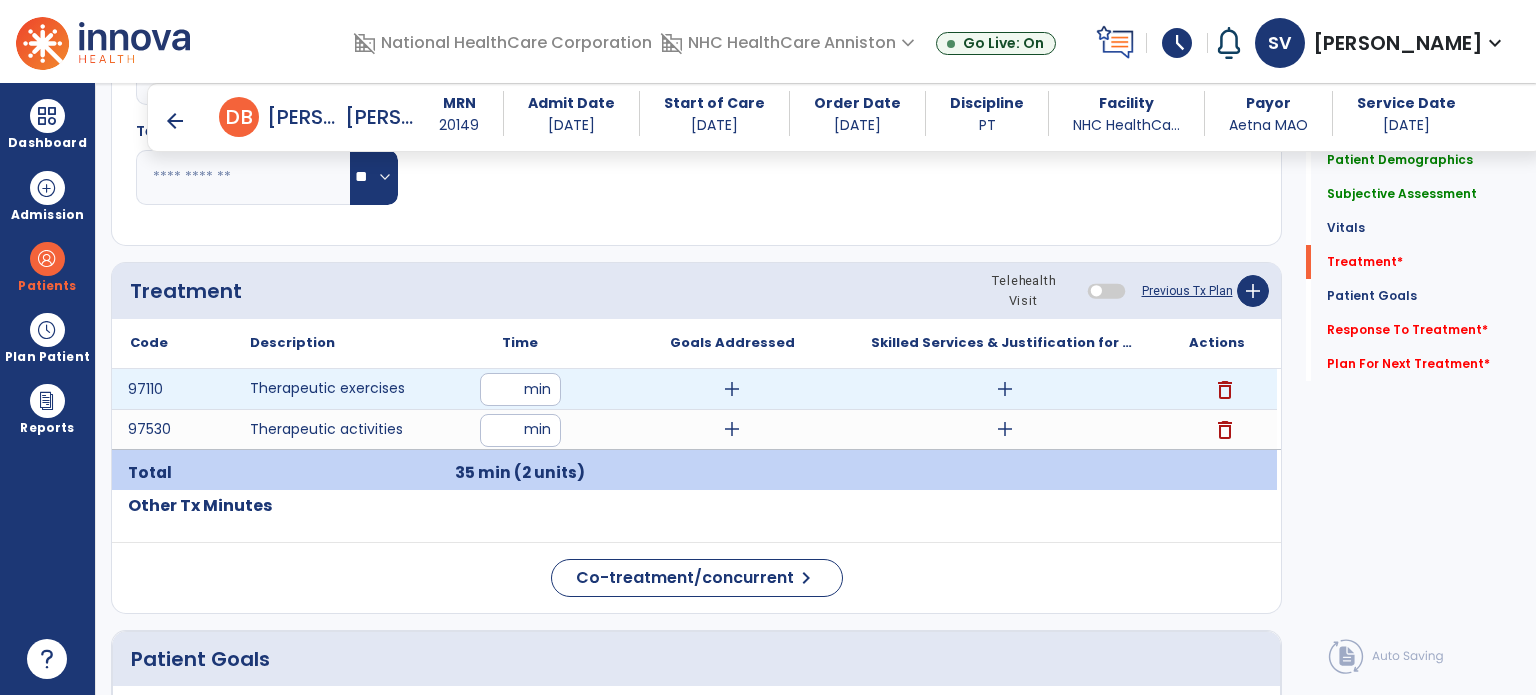 click on "add" at bounding box center (1005, 389) 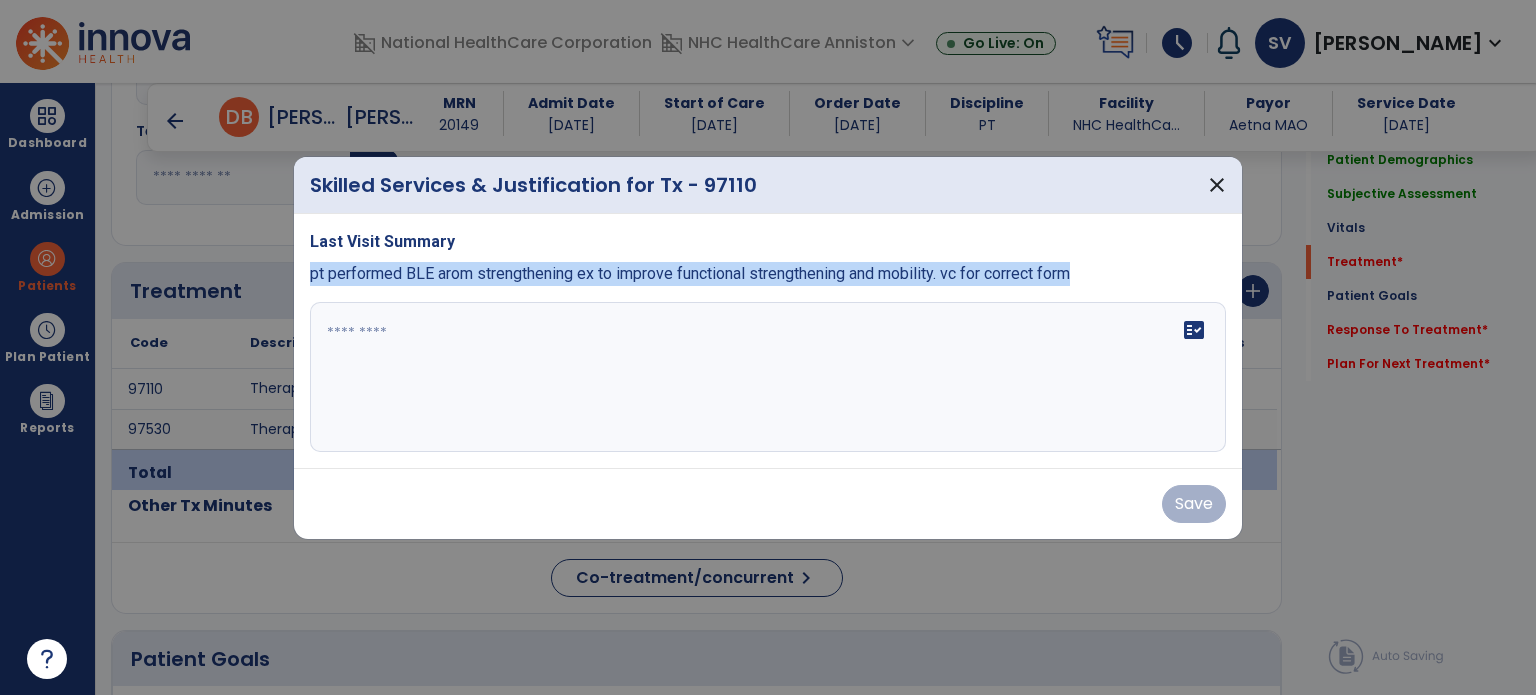 drag, startPoint x: 304, startPoint y: 278, endPoint x: 971, endPoint y: 299, distance: 667.3305 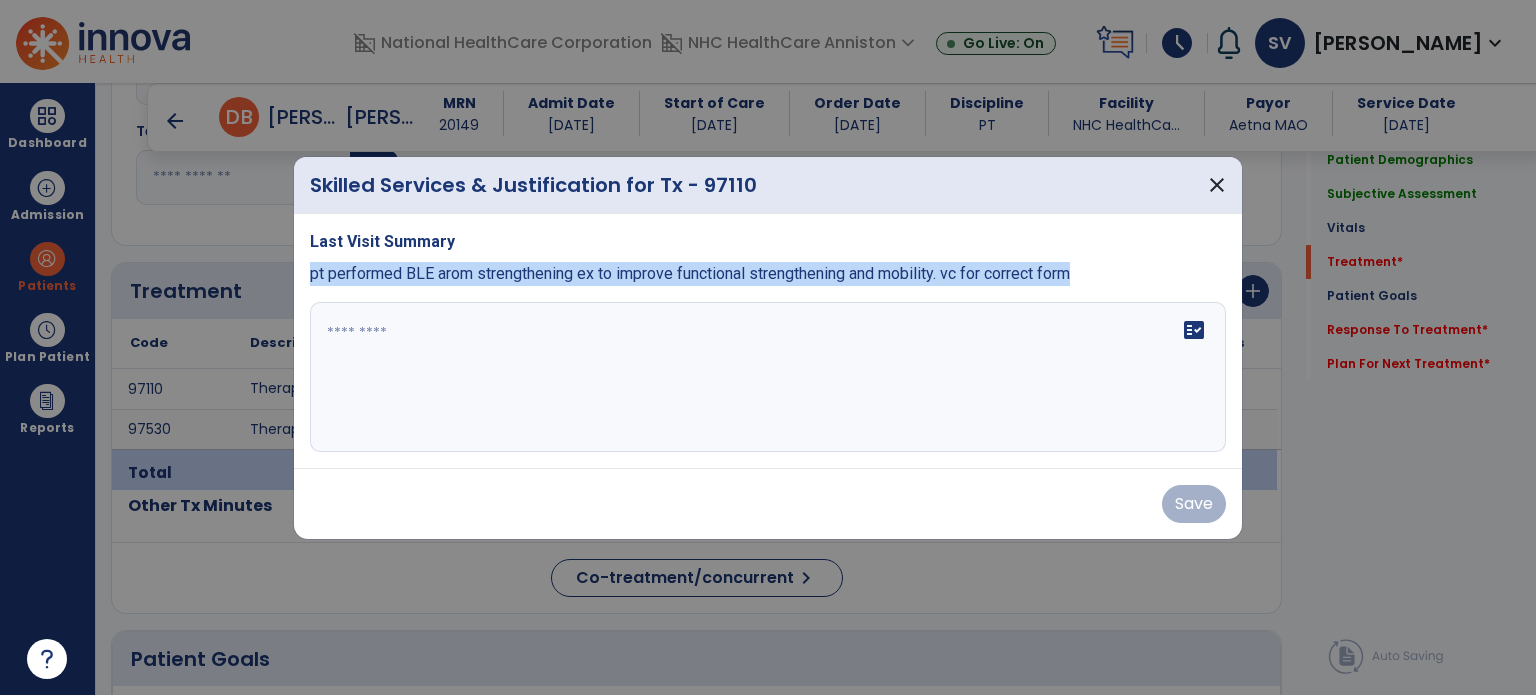 click on "Last Visit Summary pt performed BLE arom strengthening ex to improve functional strengthening and mobility. vc for correct form   fact_check" at bounding box center [768, 341] 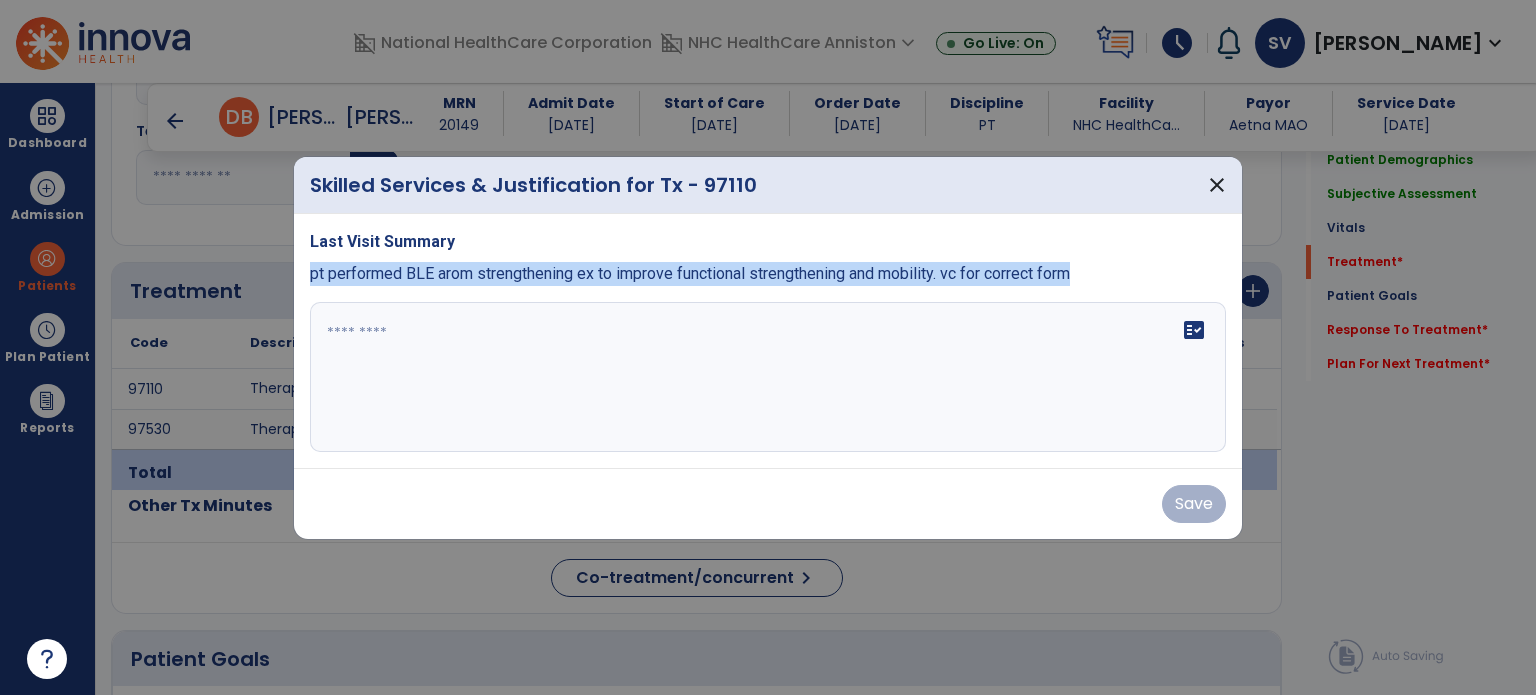 copy on "pt performed BLE arom strengthening ex to improve functional strengthening and mobility. vc for correct form" 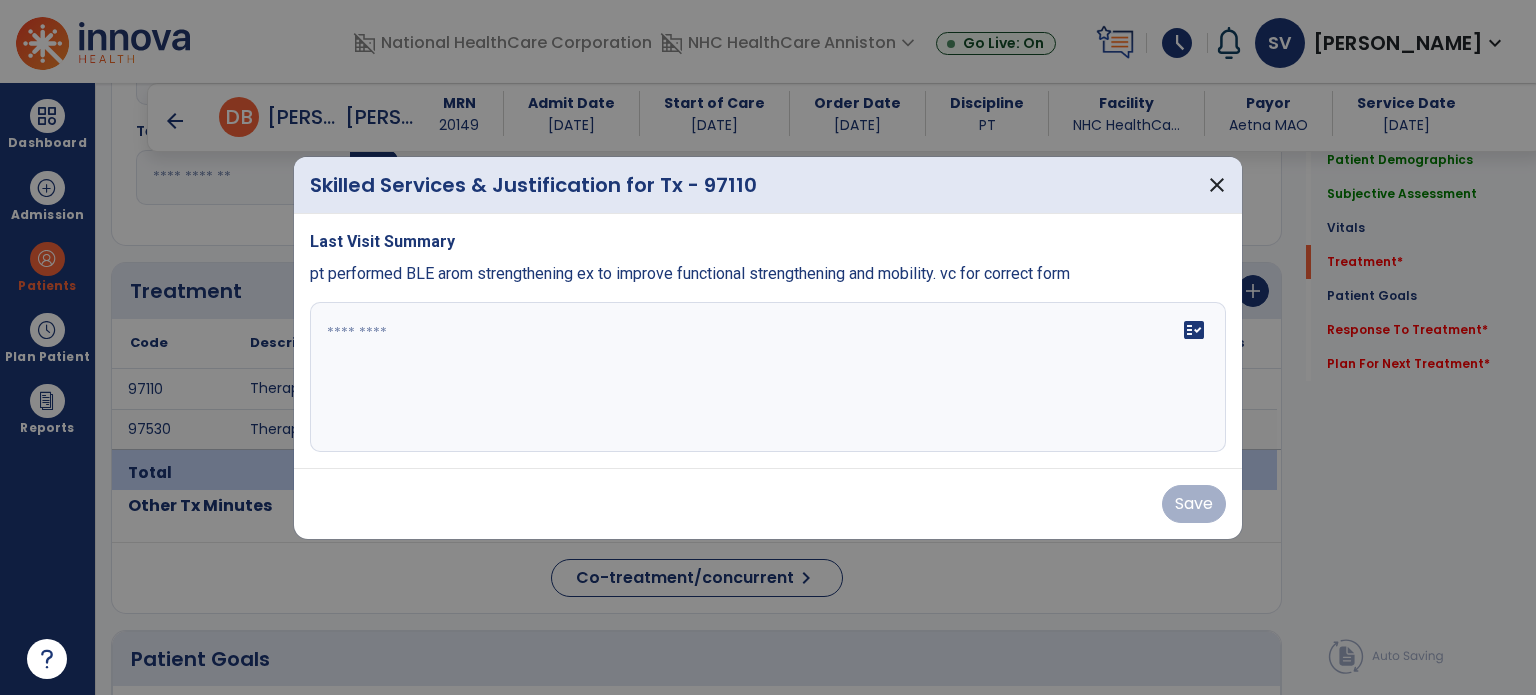 click on "fact_check" at bounding box center (768, 377) 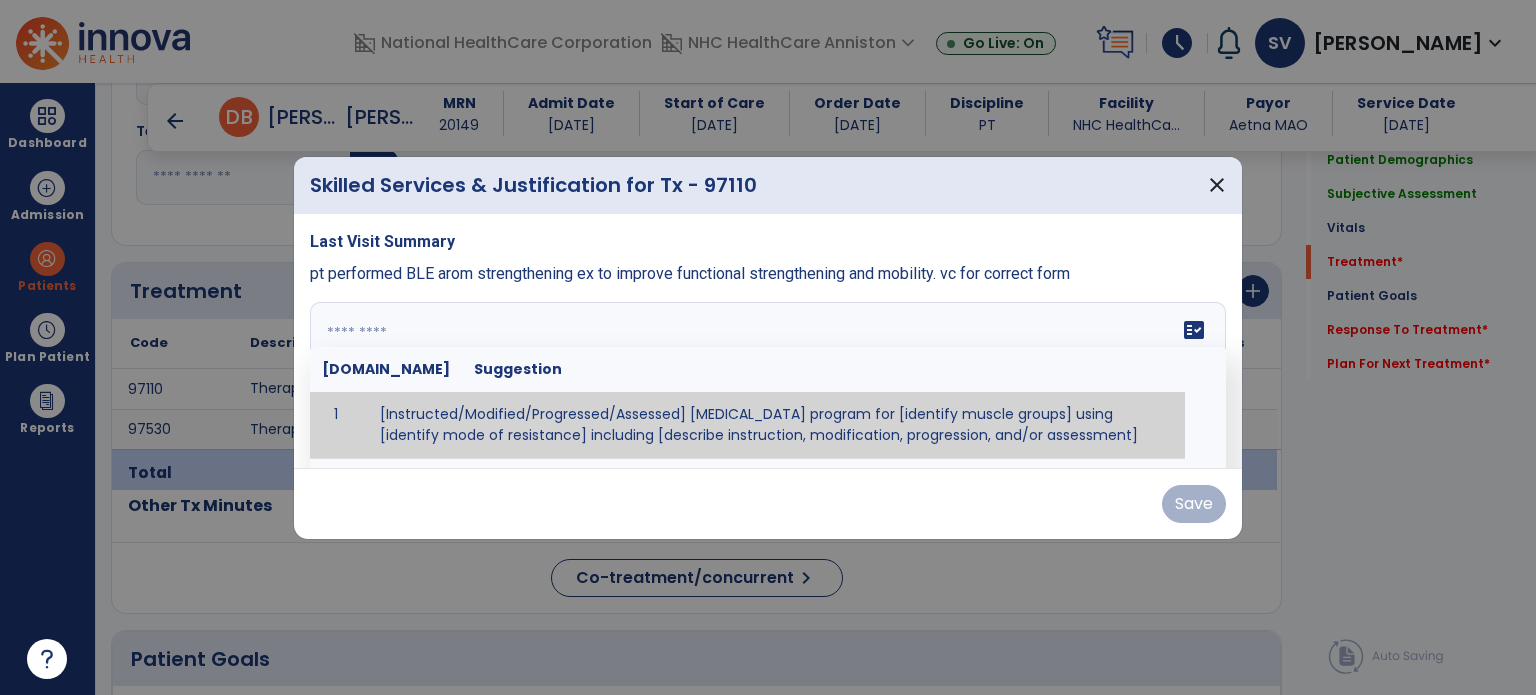 paste on "**********" 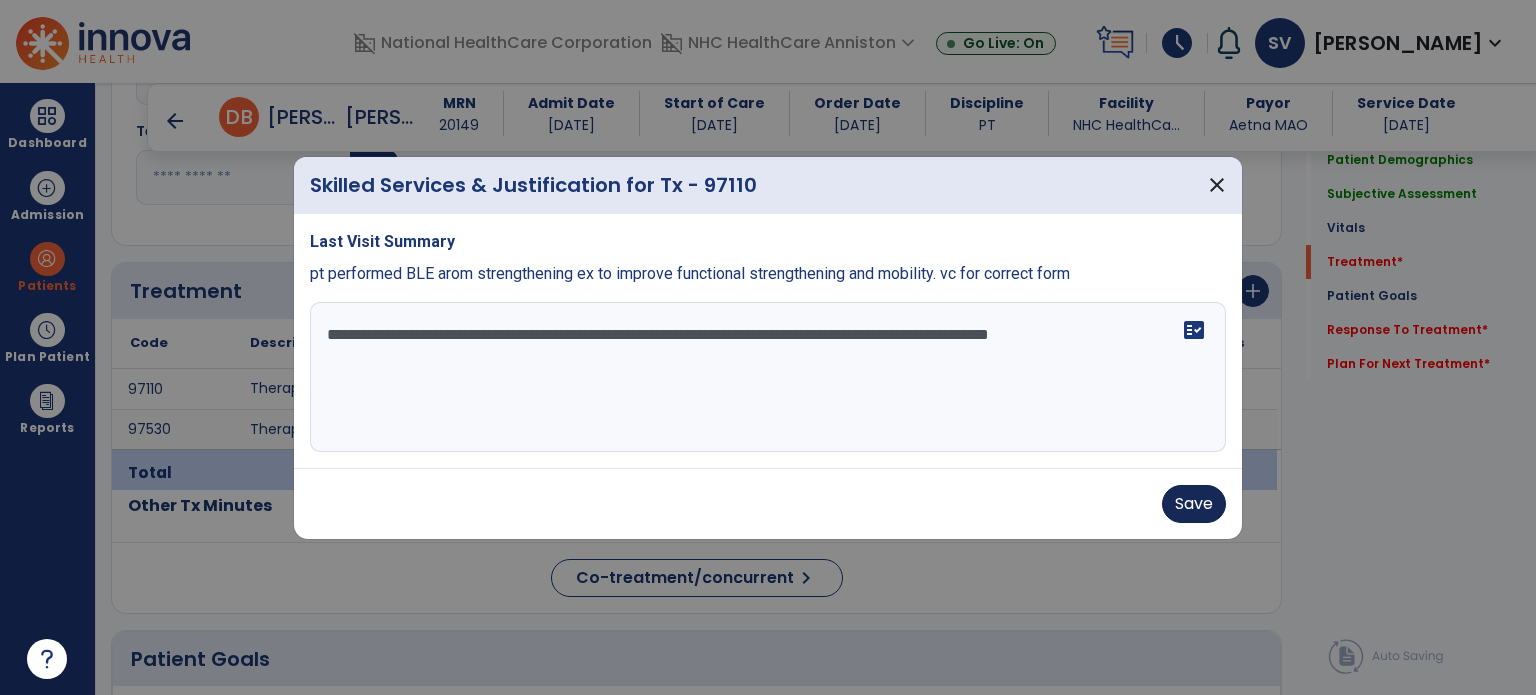 type on "**********" 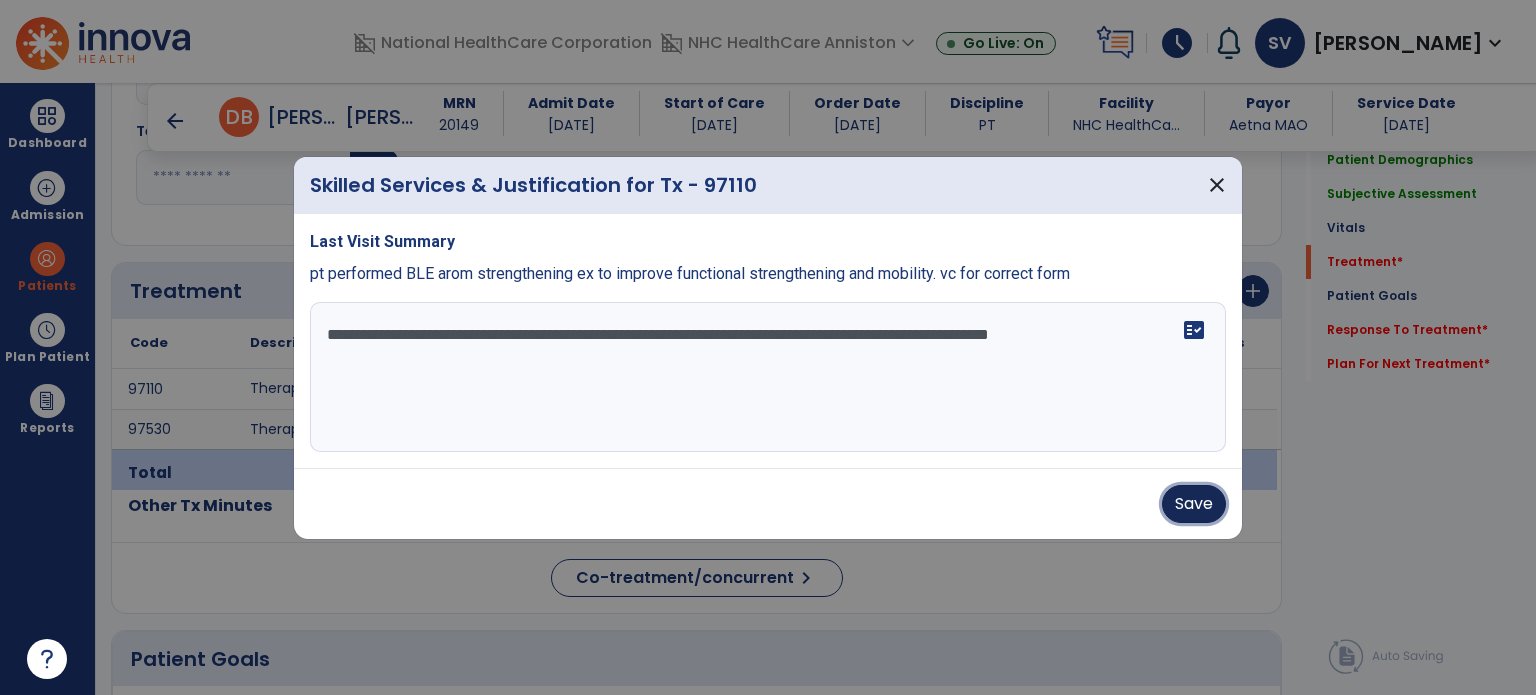 click on "Save" at bounding box center [1194, 504] 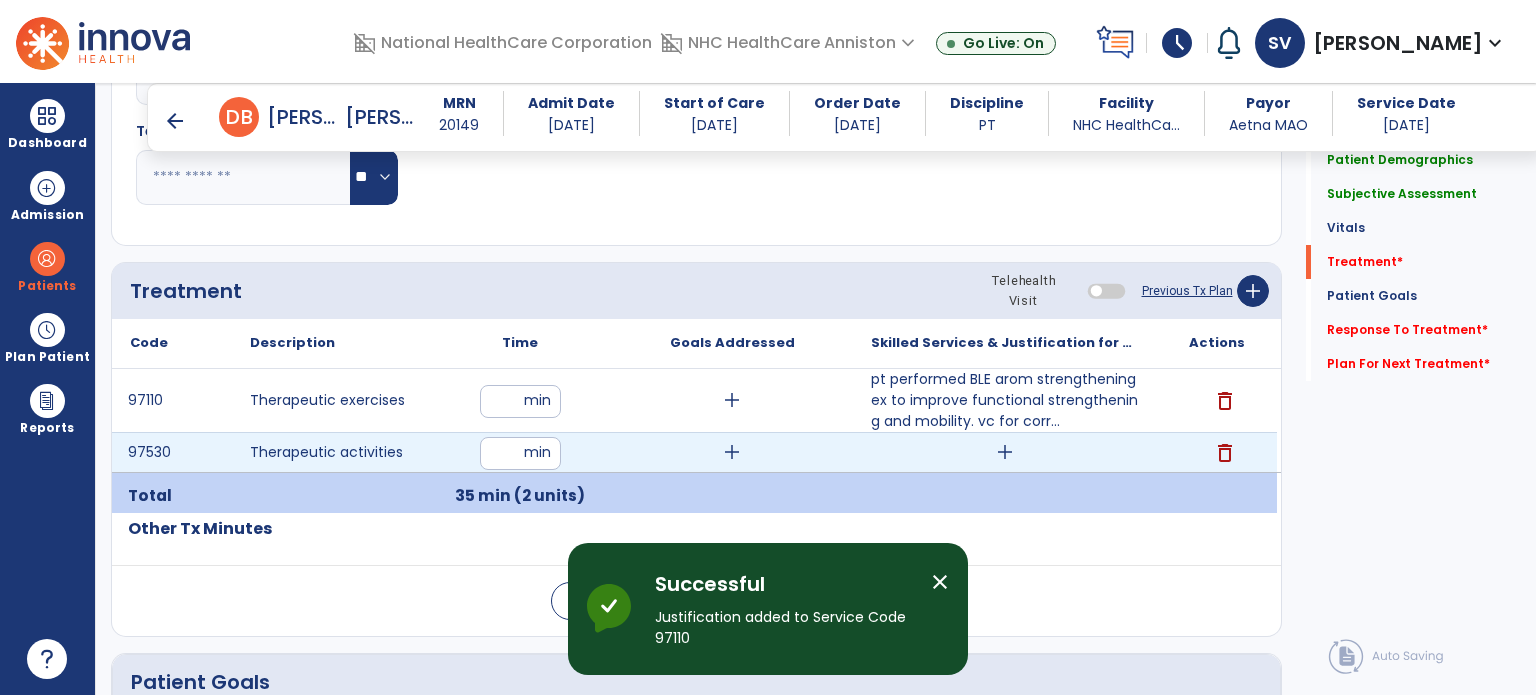 click on "add" at bounding box center (1005, 452) 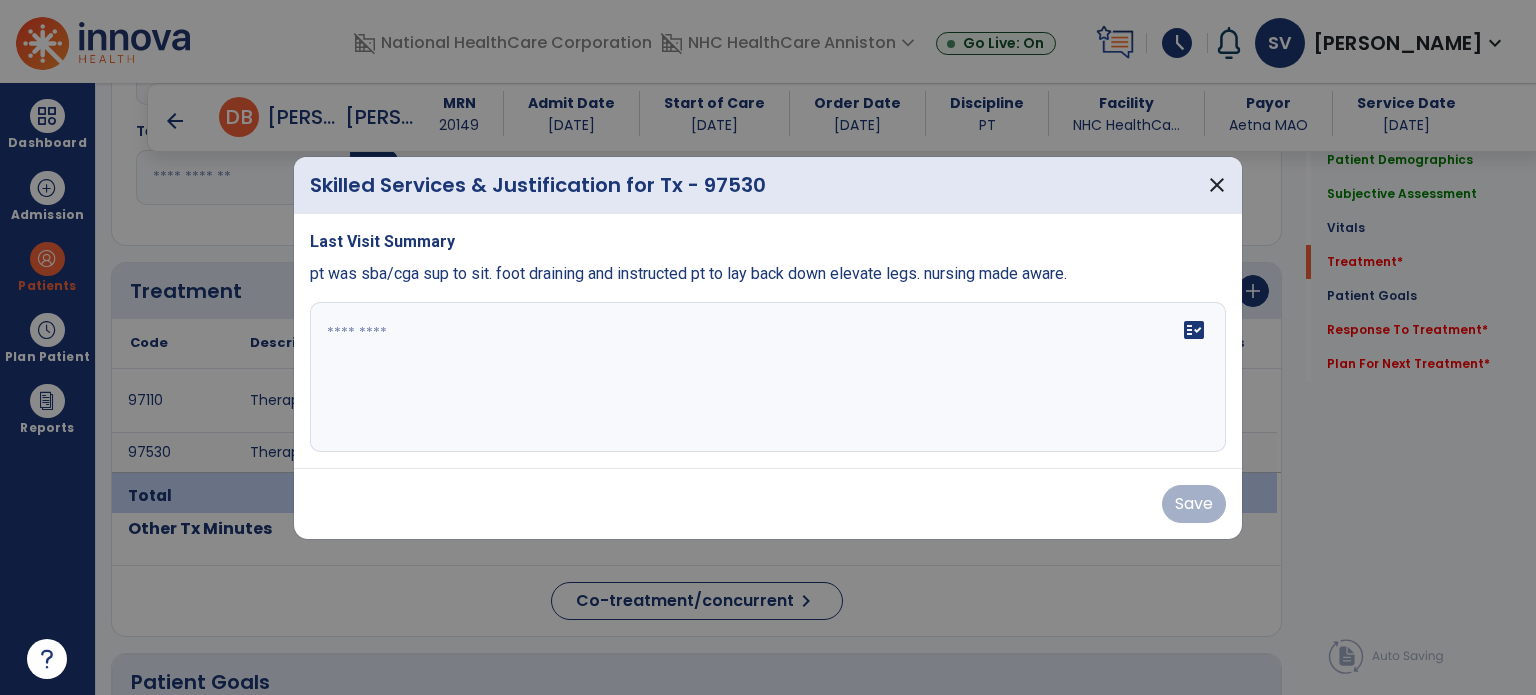 click at bounding box center [768, 377] 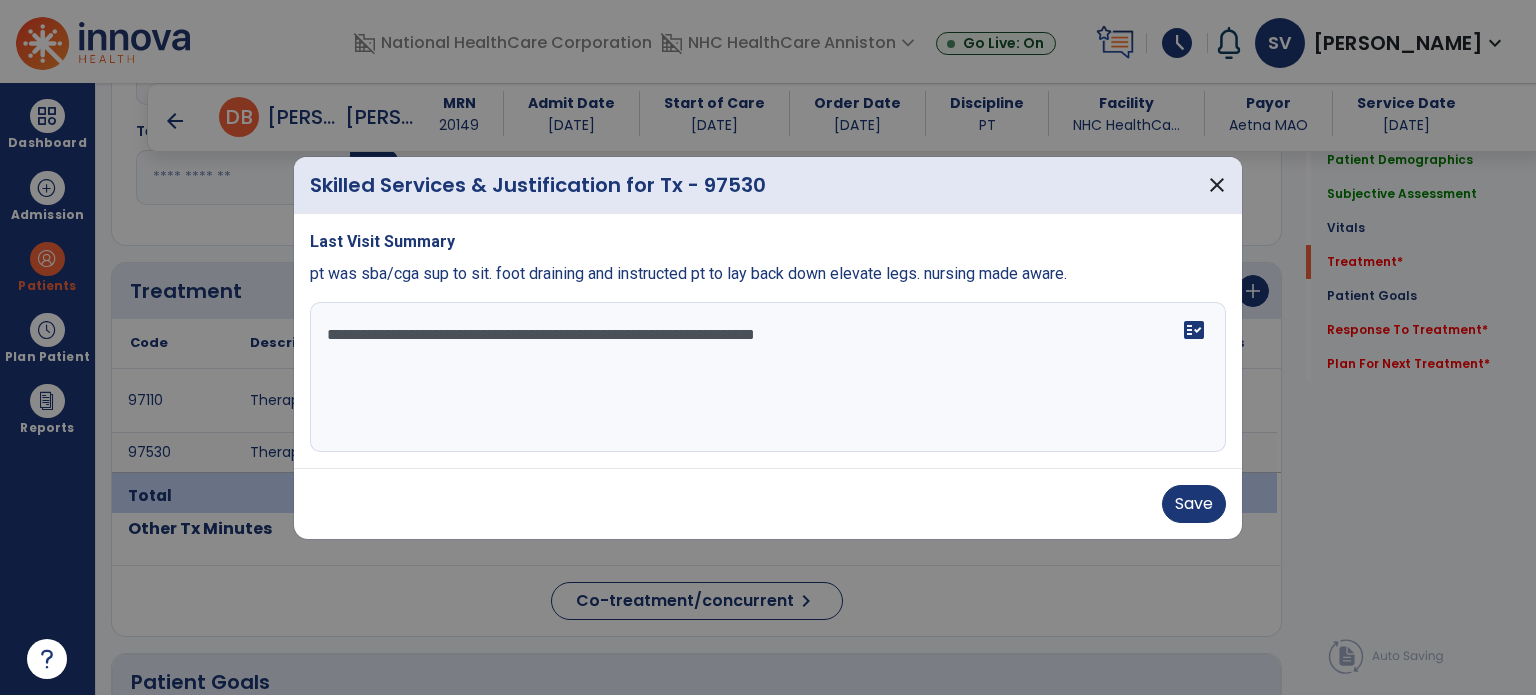 drag, startPoint x: 362, startPoint y: 335, endPoint x: 936, endPoint y: 346, distance: 574.1054 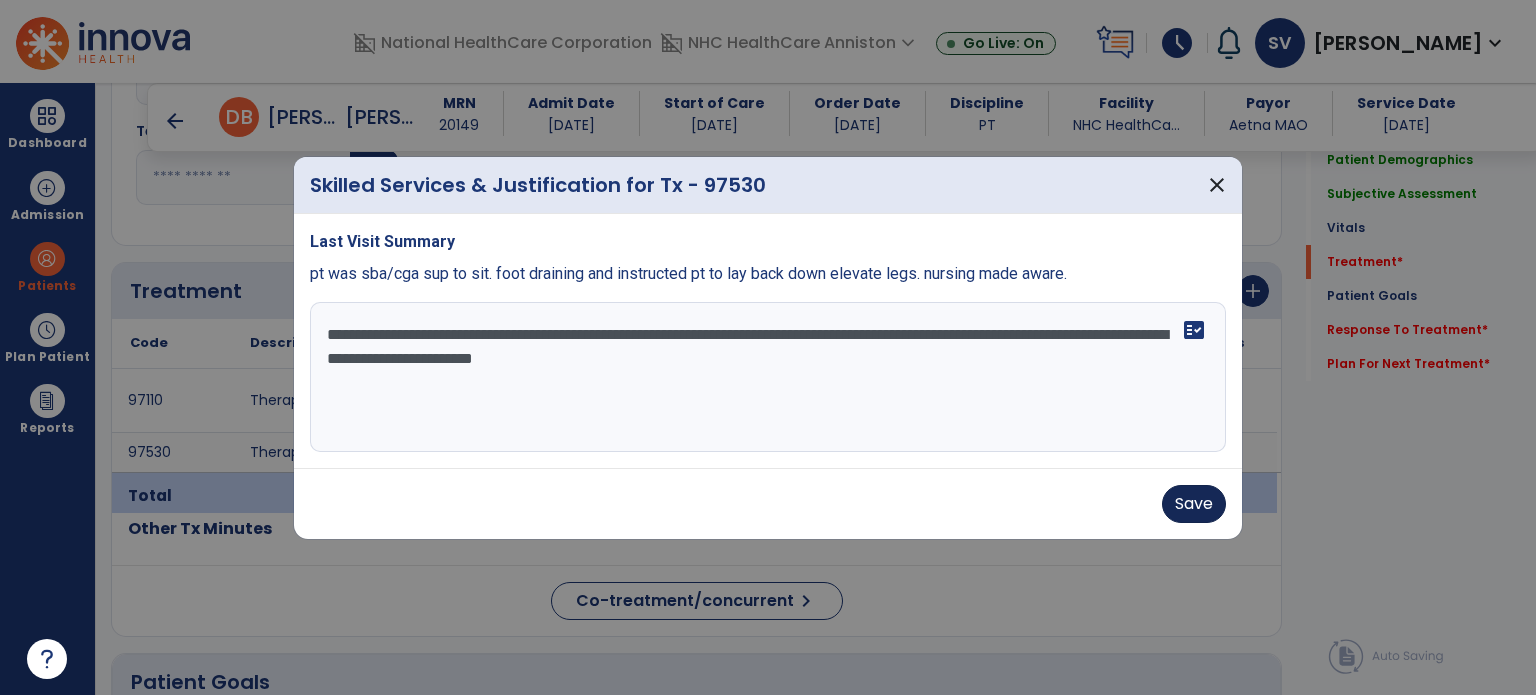 type on "**********" 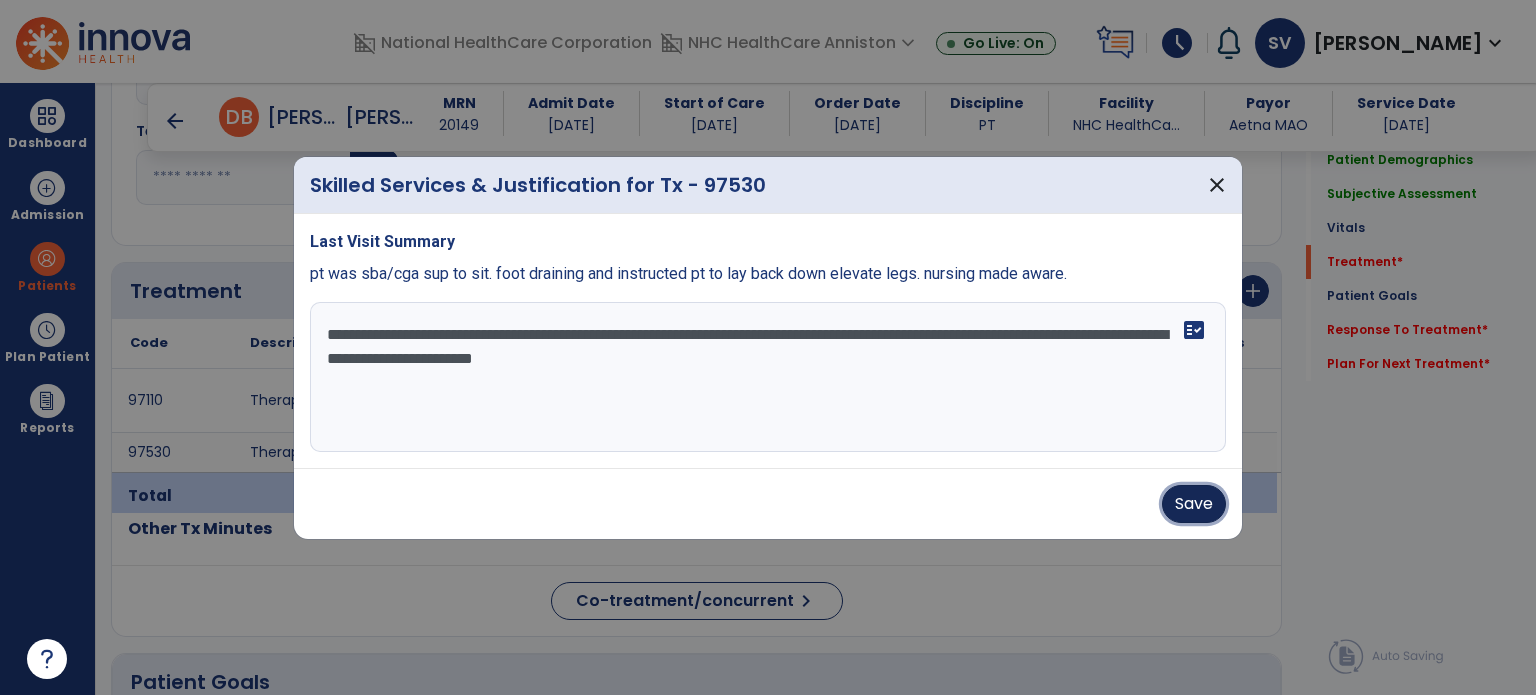 click on "Save" at bounding box center (1194, 504) 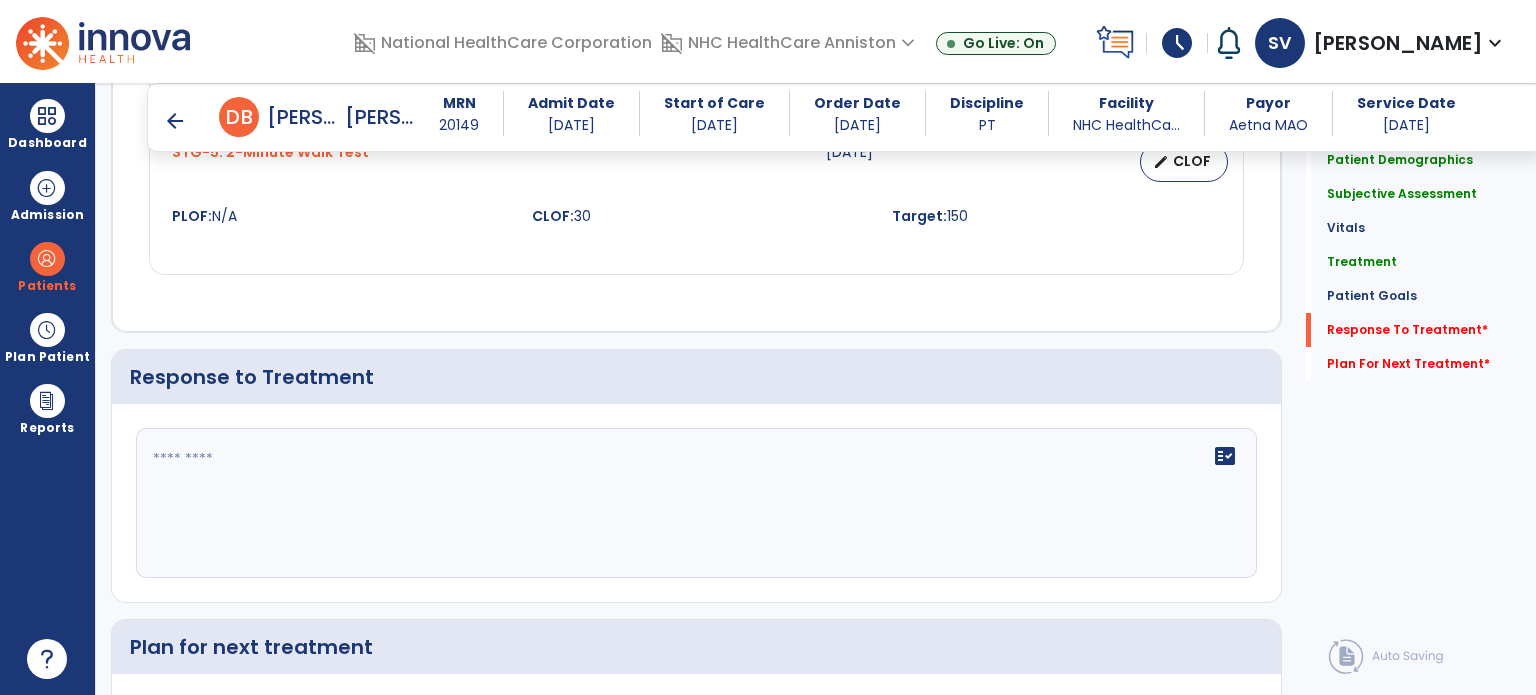 scroll, scrollTop: 2287, scrollLeft: 0, axis: vertical 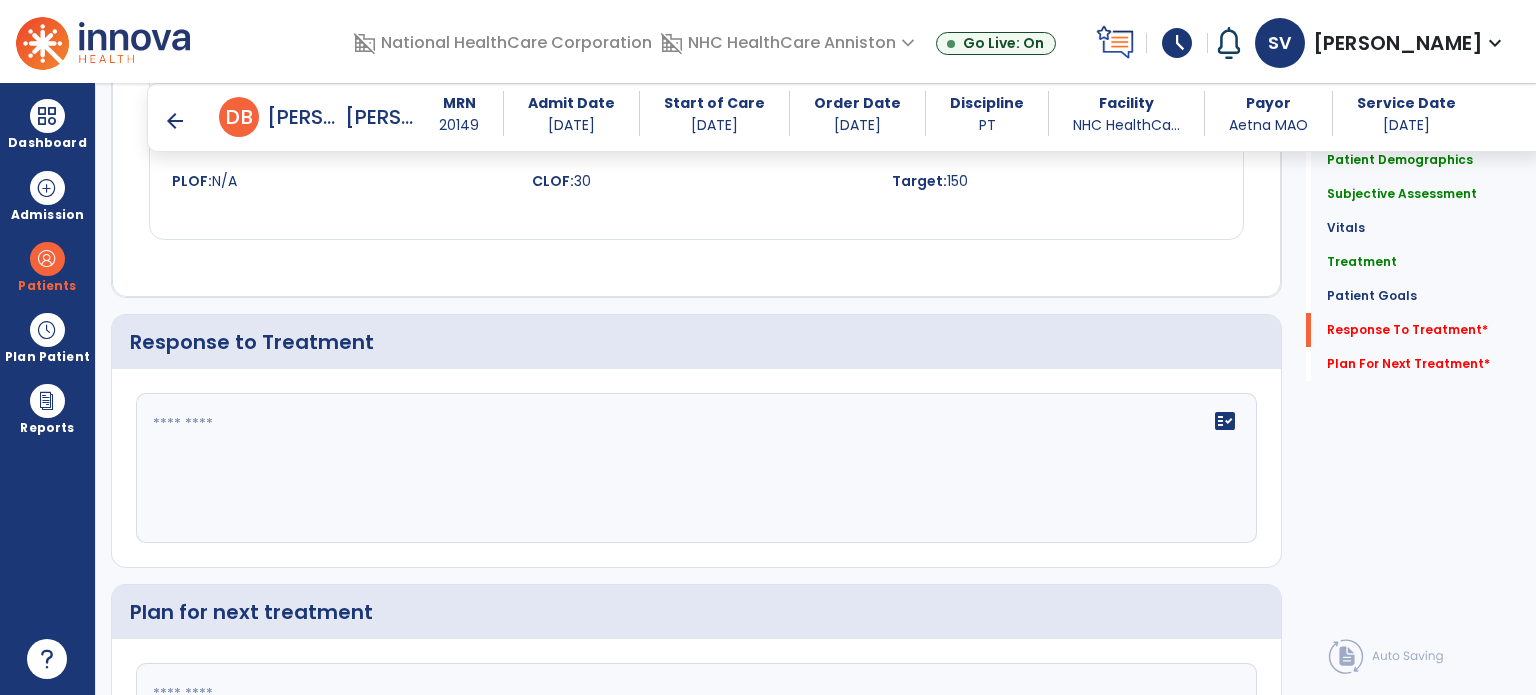 click 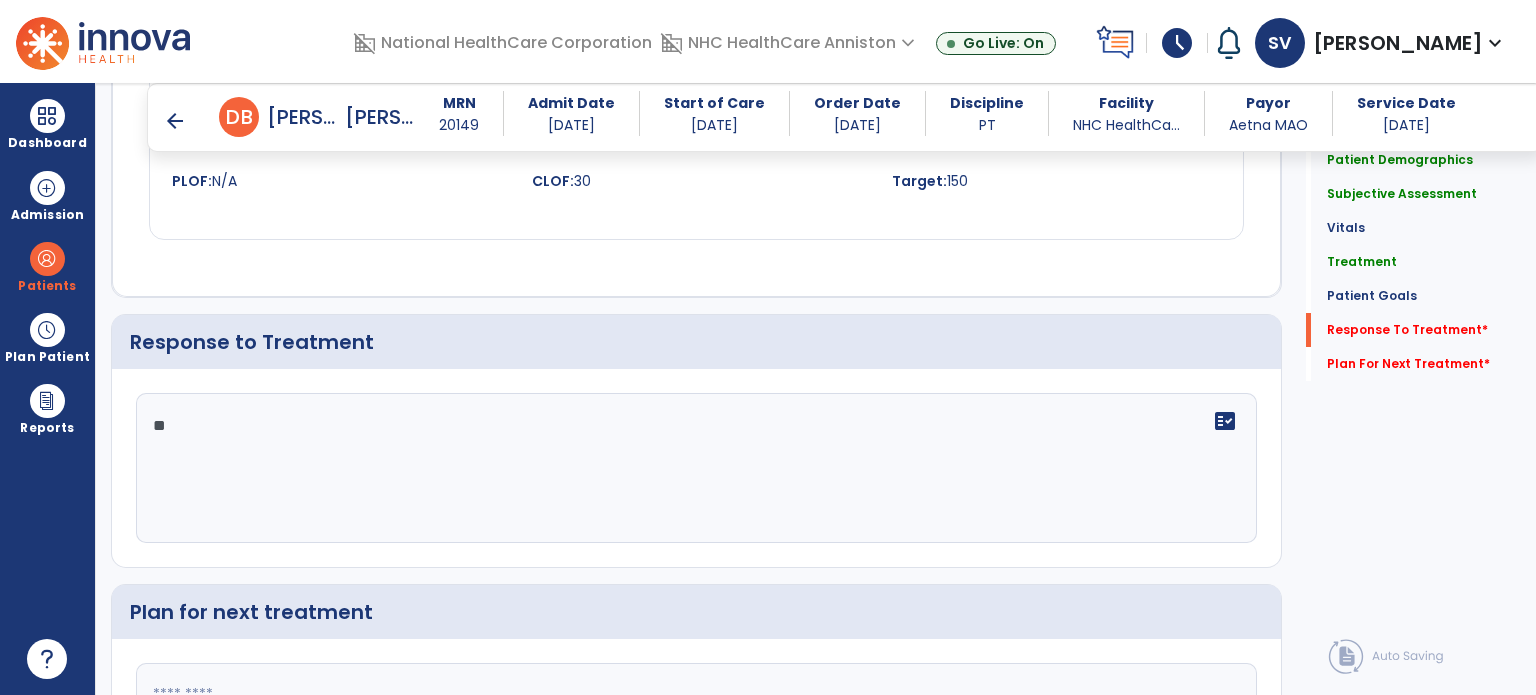 type on "*" 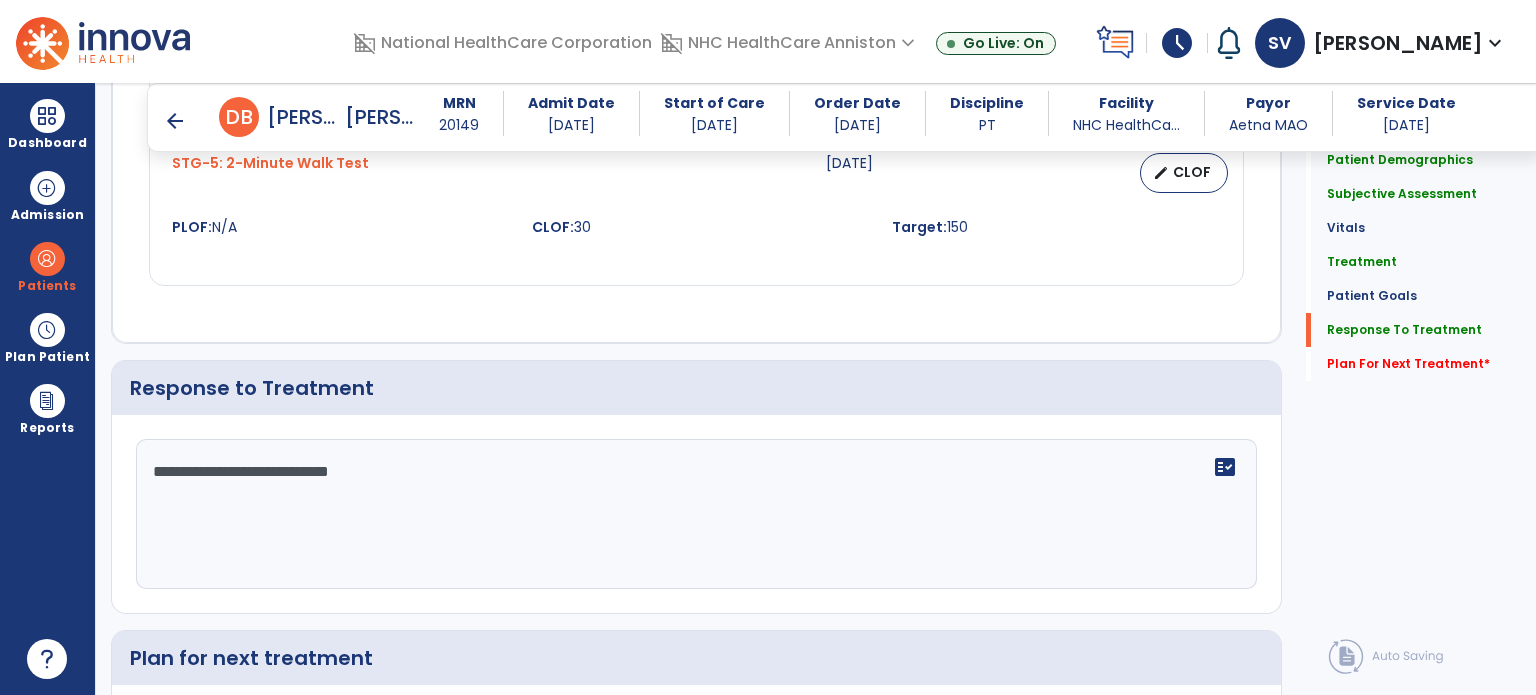scroll, scrollTop: 2287, scrollLeft: 0, axis: vertical 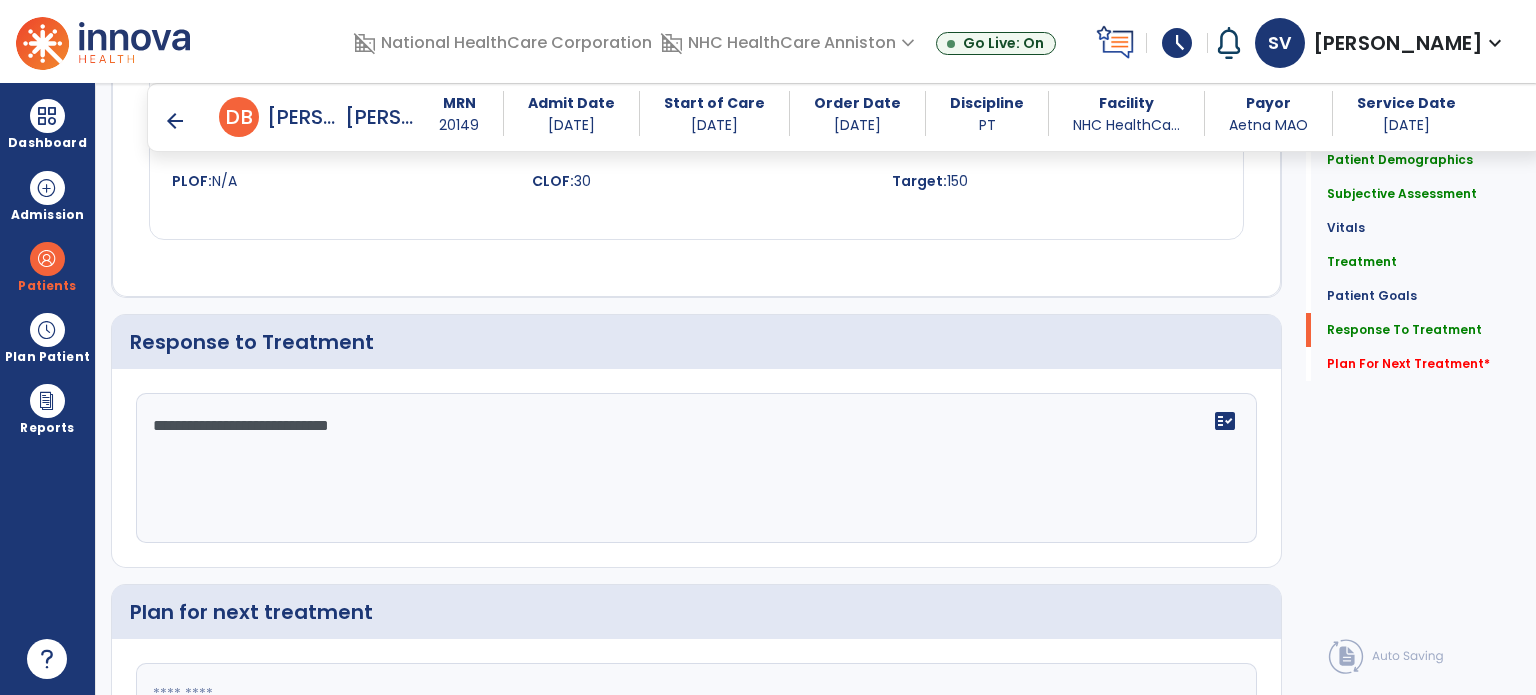 click on "**********" 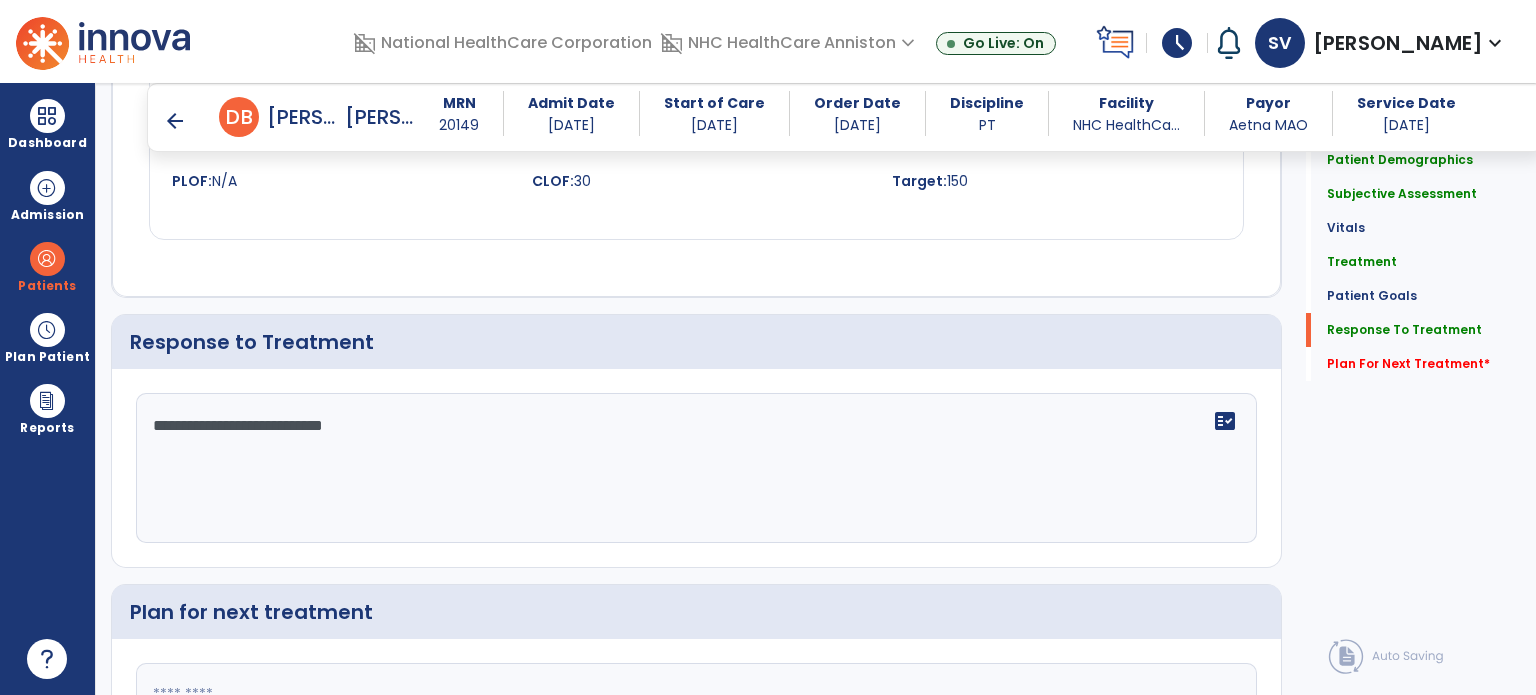 click on "**********" 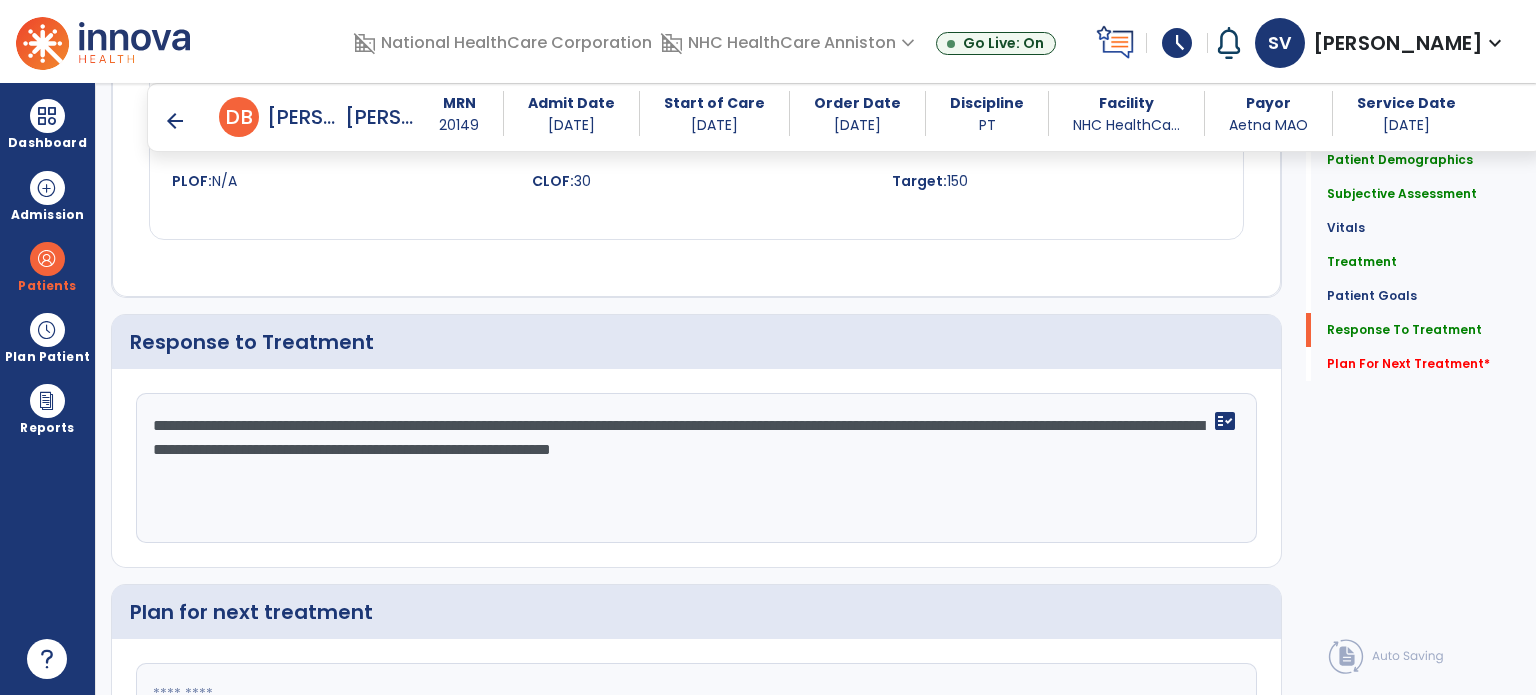 scroll, scrollTop: 2287, scrollLeft: 0, axis: vertical 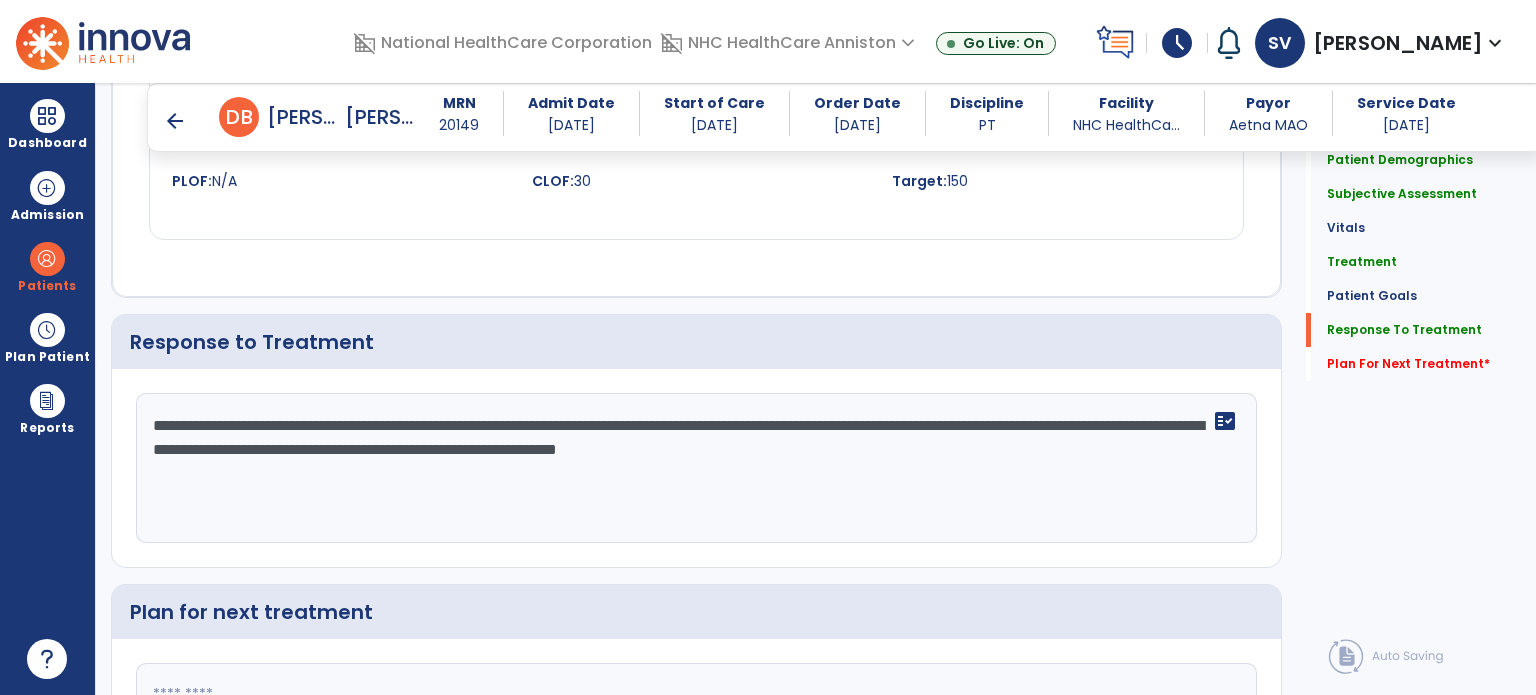 click on "**********" 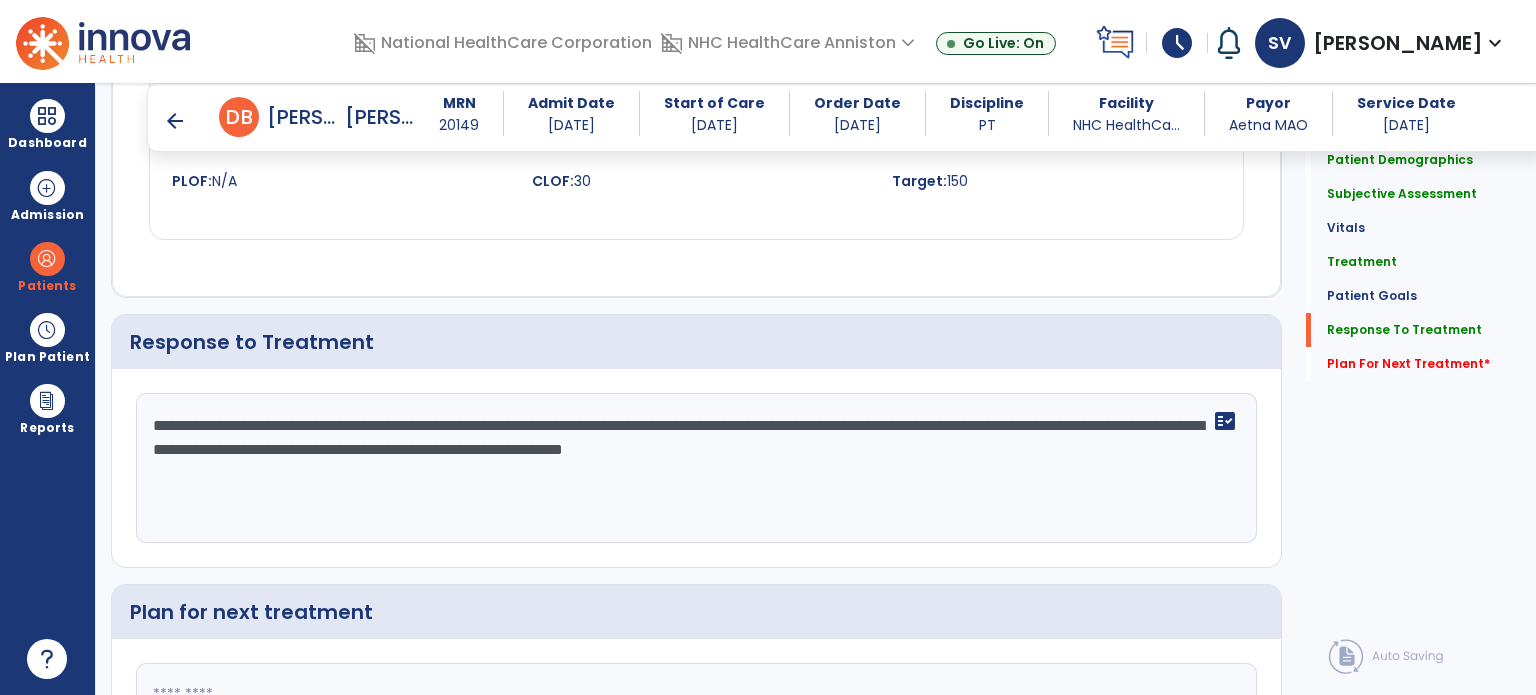 click on "**********" 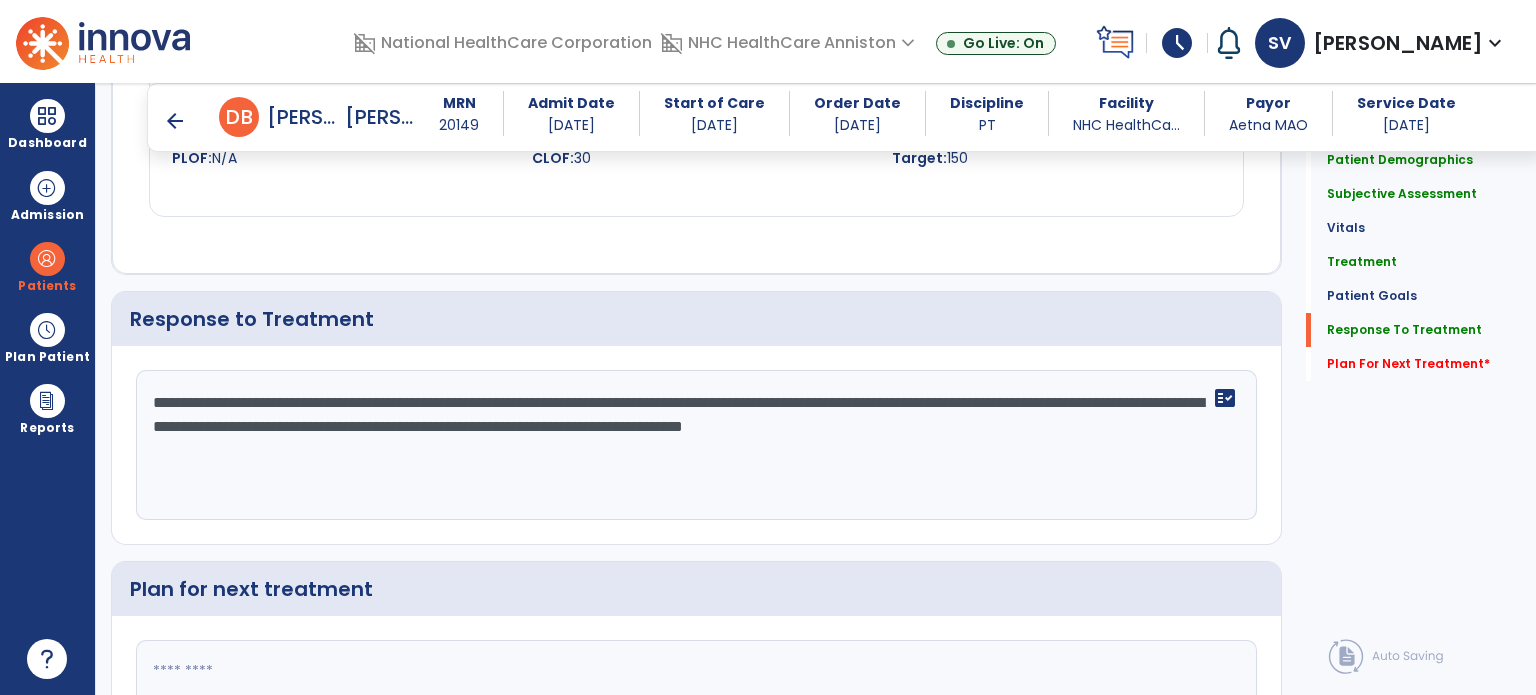 scroll, scrollTop: 2287, scrollLeft: 0, axis: vertical 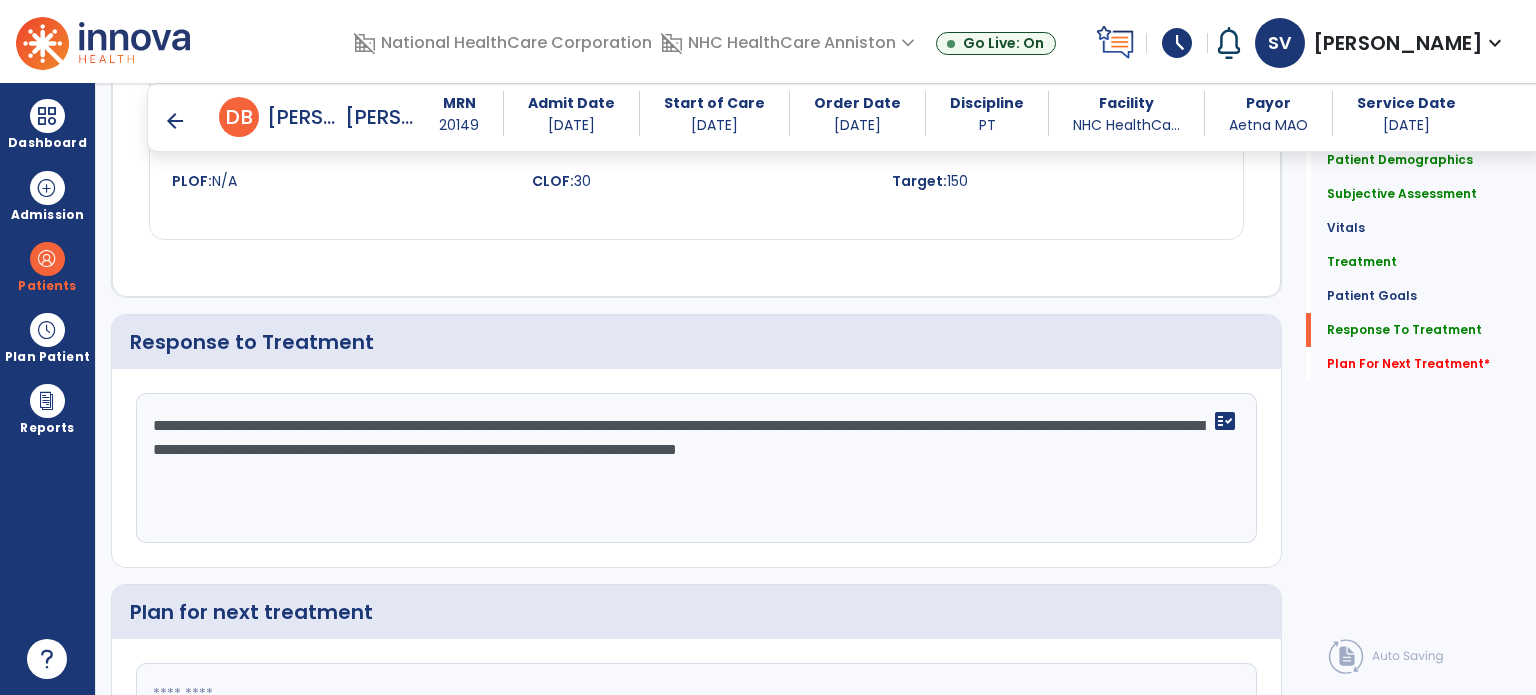 click on "**********" 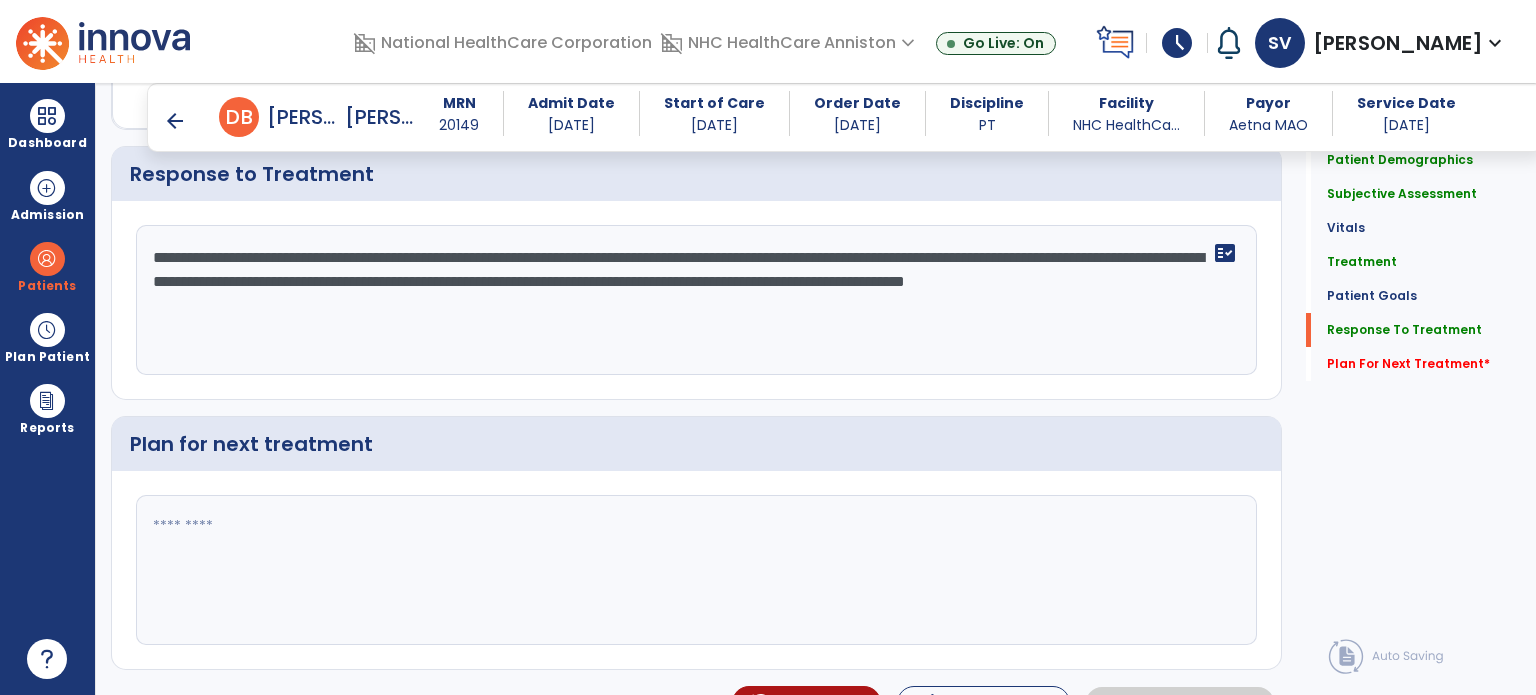 scroll, scrollTop: 2487, scrollLeft: 0, axis: vertical 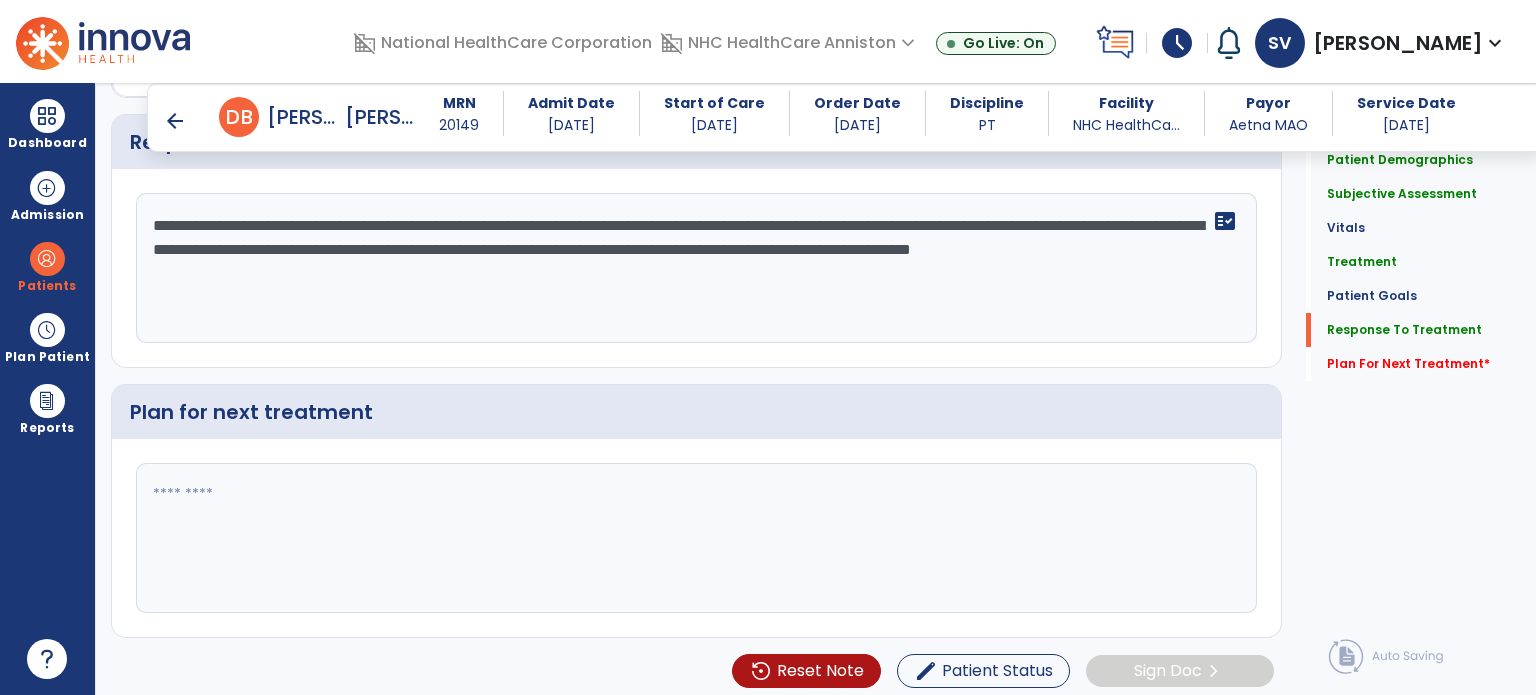 click on "**********" 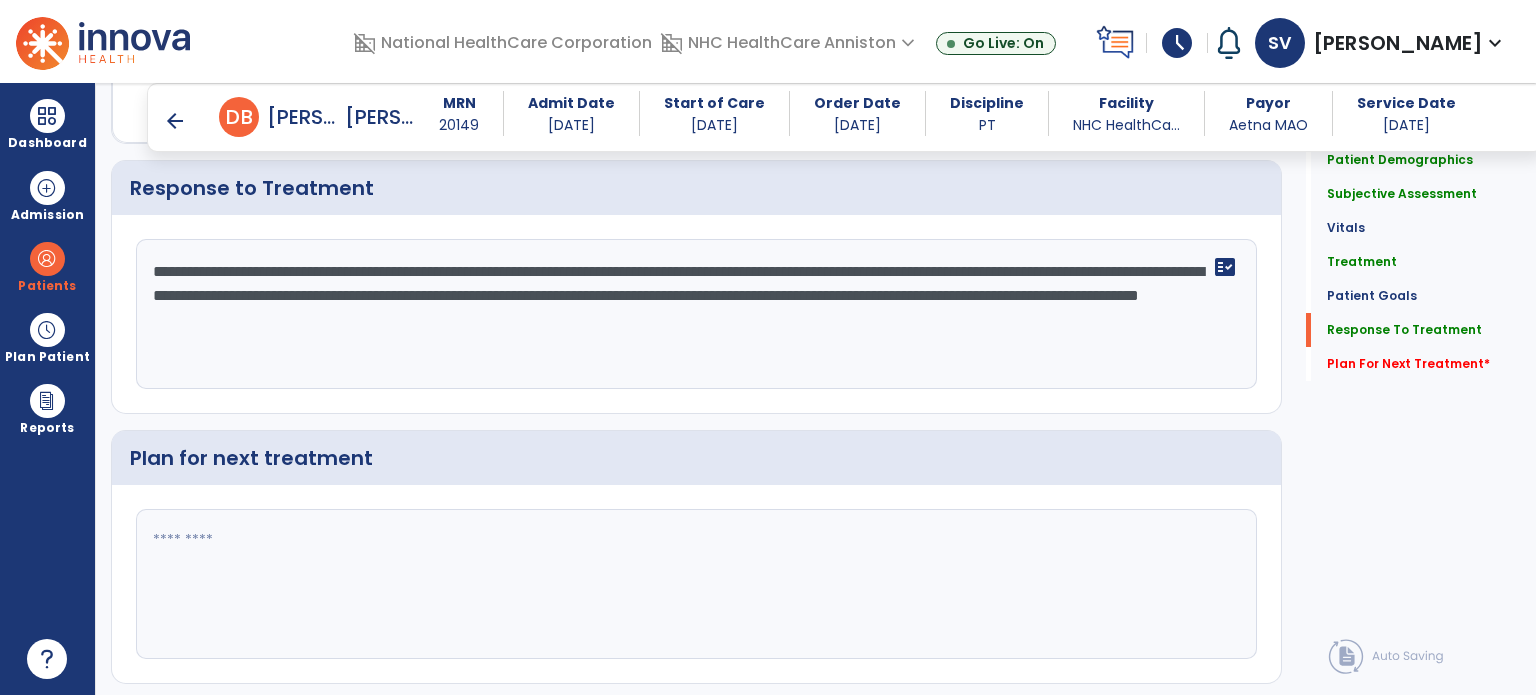 scroll, scrollTop: 2487, scrollLeft: 0, axis: vertical 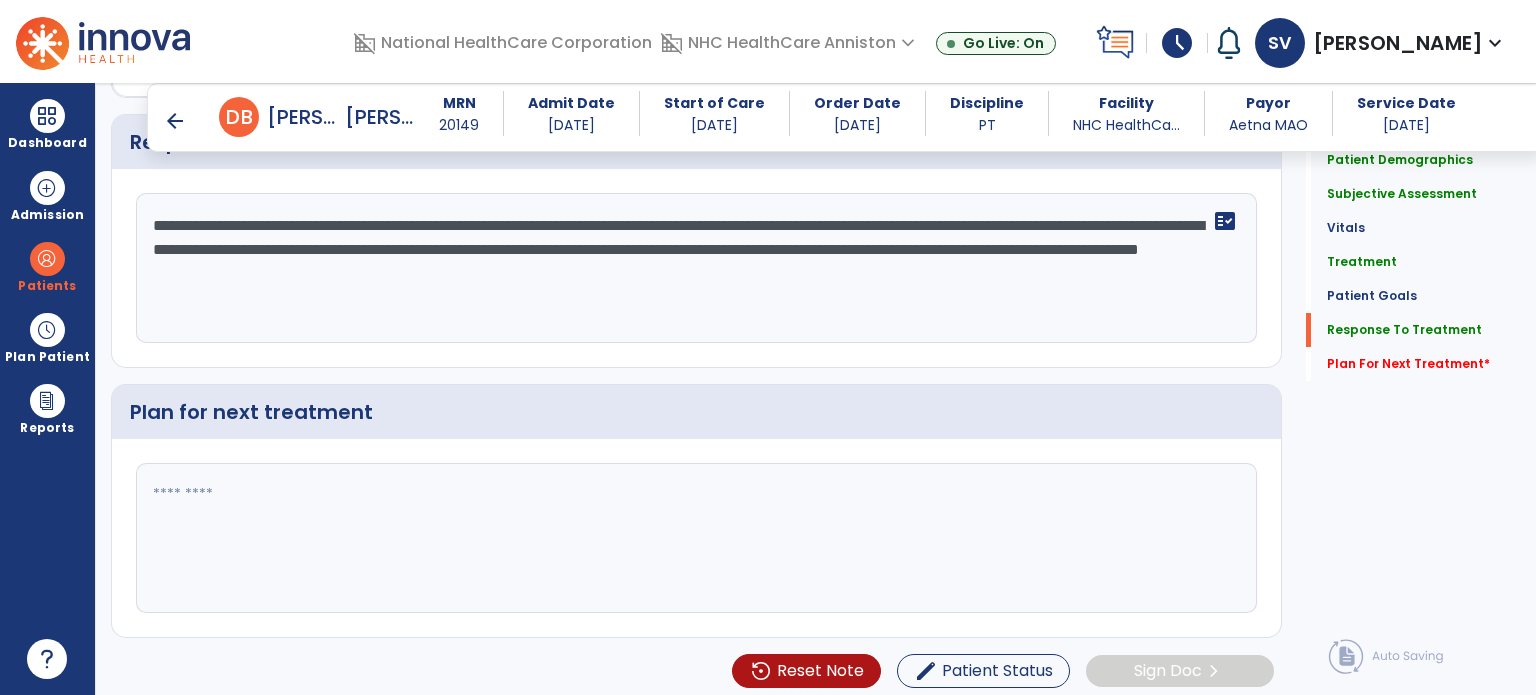type on "**********" 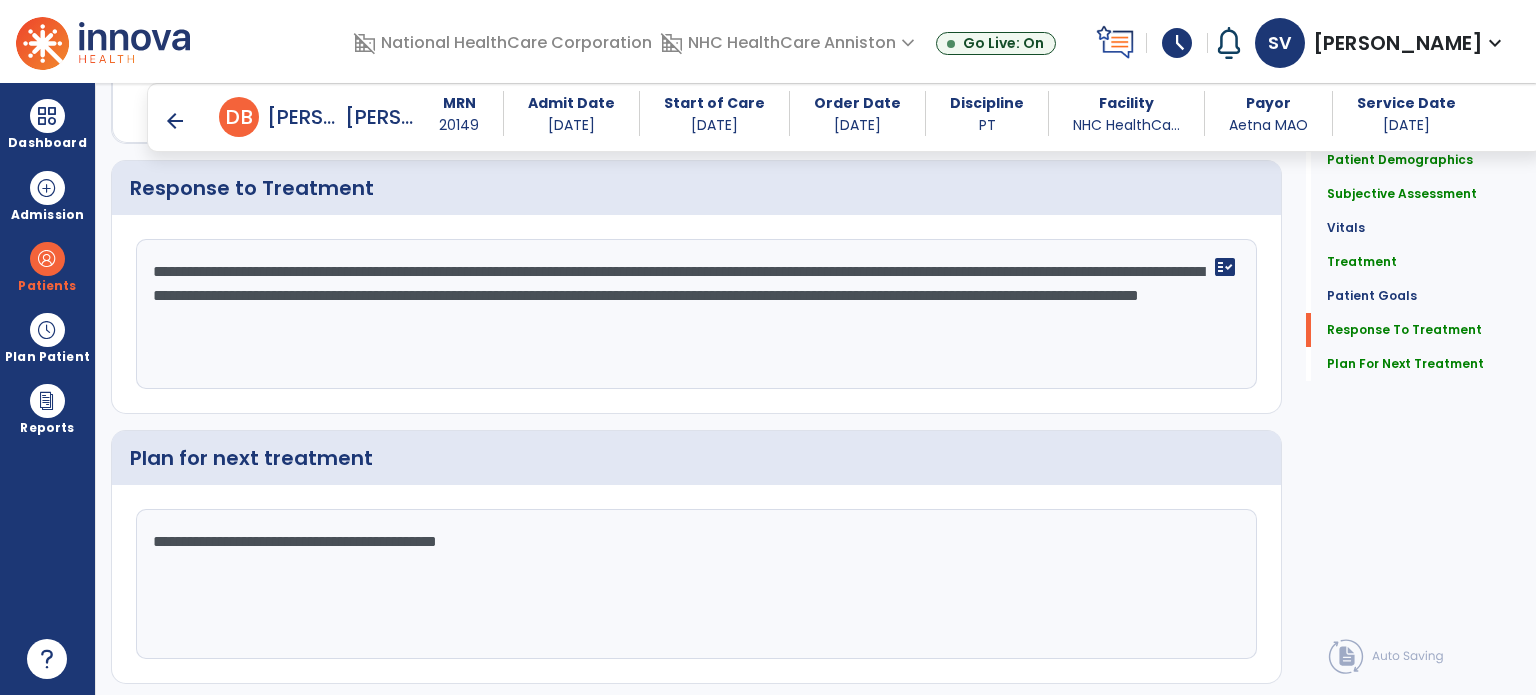 scroll, scrollTop: 2487, scrollLeft: 0, axis: vertical 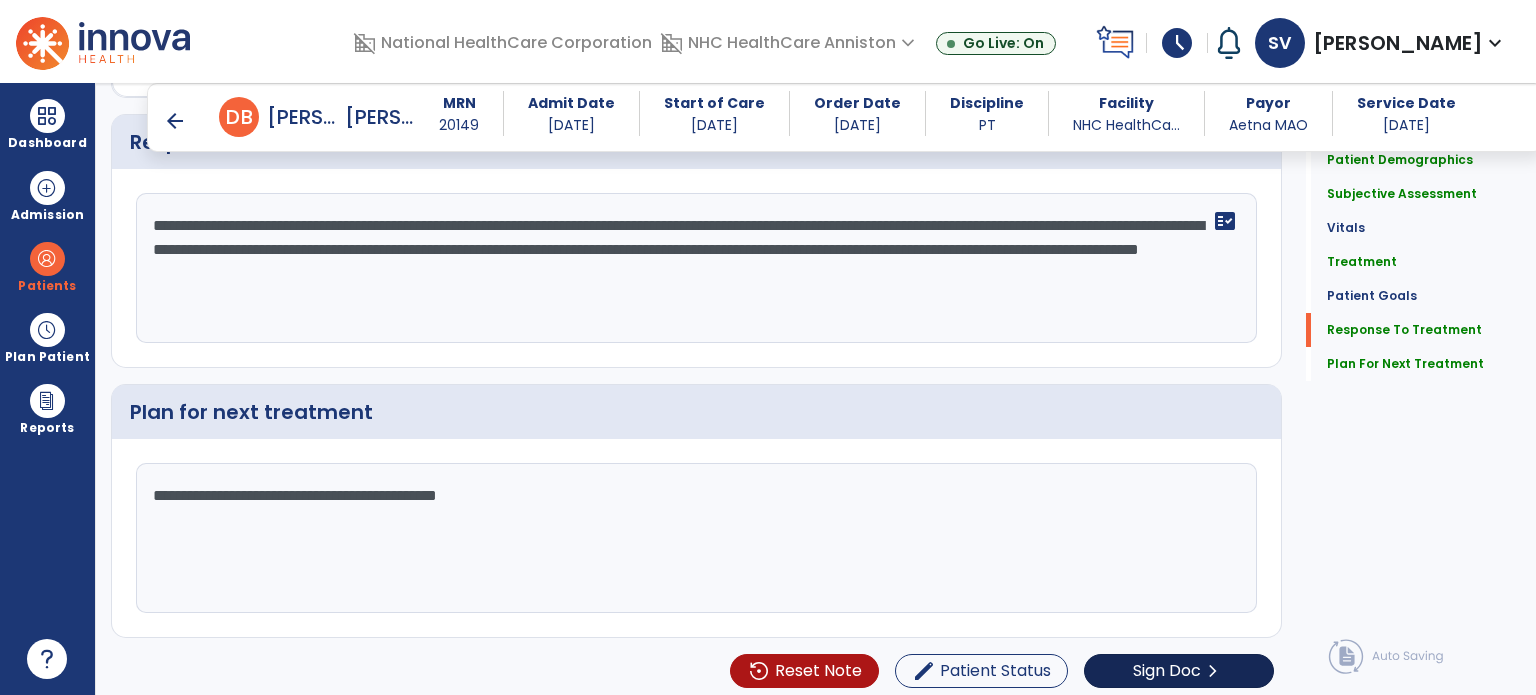 type on "**********" 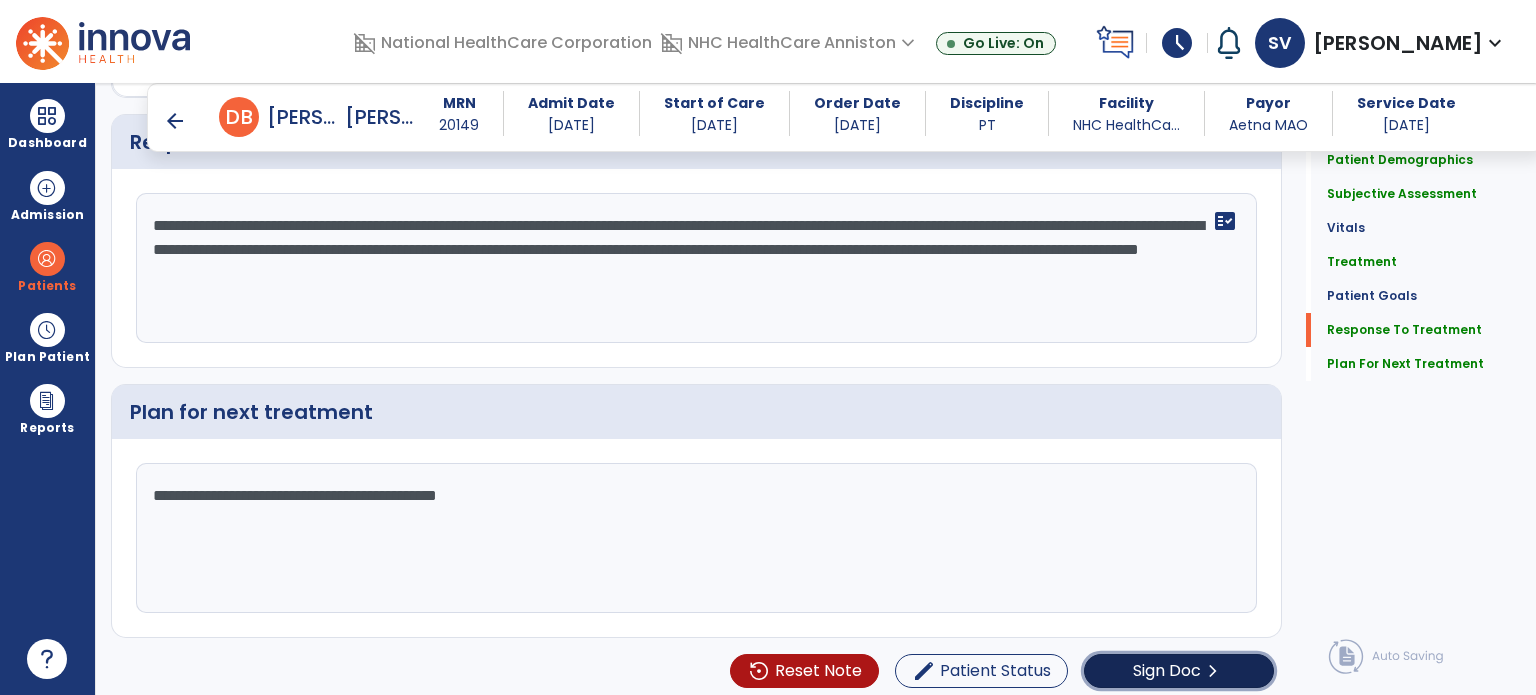 click on "Sign Doc  chevron_right" 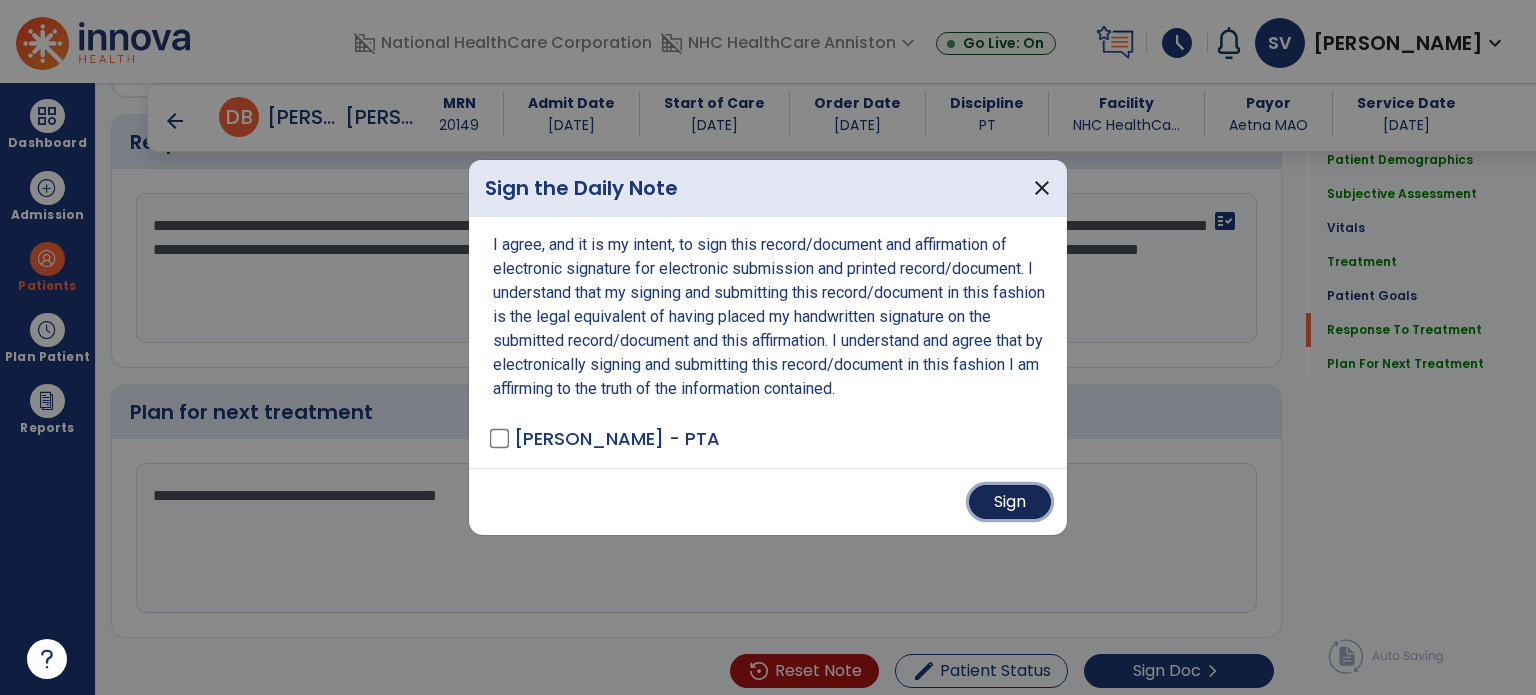 click on "Sign" at bounding box center (1010, 502) 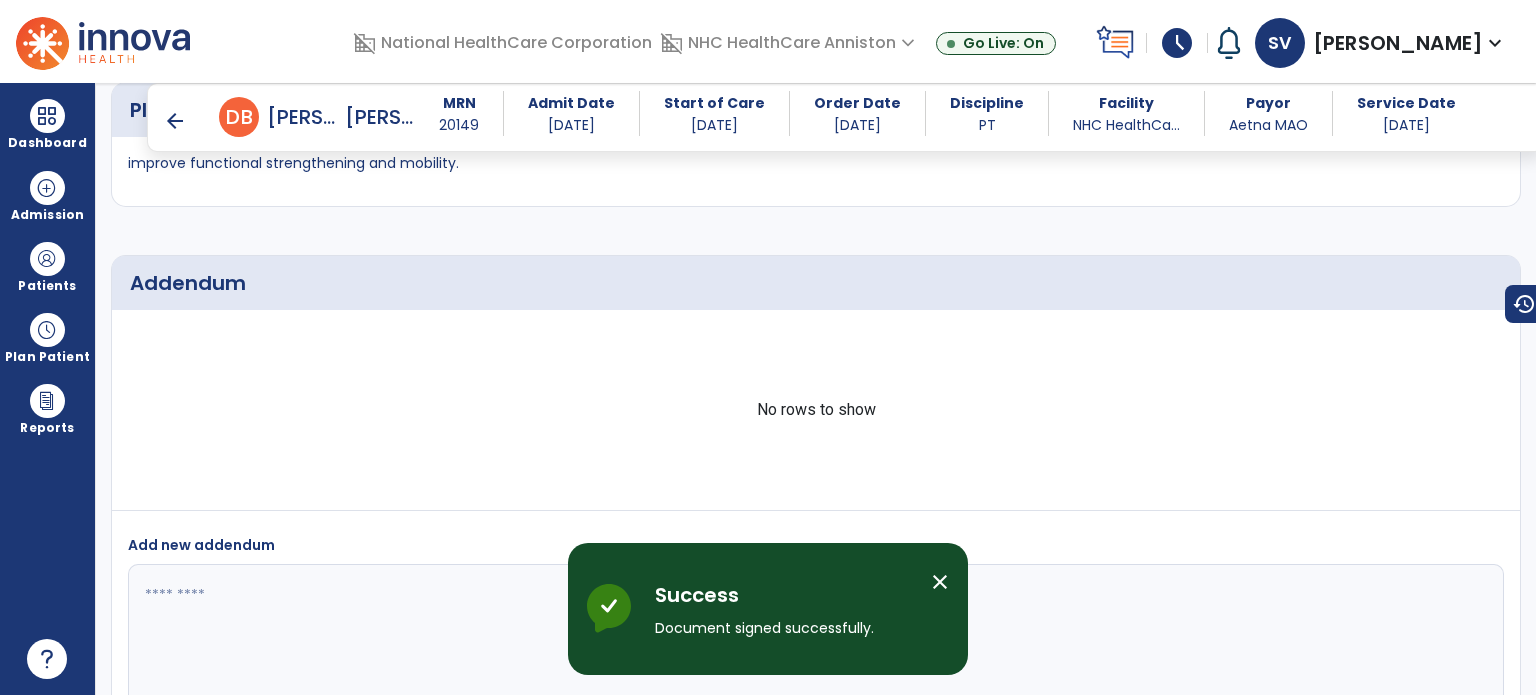 scroll, scrollTop: 3431, scrollLeft: 0, axis: vertical 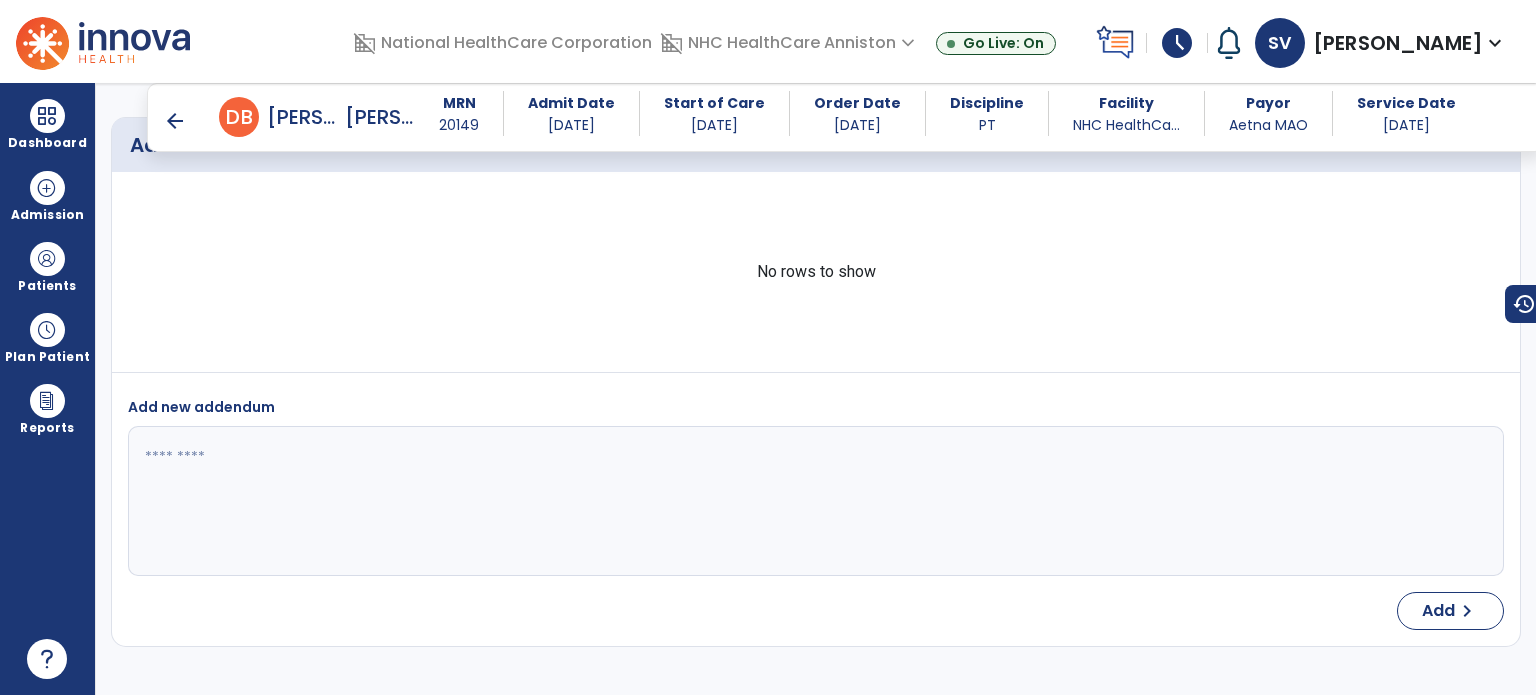 click on "arrow_back" at bounding box center [175, 121] 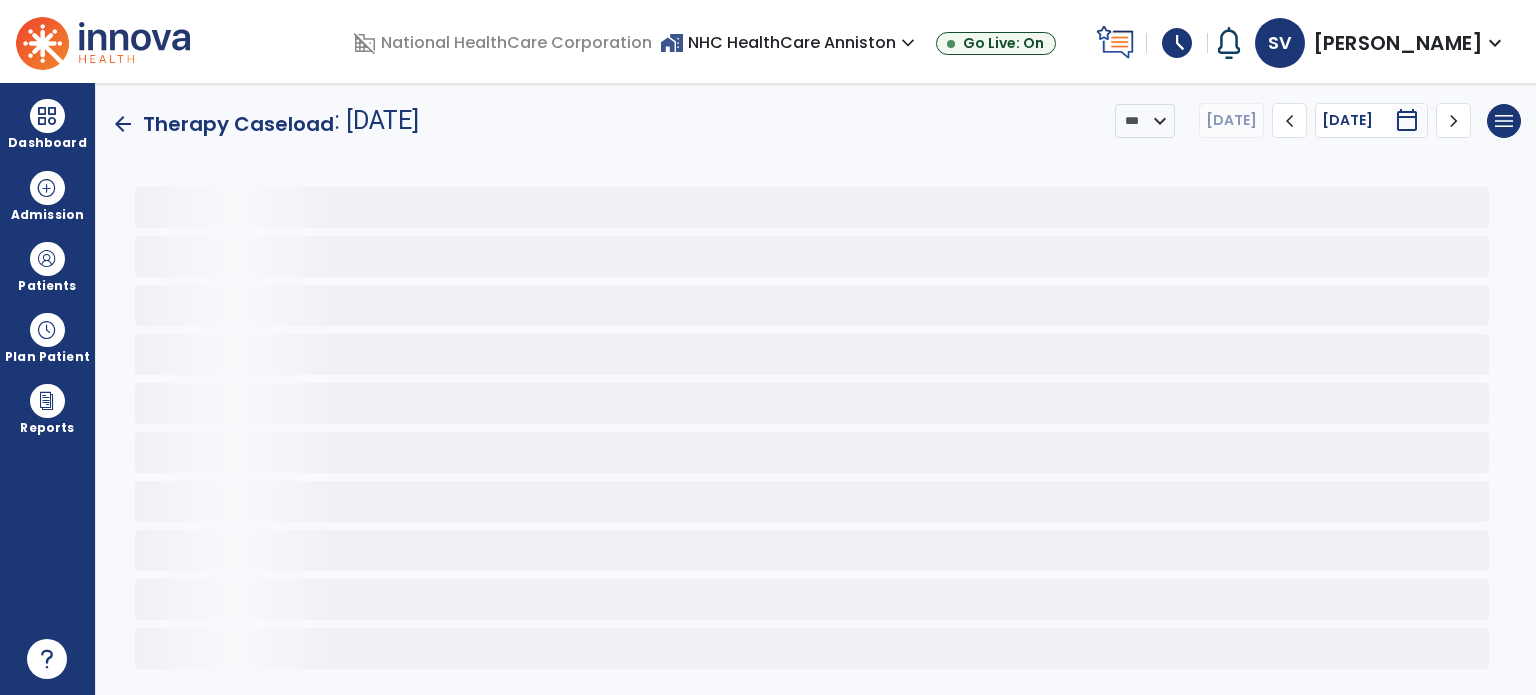 scroll, scrollTop: 0, scrollLeft: 0, axis: both 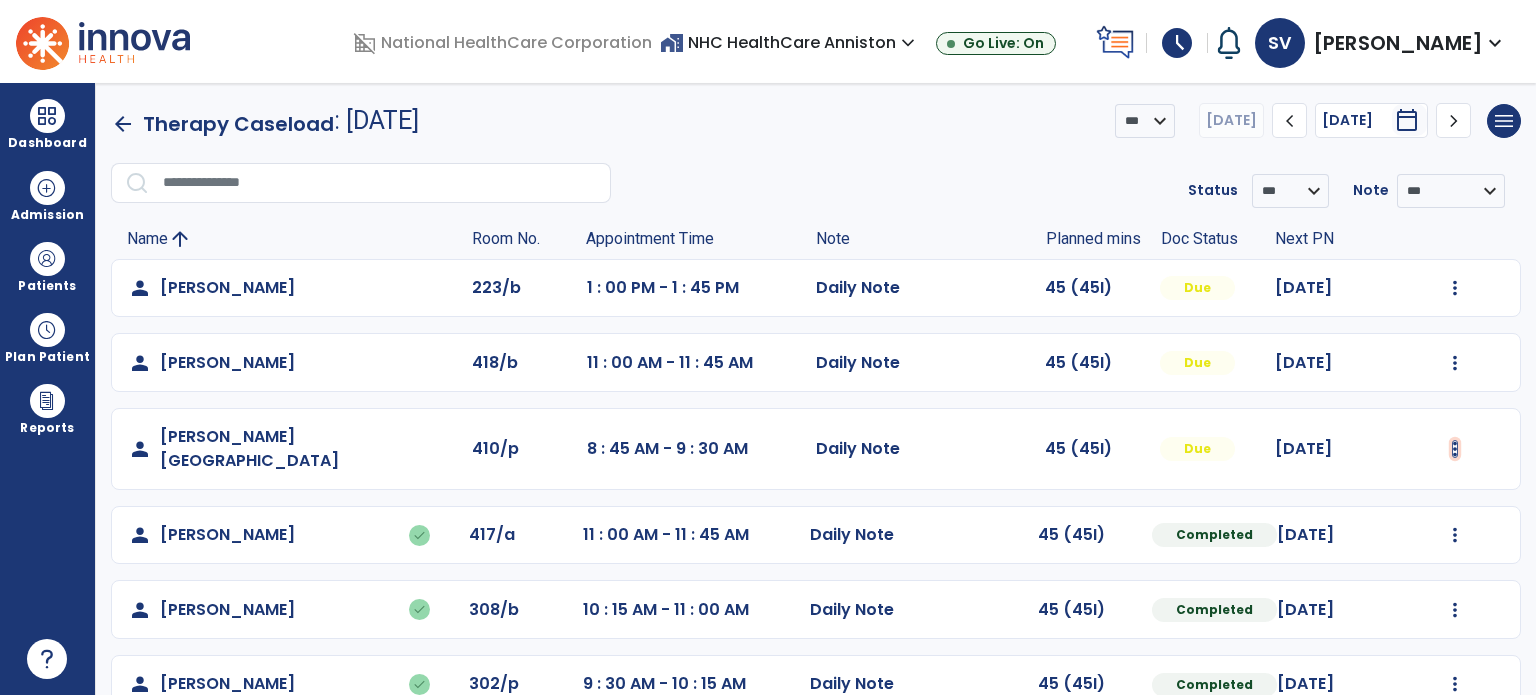 click at bounding box center [1455, 288] 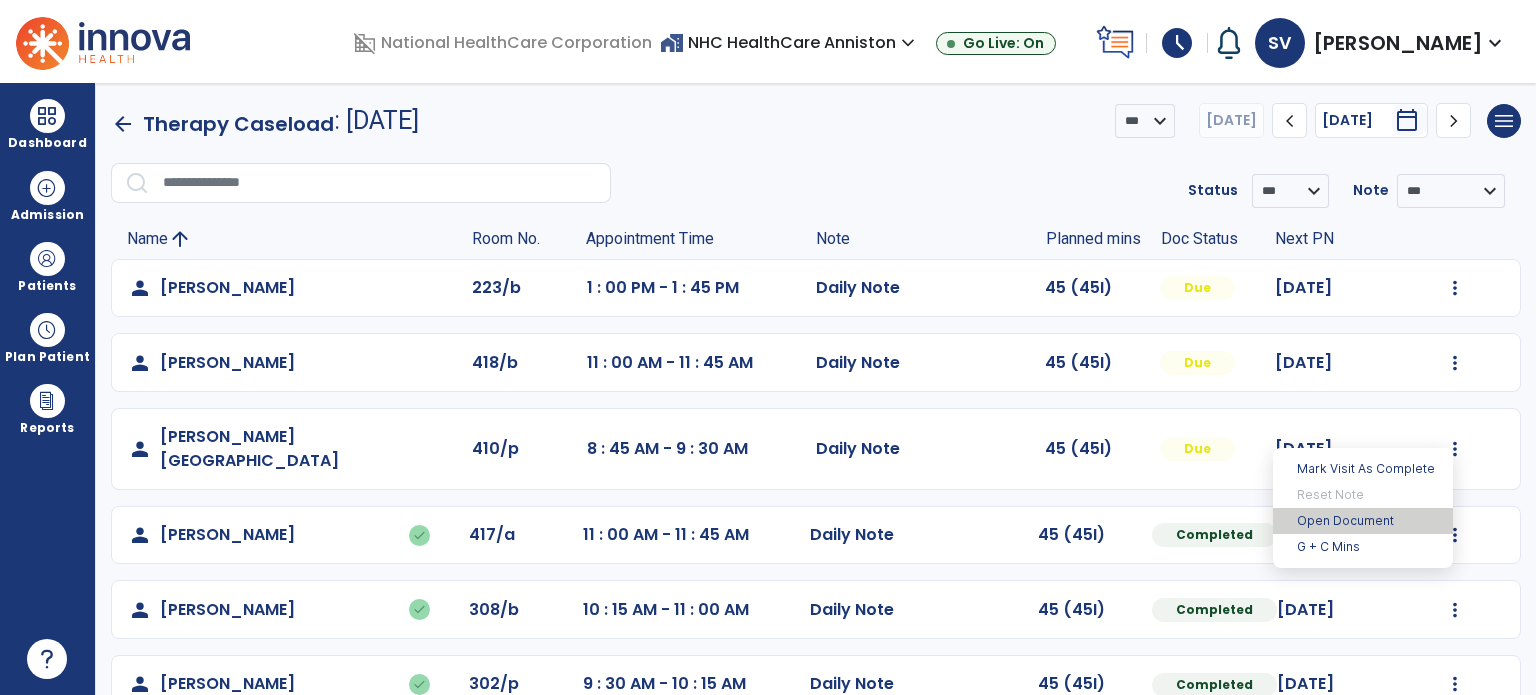 click on "Open Document" at bounding box center (1363, 521) 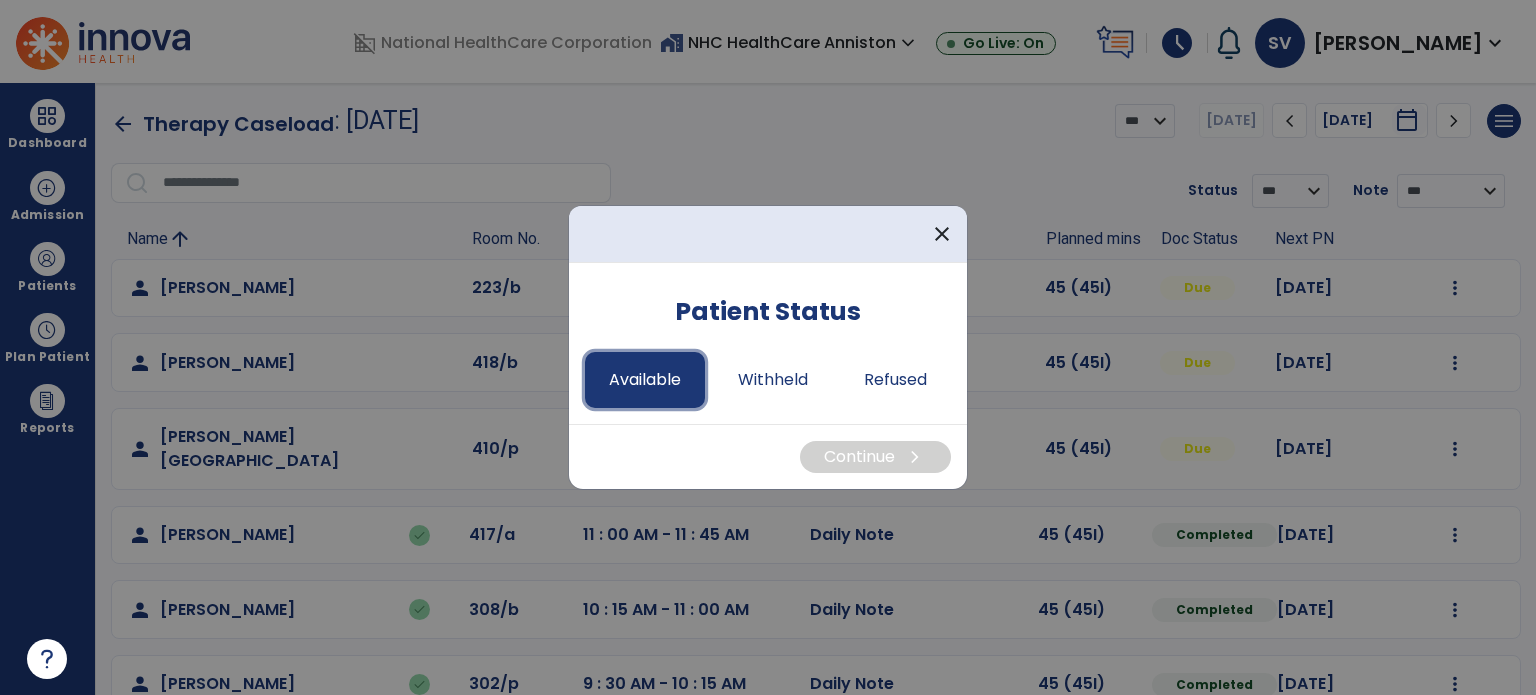 click on "Available" at bounding box center [645, 380] 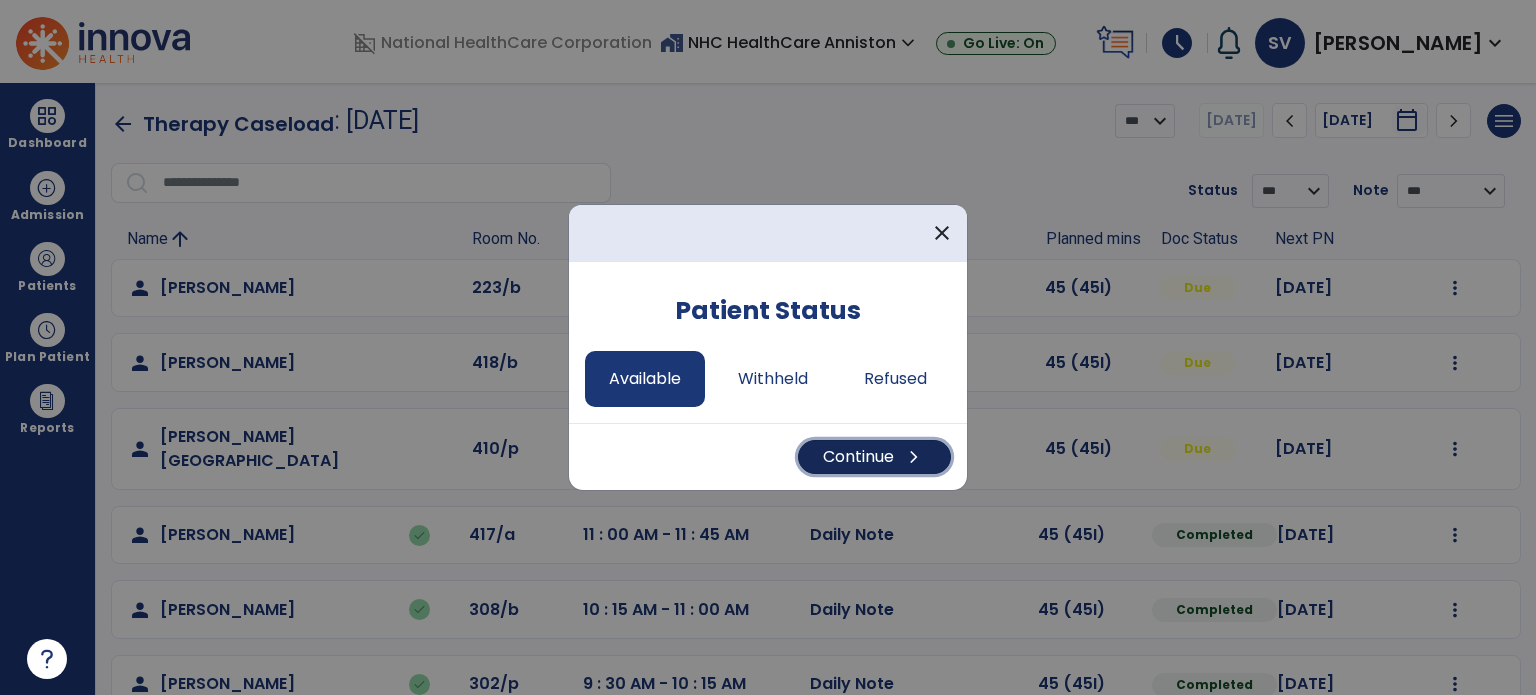 click on "Continue   chevron_right" at bounding box center [874, 457] 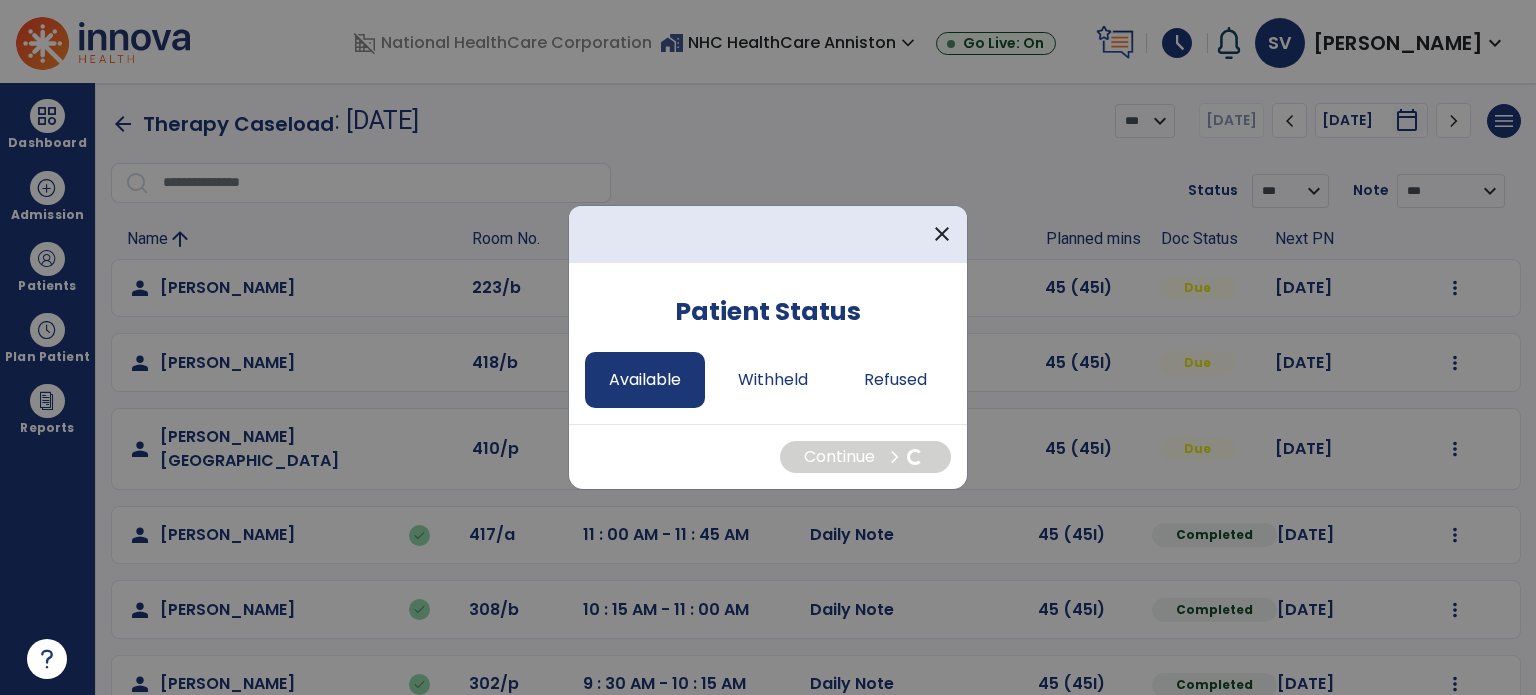 select on "*" 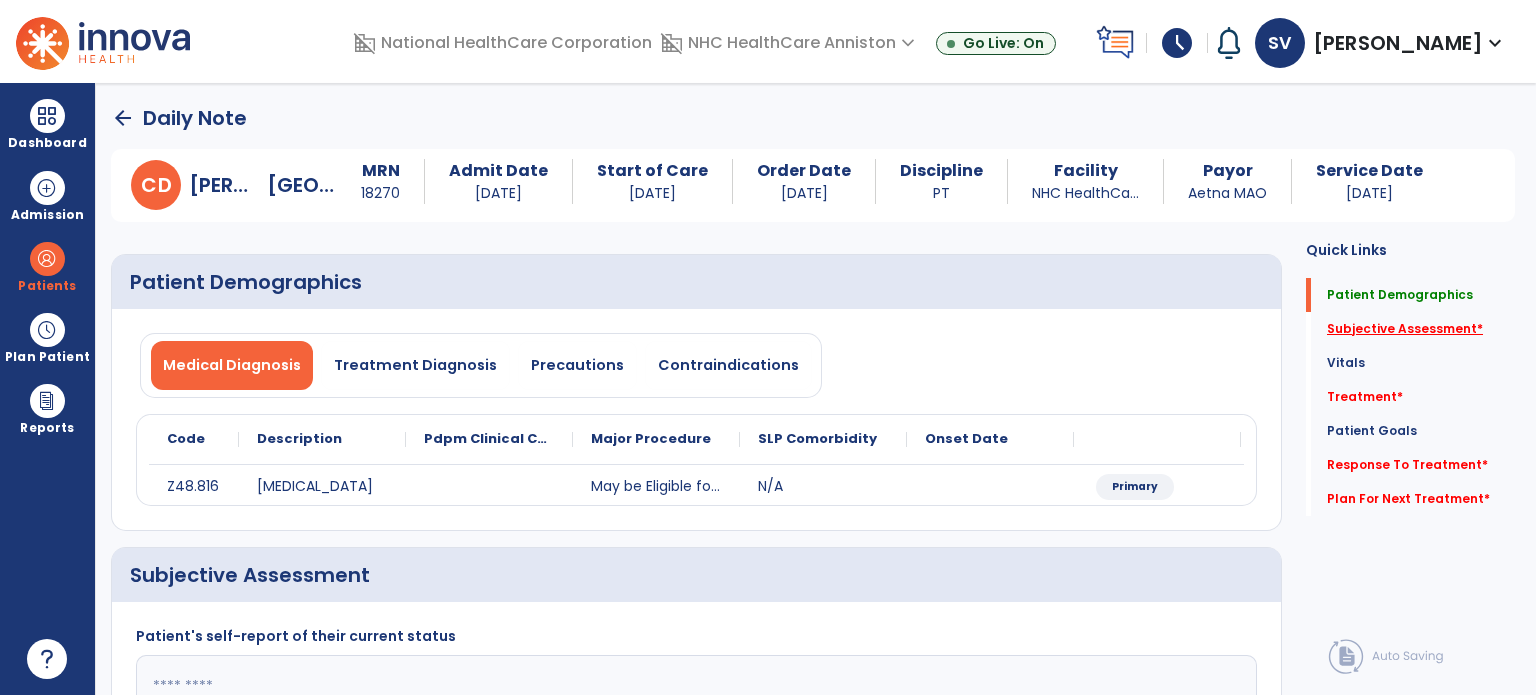 click on "Subjective Assessment   *" 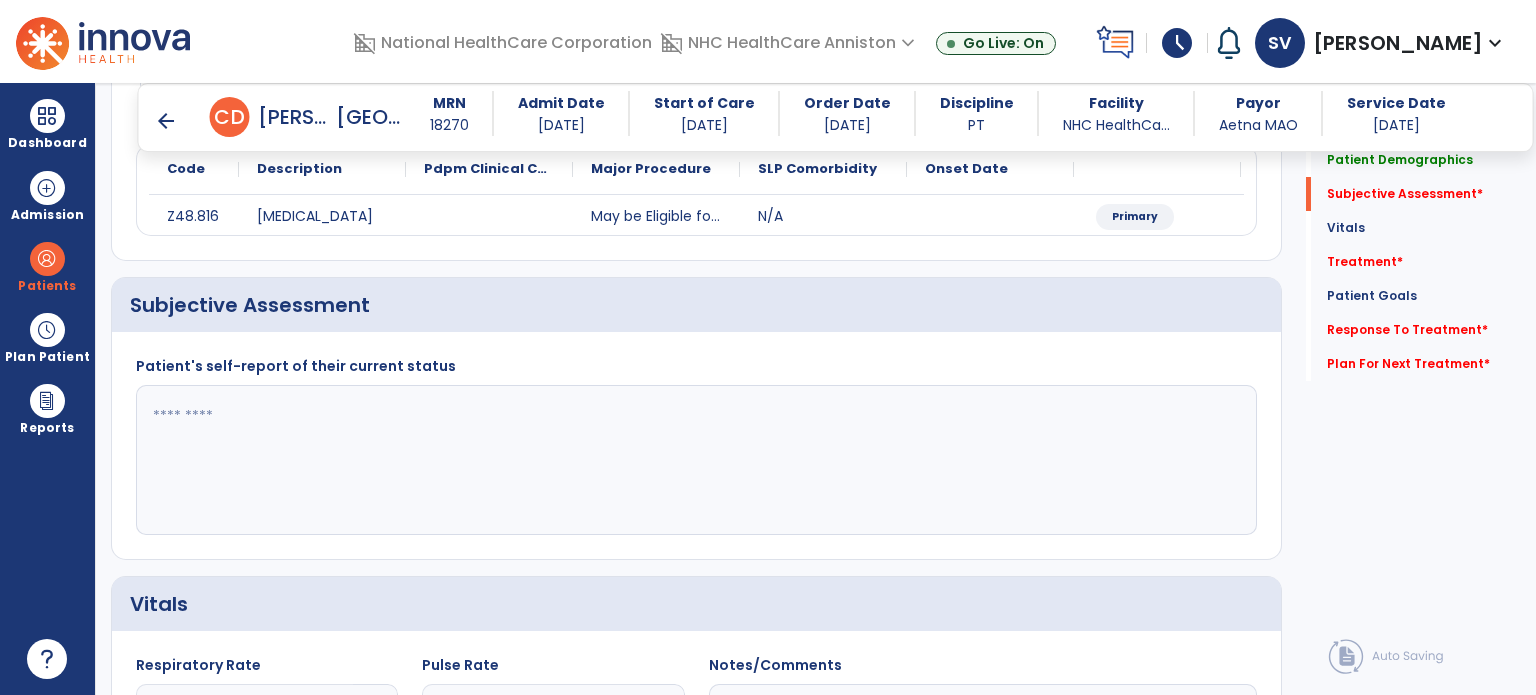 scroll, scrollTop: 298, scrollLeft: 0, axis: vertical 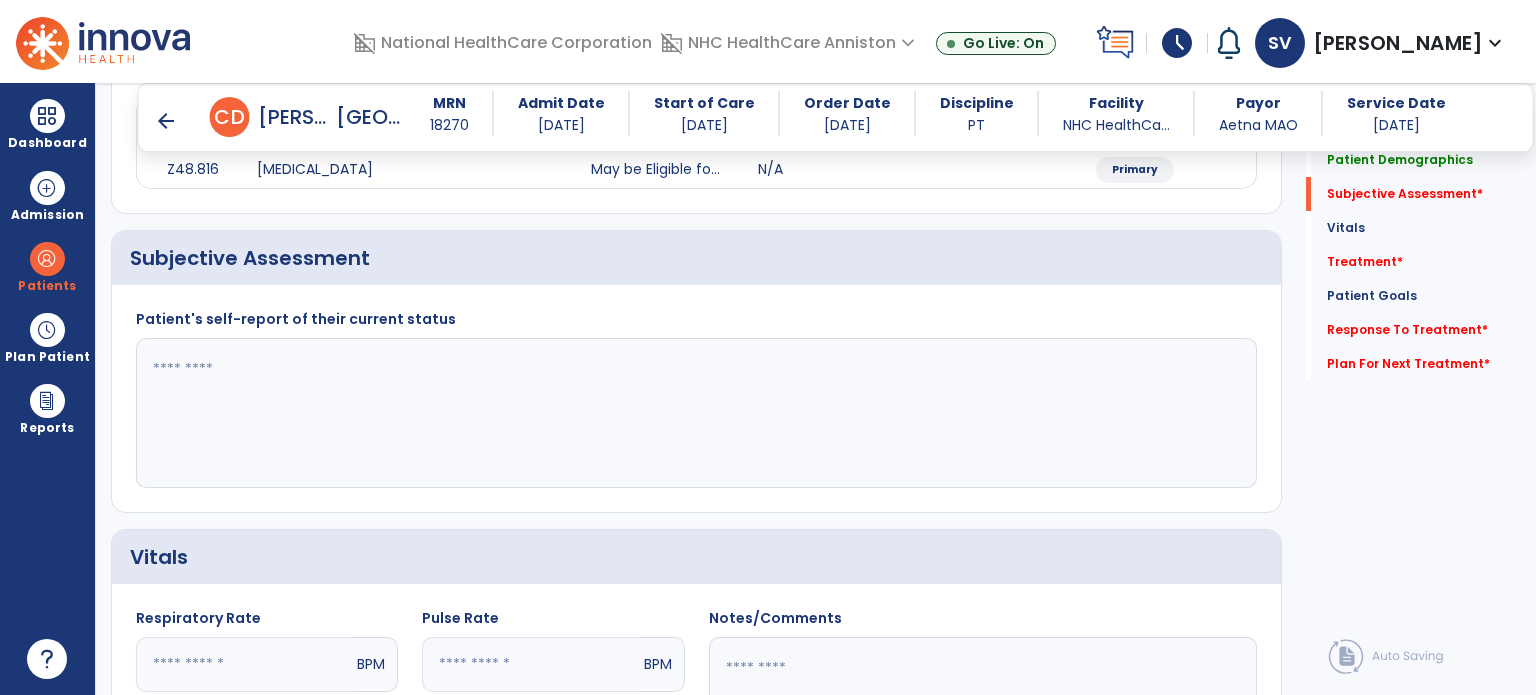 click 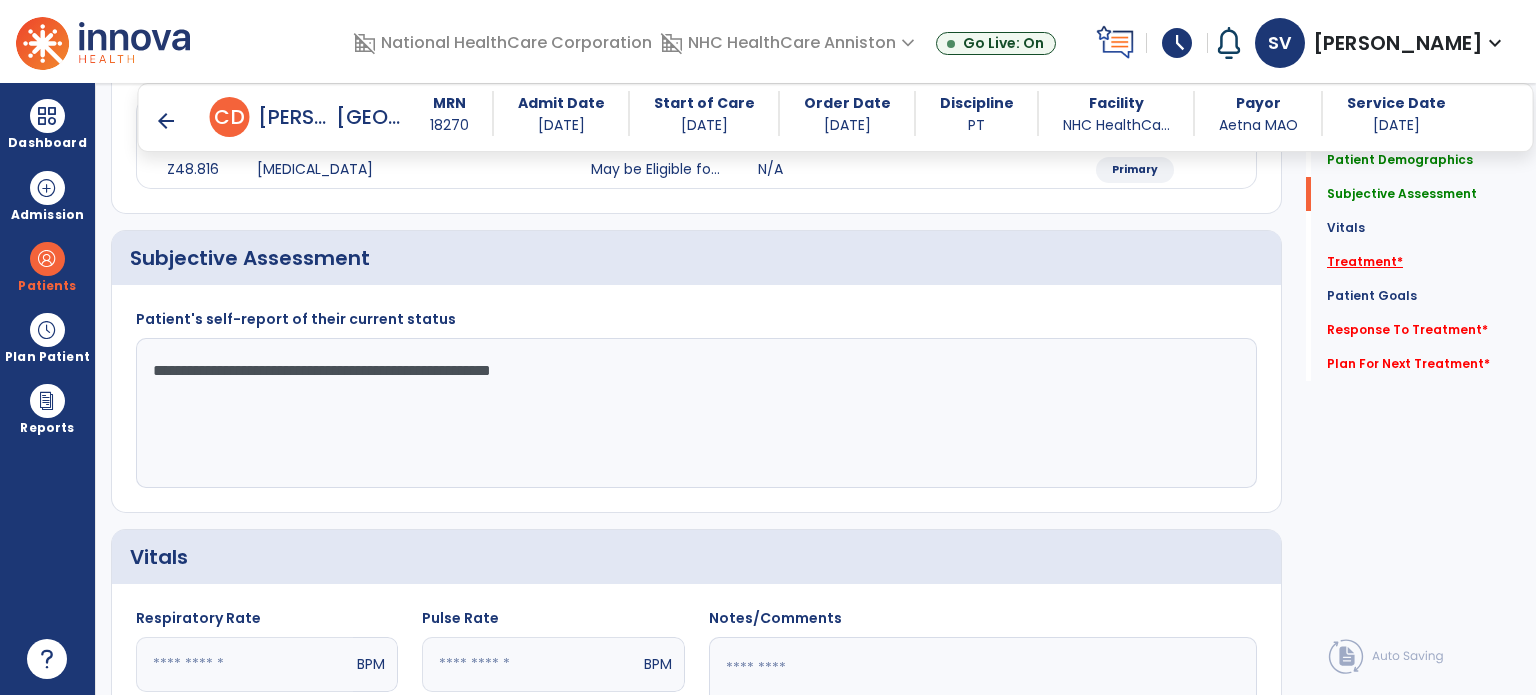 type on "**********" 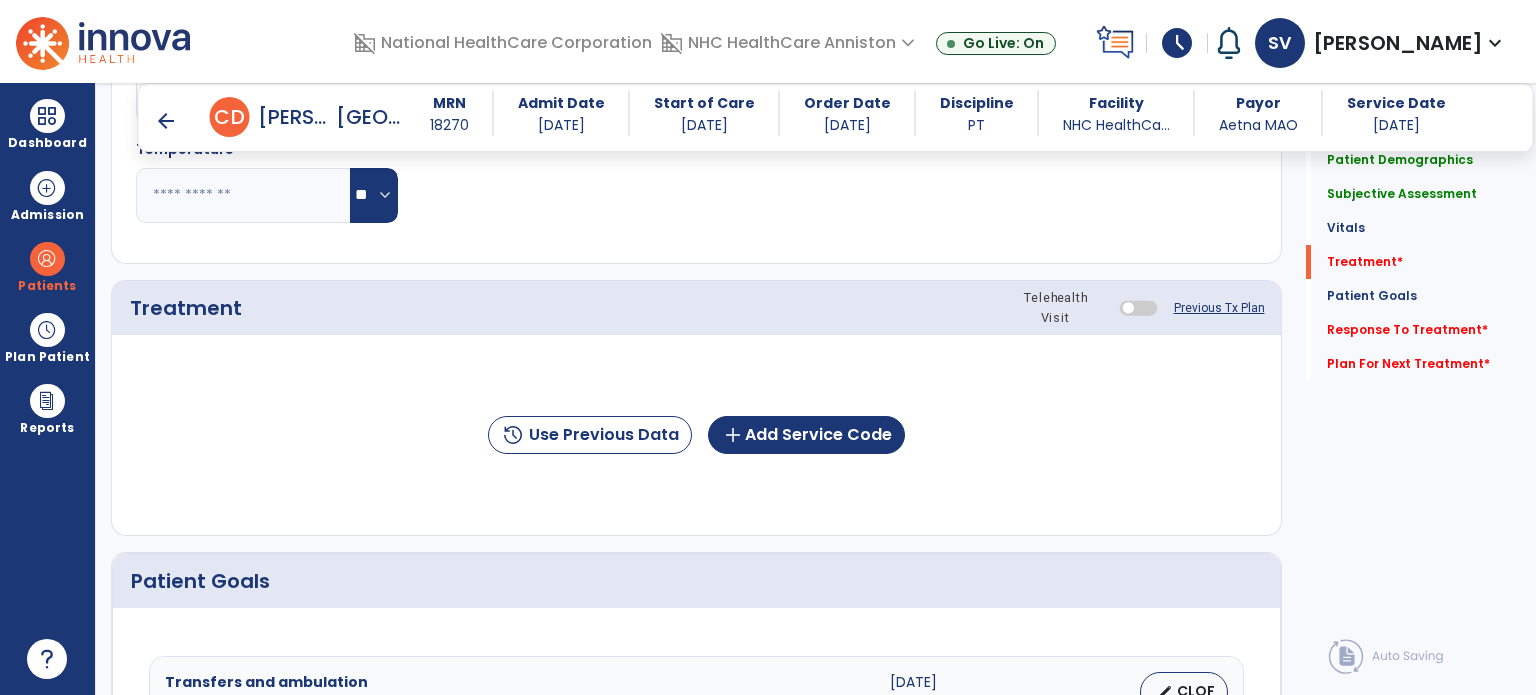 scroll, scrollTop: 987, scrollLeft: 0, axis: vertical 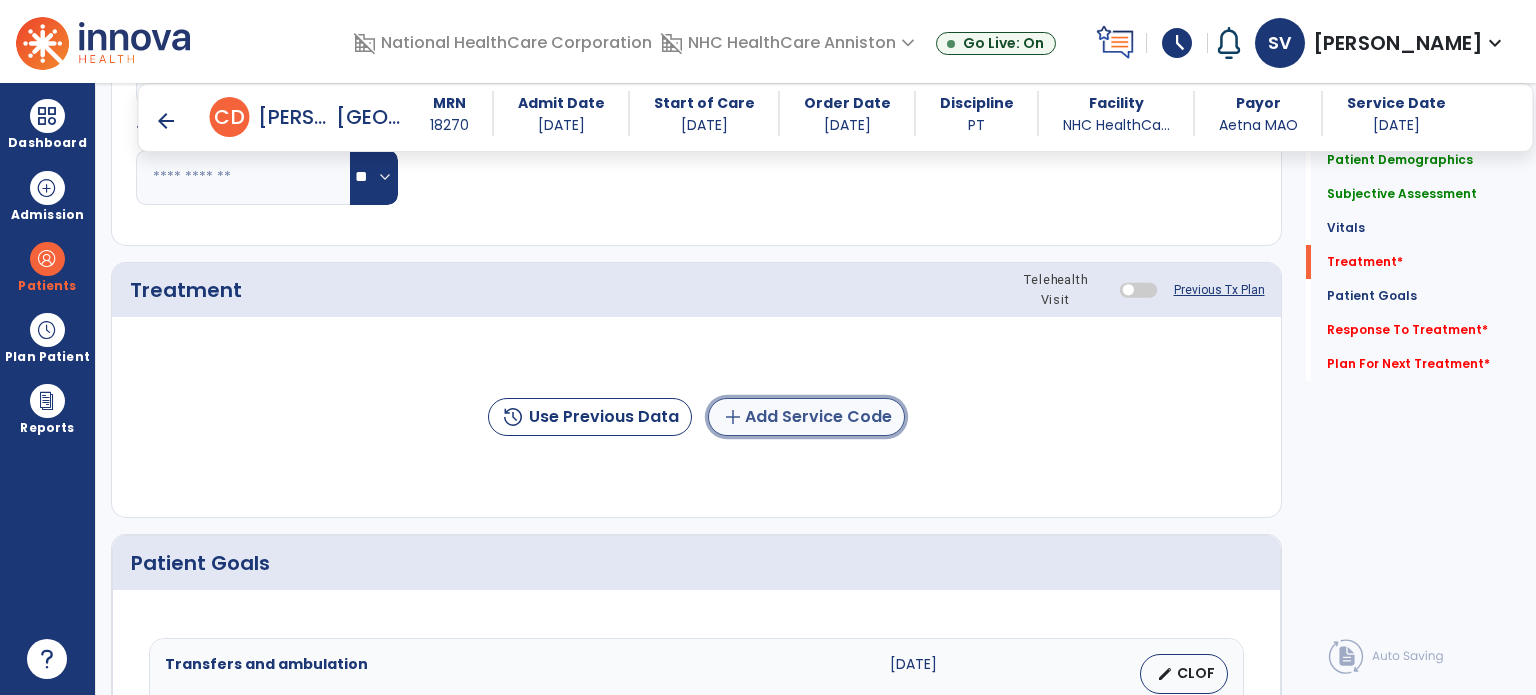 click on "add  Add Service Code" 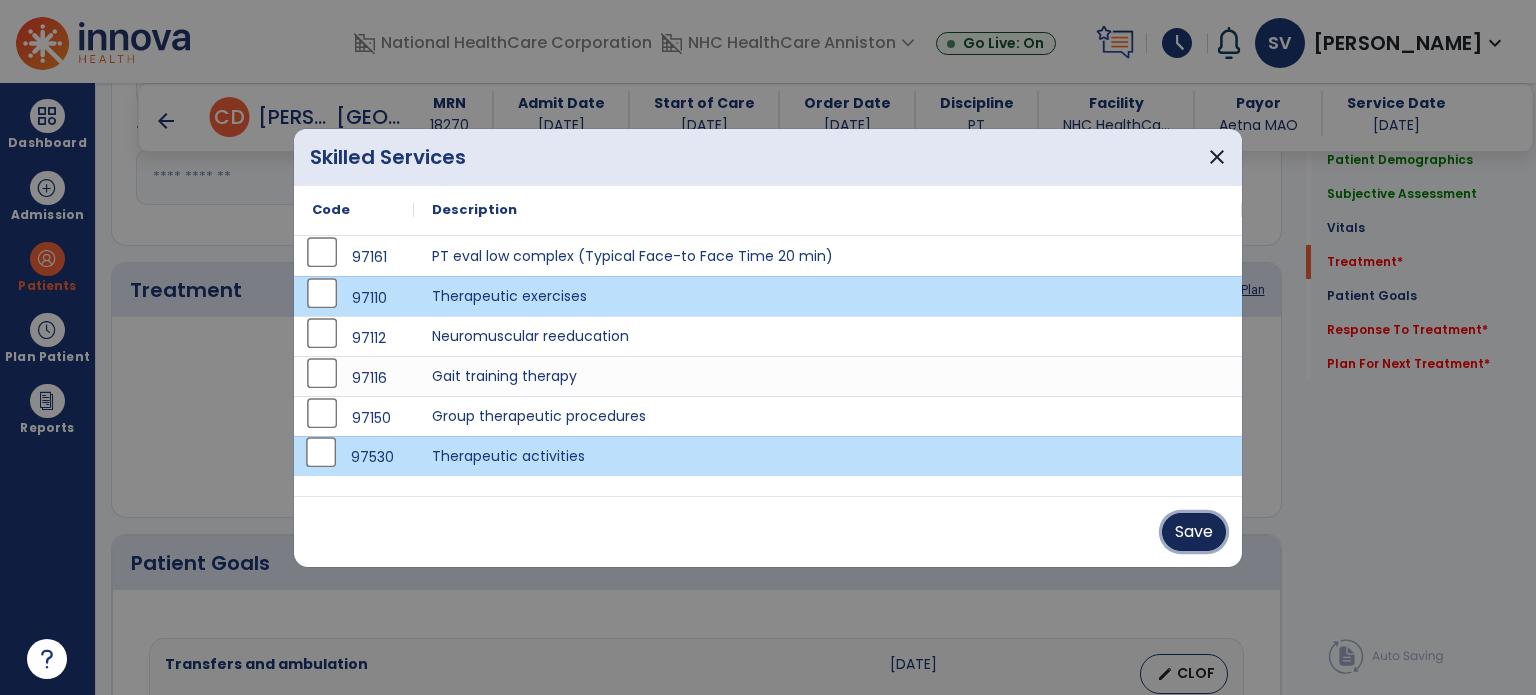 click on "Save" at bounding box center (1194, 532) 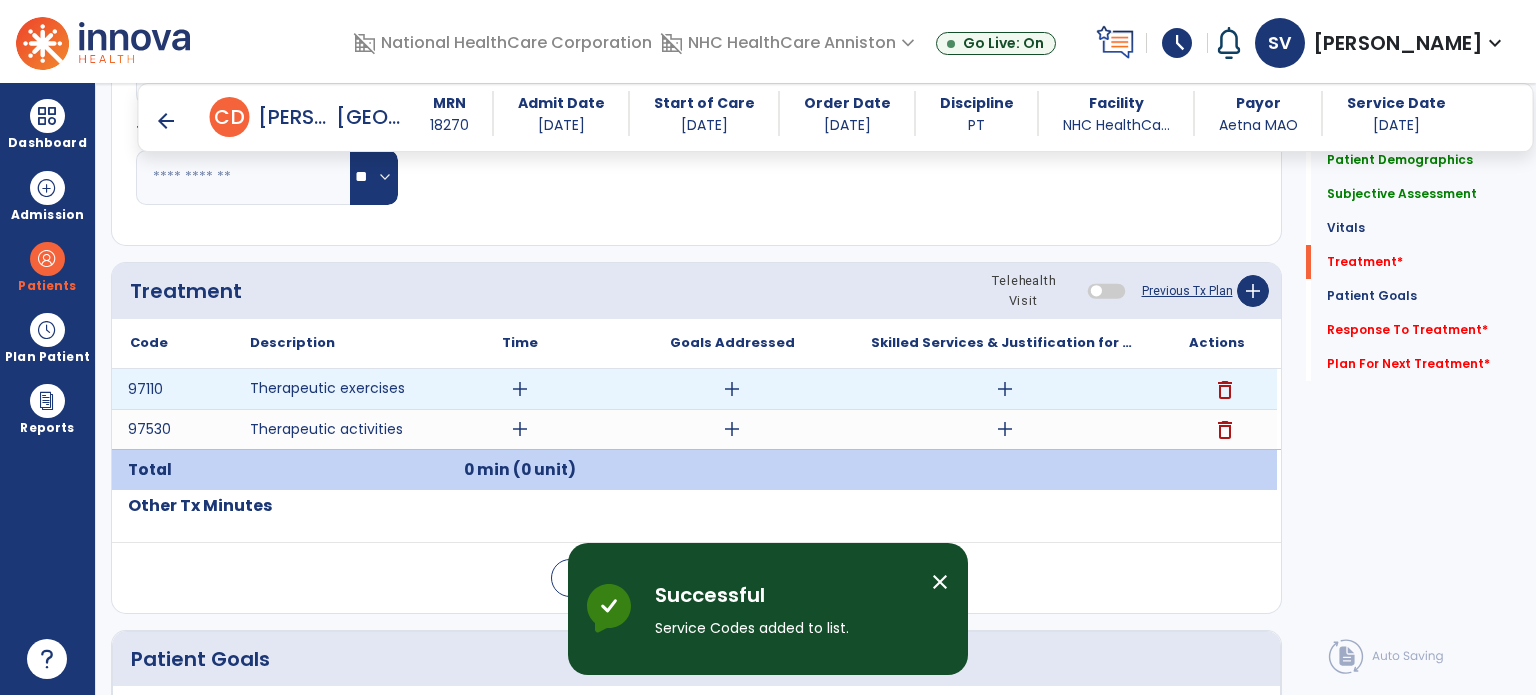 click on "add" at bounding box center (520, 389) 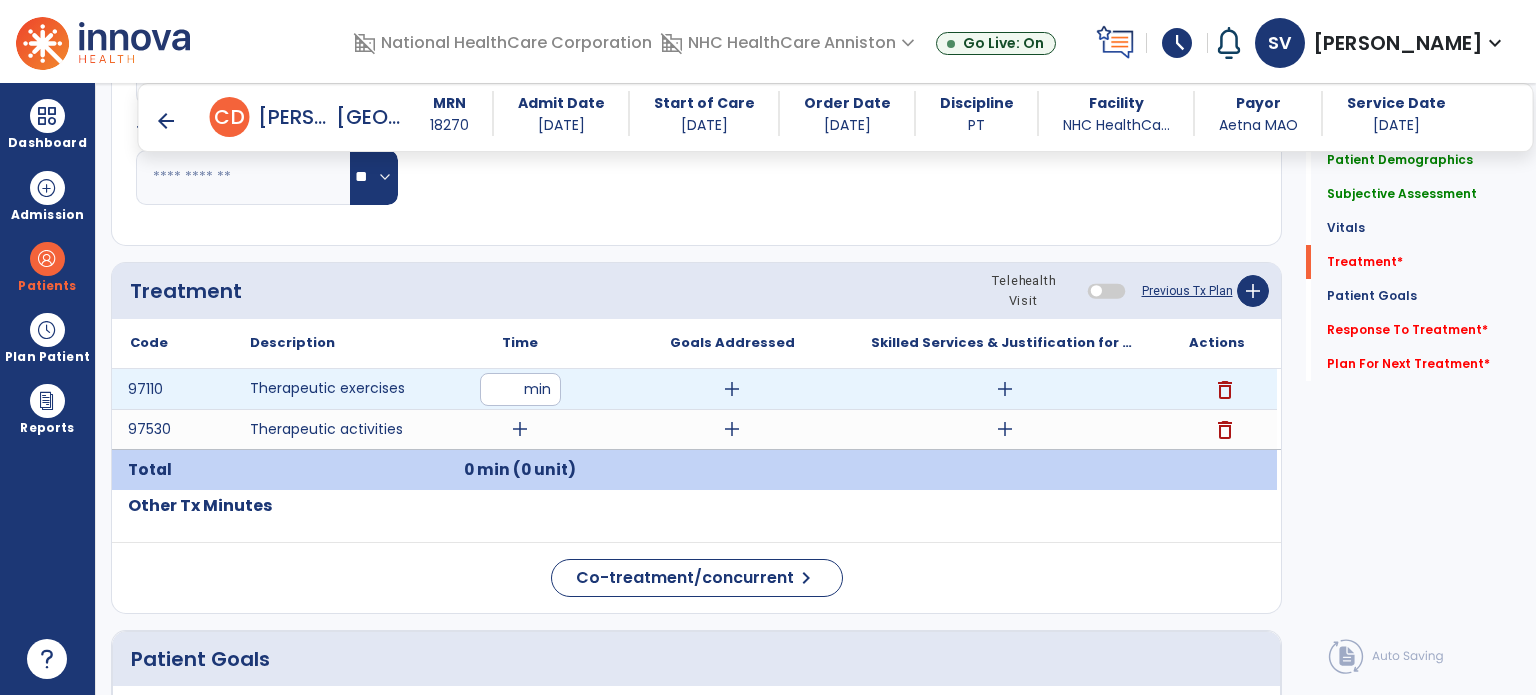 type on "**" 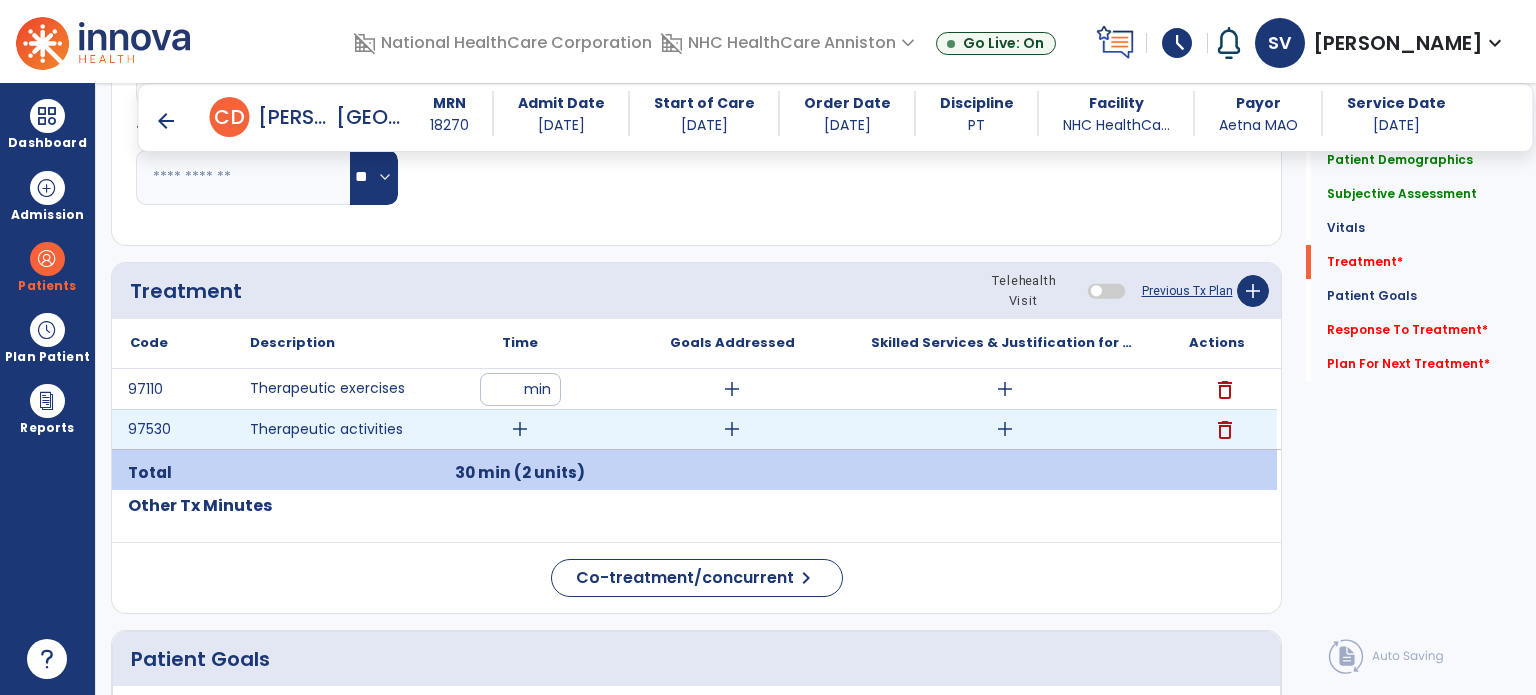 click on "add" at bounding box center (520, 429) 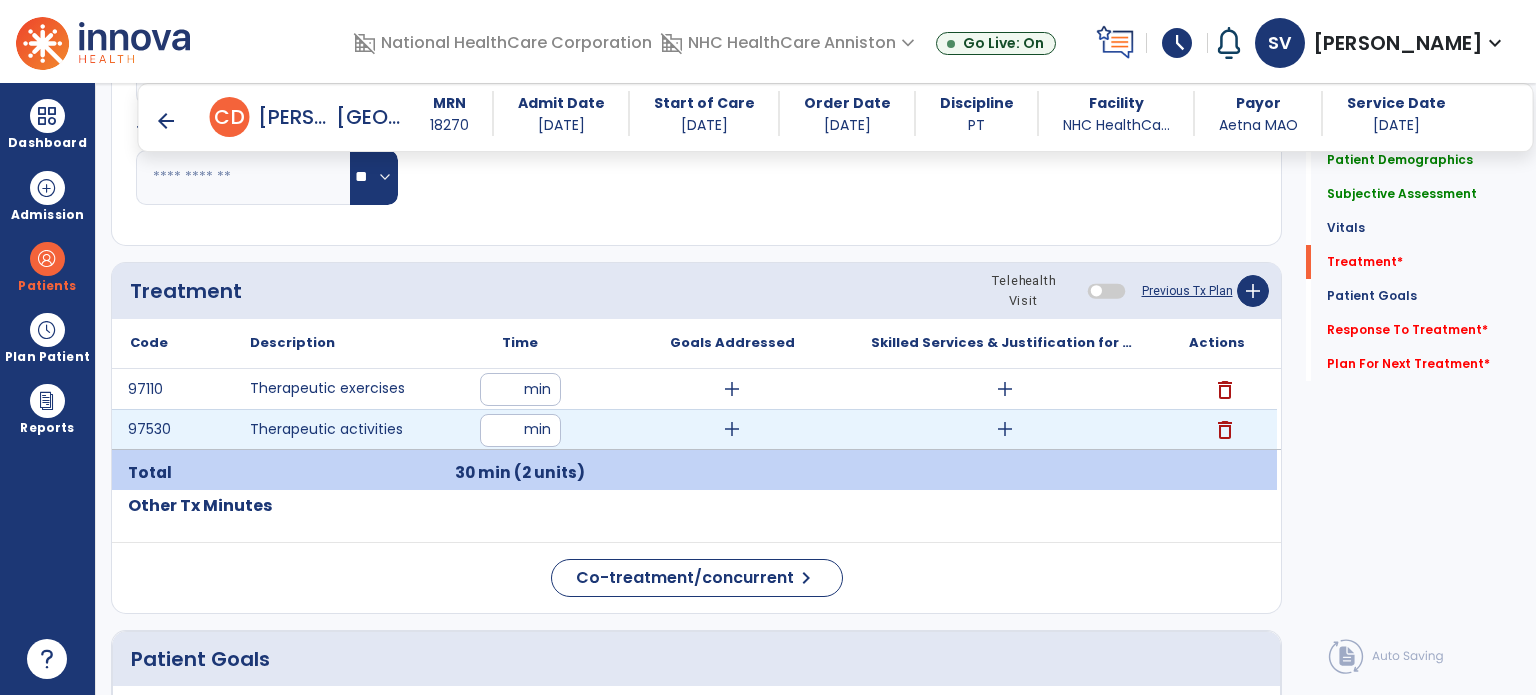 type on "**" 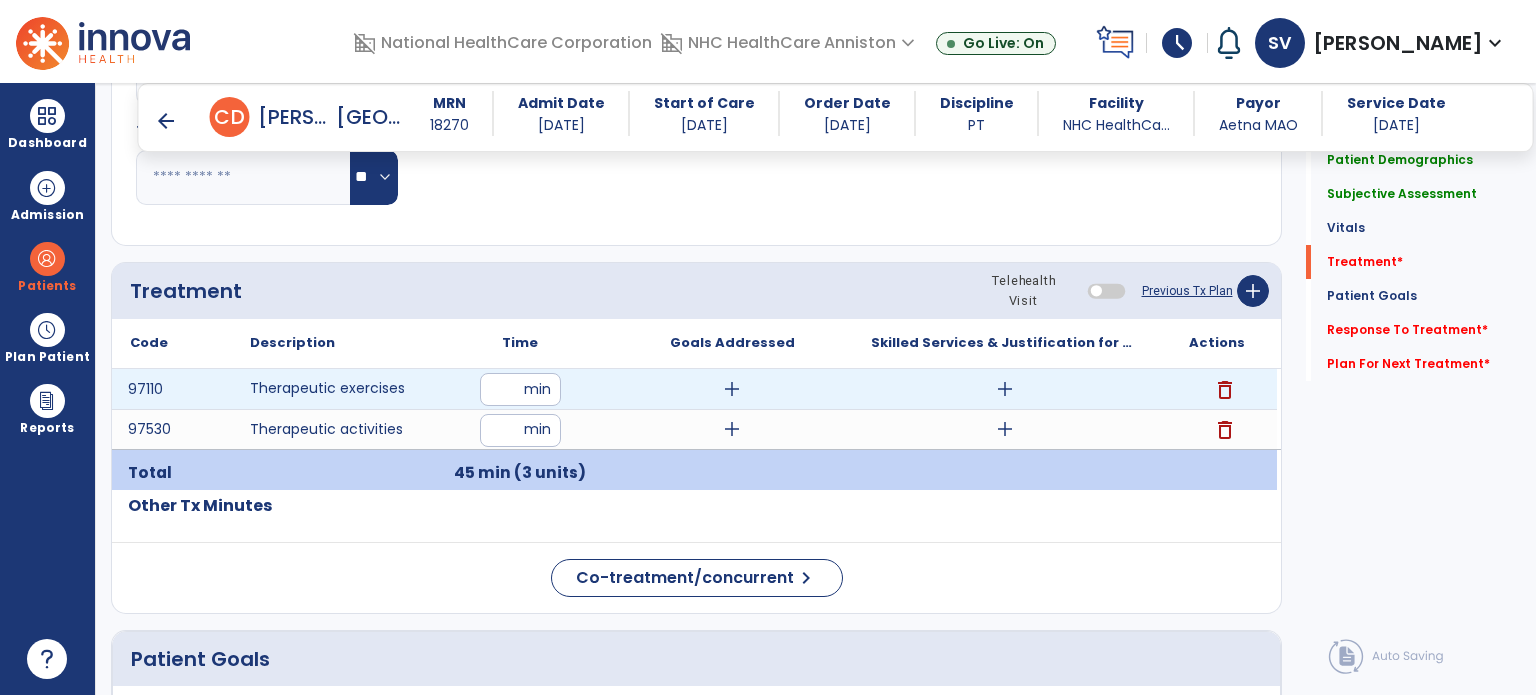 click on "add" at bounding box center [1005, 389] 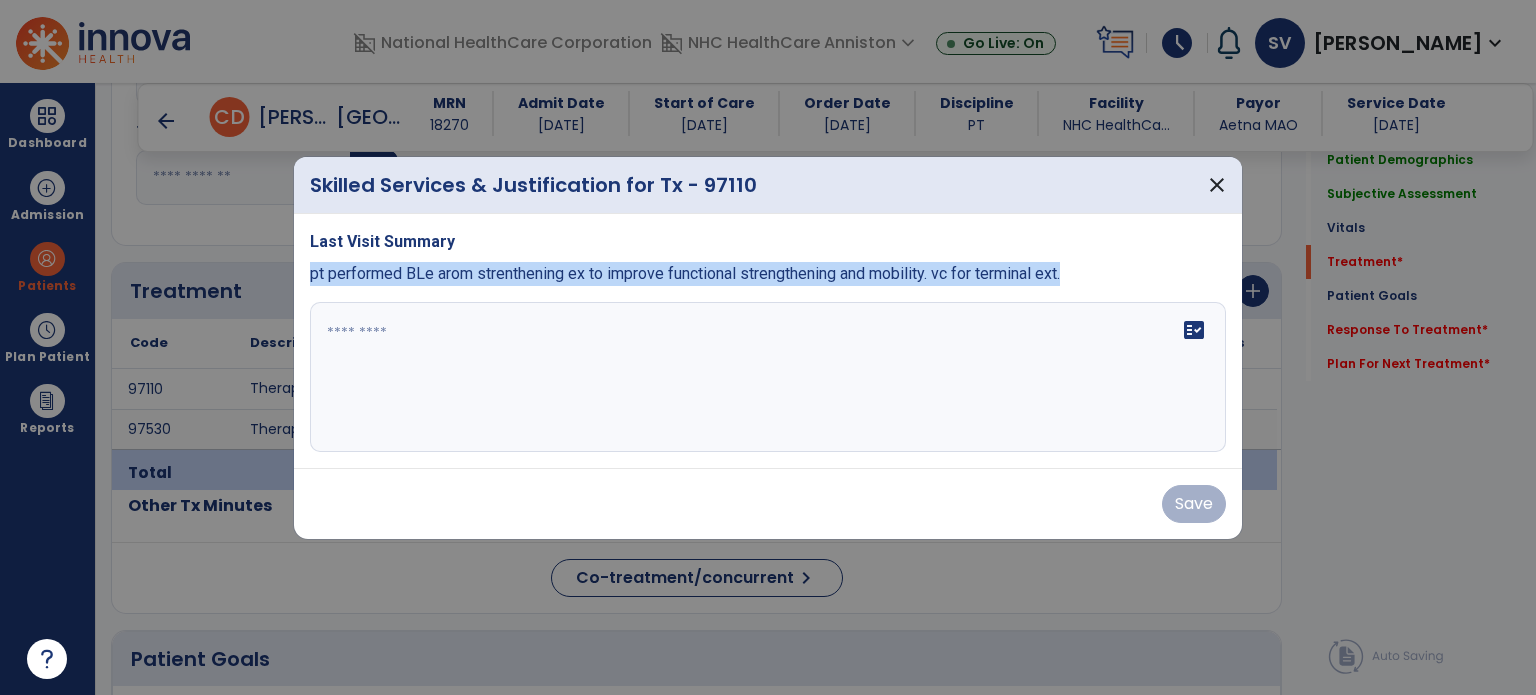 drag, startPoint x: 303, startPoint y: 274, endPoint x: 1168, endPoint y: 293, distance: 865.2086 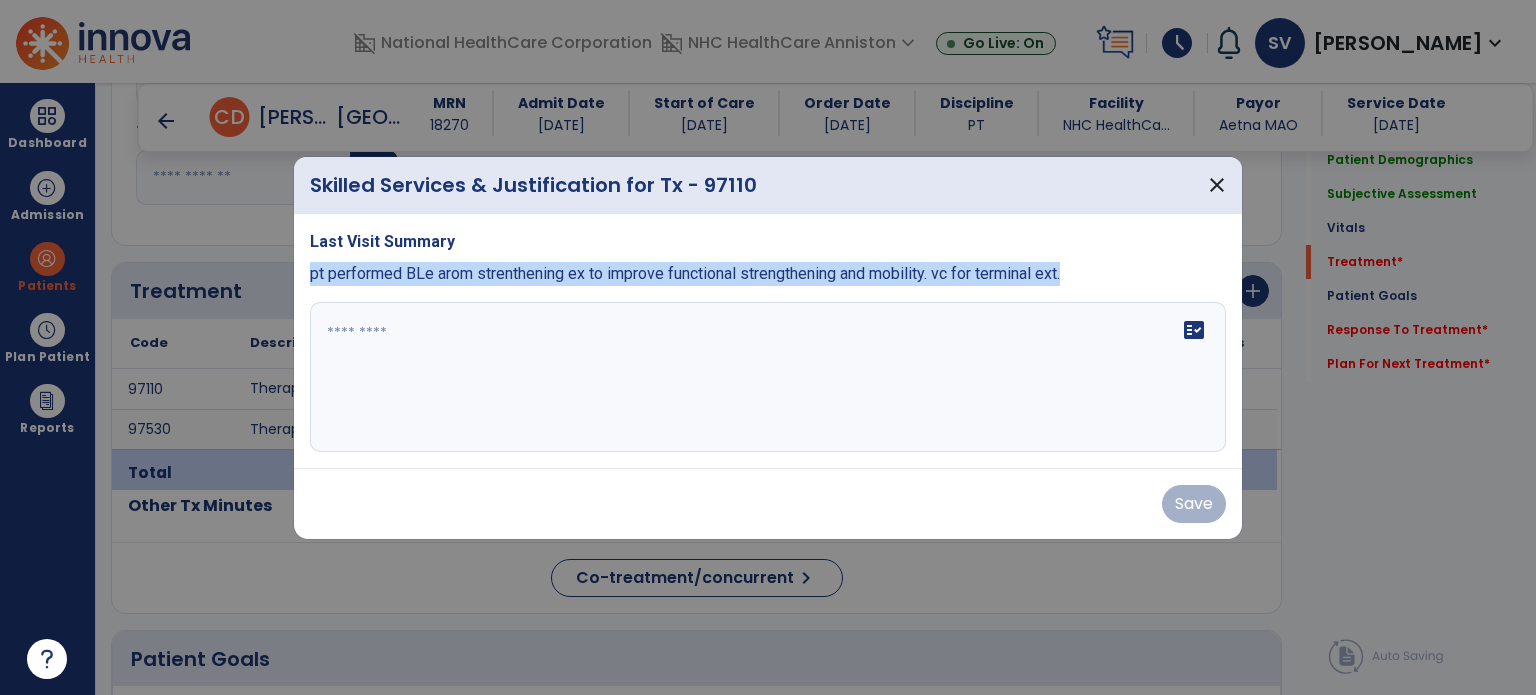 click on "Last Visit Summary pt performed BLe arom strenthening ex to improve functional strengthening and mobility. vc for terminal ext.
fact_check" at bounding box center [768, 341] 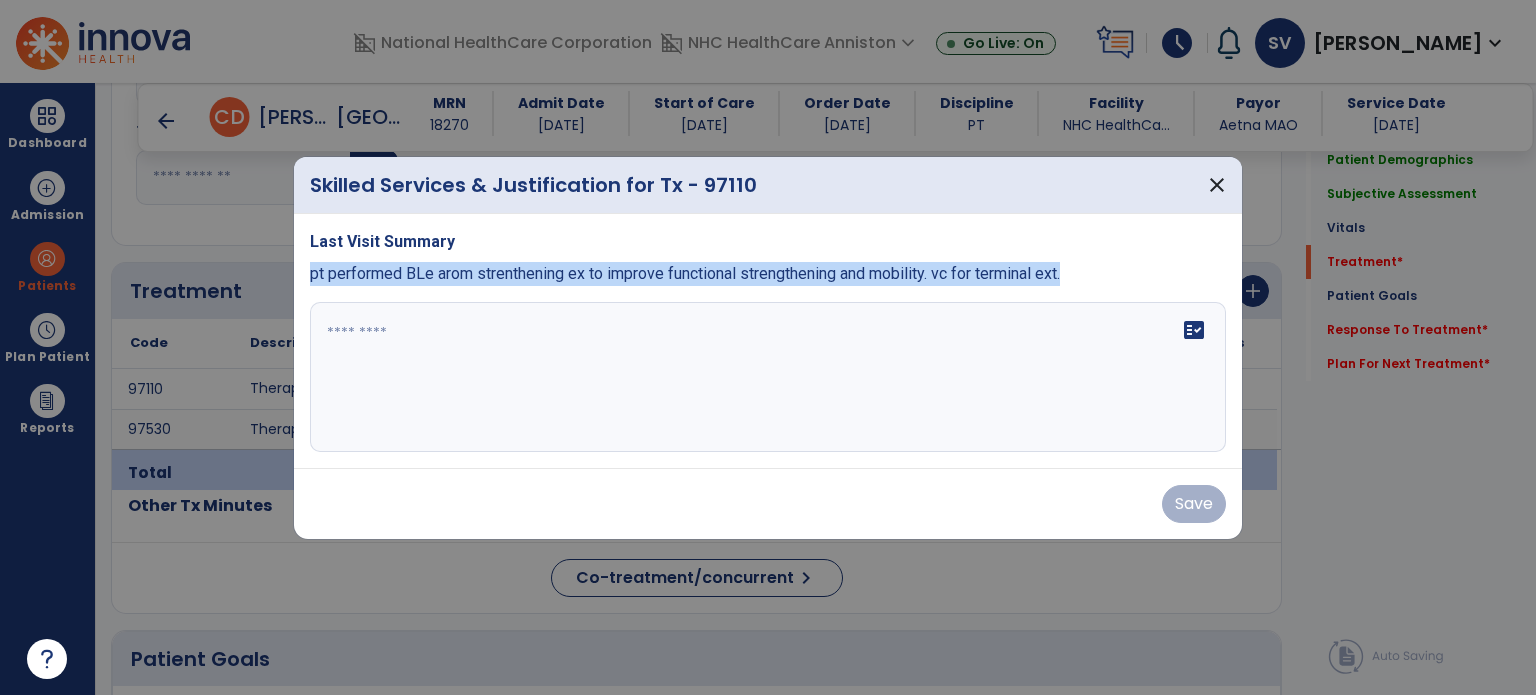 copy on "pt performed BLe arom strenthening ex to improve functional strengthening and mobility. vc for terminal ext." 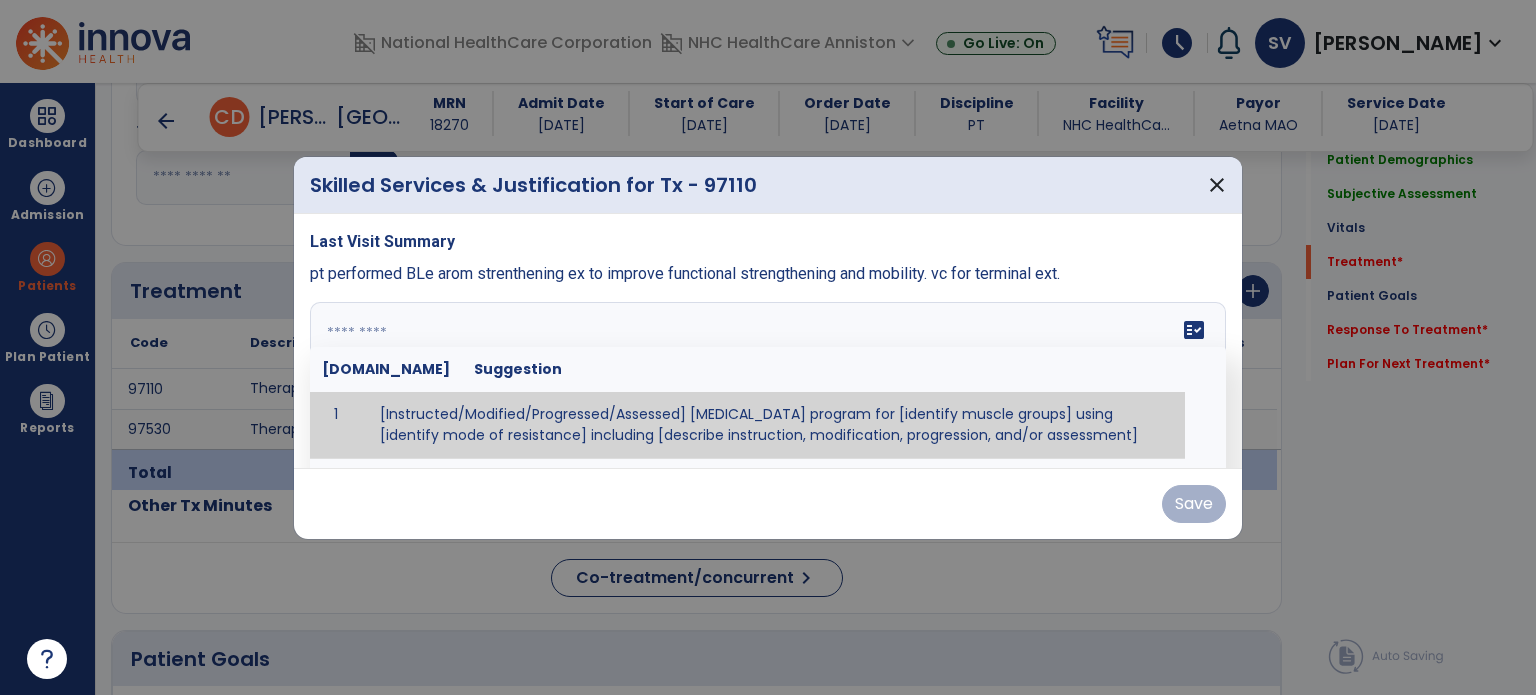 click at bounding box center [766, 377] 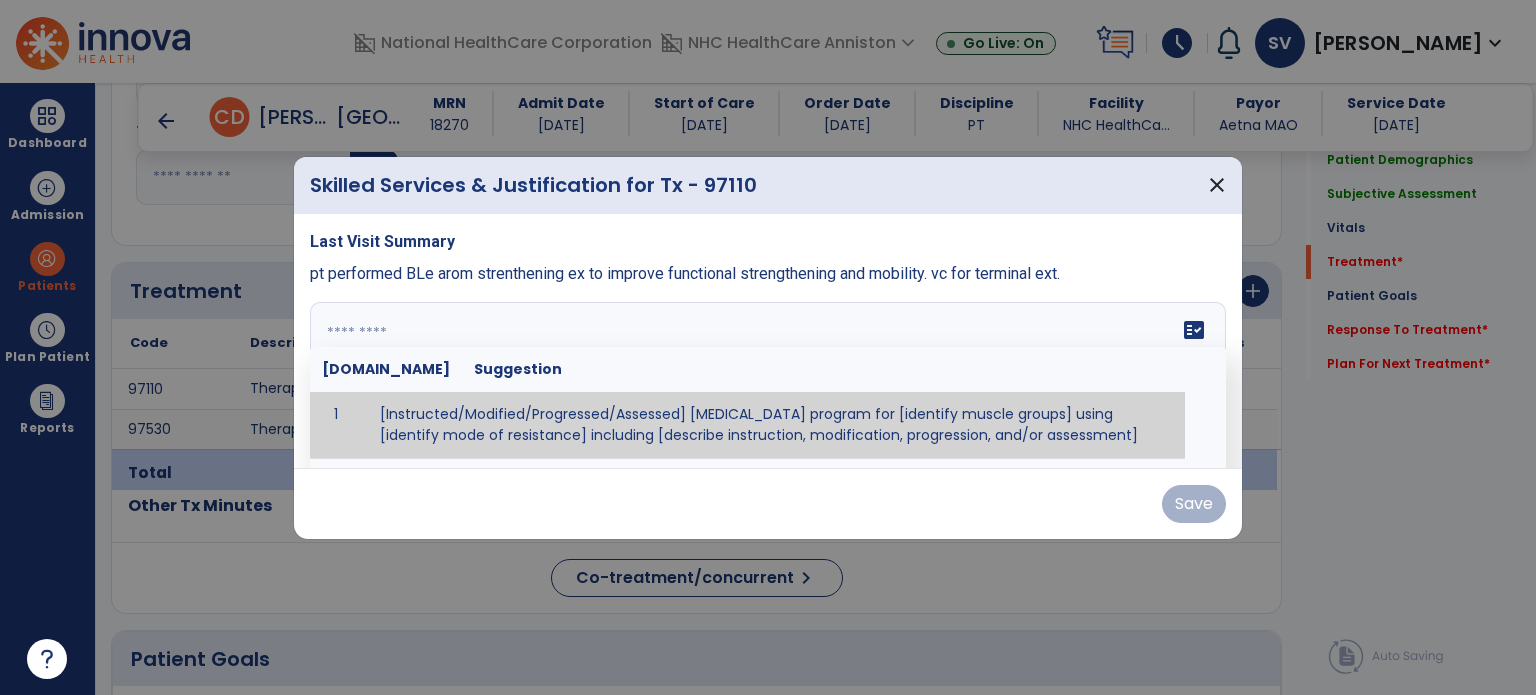 paste on "**********" 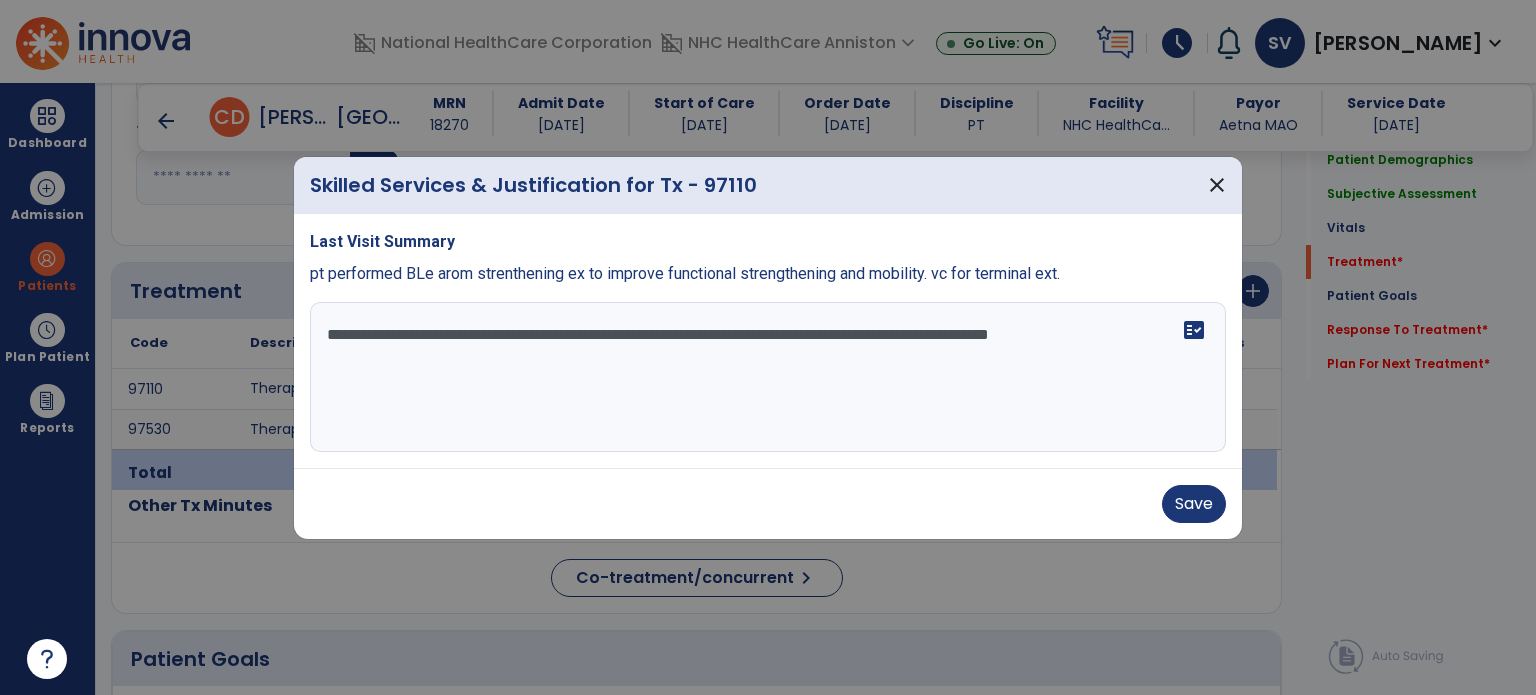 click on "**********" at bounding box center [768, 377] 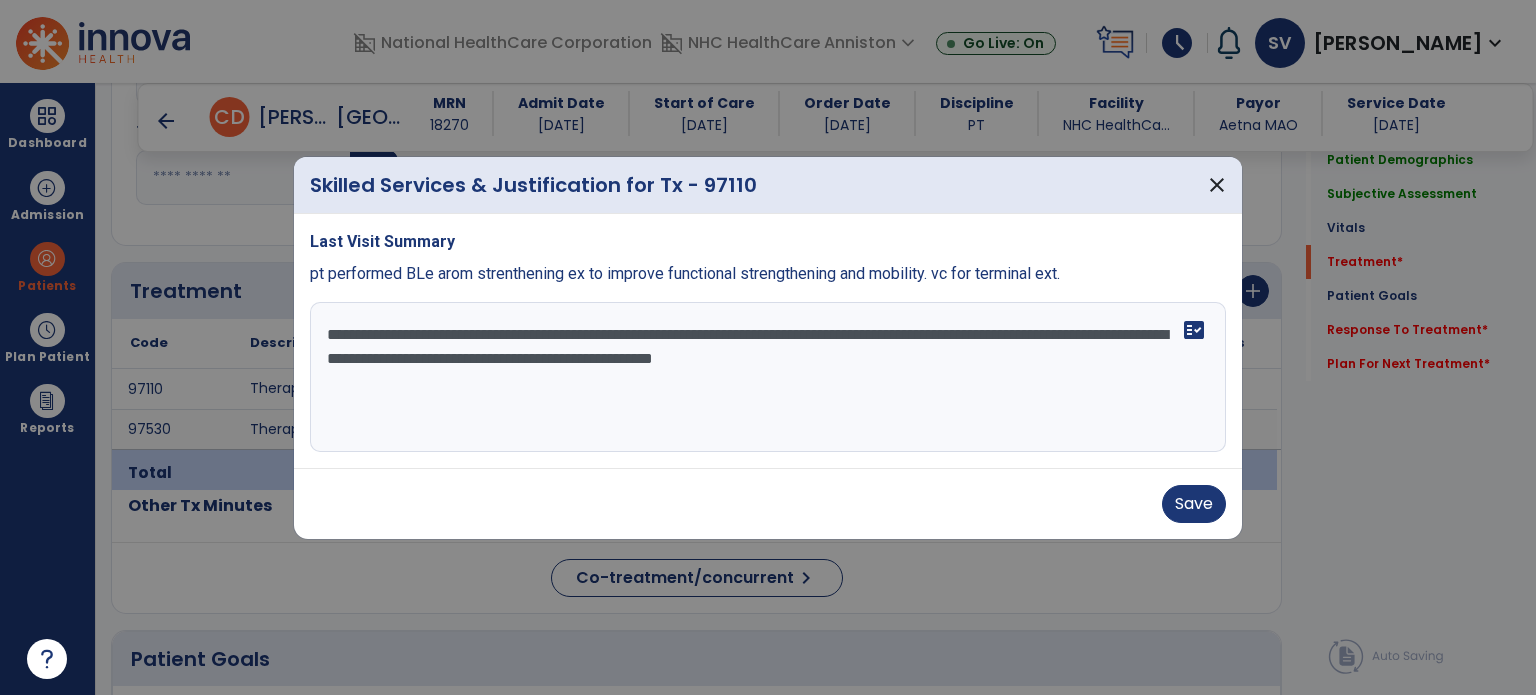 click on "**********" at bounding box center (768, 377) 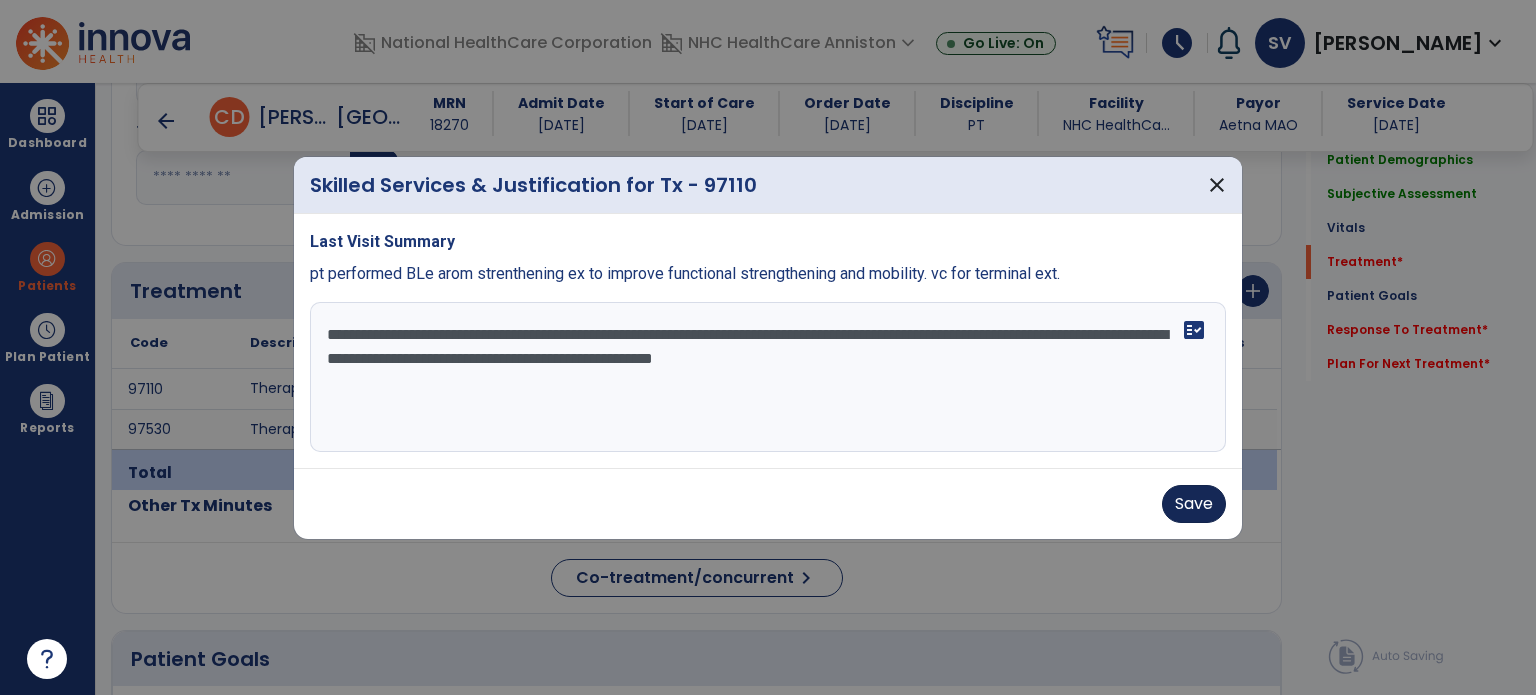 type on "**********" 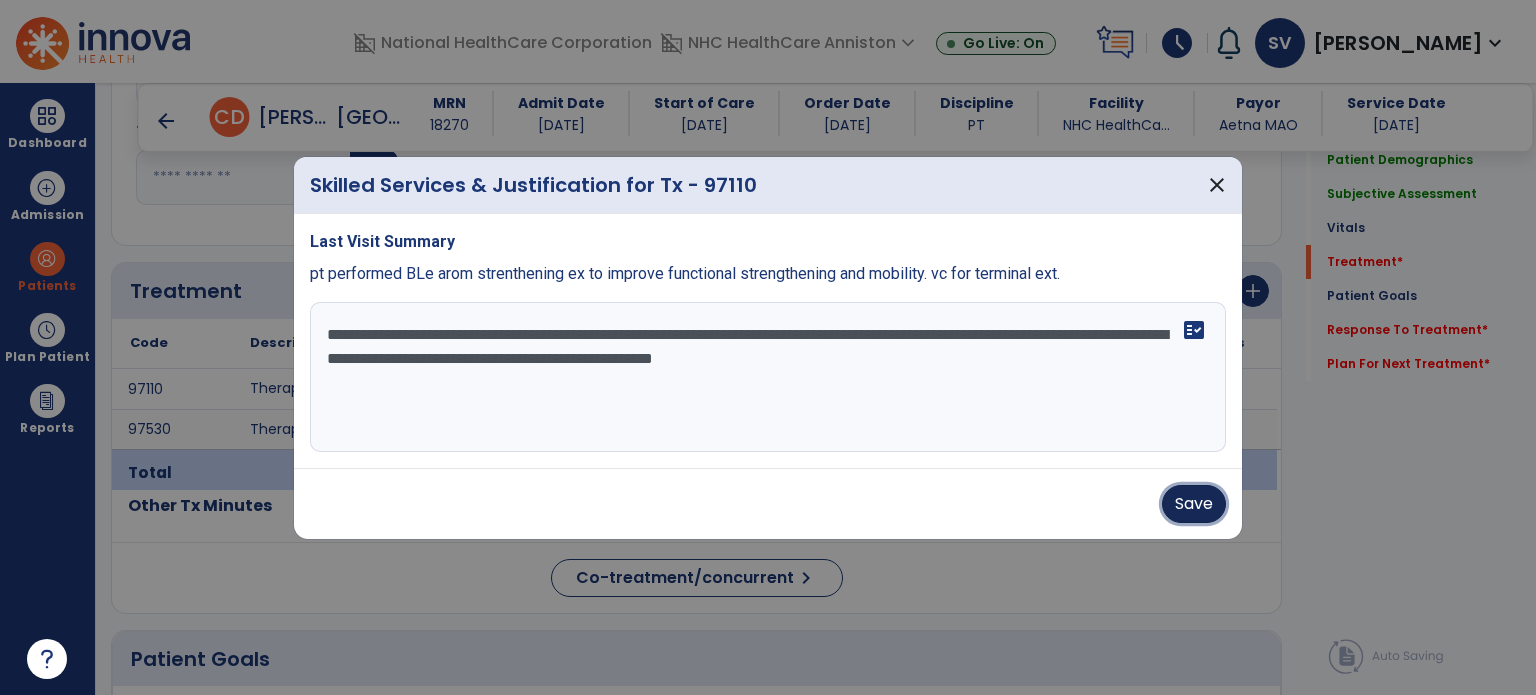 click on "Save" at bounding box center (1194, 504) 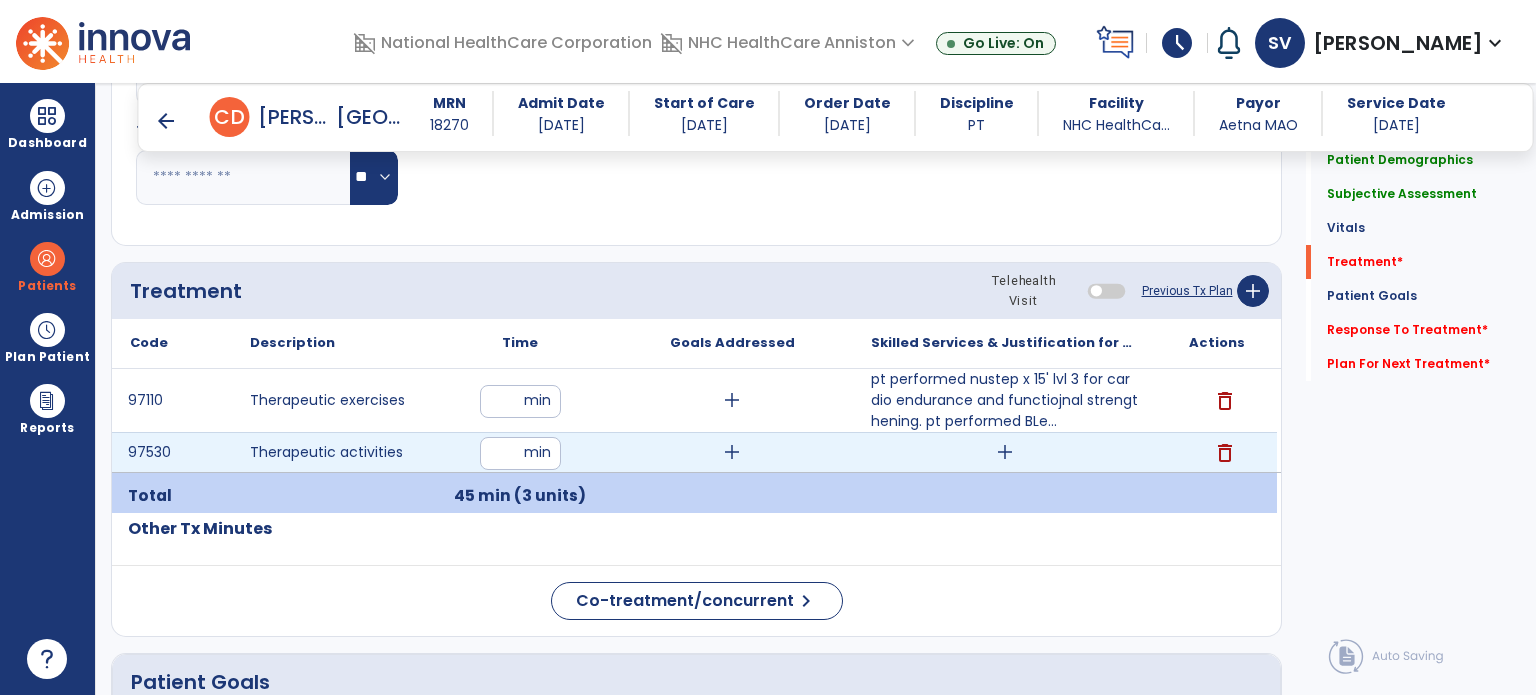 click on "add" at bounding box center [1005, 452] 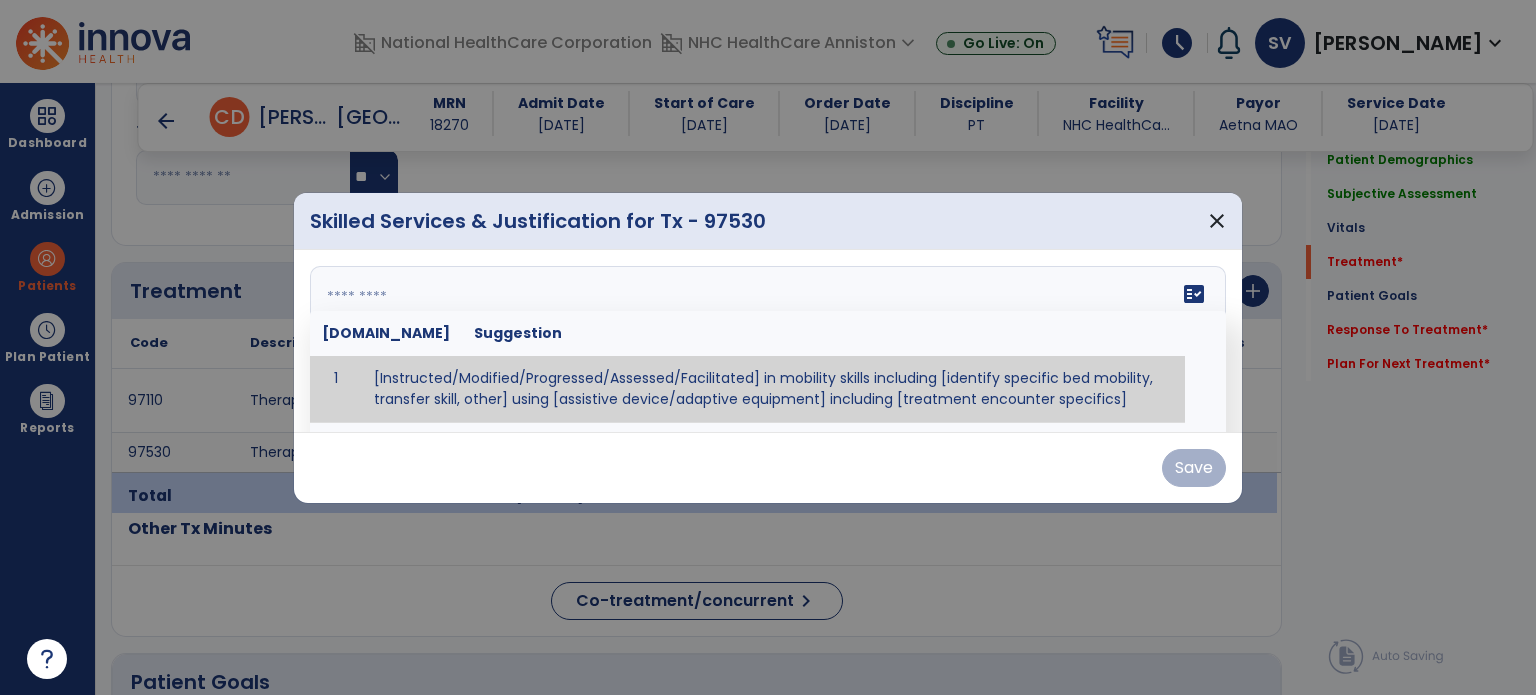 click on "fact_check  [DOMAIN_NAME] Suggestion 1 [Instructed/Modified/Progressed/Assessed/Facilitated] in mobility skills including [identify specific bed mobility, transfer skill, other] using [assistive device/adaptive equipment] including [treatment encounter specifics]" at bounding box center [768, 341] 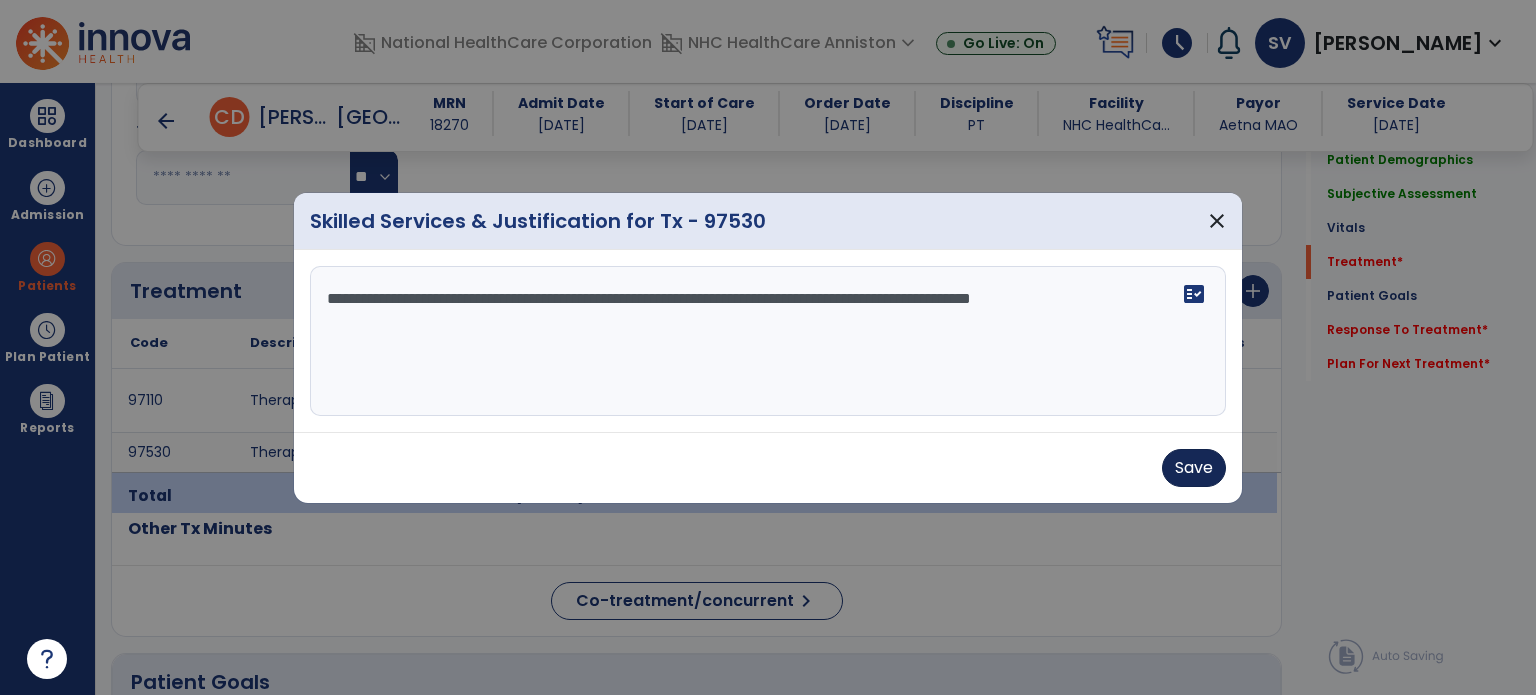 type on "**********" 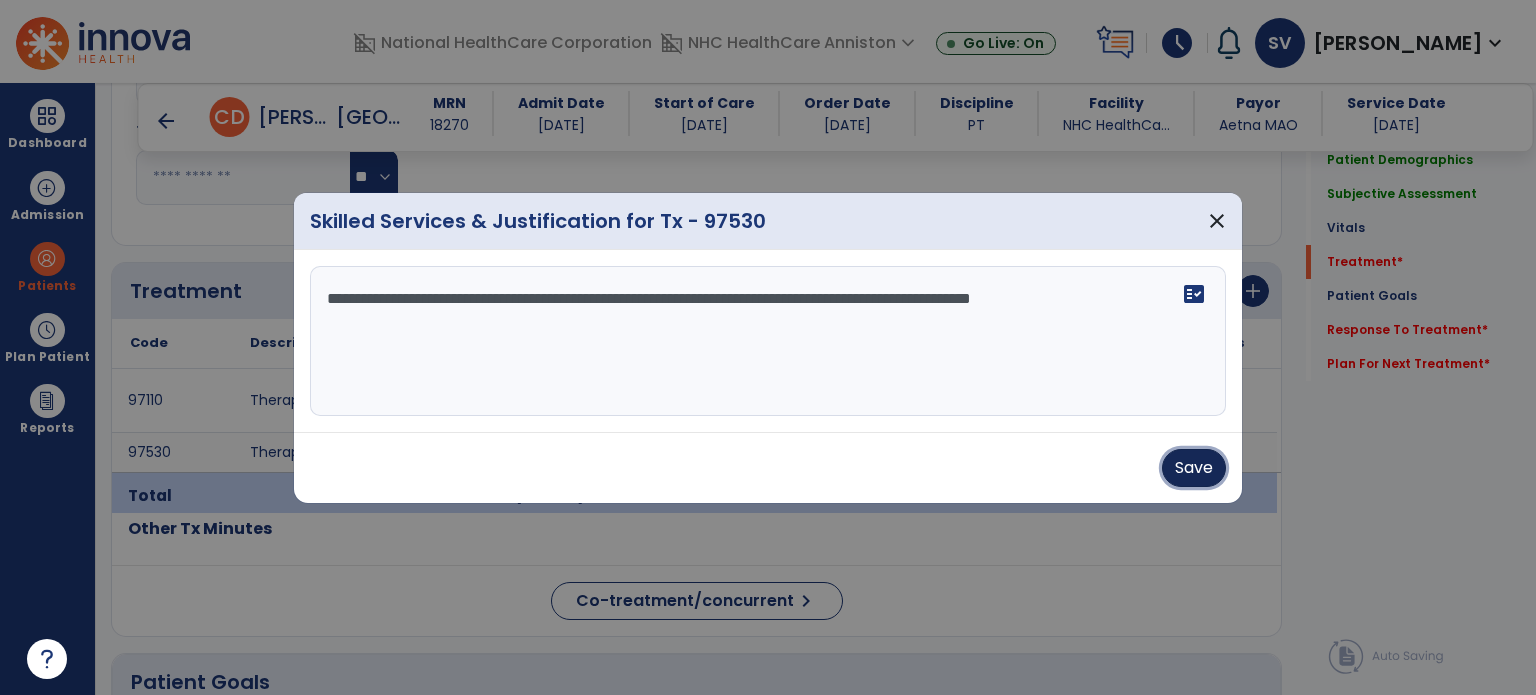 click on "Save" at bounding box center (1194, 468) 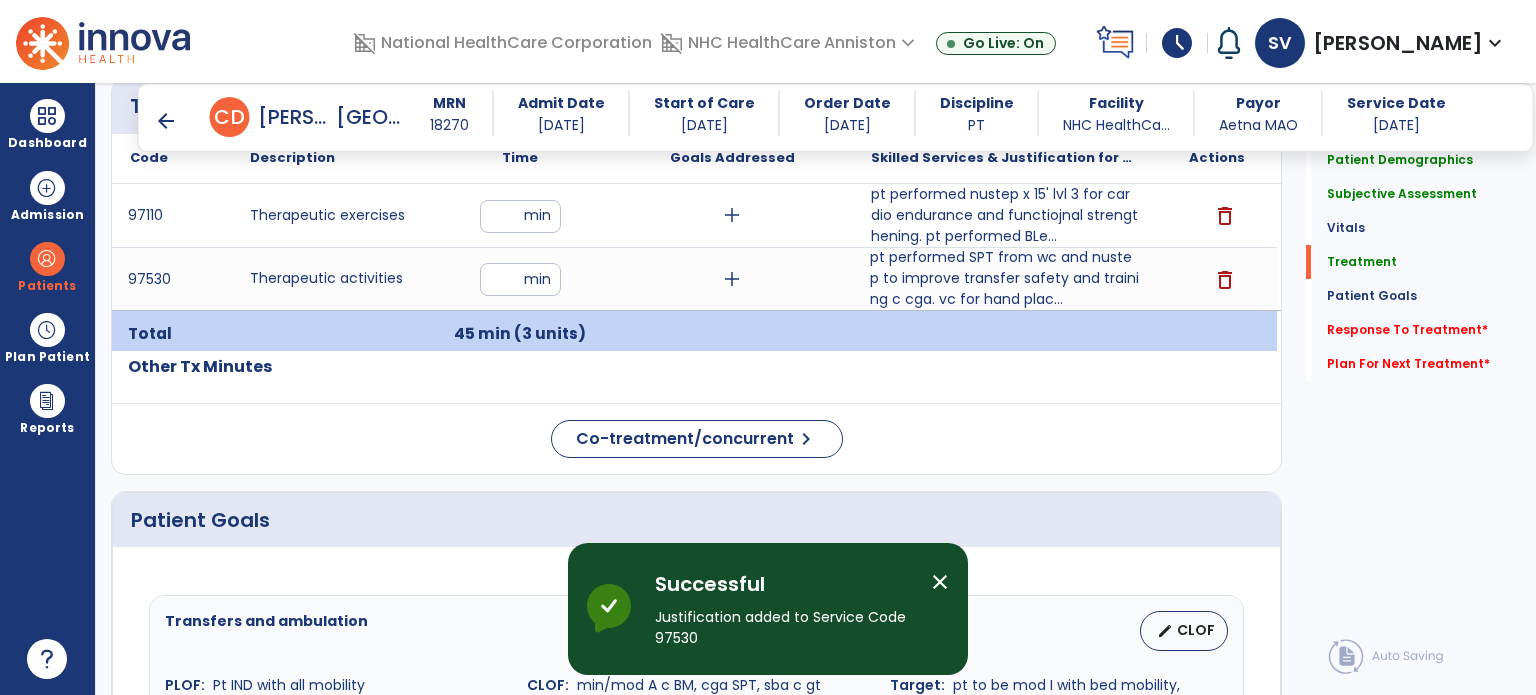 scroll, scrollTop: 1187, scrollLeft: 0, axis: vertical 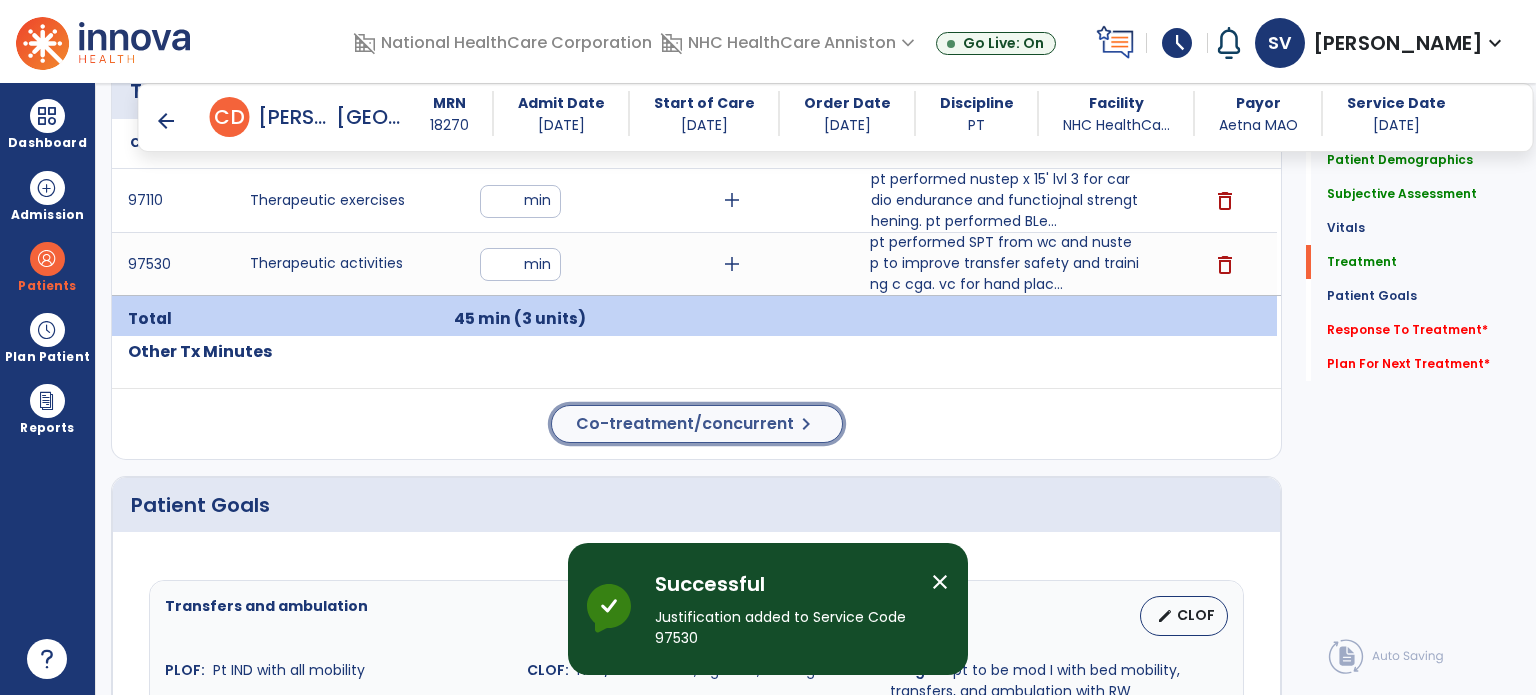click on "Co-treatment/concurrent" 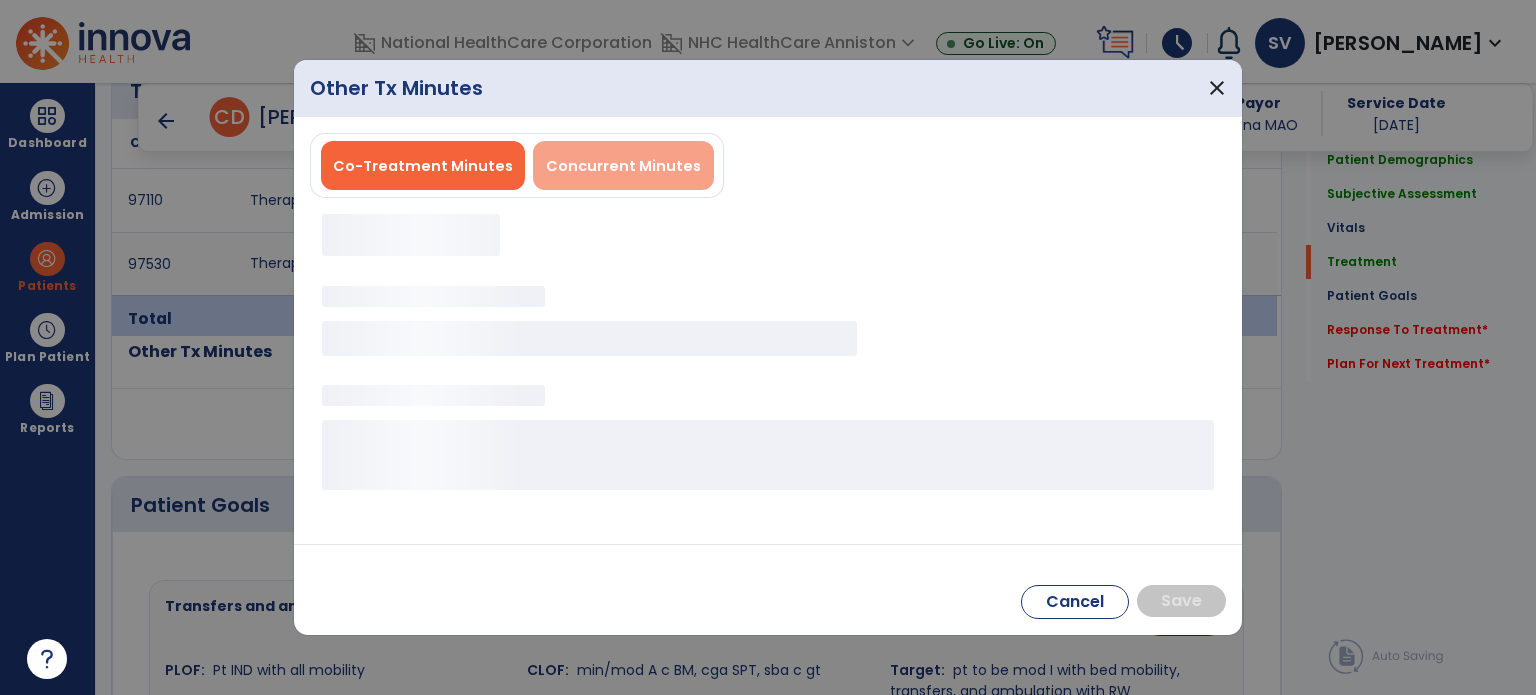 click on "Concurrent Minutes" at bounding box center [623, 166] 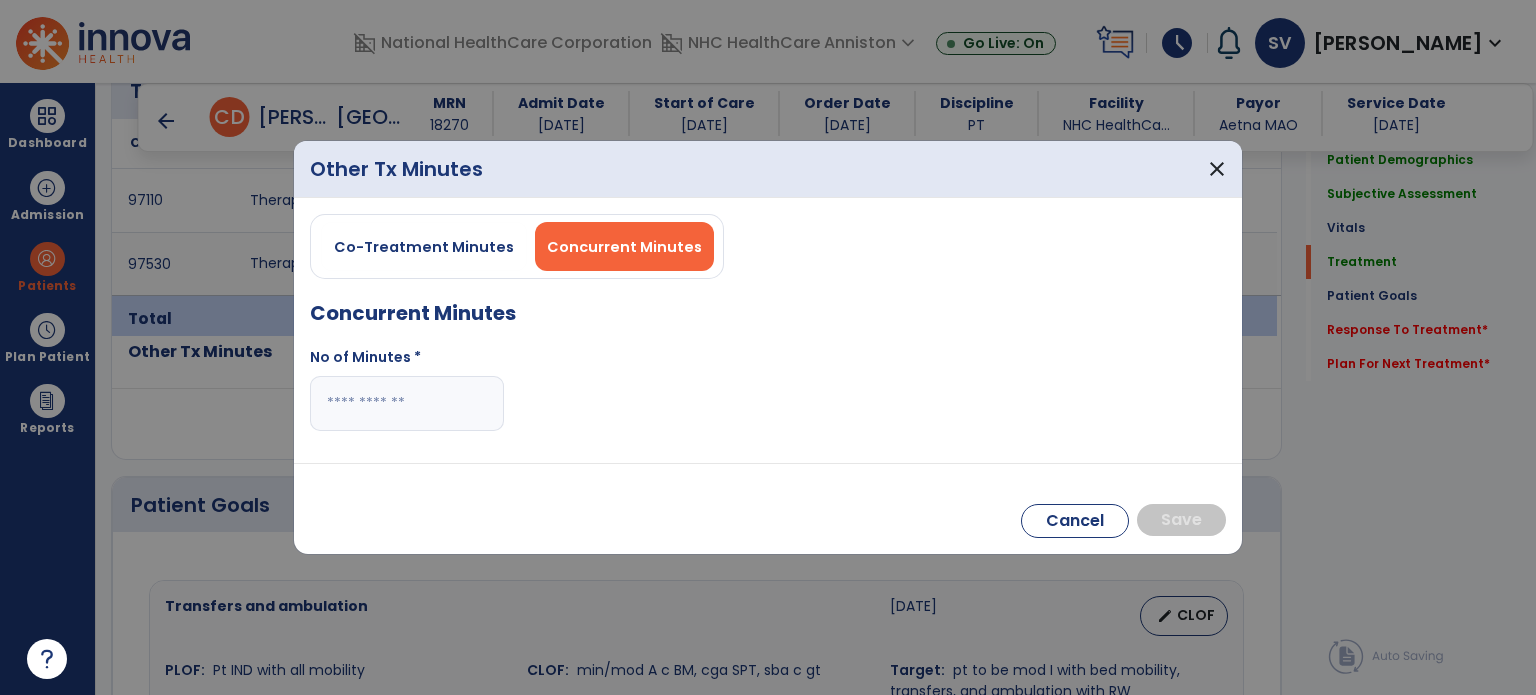 click at bounding box center (407, 403) 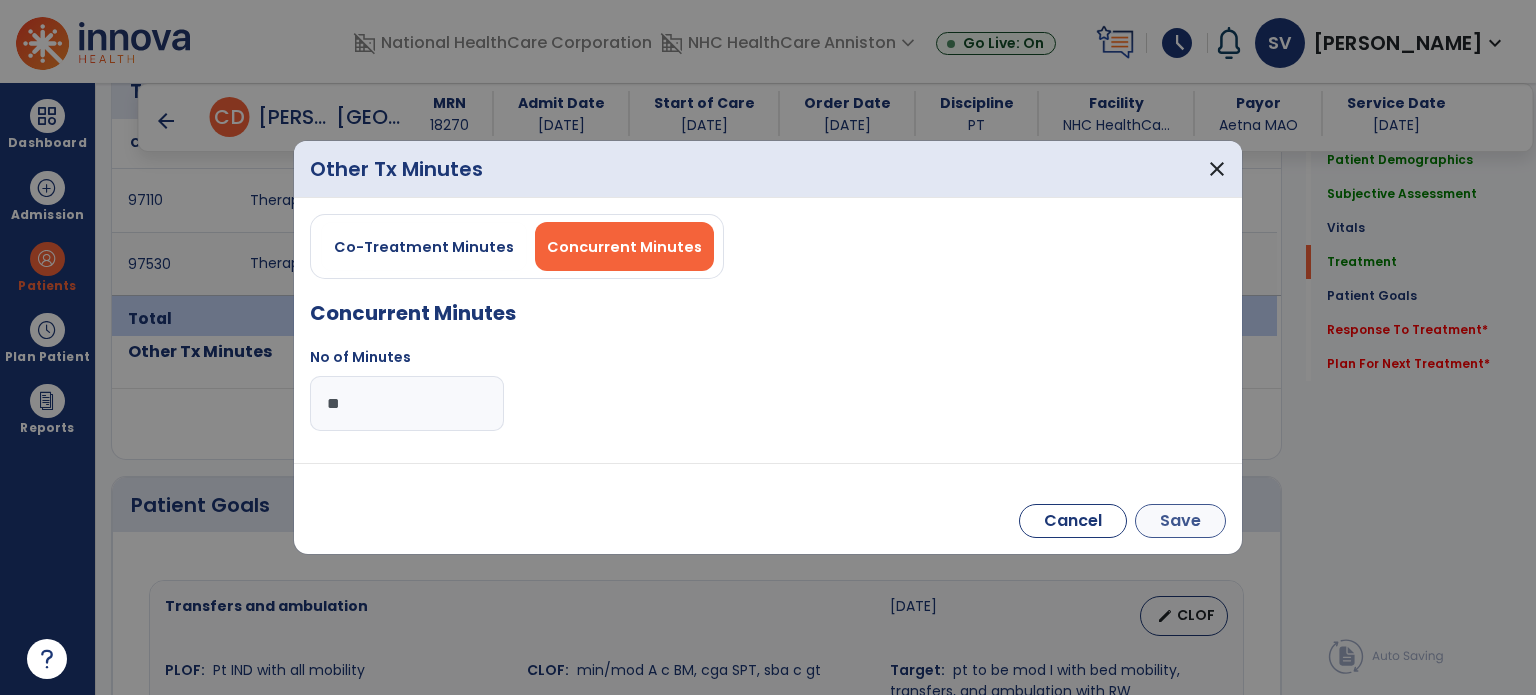 type on "**" 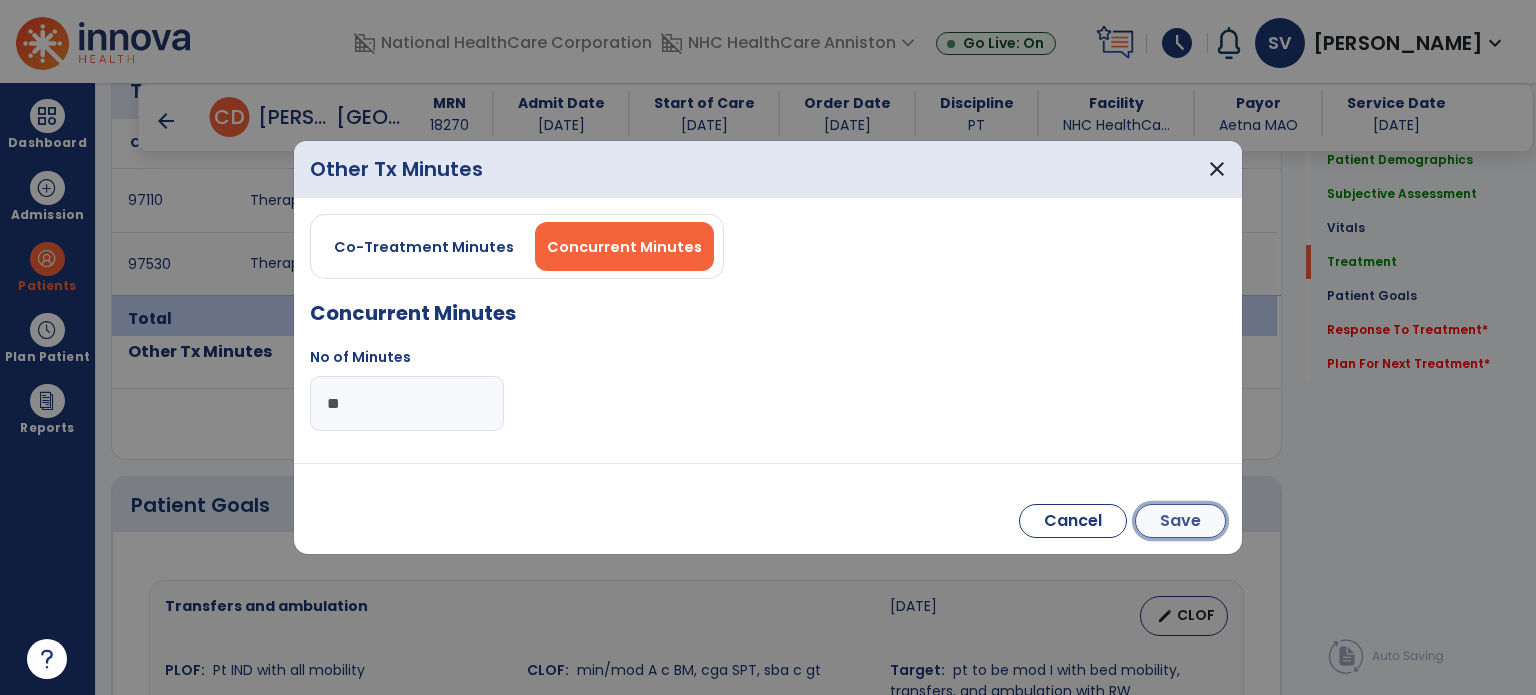 click on "Save" at bounding box center (1180, 521) 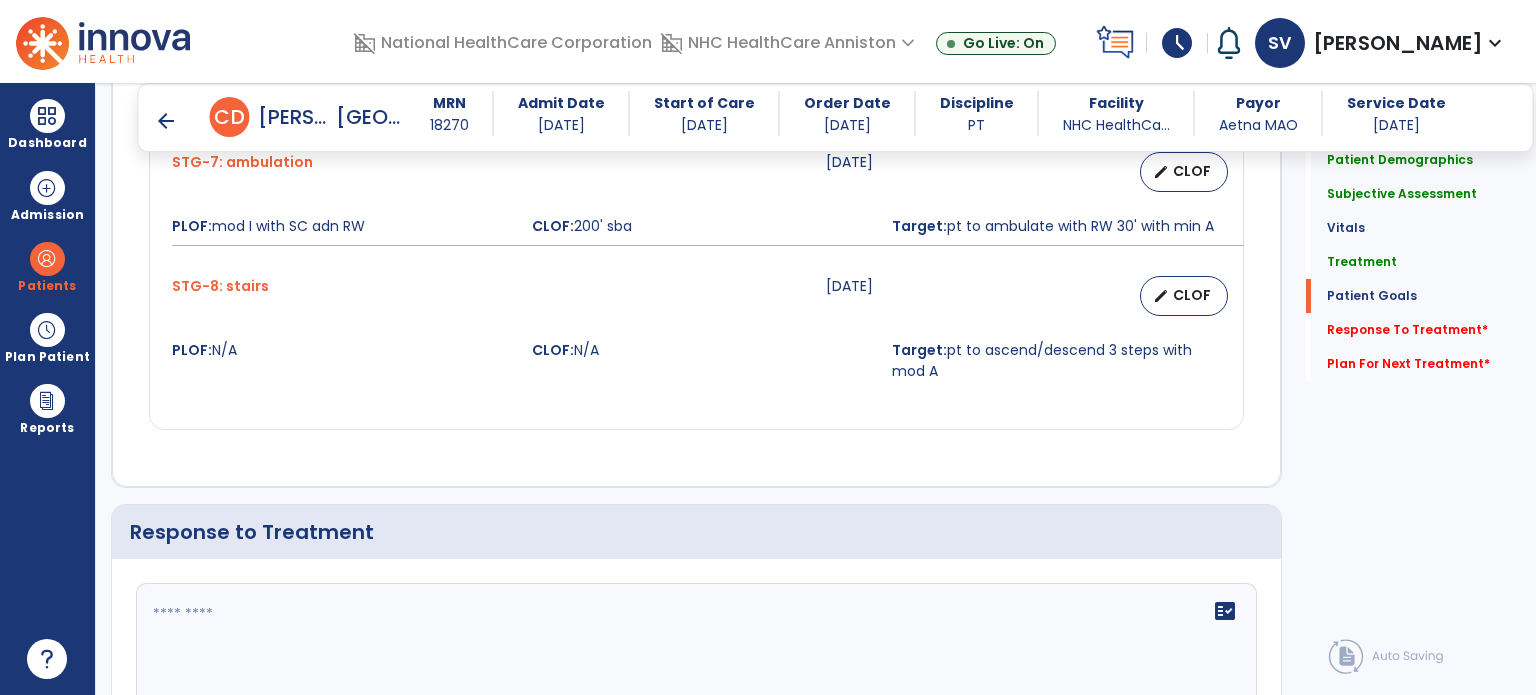 scroll, scrollTop: 2687, scrollLeft: 0, axis: vertical 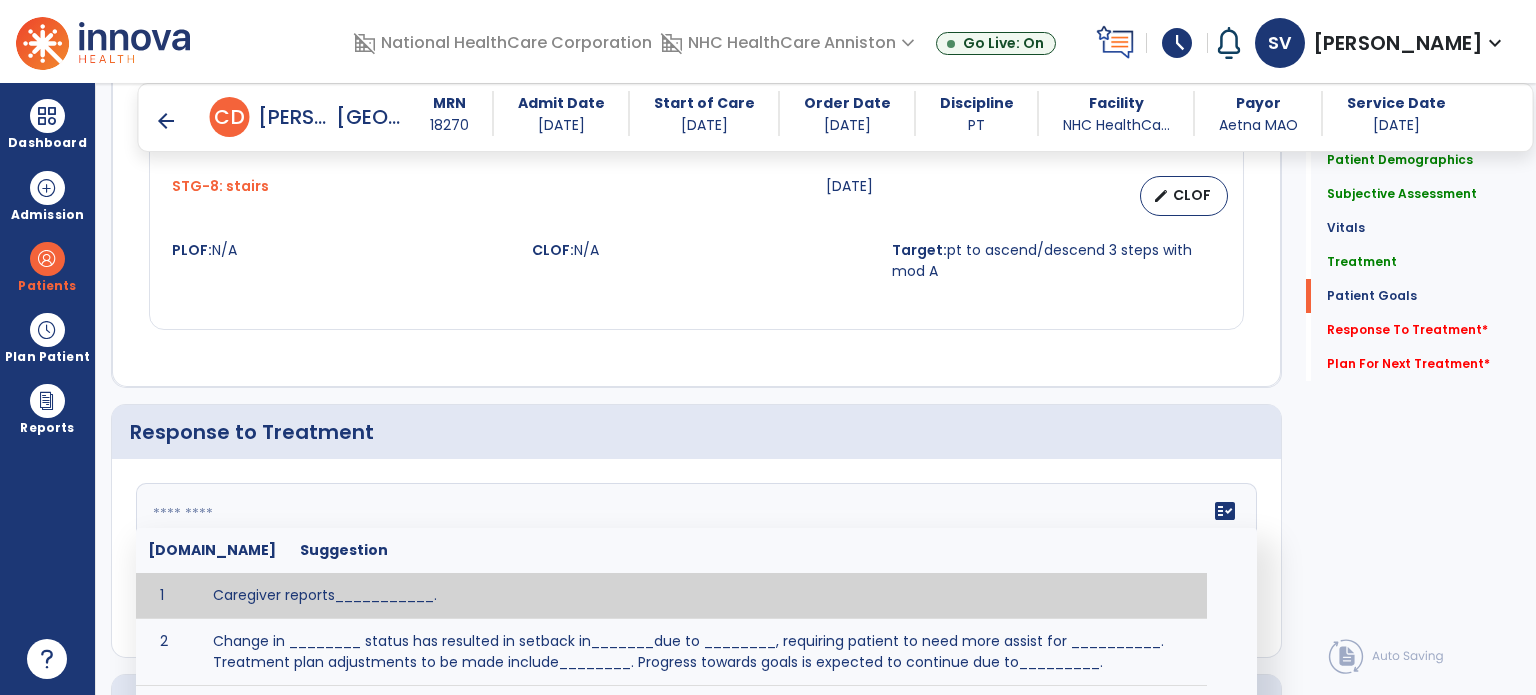 click 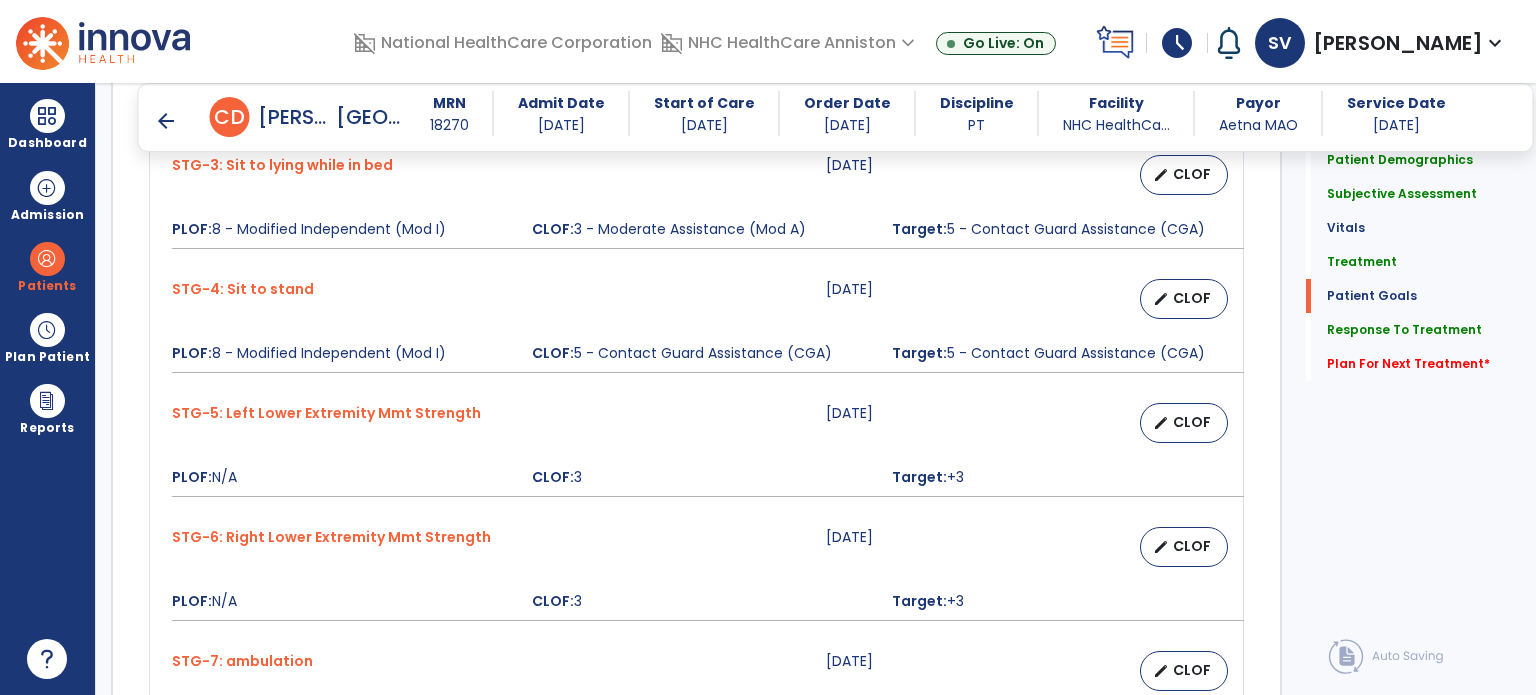 scroll, scrollTop: 1988, scrollLeft: 0, axis: vertical 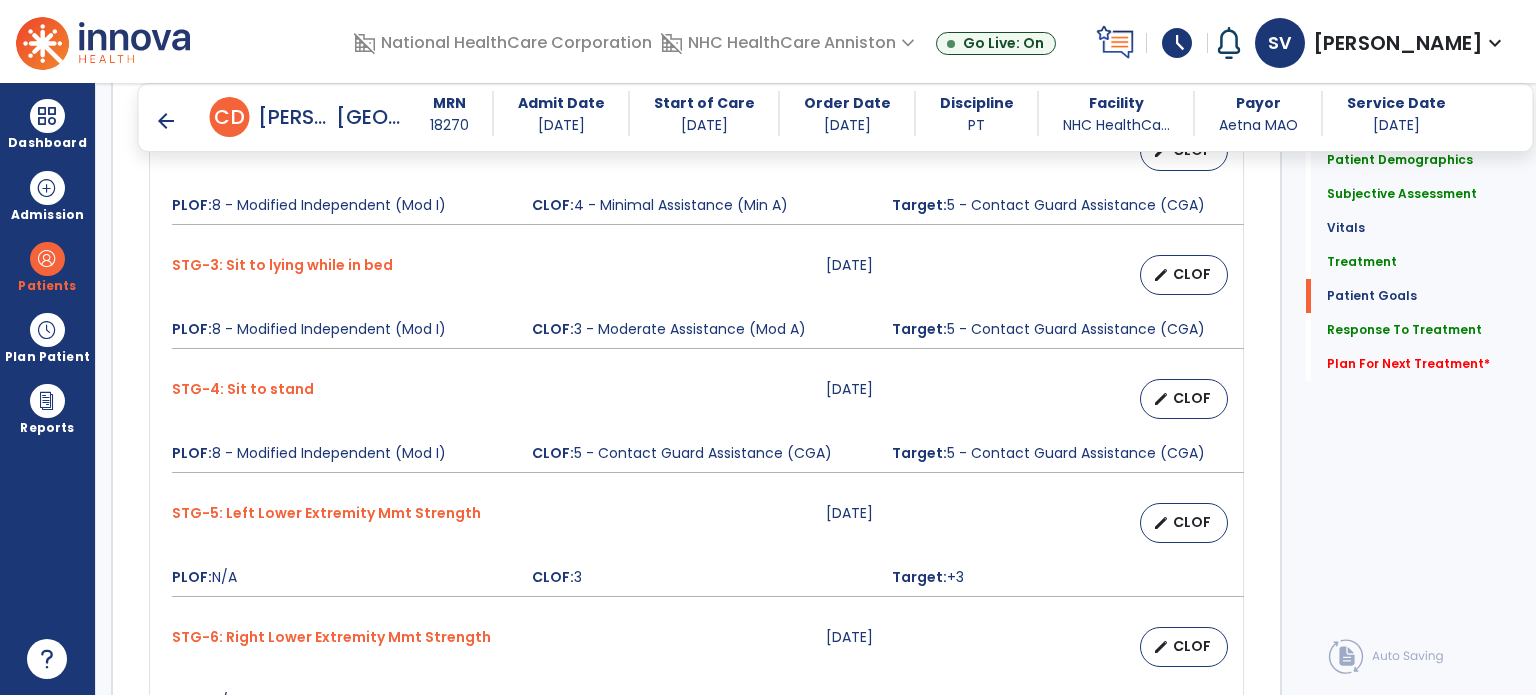 type on "**********" 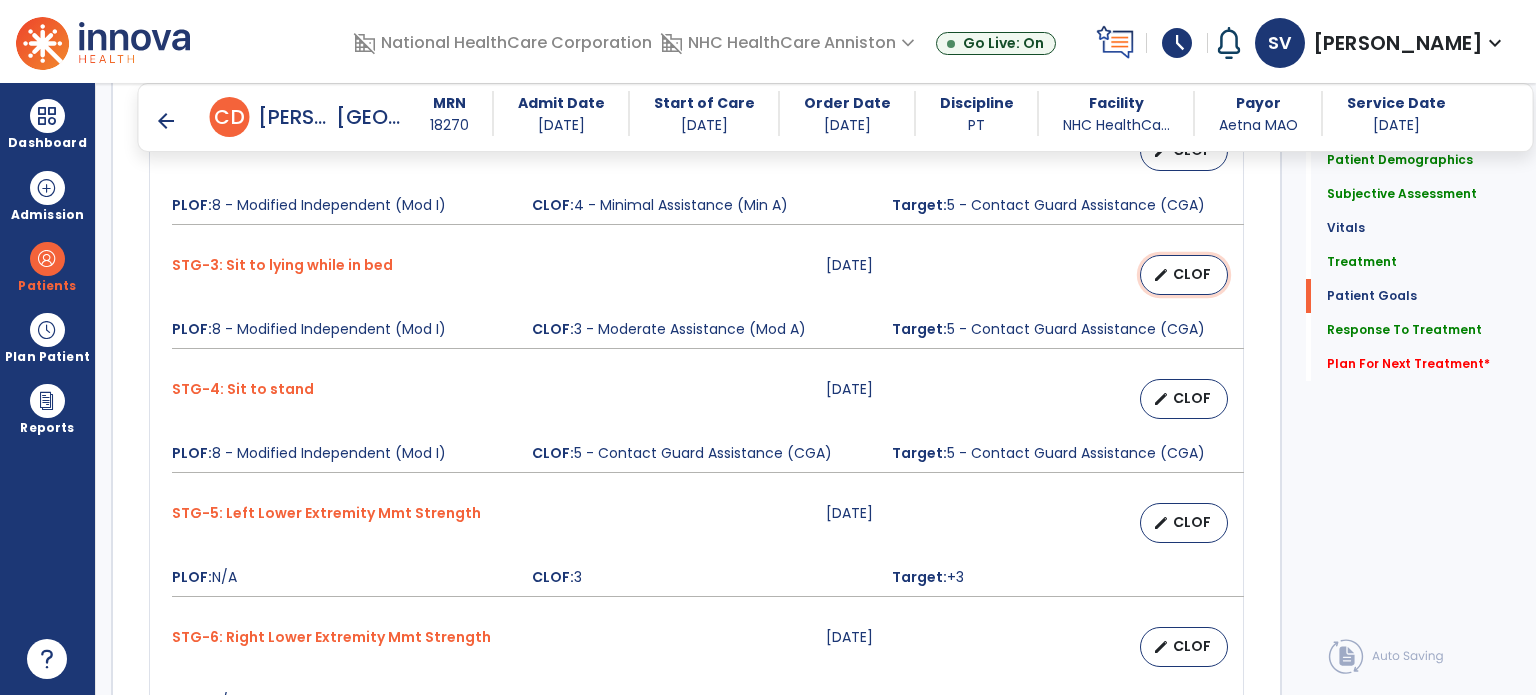 click on "CLOF" at bounding box center [1192, 274] 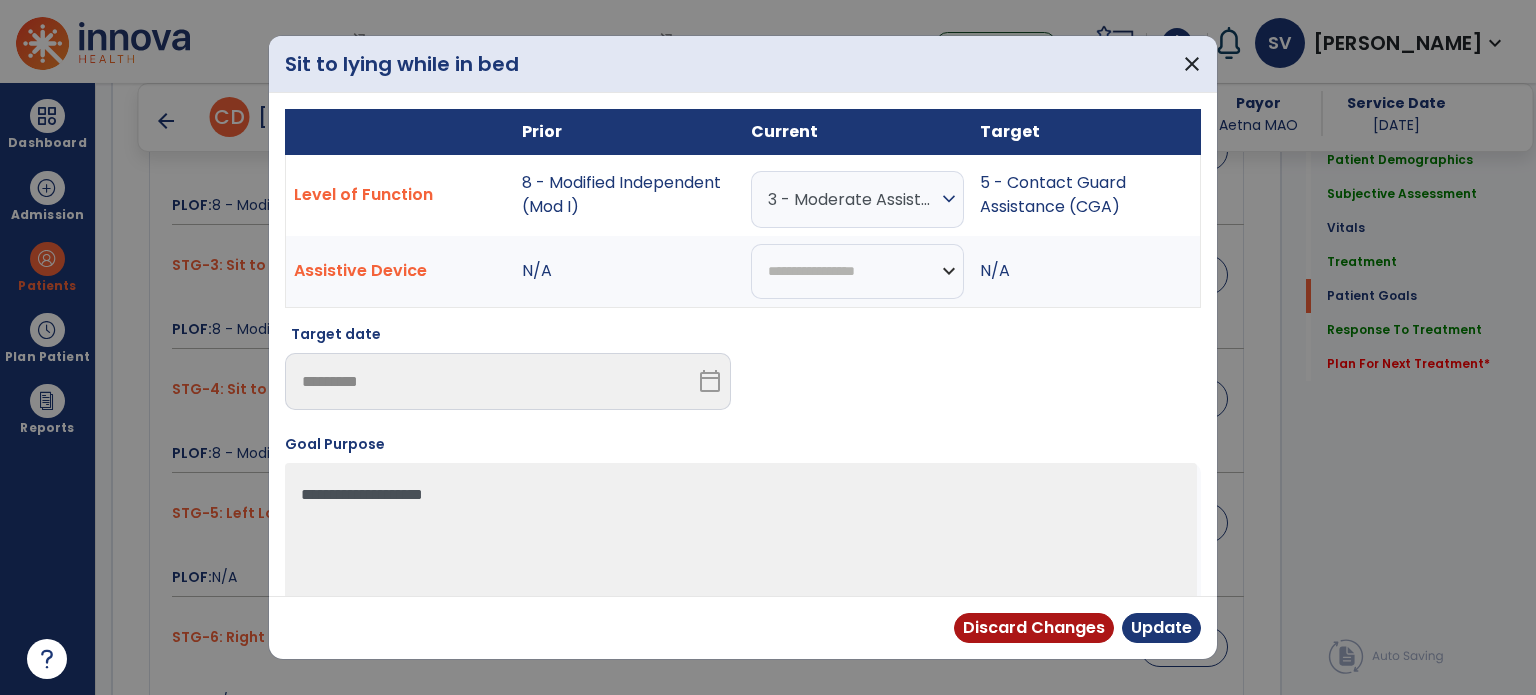 click on "expand_more" at bounding box center (949, 199) 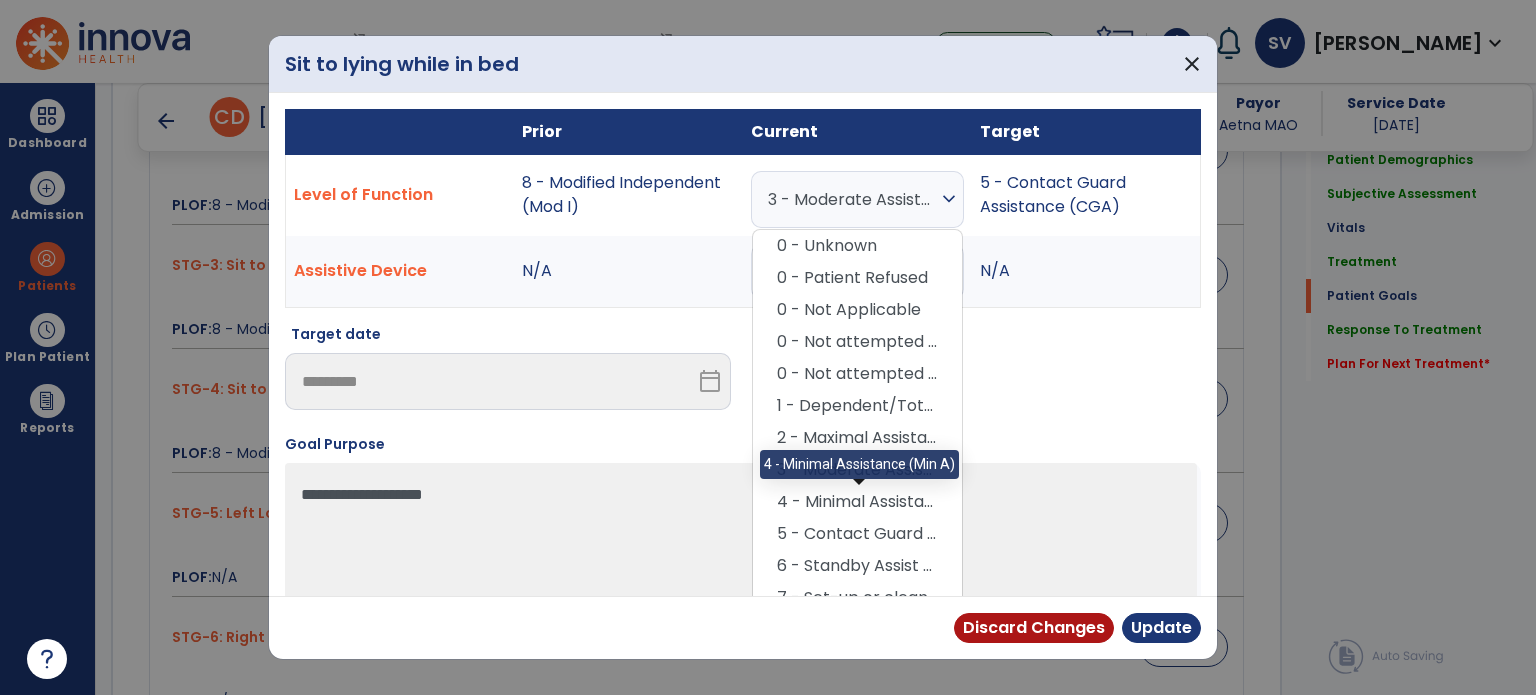 drag, startPoint x: 837, startPoint y: 491, endPoint x: 972, endPoint y: 538, distance: 142.94754 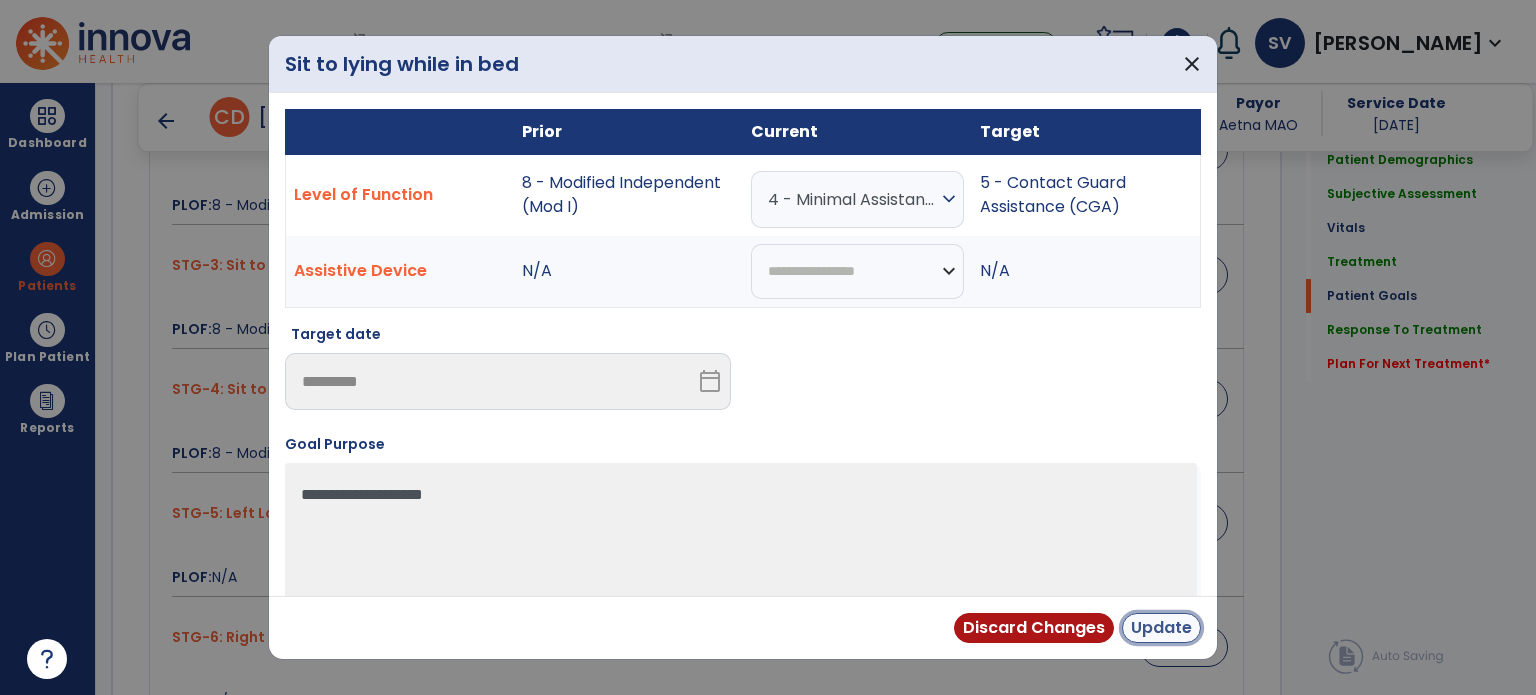 click on "Update" at bounding box center [1161, 628] 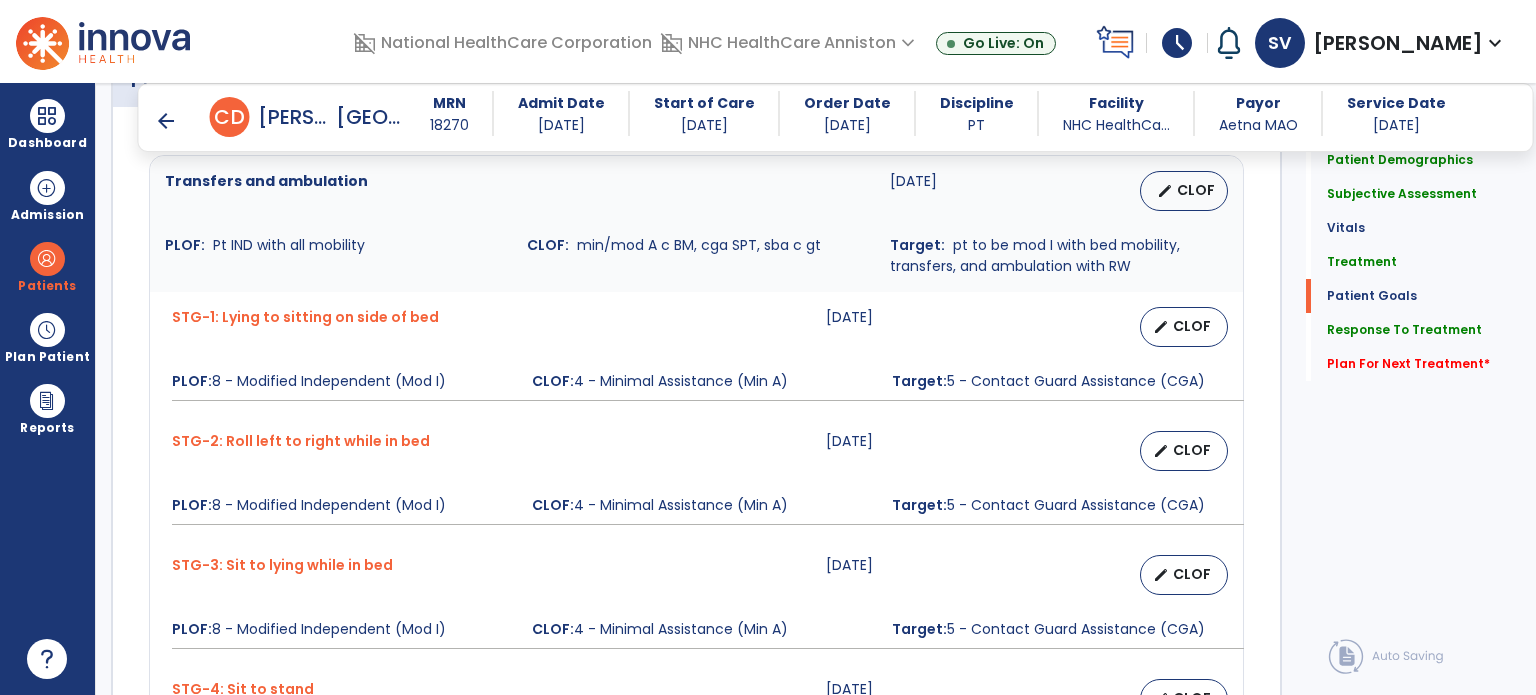 scroll, scrollTop: 1588, scrollLeft: 0, axis: vertical 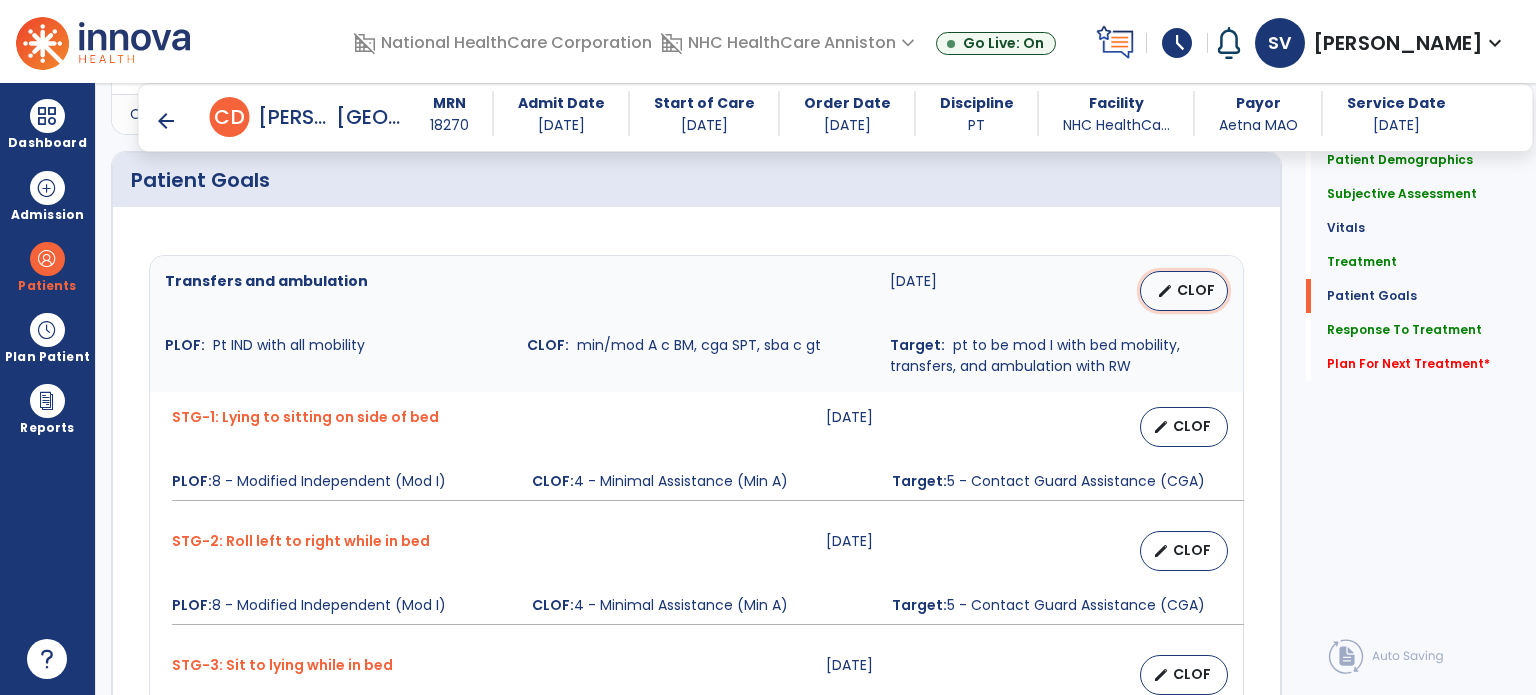 click on "edit" at bounding box center (1165, 291) 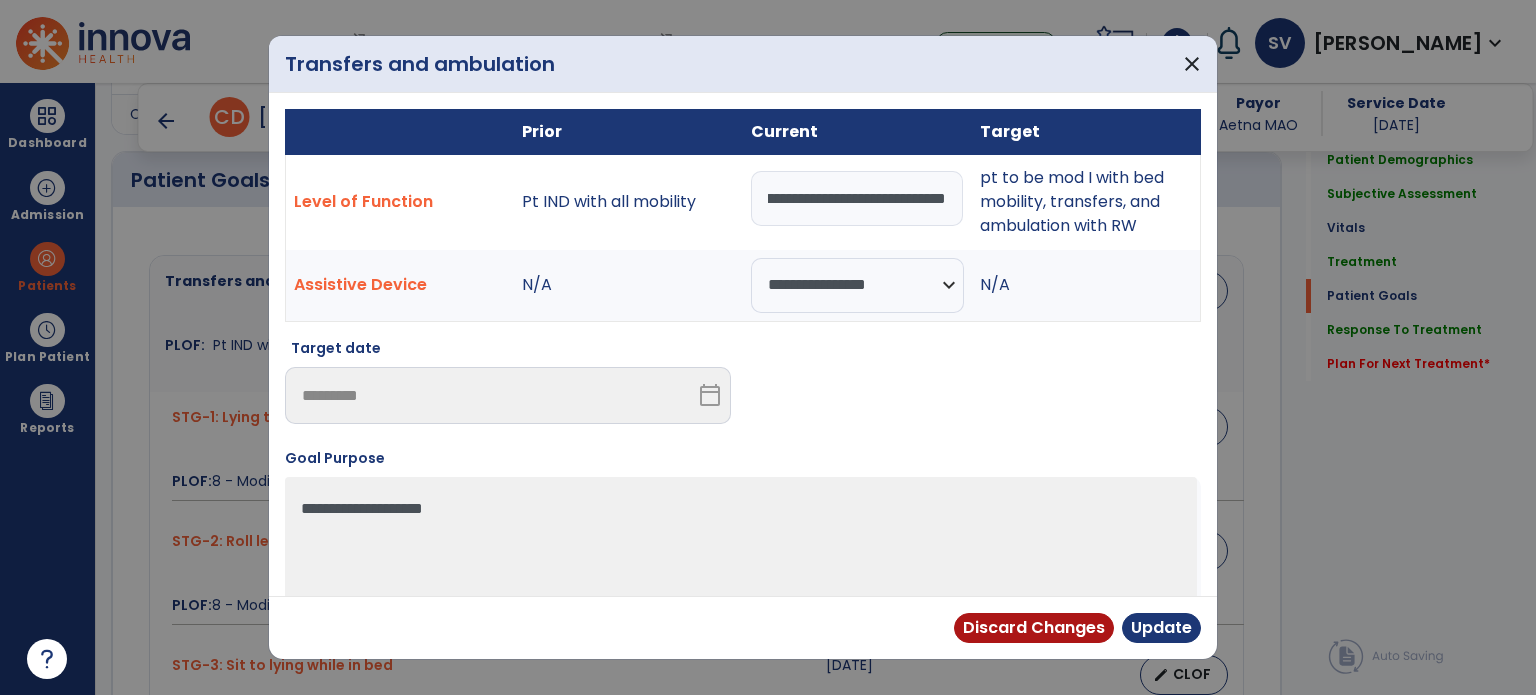 scroll, scrollTop: 0, scrollLeft: 0, axis: both 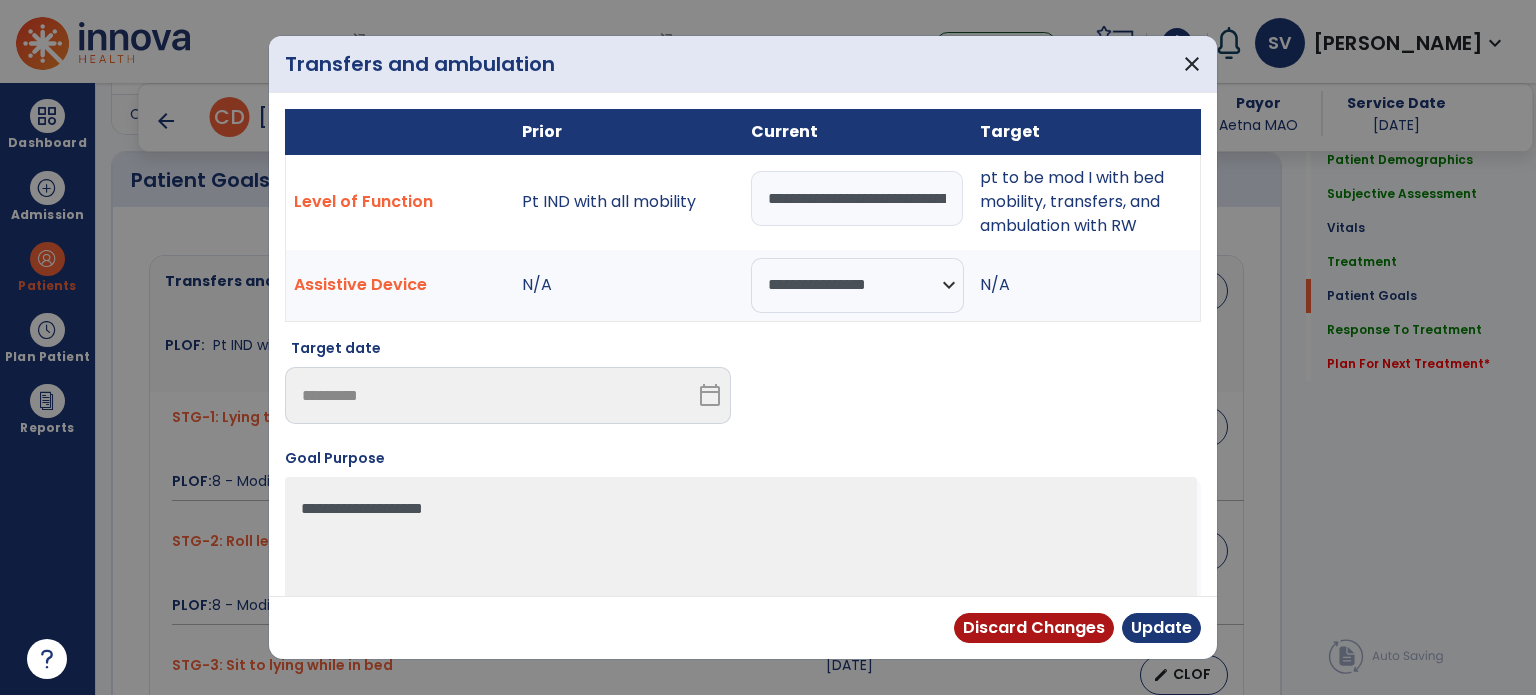 drag, startPoint x: 944, startPoint y: 195, endPoint x: 639, endPoint y: 222, distance: 306.19275 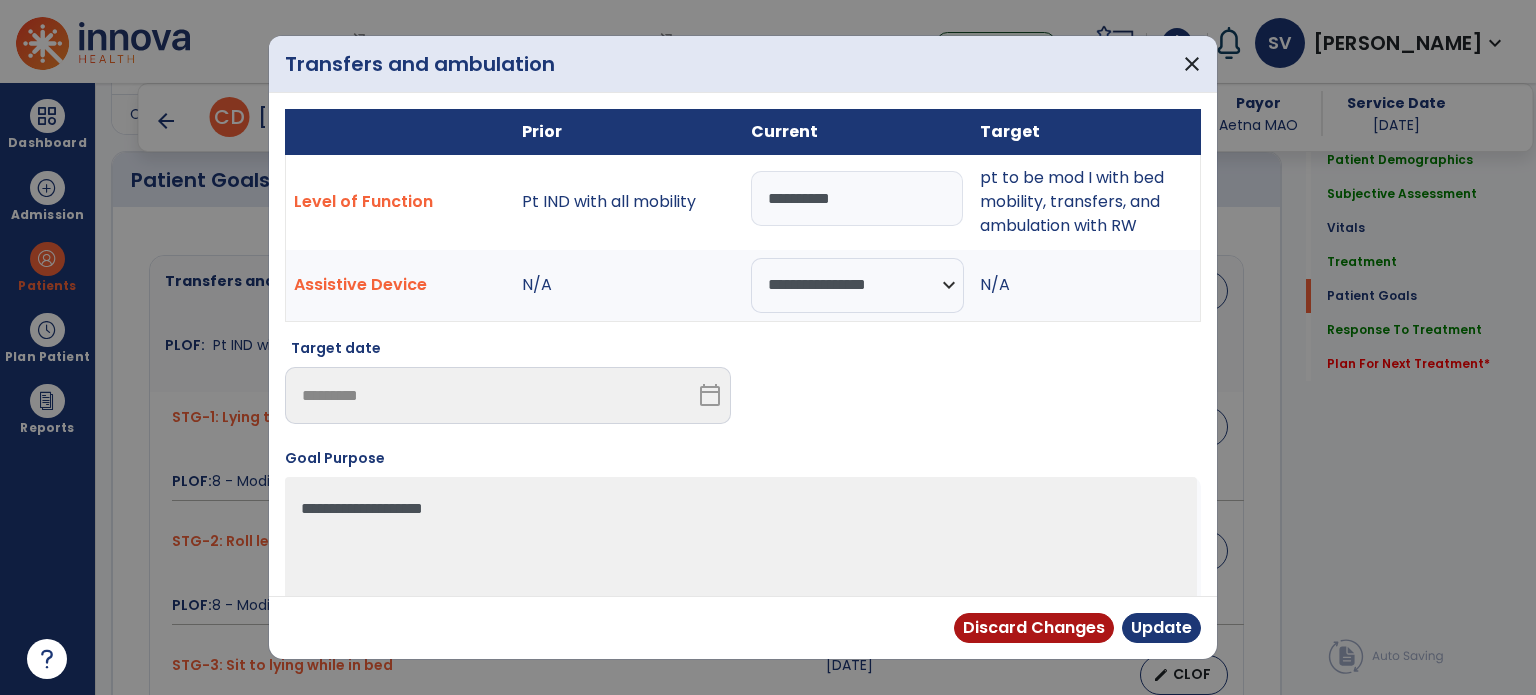 click on "**********" at bounding box center [857, 198] 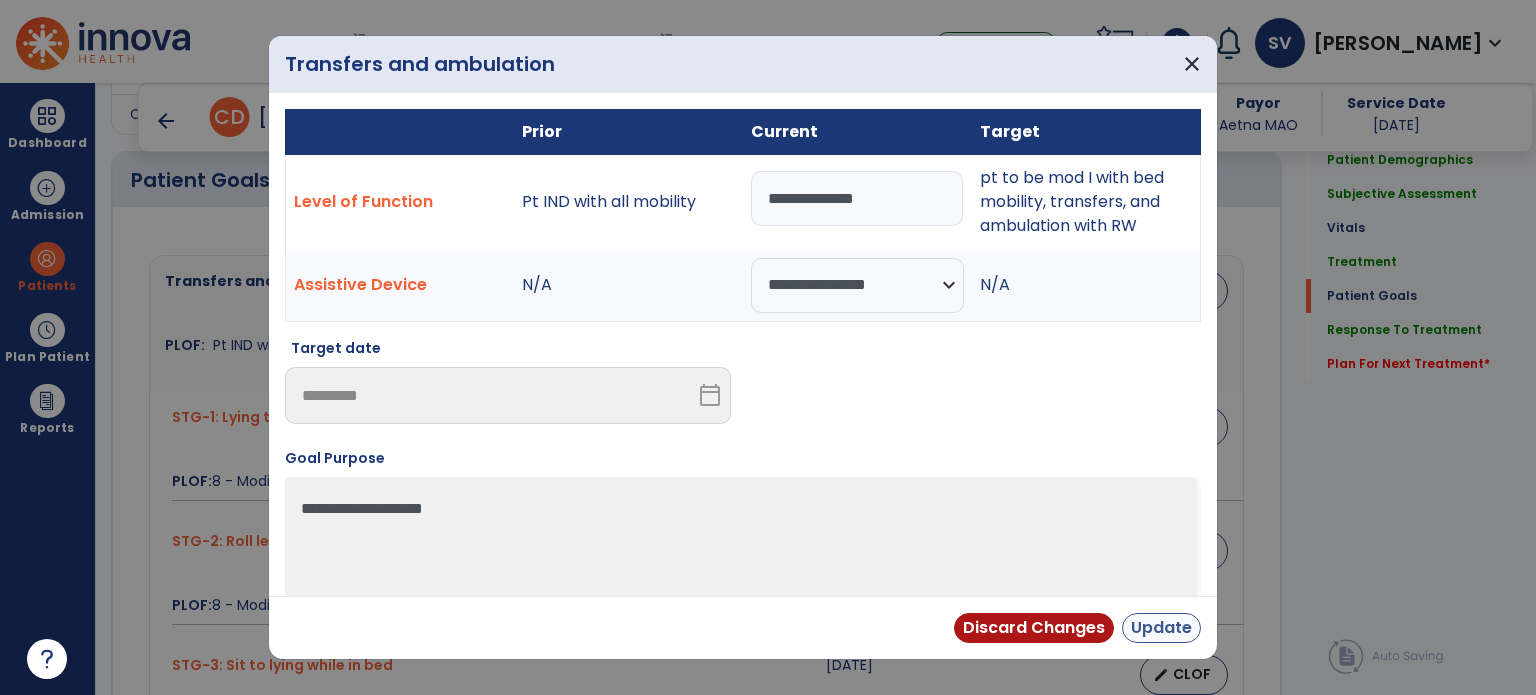 type on "**********" 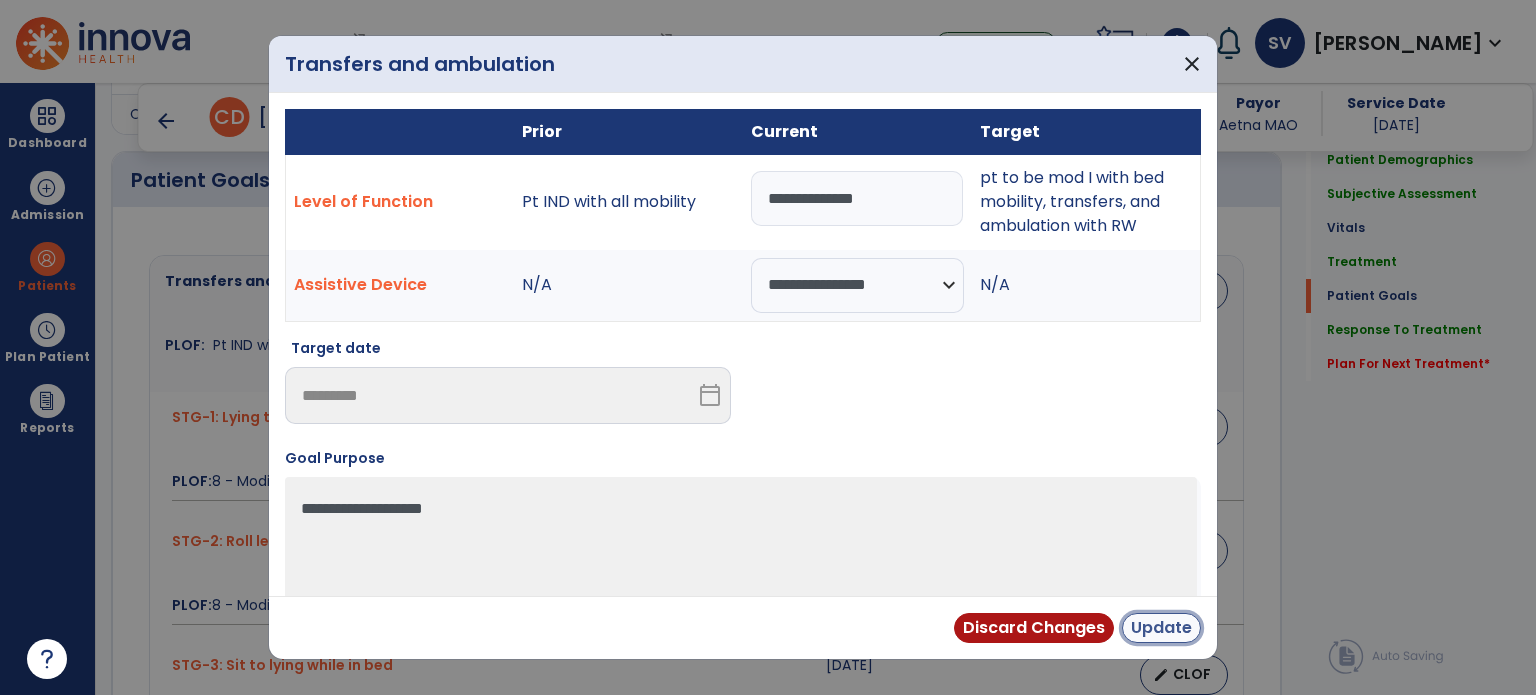 click on "Update" at bounding box center [1161, 628] 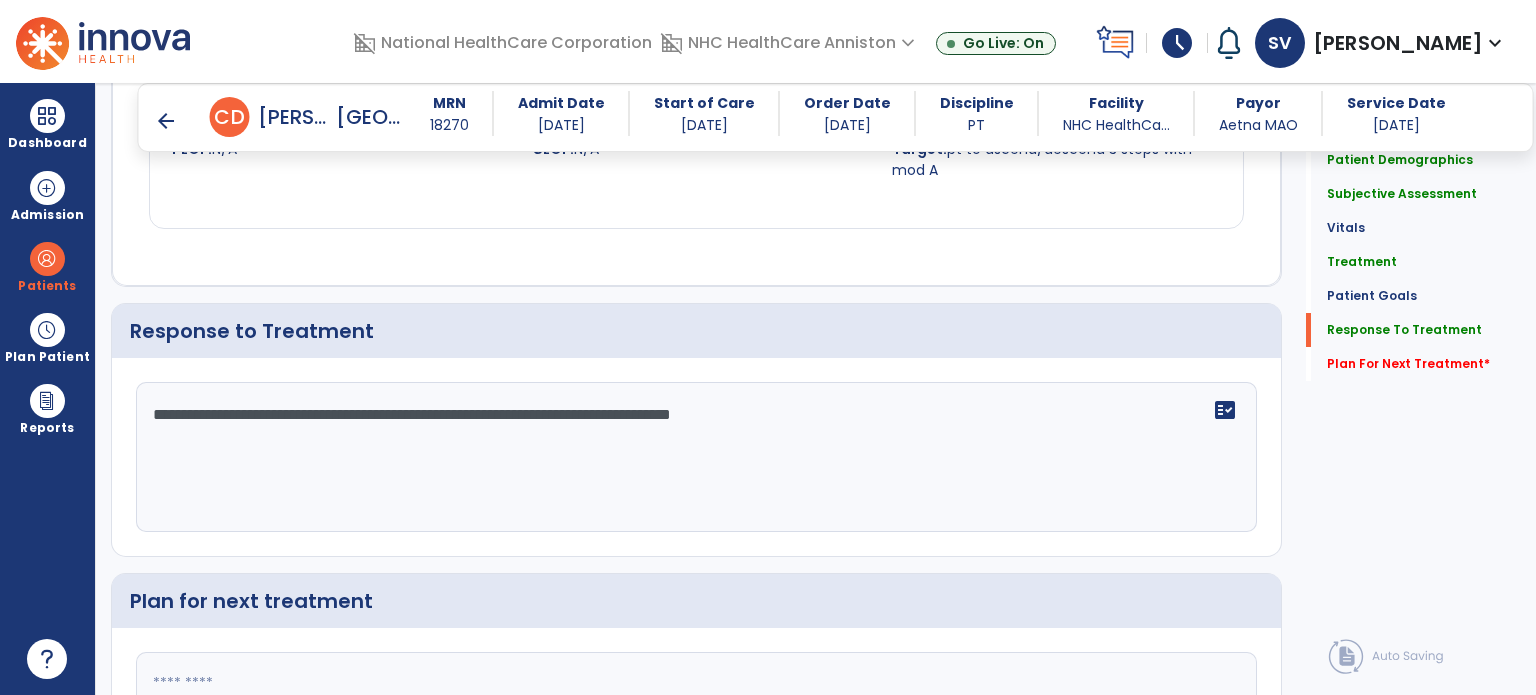 scroll, scrollTop: 2888, scrollLeft: 0, axis: vertical 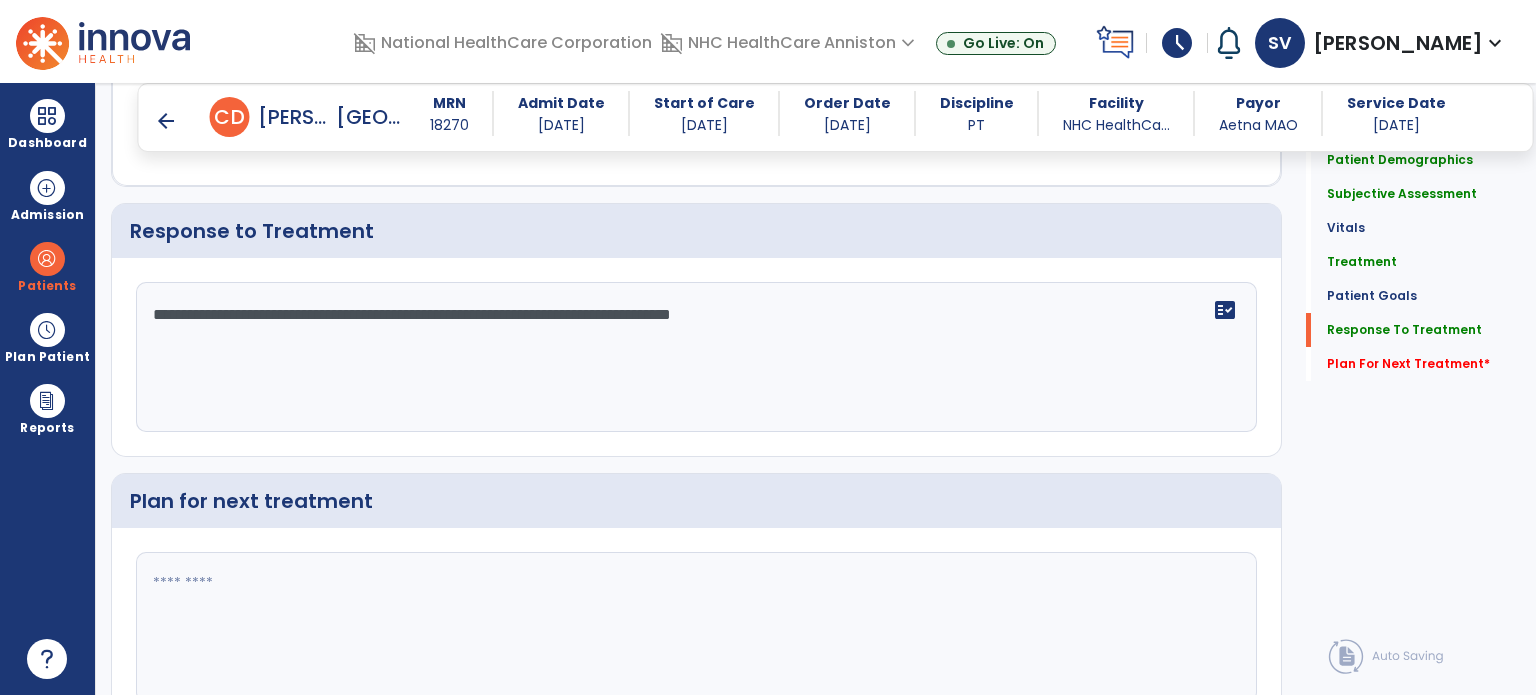 click on "**********" 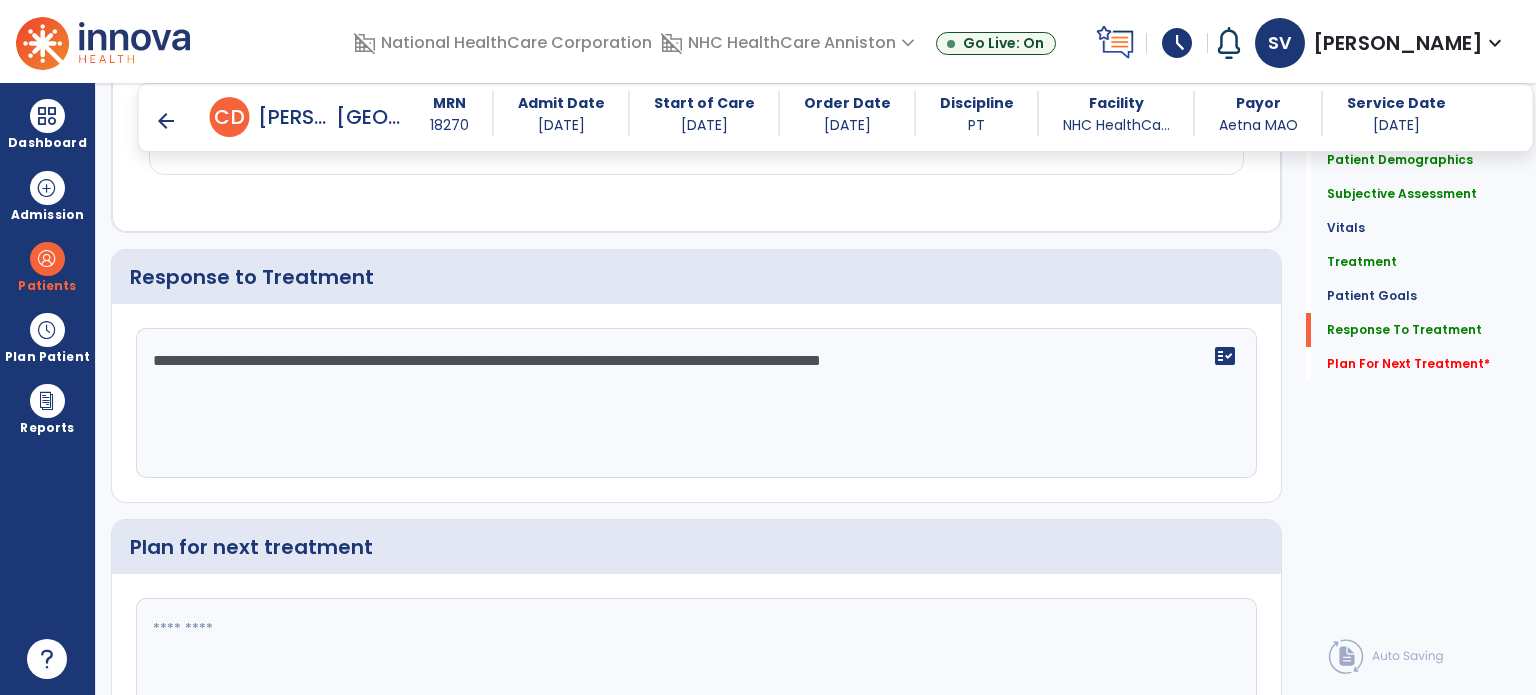 scroll, scrollTop: 2888, scrollLeft: 0, axis: vertical 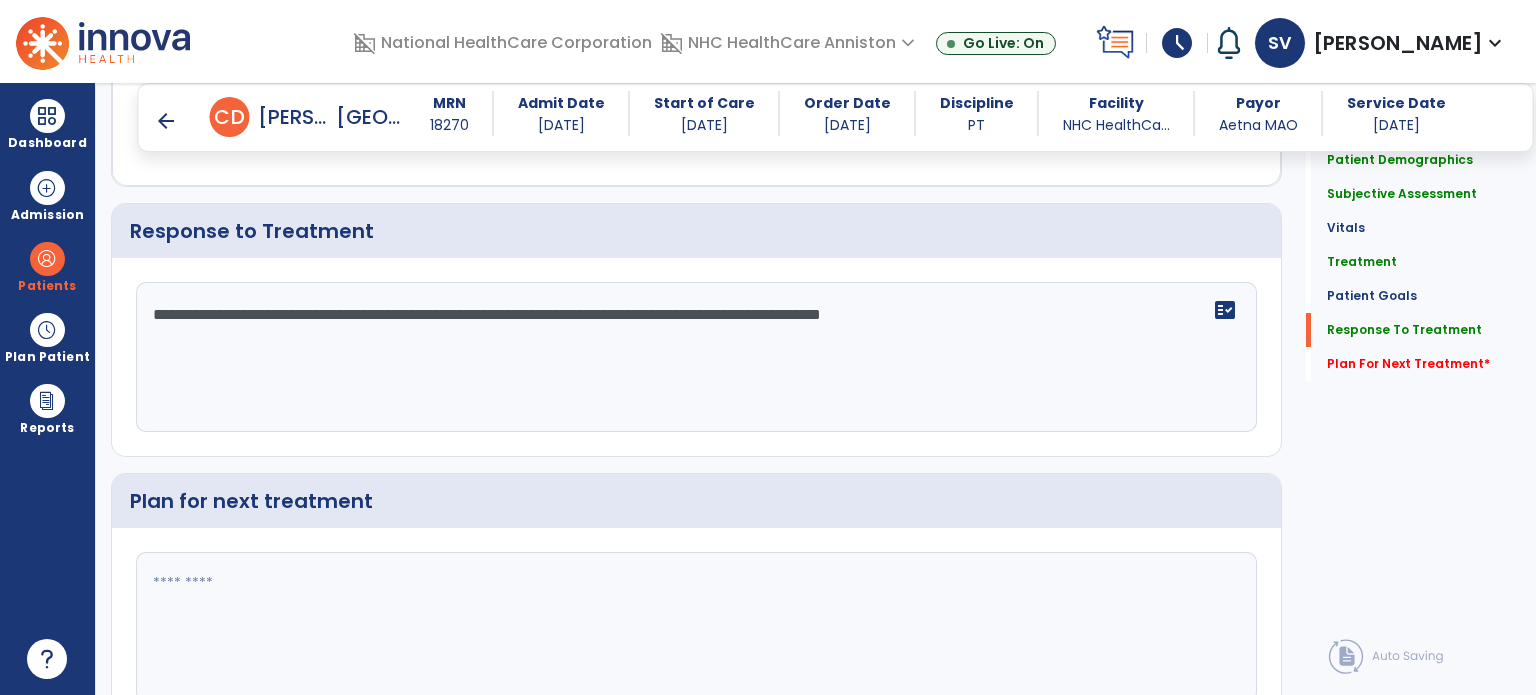drag, startPoint x: 146, startPoint y: 306, endPoint x: 1104, endPoint y: 327, distance: 958.23016 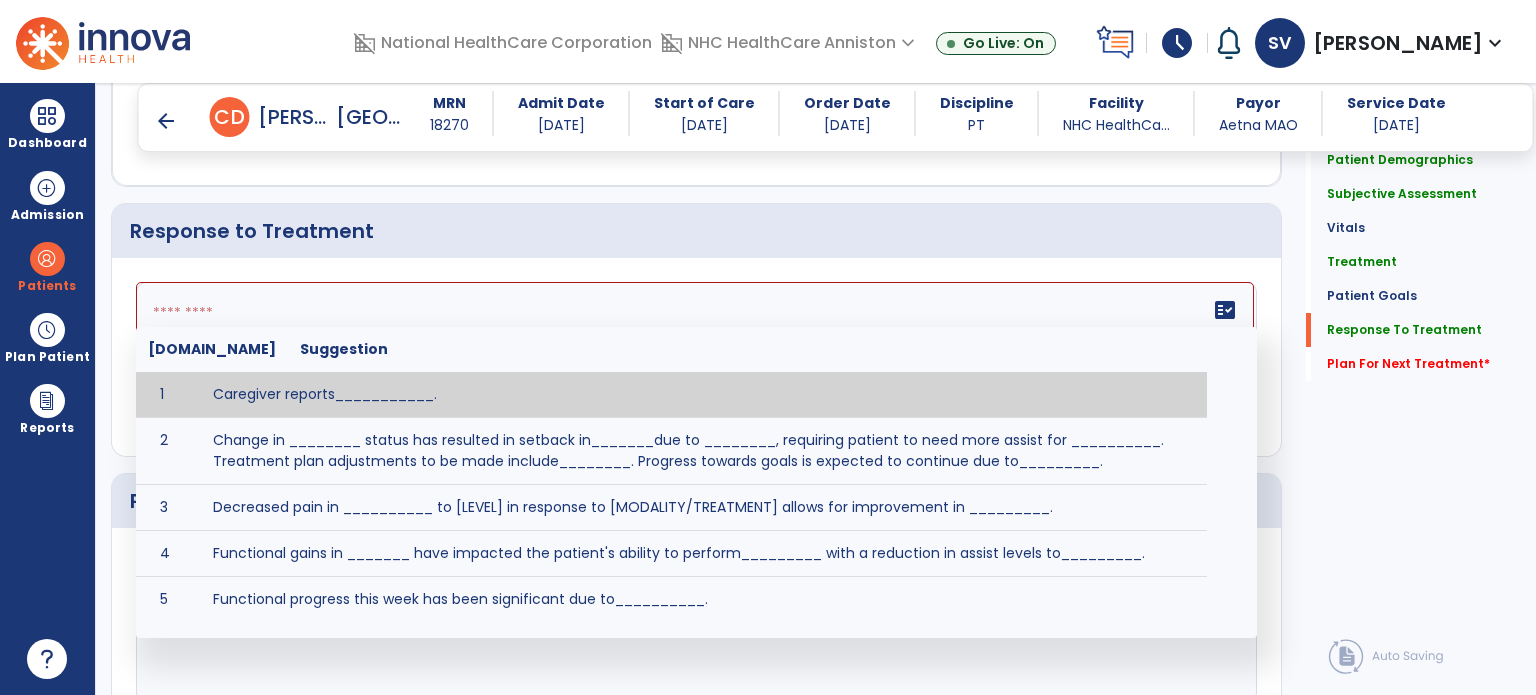 paste on "**********" 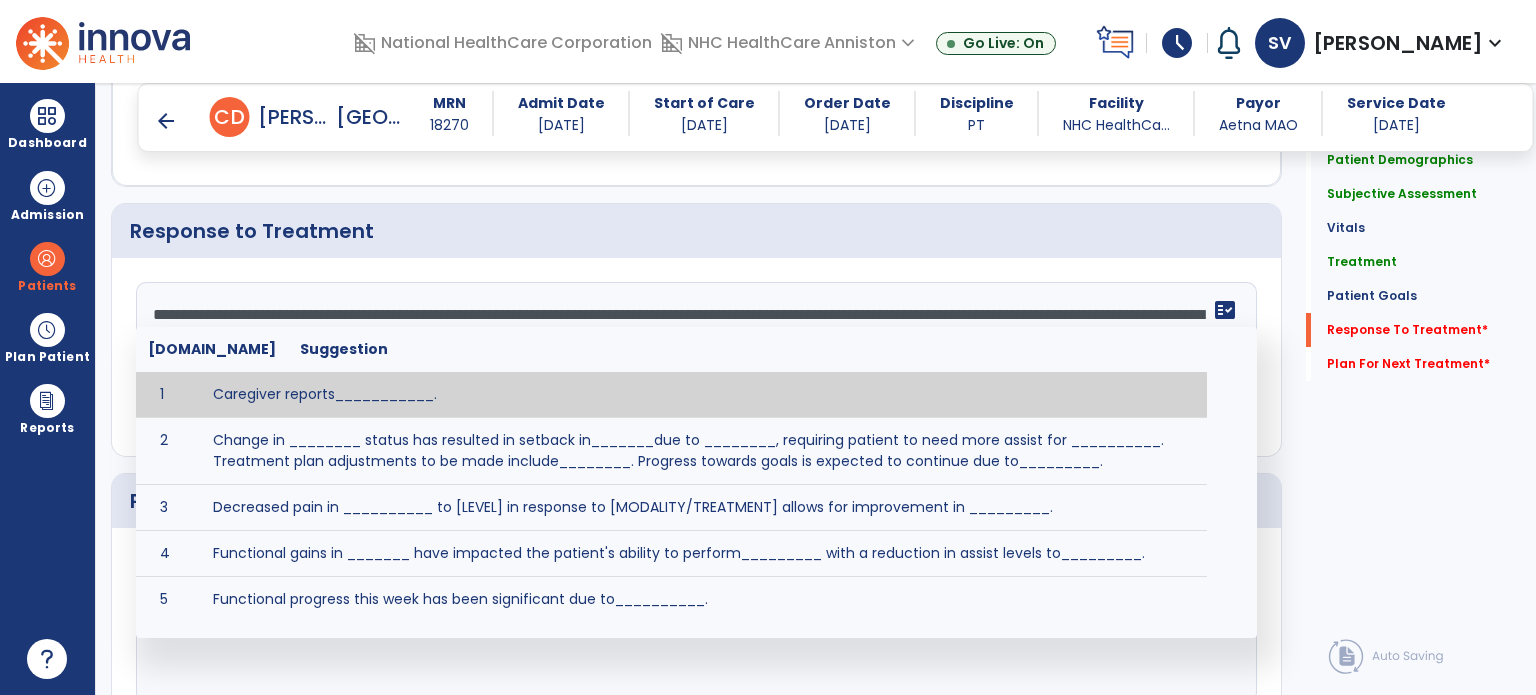 scroll, scrollTop: 2888, scrollLeft: 0, axis: vertical 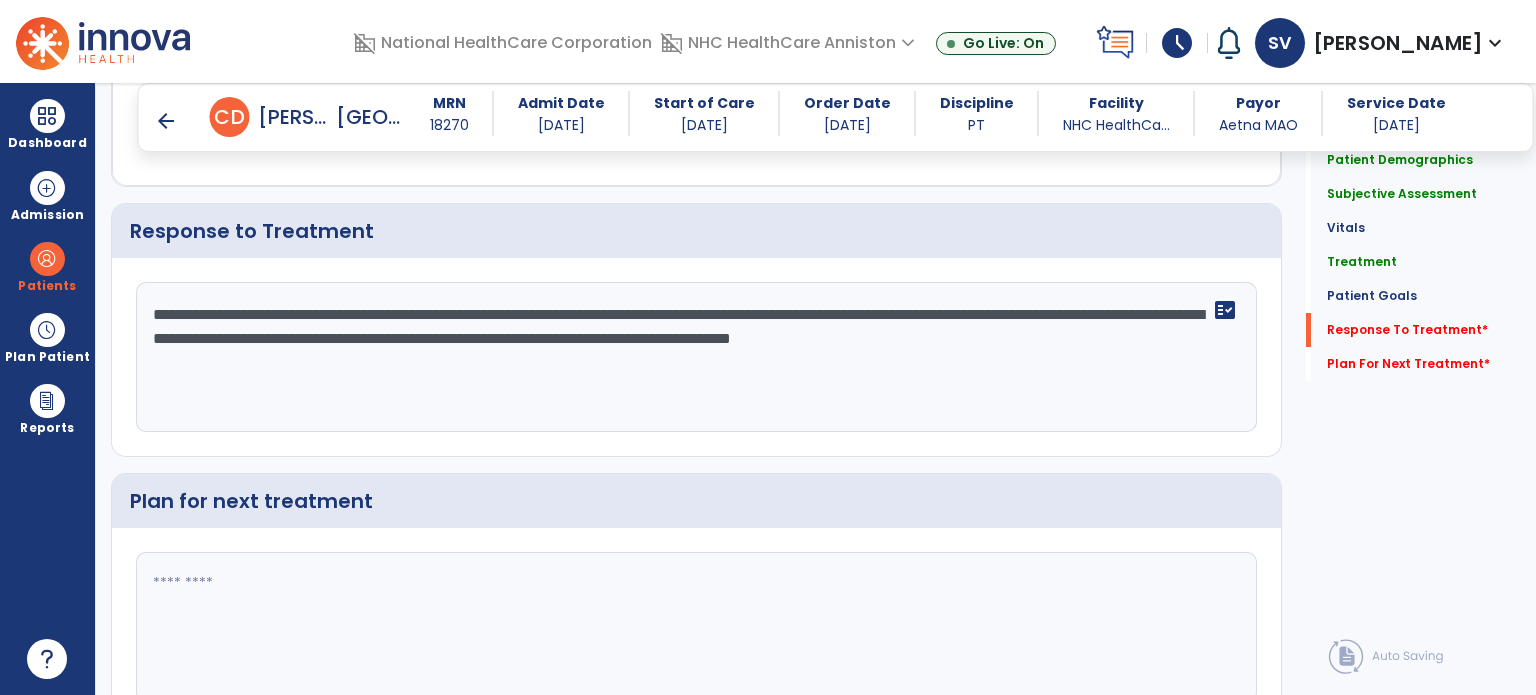 type on "**********" 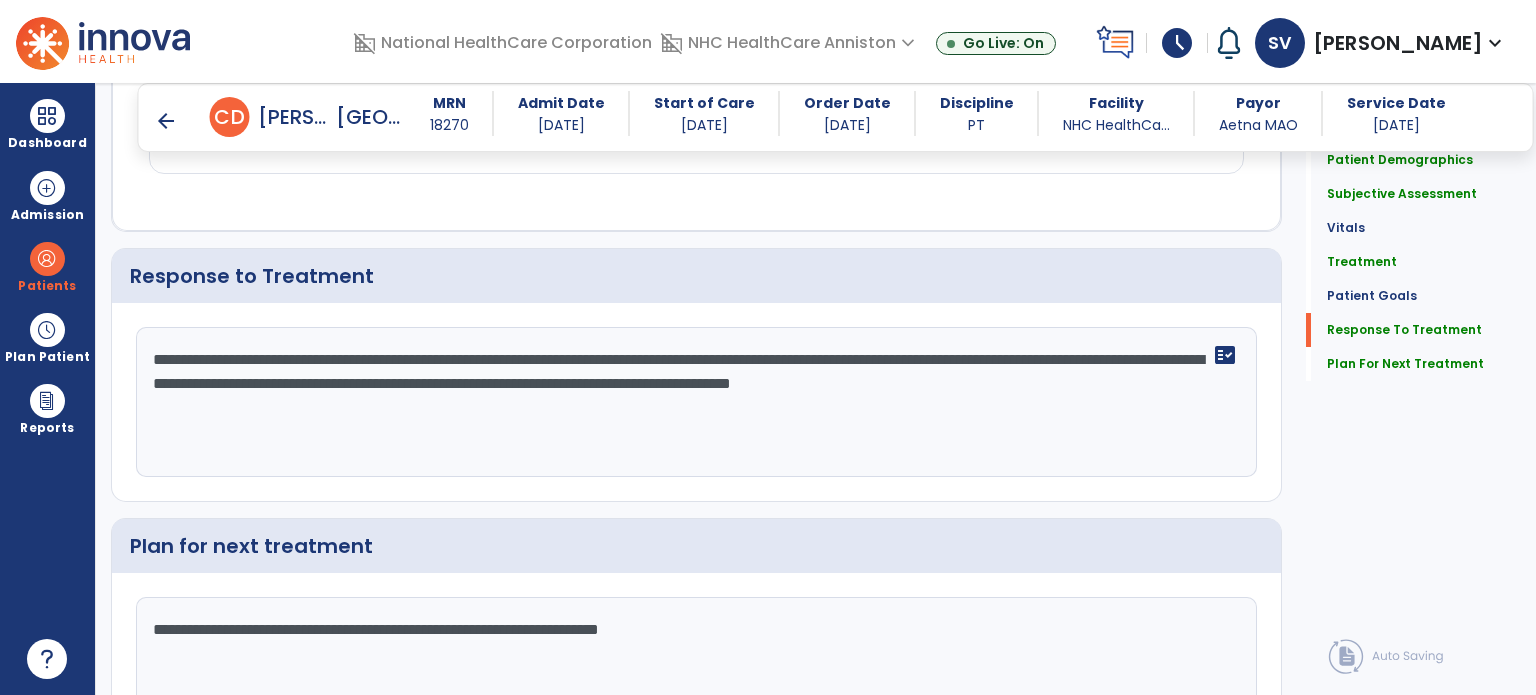 scroll, scrollTop: 2889, scrollLeft: 0, axis: vertical 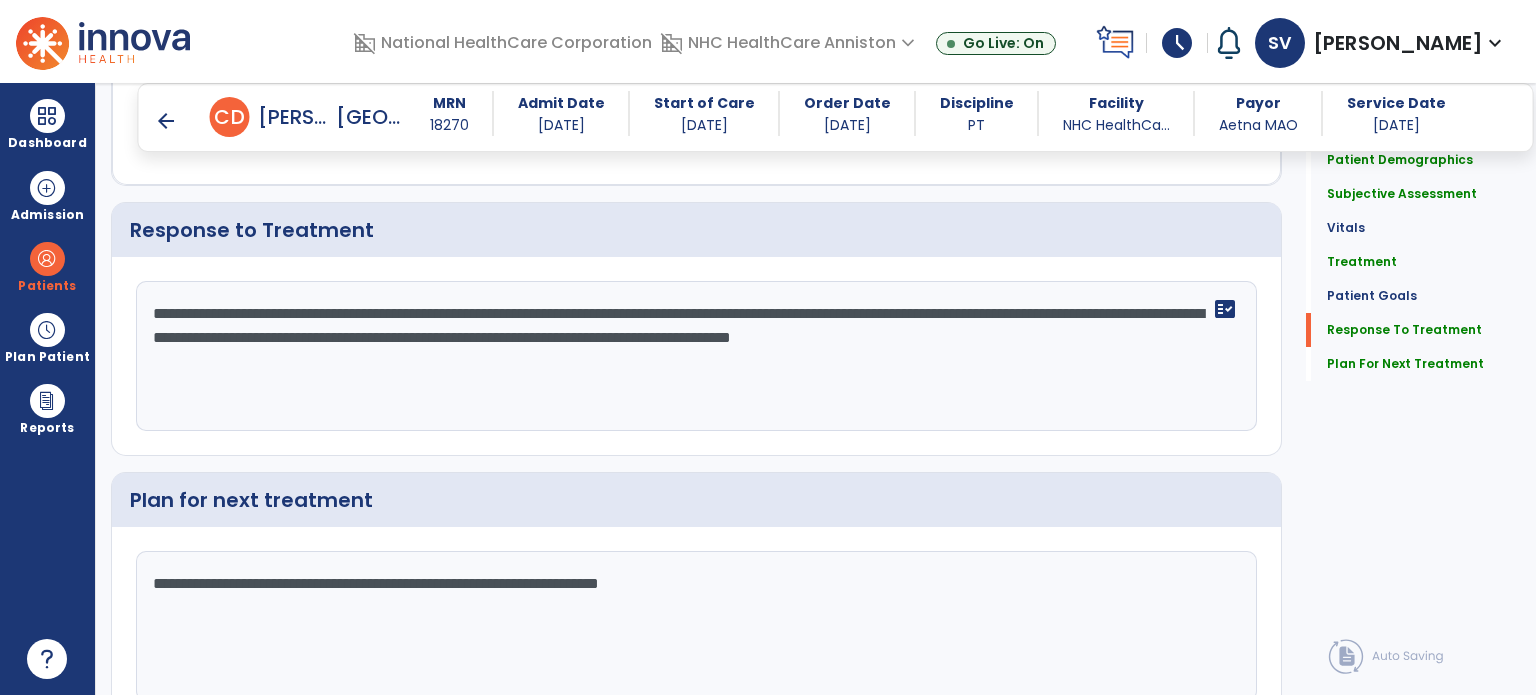 click on "**********" 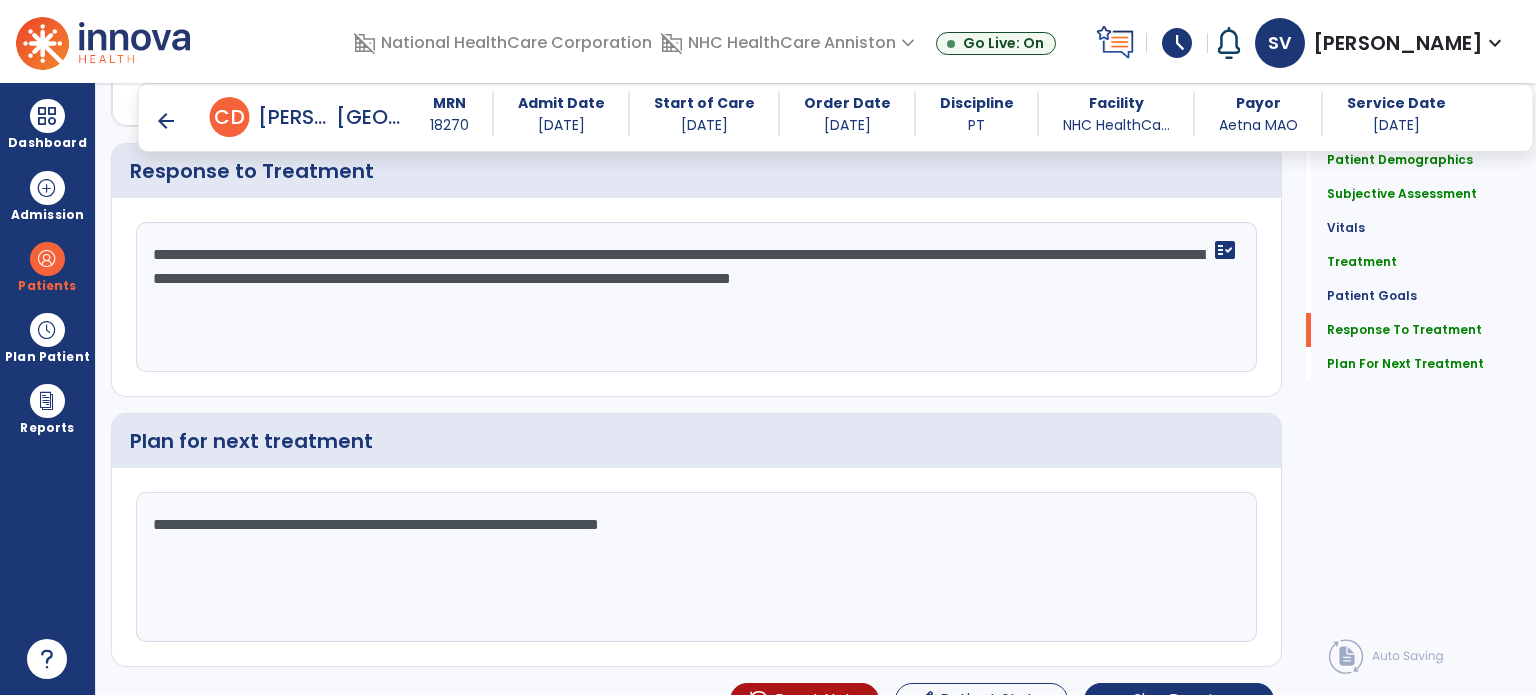 scroll, scrollTop: 2979, scrollLeft: 0, axis: vertical 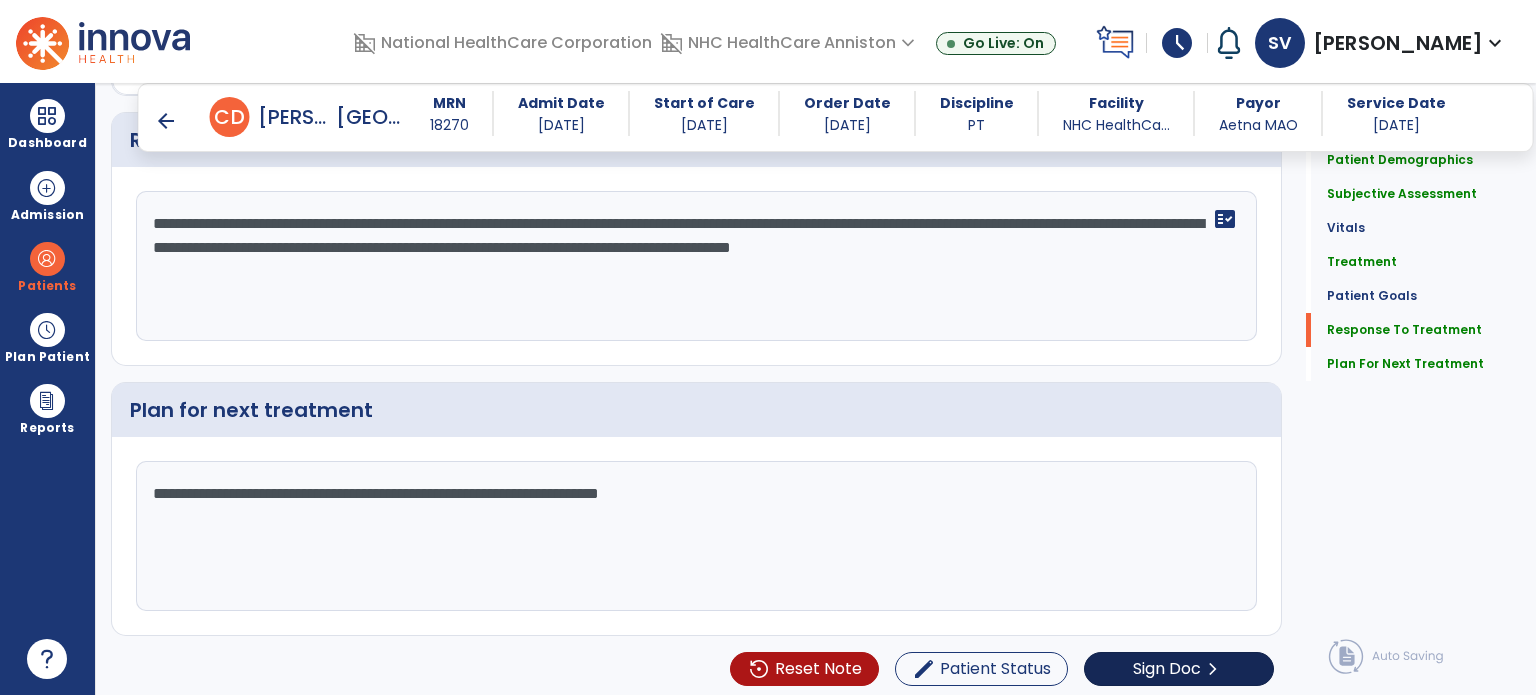 type on "**********" 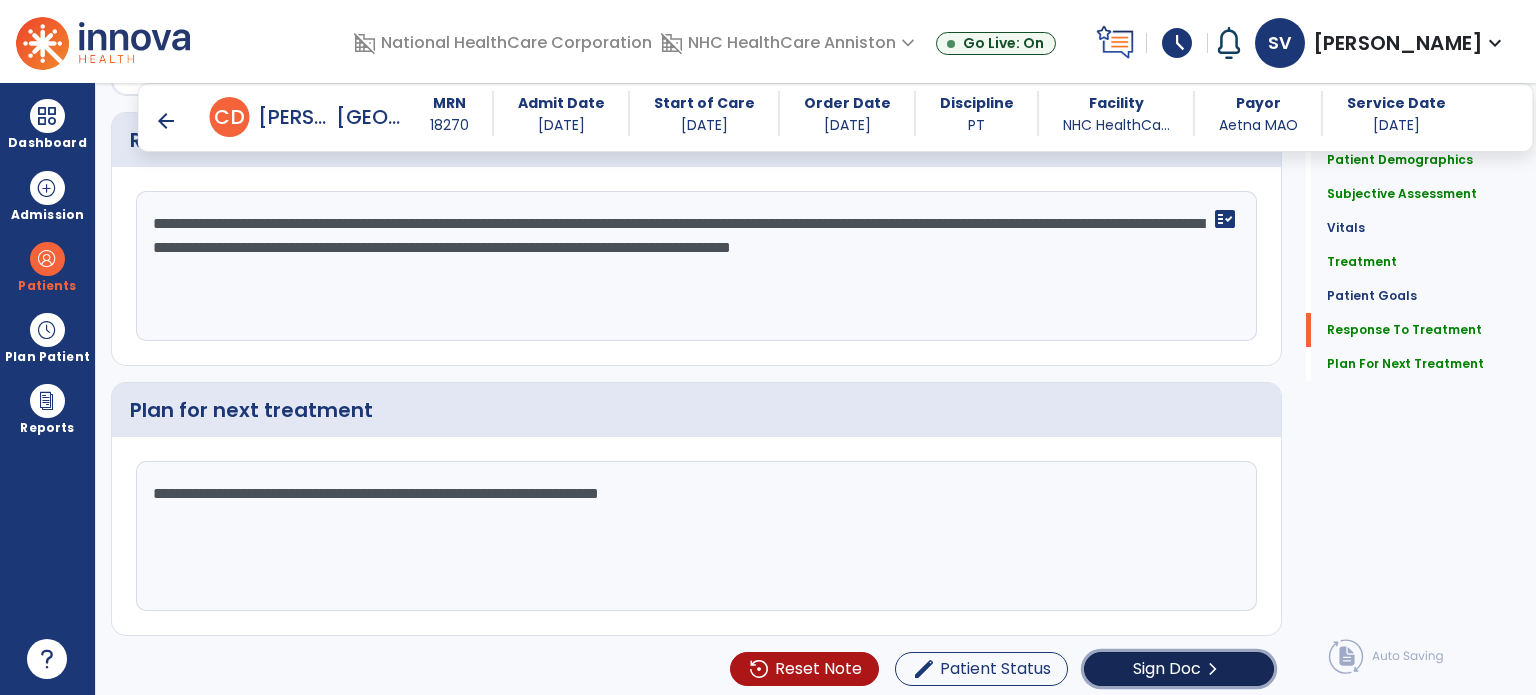 click on "Sign Doc" 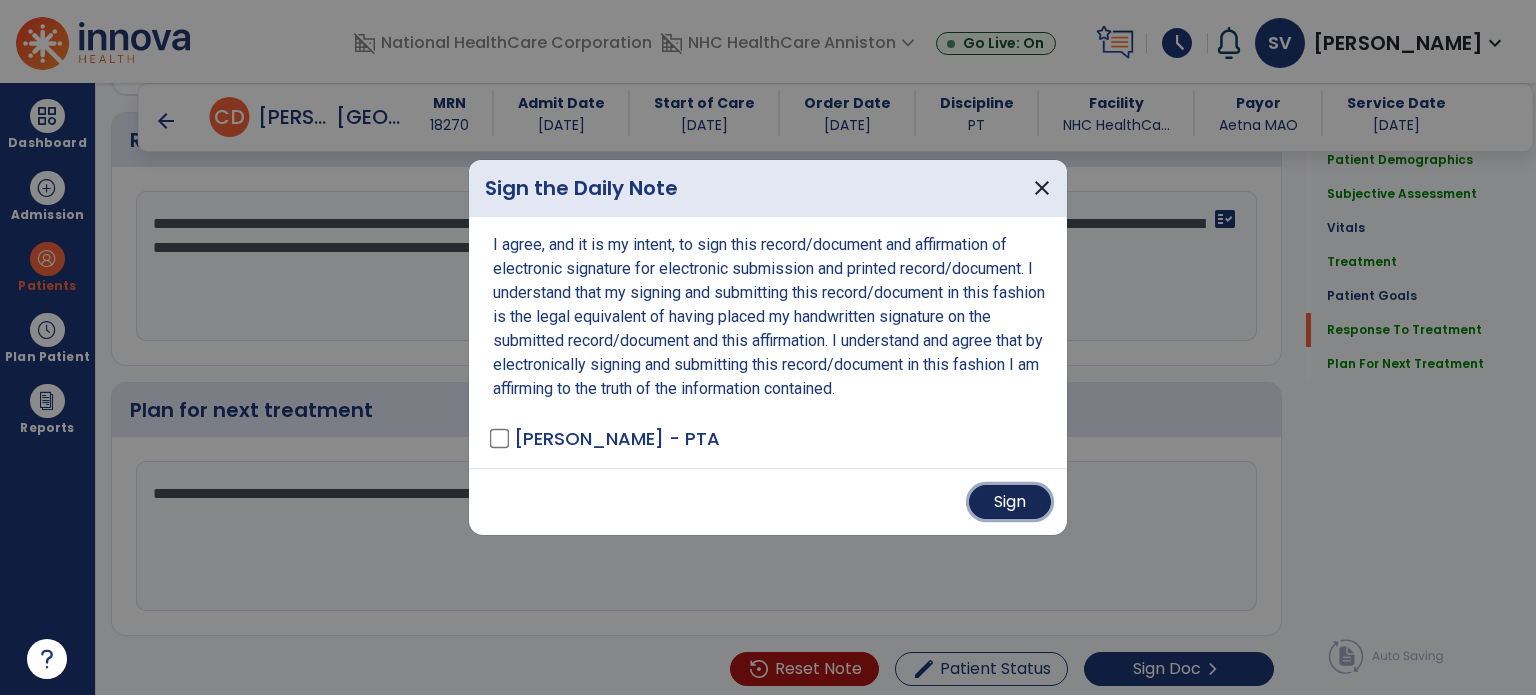 click on "Sign" at bounding box center (1010, 502) 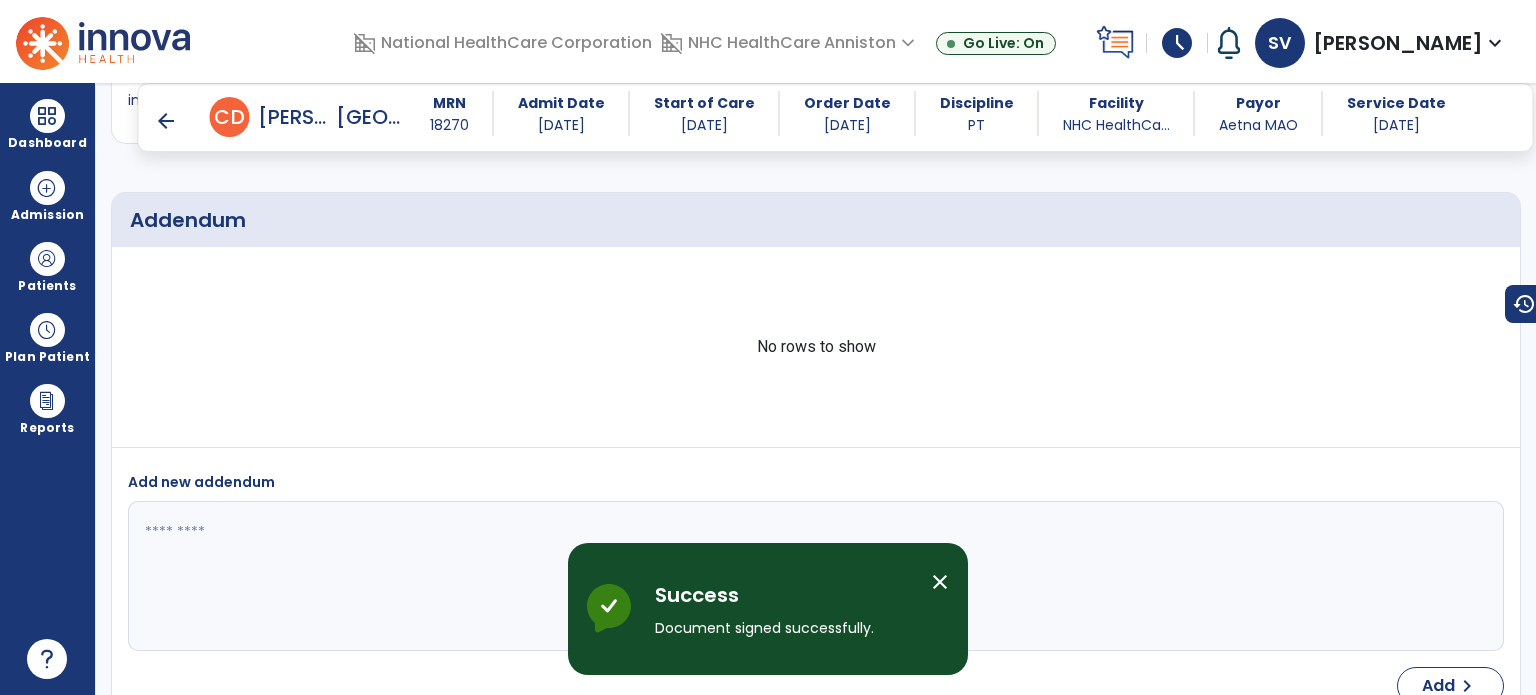 scroll, scrollTop: 3941, scrollLeft: 0, axis: vertical 